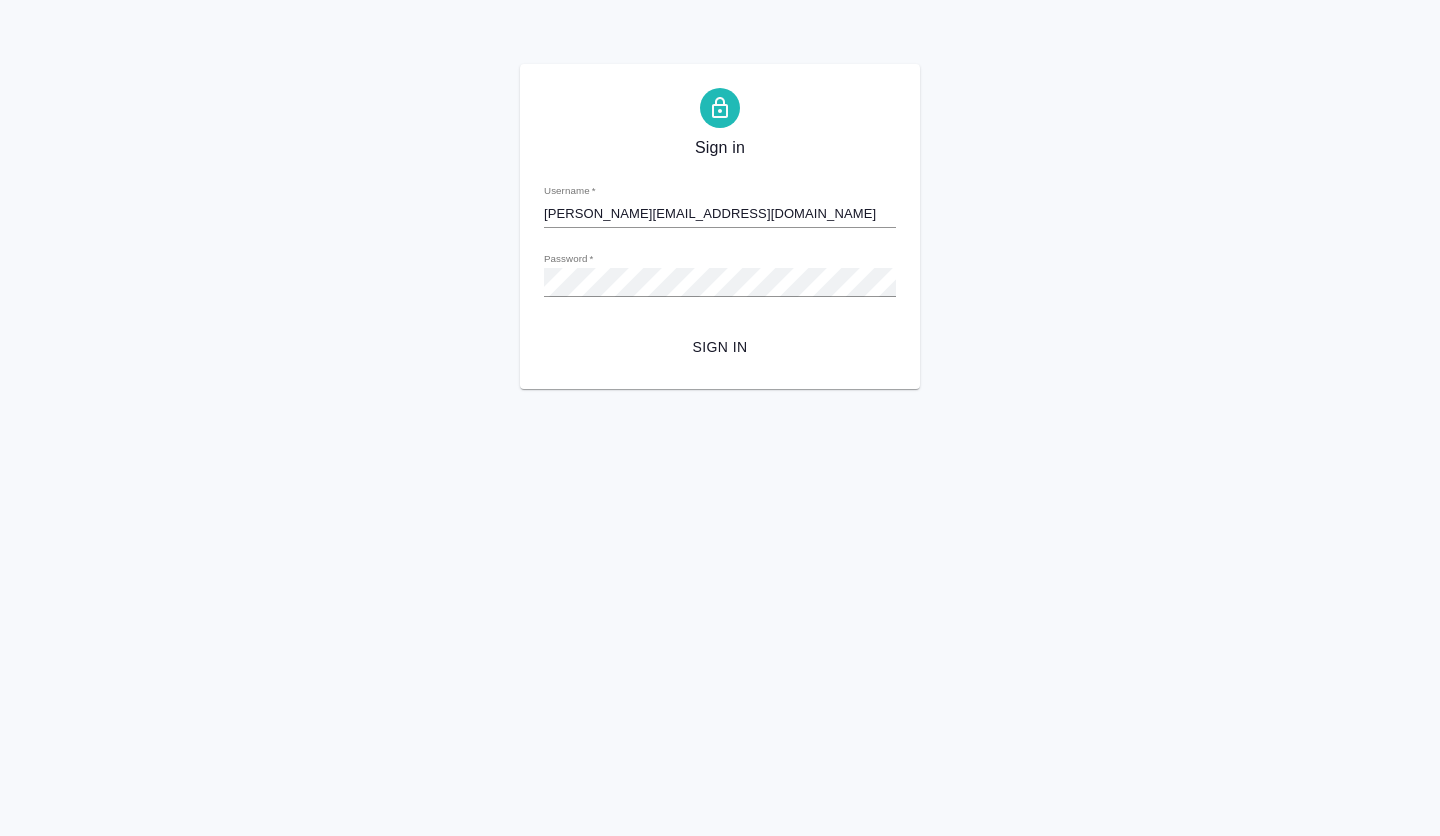 scroll, scrollTop: 0, scrollLeft: 0, axis: both 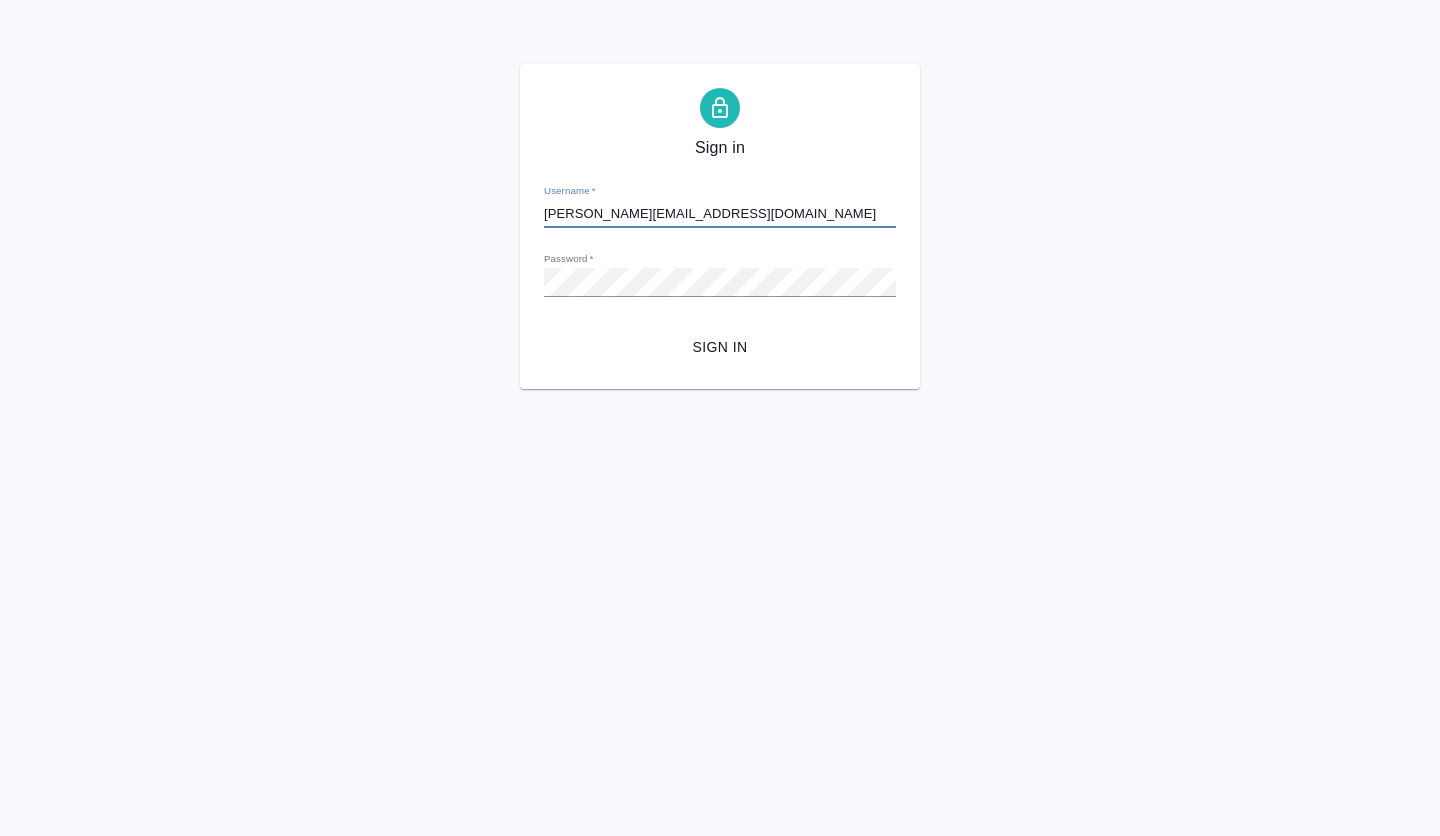 drag, startPoint x: 706, startPoint y: 216, endPoint x: 539, endPoint y: 212, distance: 167.0479 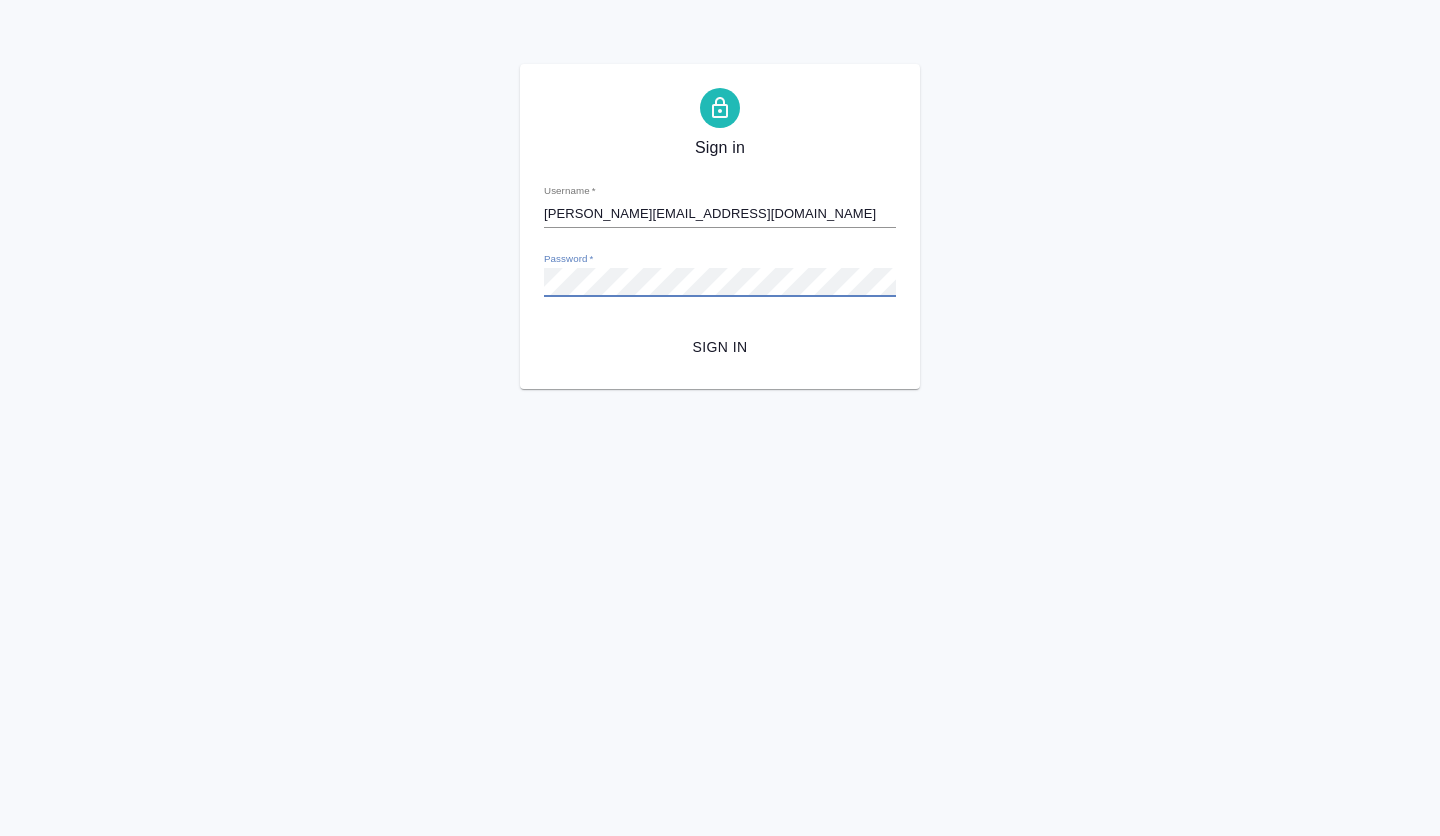 click on "Sign in Username   * a.volkova@awatera.com Password   * urlPath   * / Sign in" at bounding box center [720, 226] 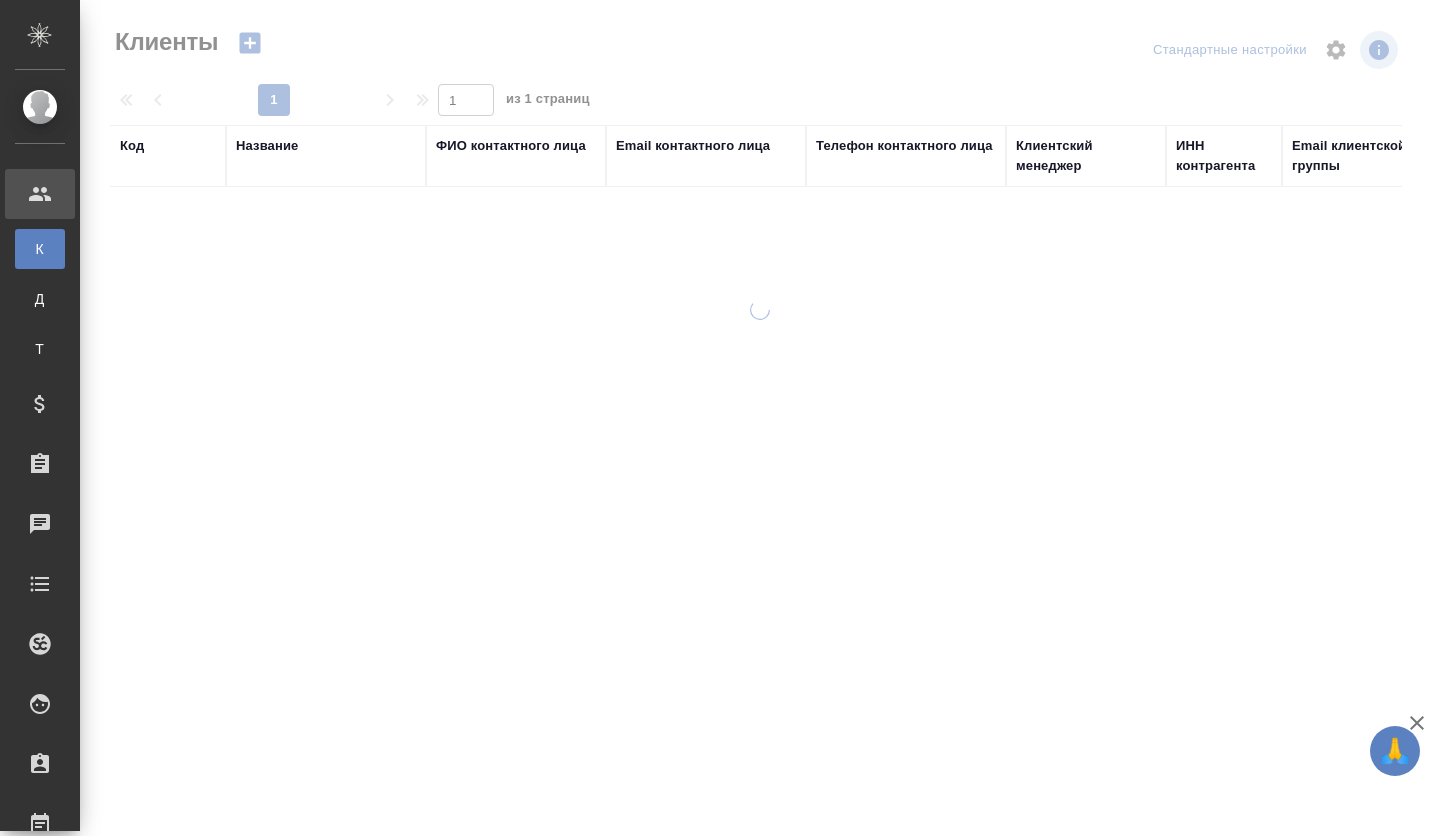select on "RU" 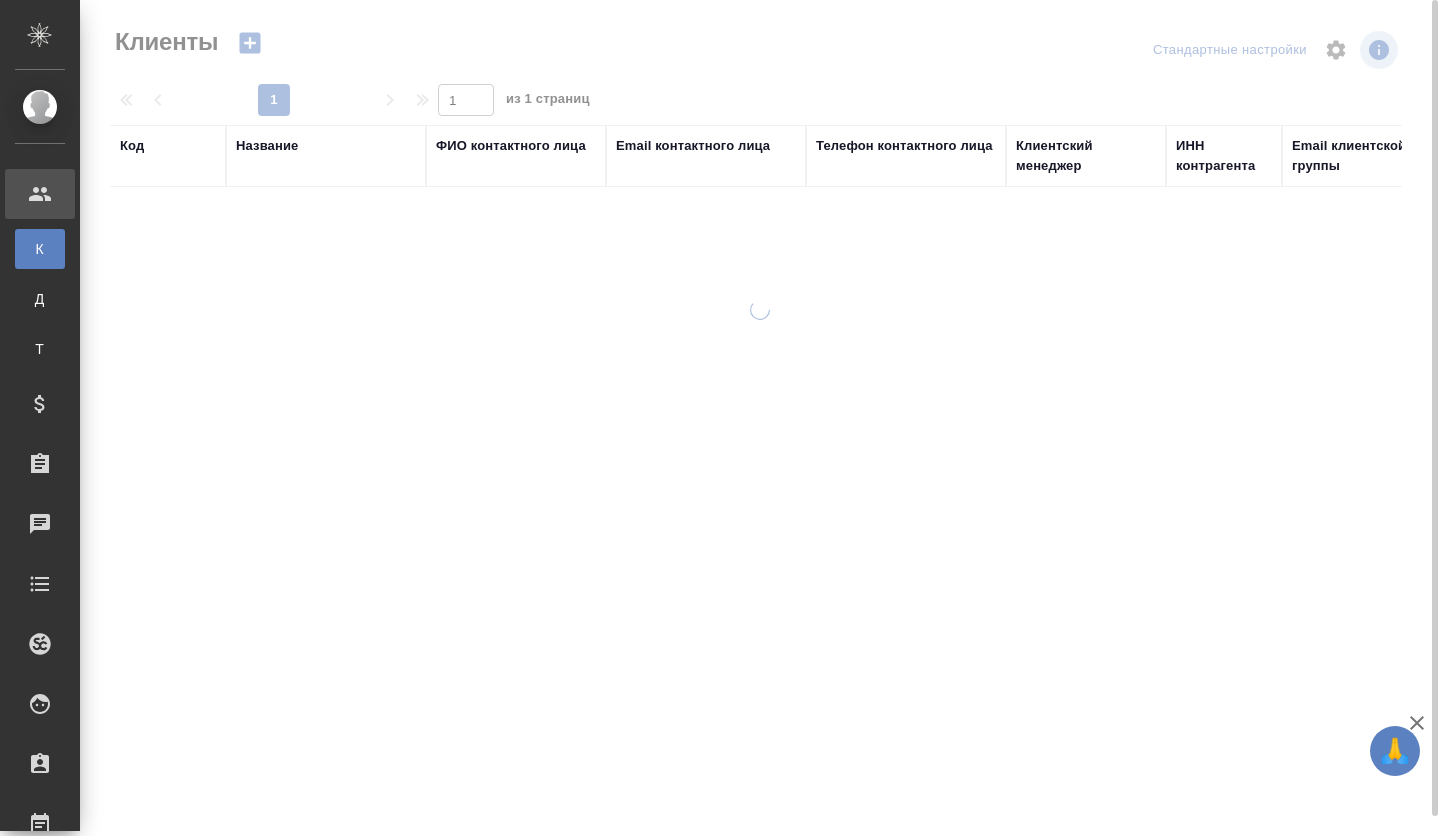 scroll, scrollTop: 0, scrollLeft: 0, axis: both 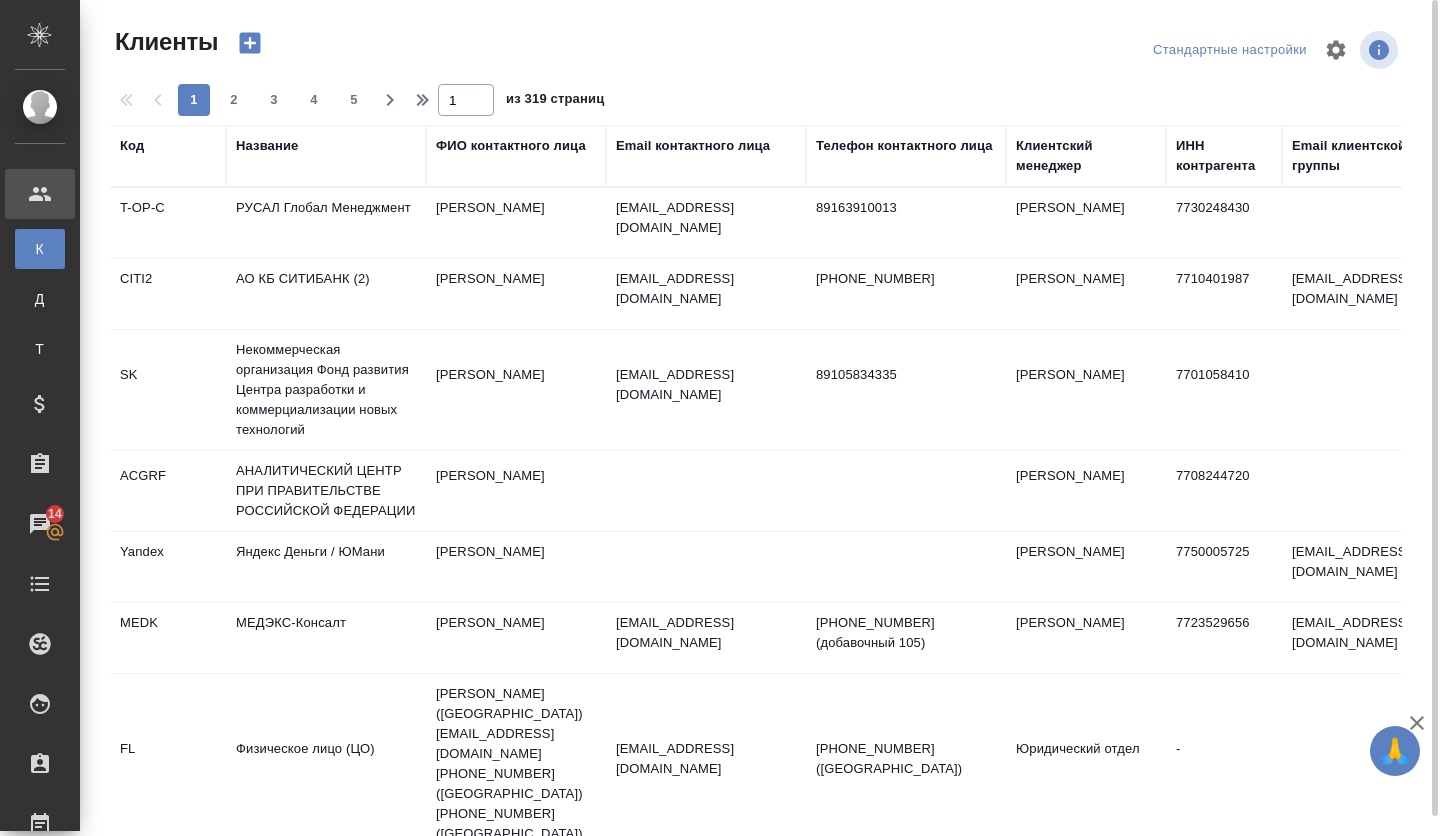 click on "Название" at bounding box center [326, 156] 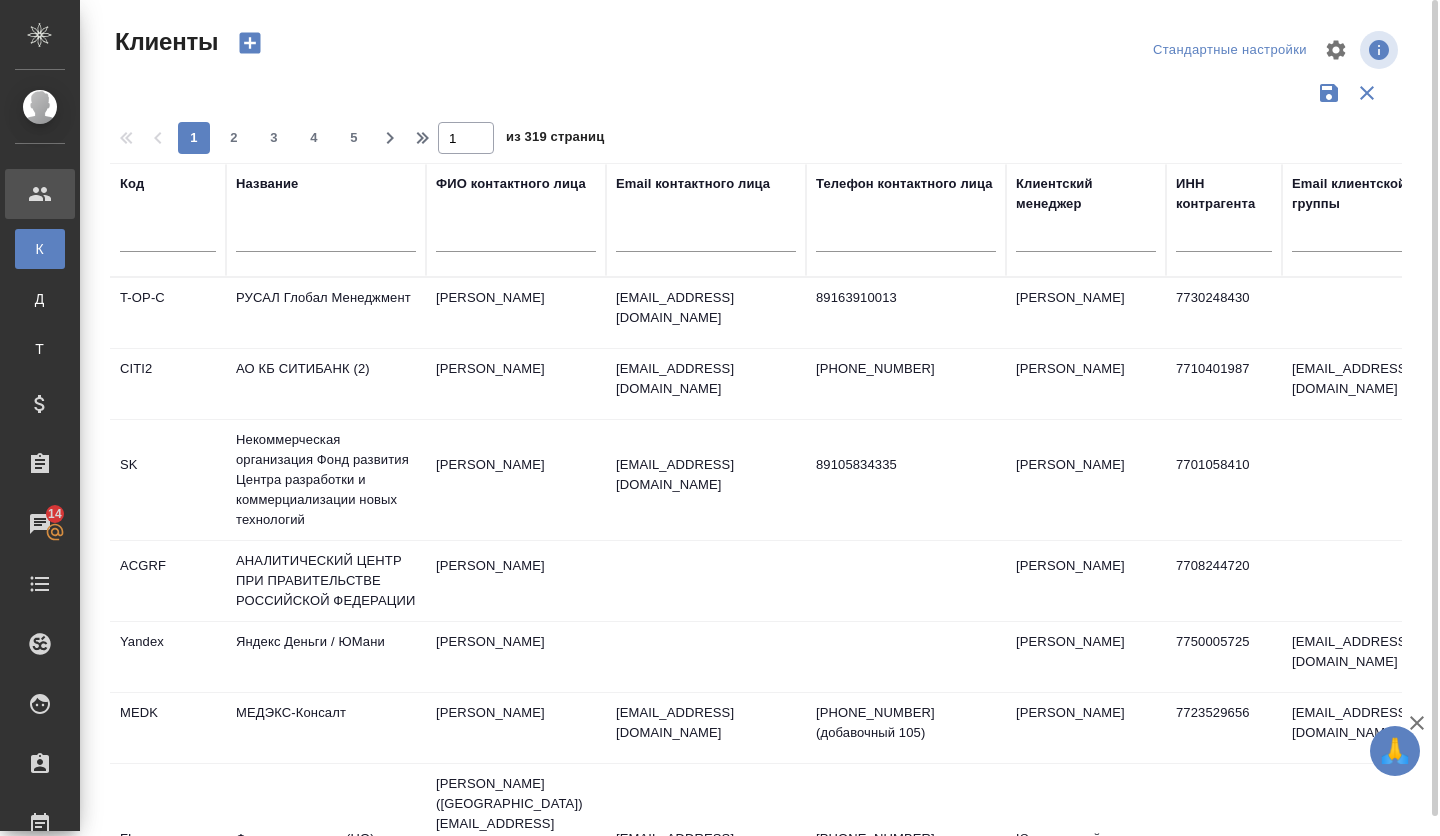 click on "Название" at bounding box center [326, 220] 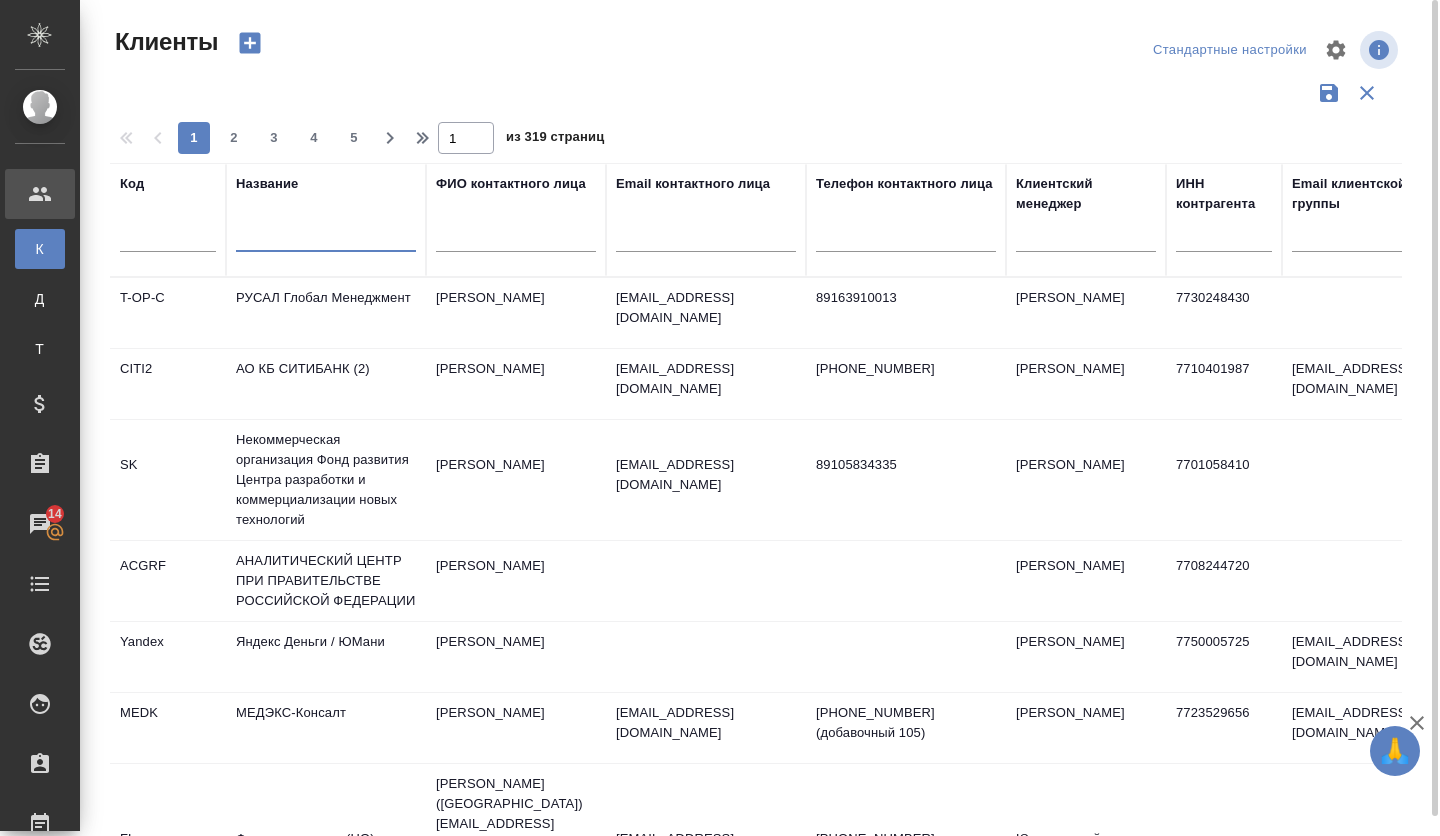 click at bounding box center [326, 239] 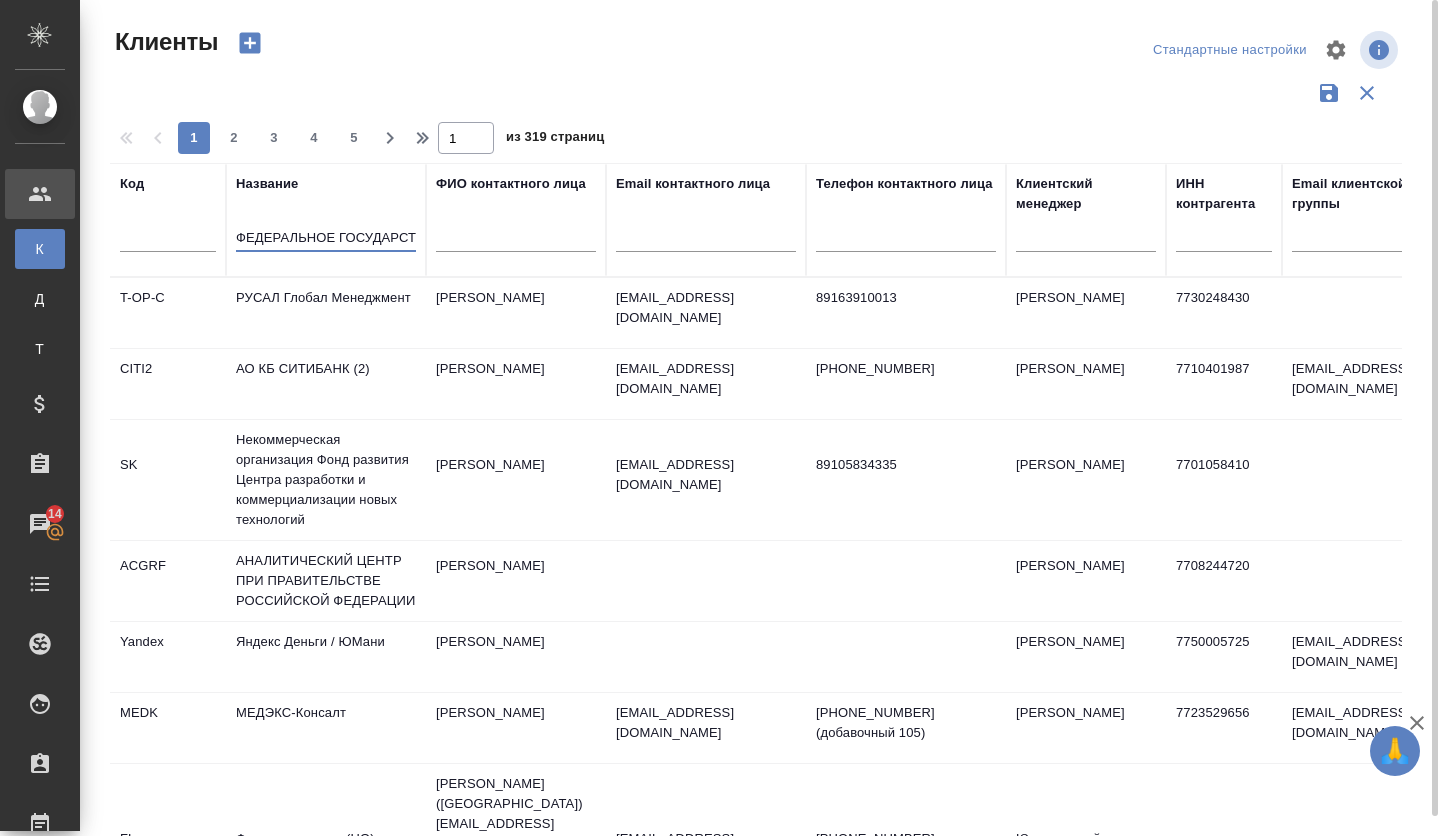 scroll, scrollTop: 0, scrollLeft: 1486, axis: horizontal 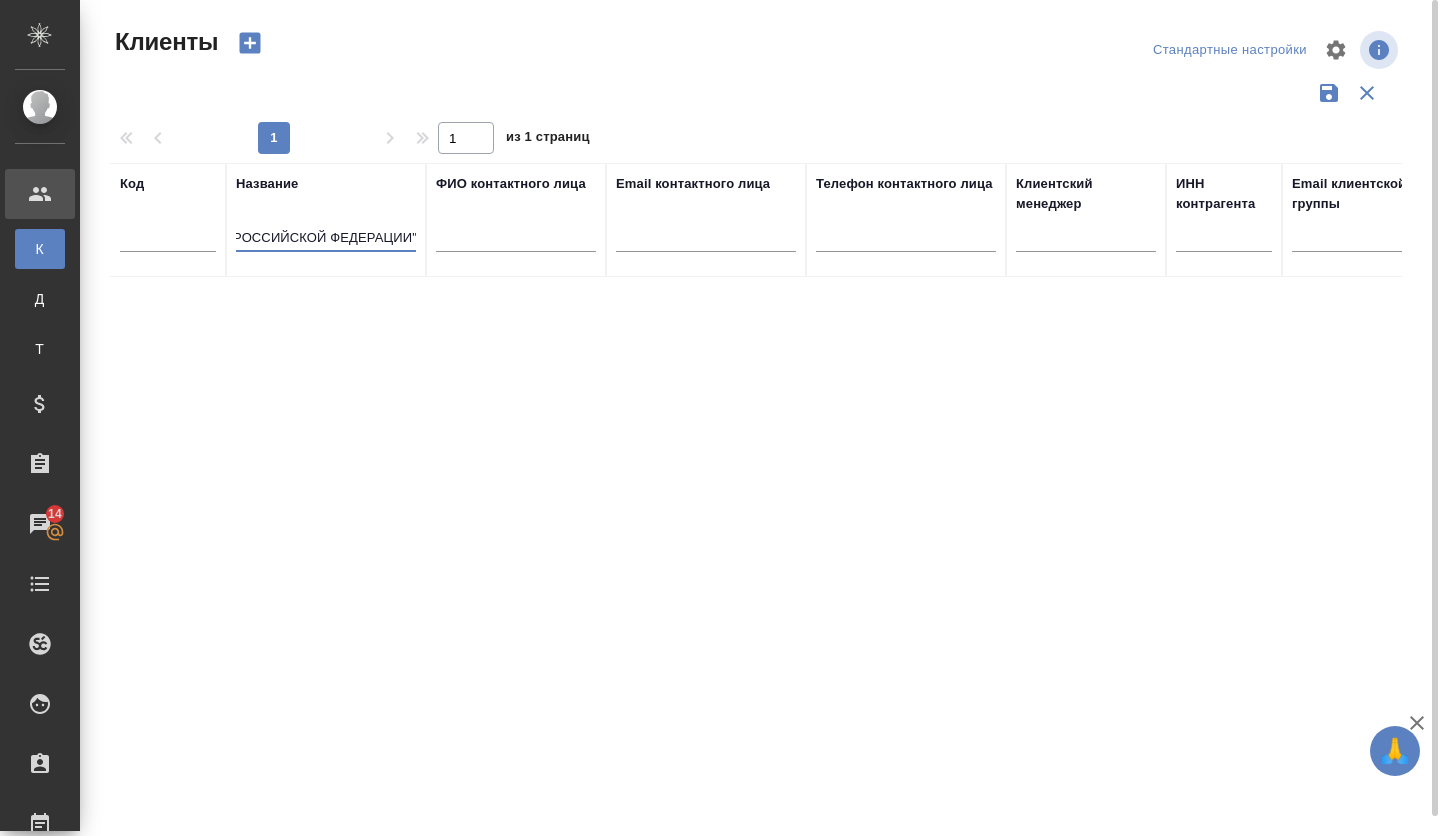 type on "ФЕДЕРАЛЬНОЕ ГОСУДАРСТВЕННОЕ УНИТАРНОЕ ПРЕДПРИЯТИЕ "ГЛАВНОЕ ПРОИЗВОДСТВЕННО-КОММЕРЧЕСКОЕ УПРАВЛЕНИЕ ПО ОБСЛУЖИВАНИЮ ДИПЛОМАТИЧЕСКОГО КОРПУСА ПРИ МИНИСТЕРСТВЕ ИНОСТРАННЫХ ДЕЛ РОССИЙСКОЙ ФЕДЕРАЦИИ"" 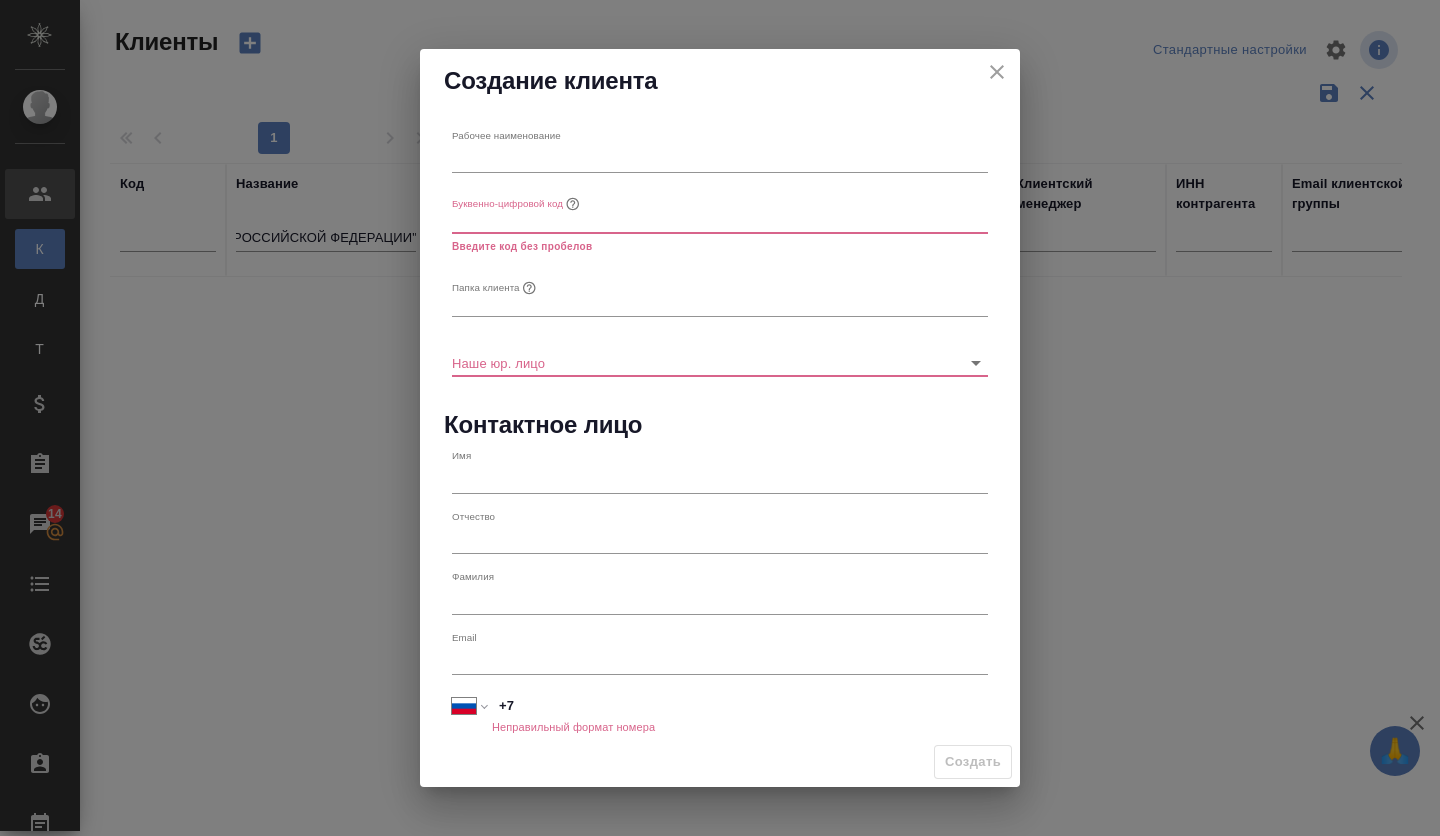 scroll, scrollTop: 0, scrollLeft: 0, axis: both 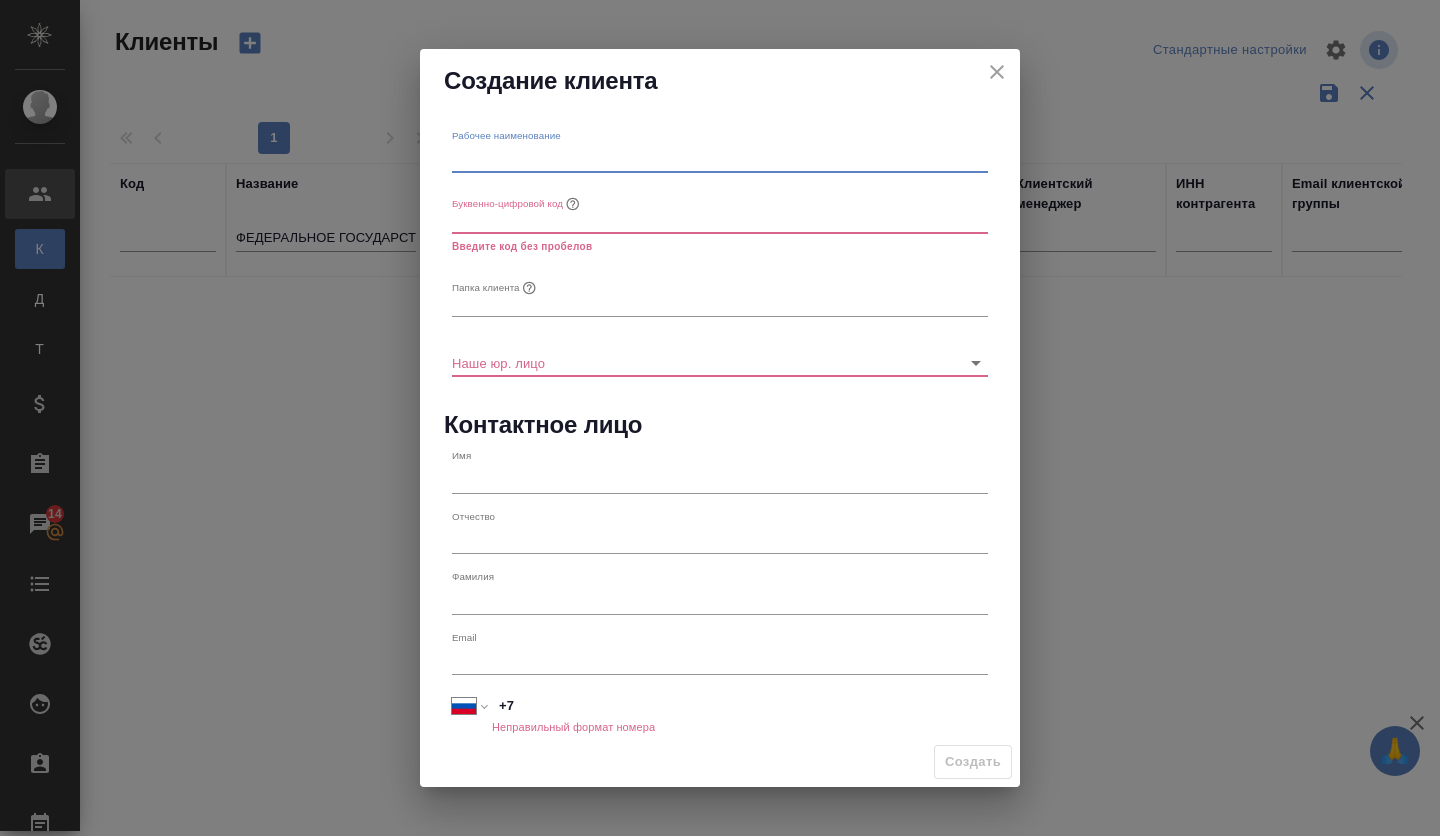click at bounding box center [720, 159] 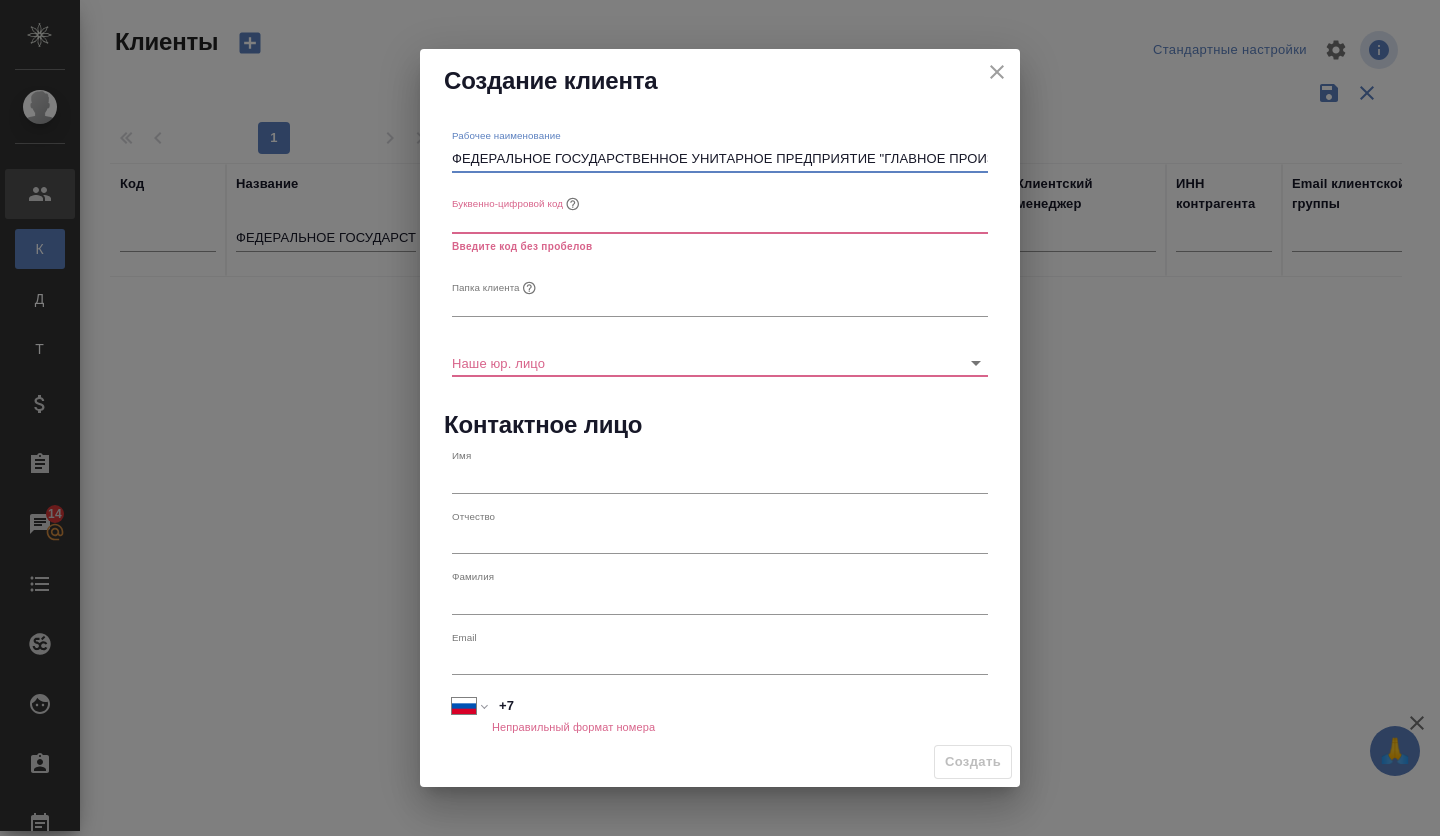 scroll, scrollTop: 0, scrollLeft: 1130, axis: horizontal 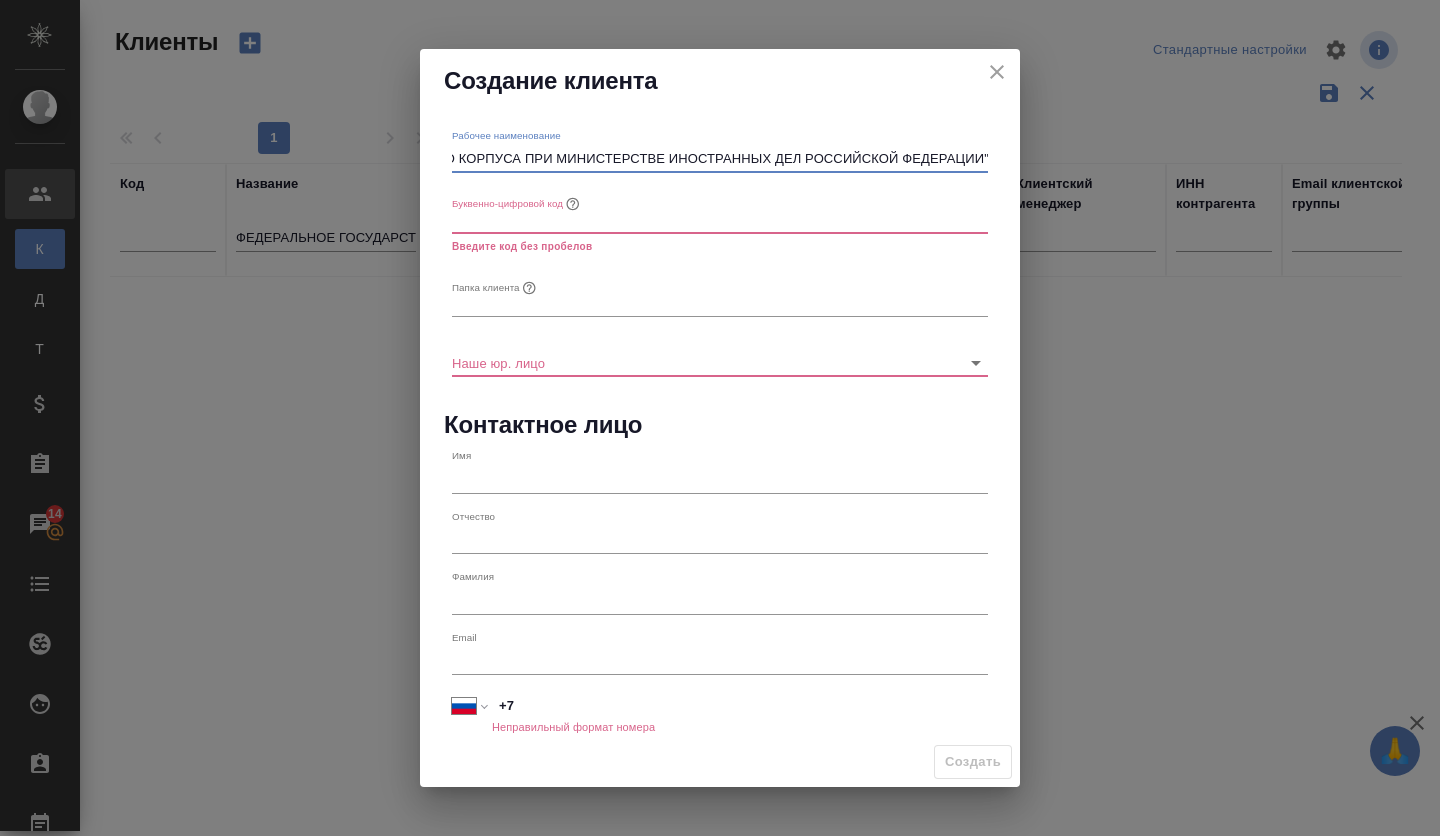 type on "ФЕДЕРАЛЬНОЕ ГОСУДАРСТВЕННОЕ УНИТАРНОЕ ПРЕДПРИЯТИЕ "ГЛАВНОЕ ПРОИЗВОДСТВЕННО-КОММЕРЧЕСКОЕ УПРАВЛЕНИЕ ПО ОБСЛУЖИВАНИЮ ДИПЛОМАТИЧЕСКОГО КОРПУСА ПРИ МИНИСТЕРСТВЕ ИНОСТРАННЫХ ДЕЛ РОССИЙСКОЙ ФЕДЕРАЦИИ"" 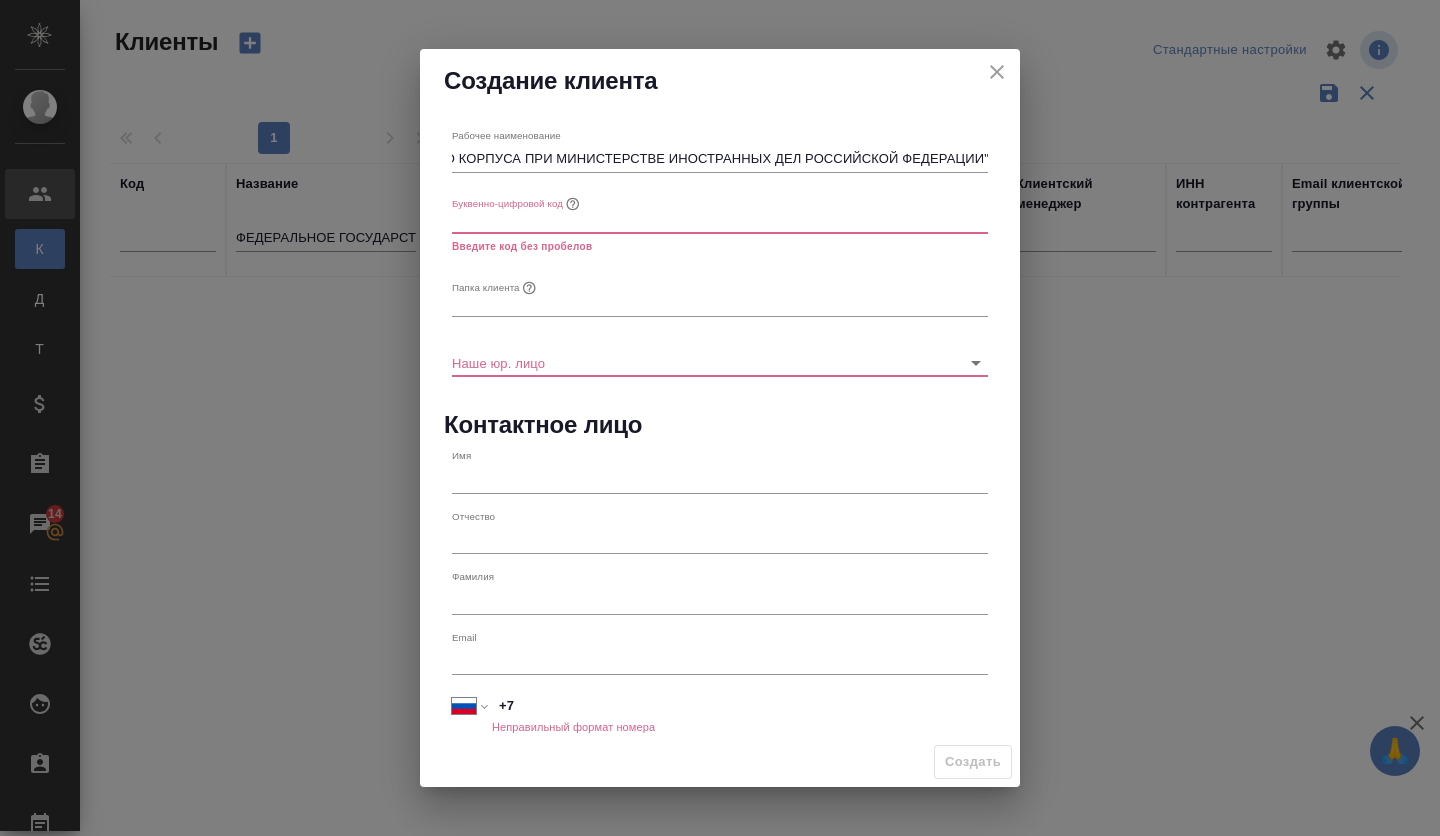 click at bounding box center (720, 219) 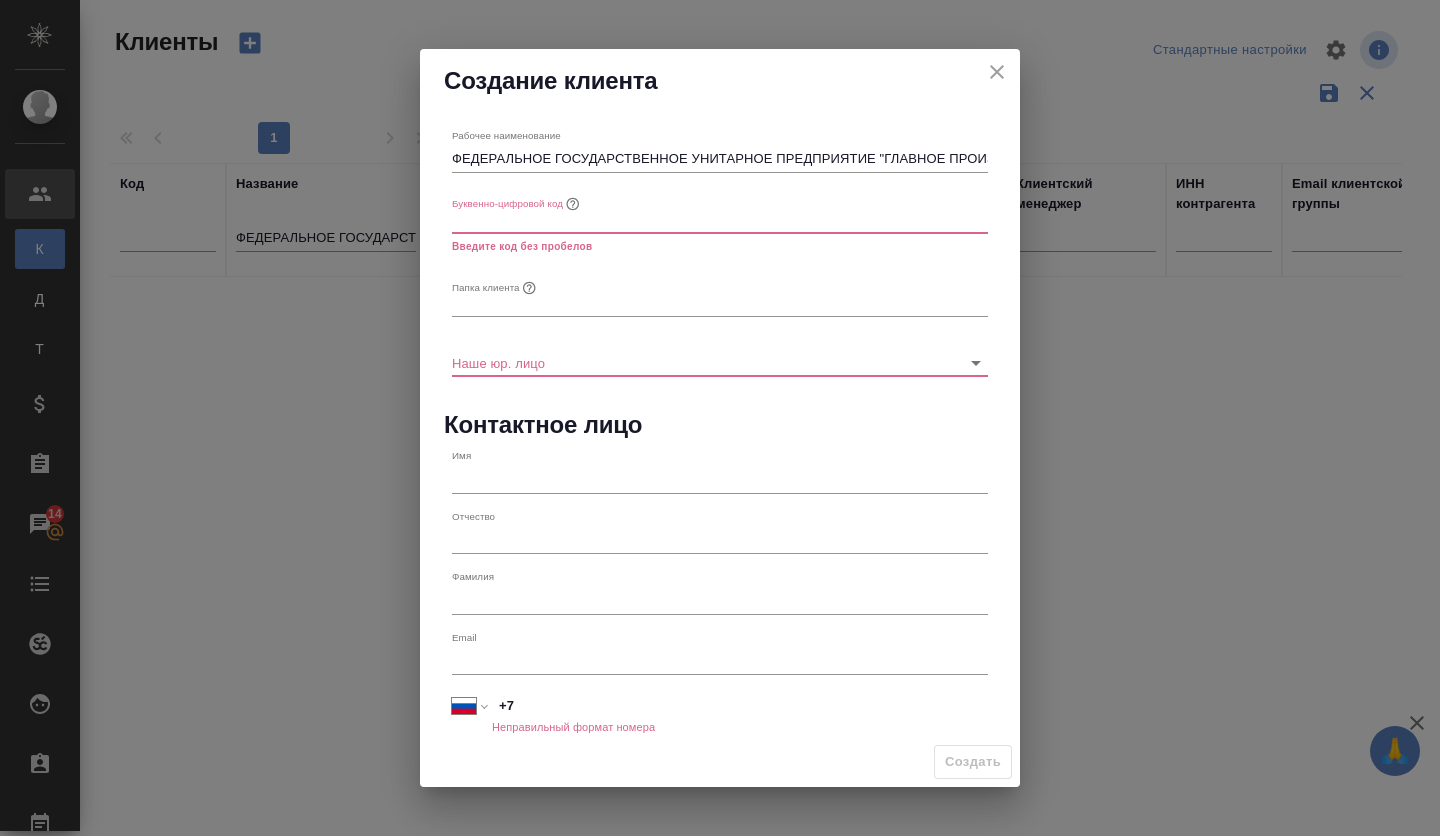 paste on "ГЛАВУПДК ПРИ МИД РОССИИ" 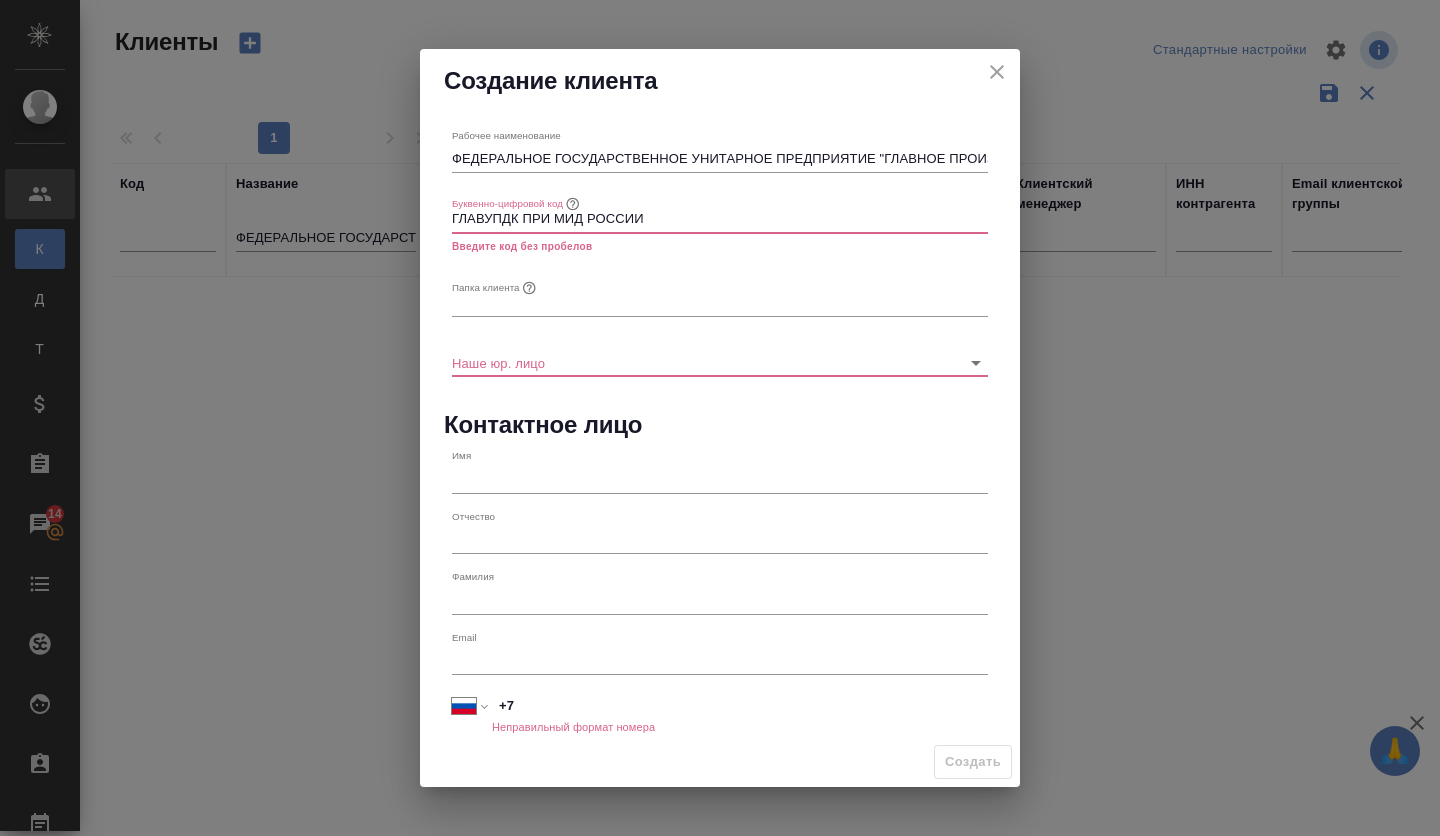 type on "ГЛАВУПДК ПРИ МИД РОССИИ" 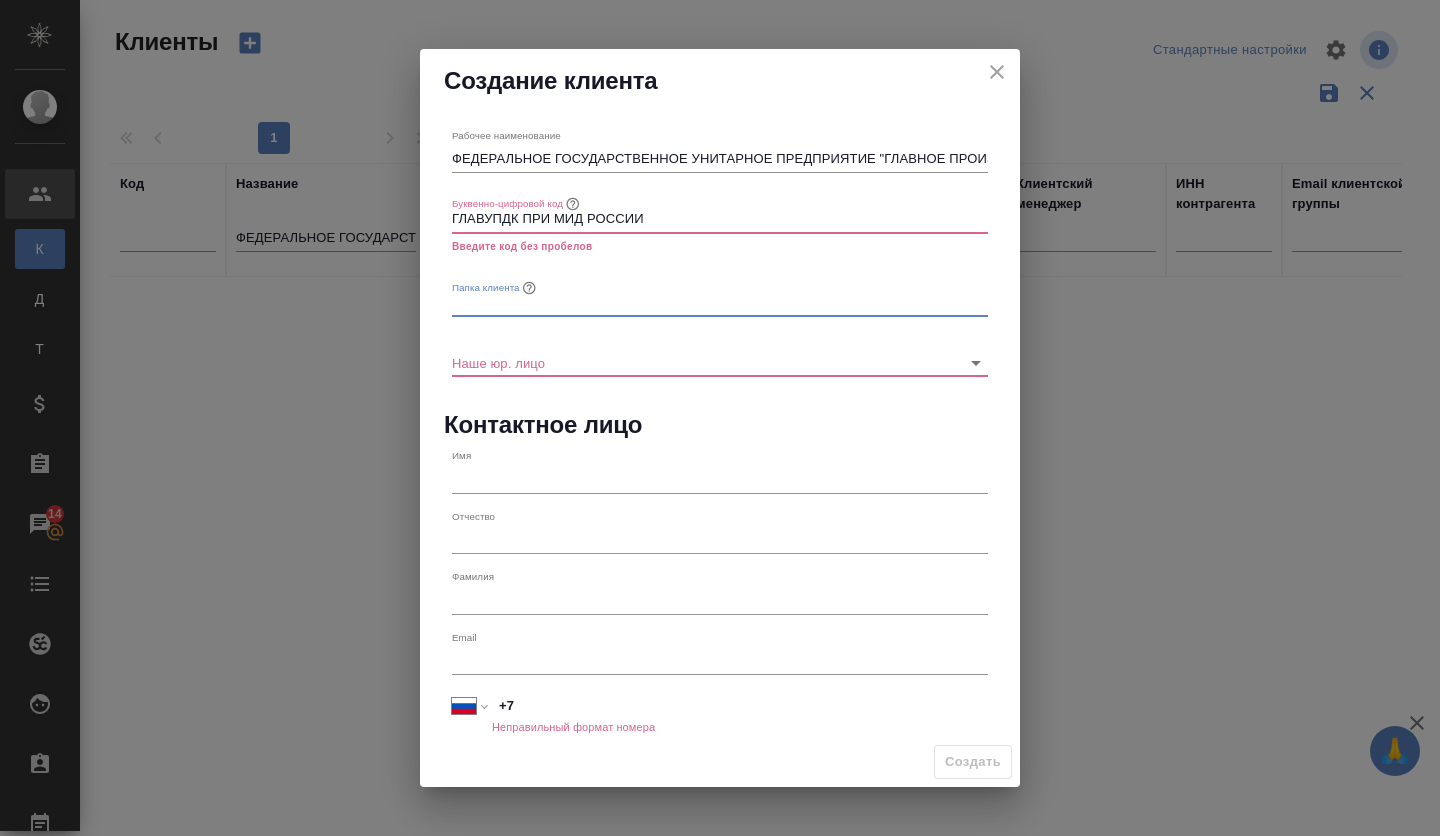 click at bounding box center [720, 303] 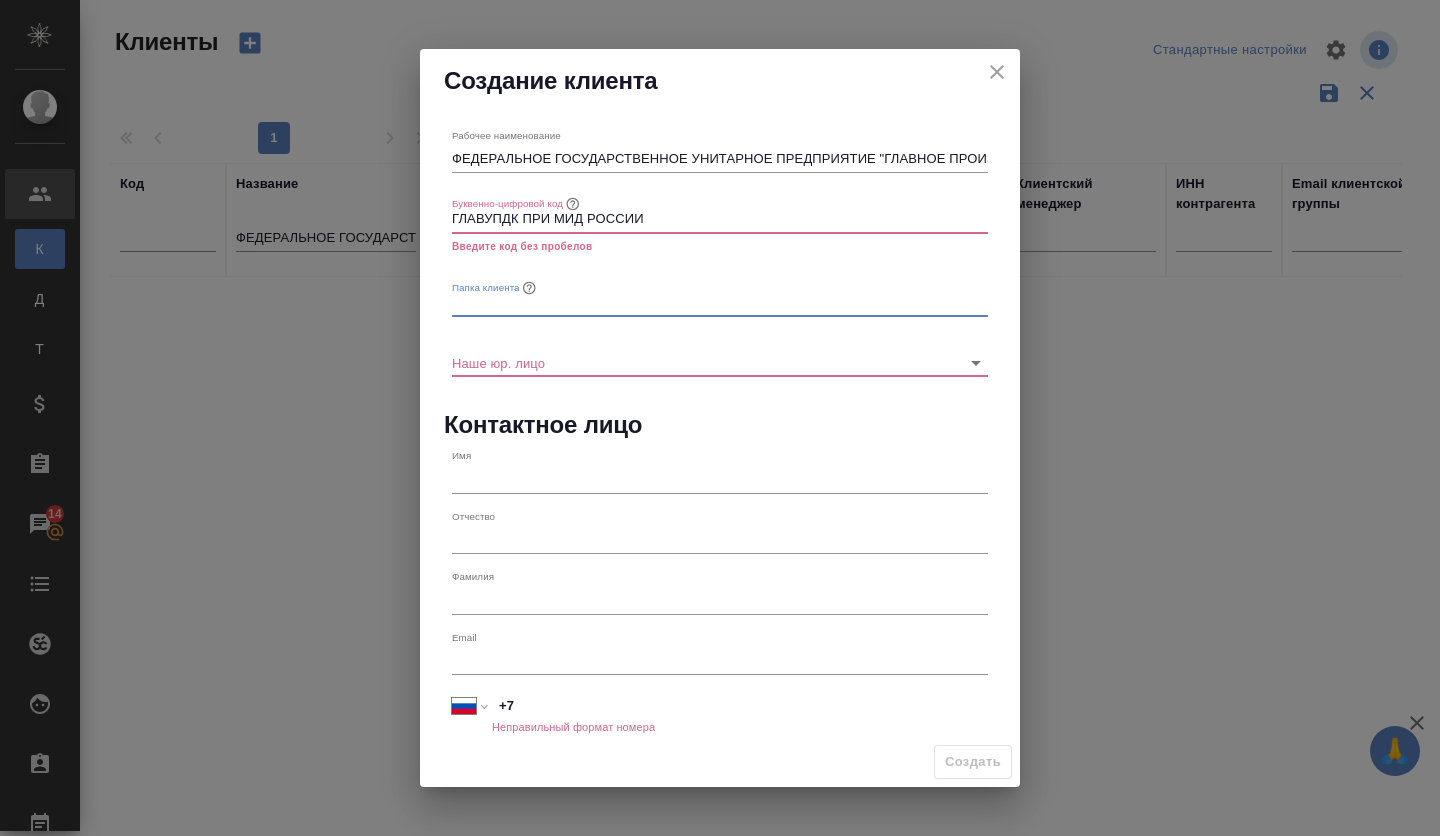 paste on "ГЛАВУПДК ПРИ МИД РОССИИ" 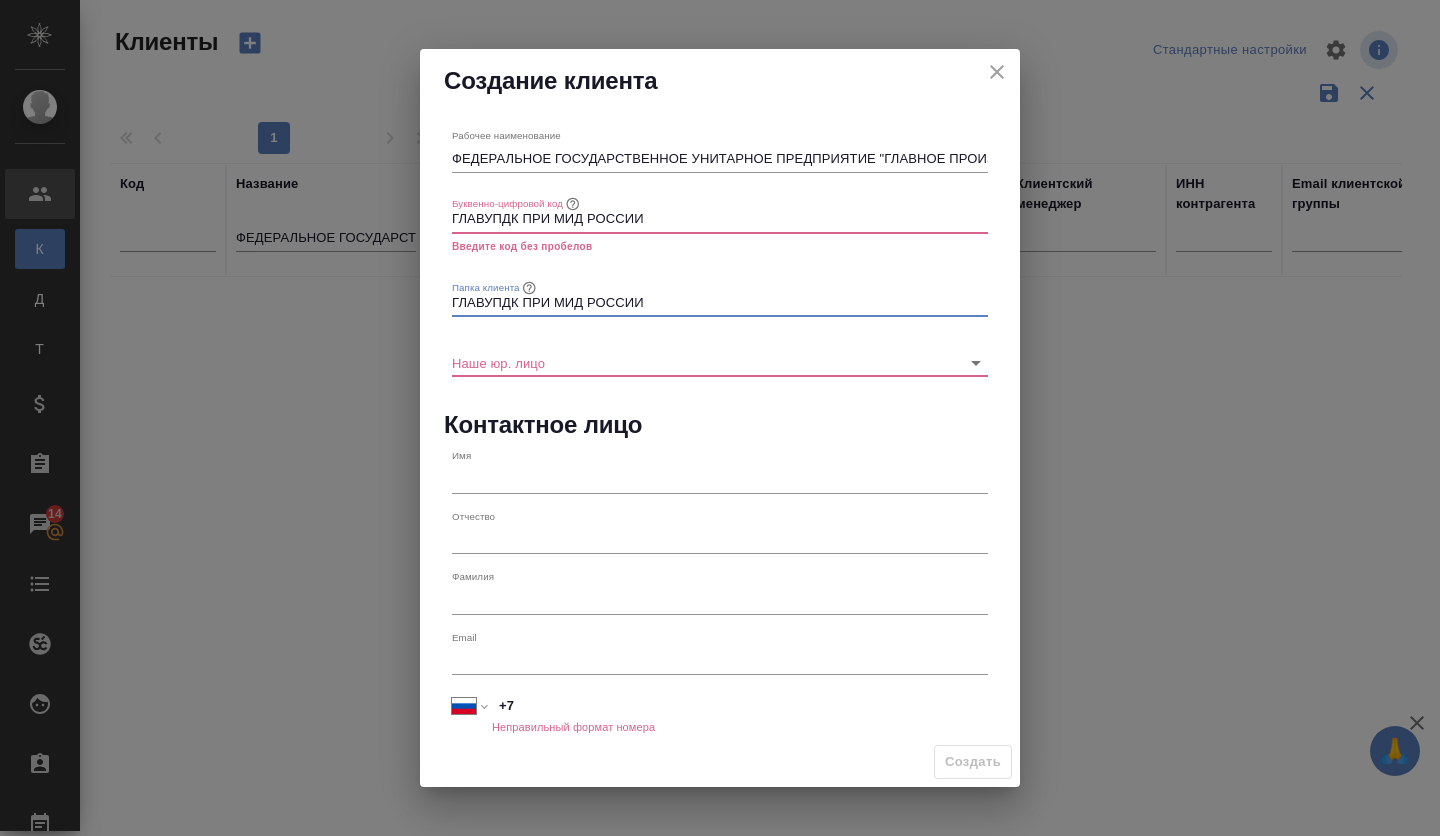 type on "ГЛАВУПДК ПРИ МИД РОССИИ" 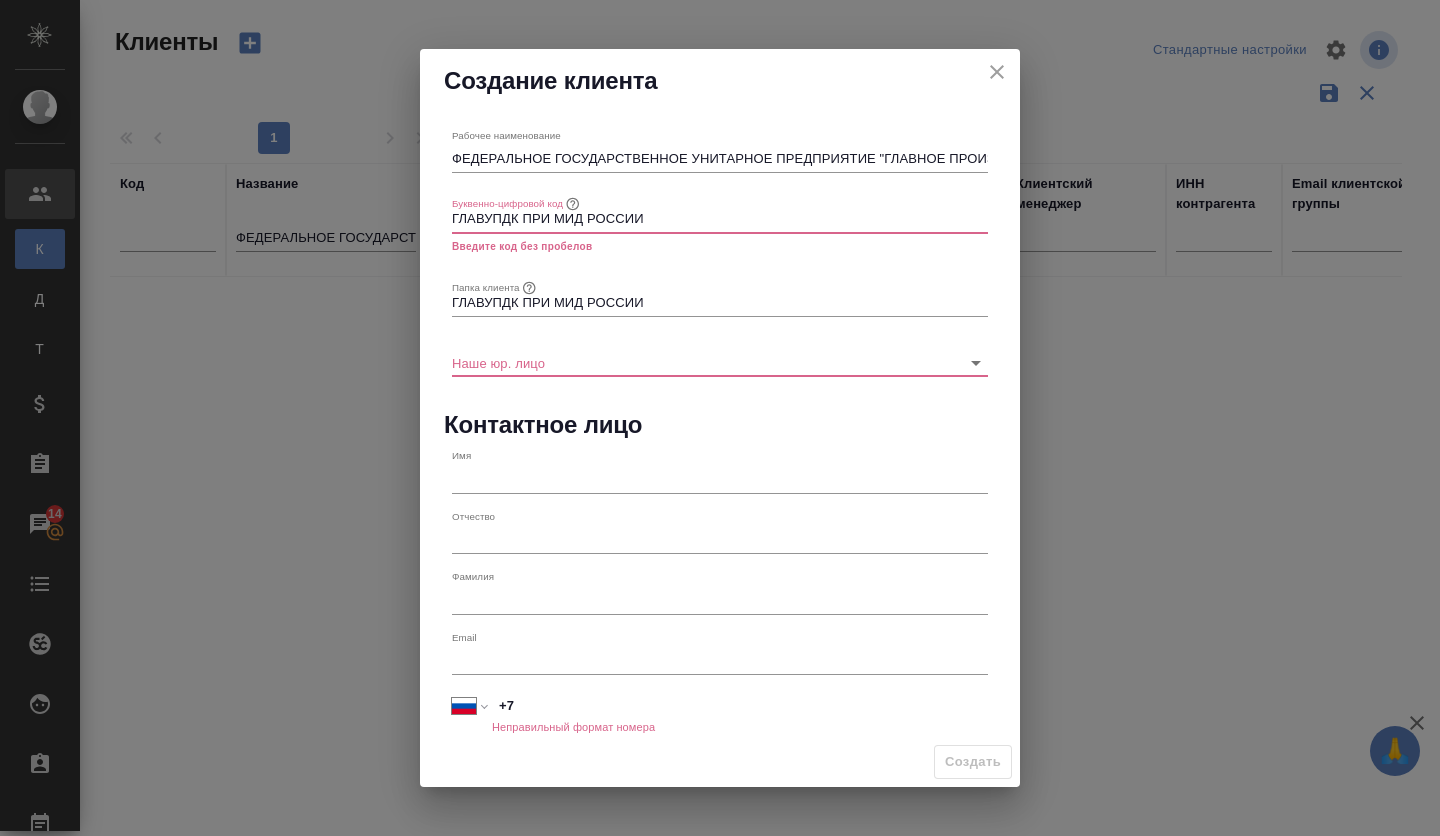 drag, startPoint x: 661, startPoint y: 219, endPoint x: 524, endPoint y: 229, distance: 137.36447 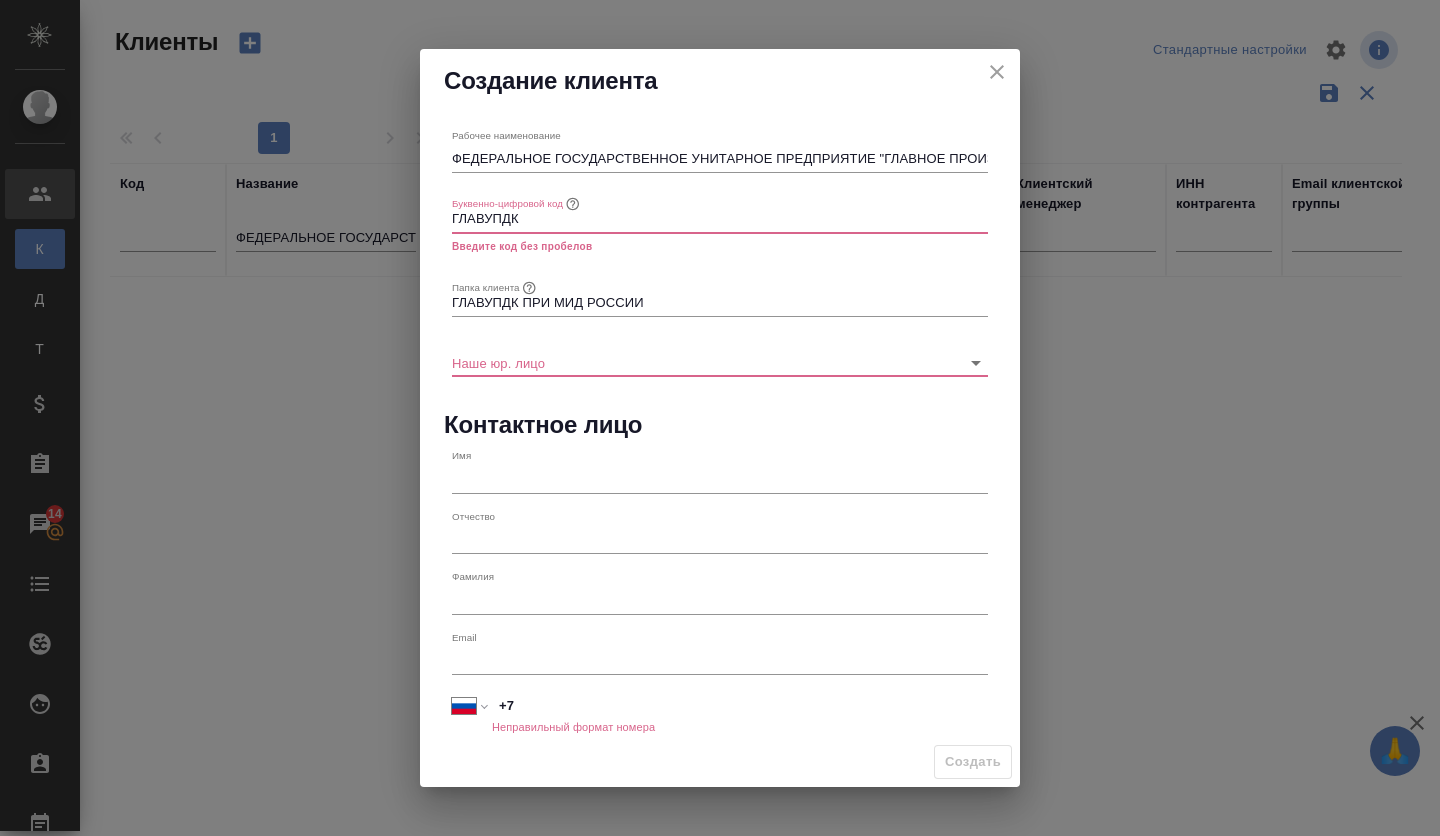 drag, startPoint x: 535, startPoint y: 220, endPoint x: 460, endPoint y: 218, distance: 75.026665 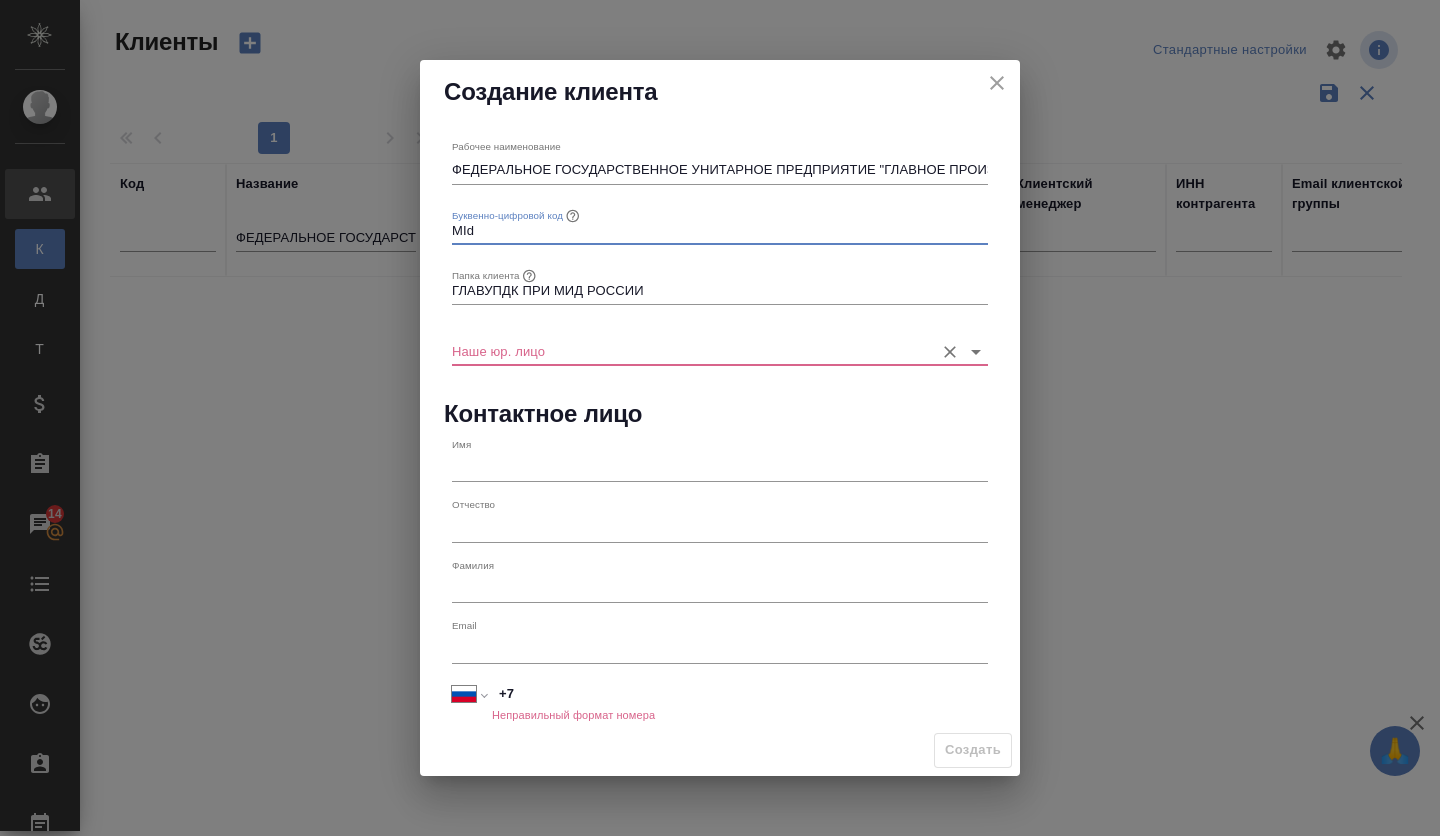 type on "MId" 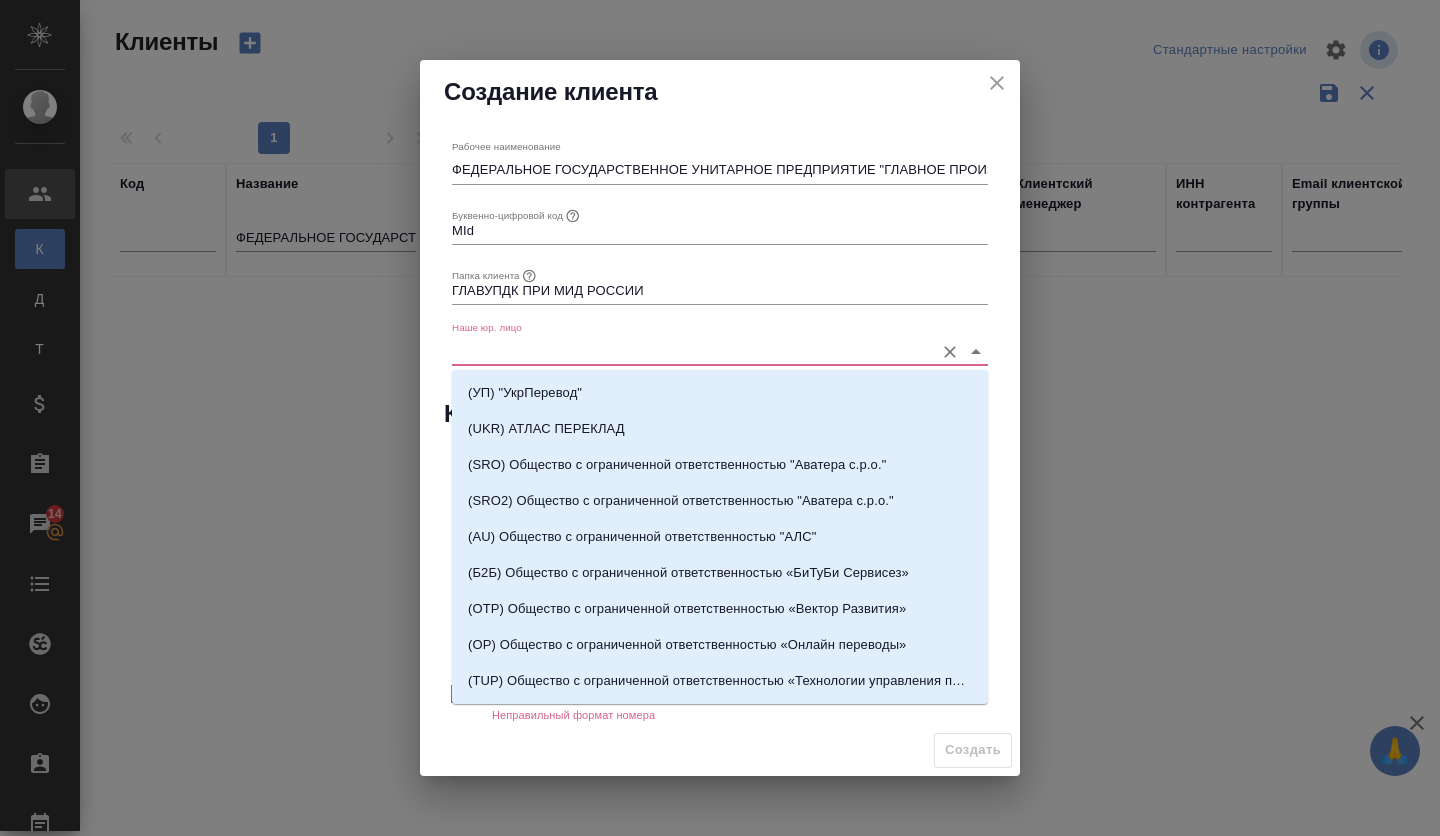 type on "C" 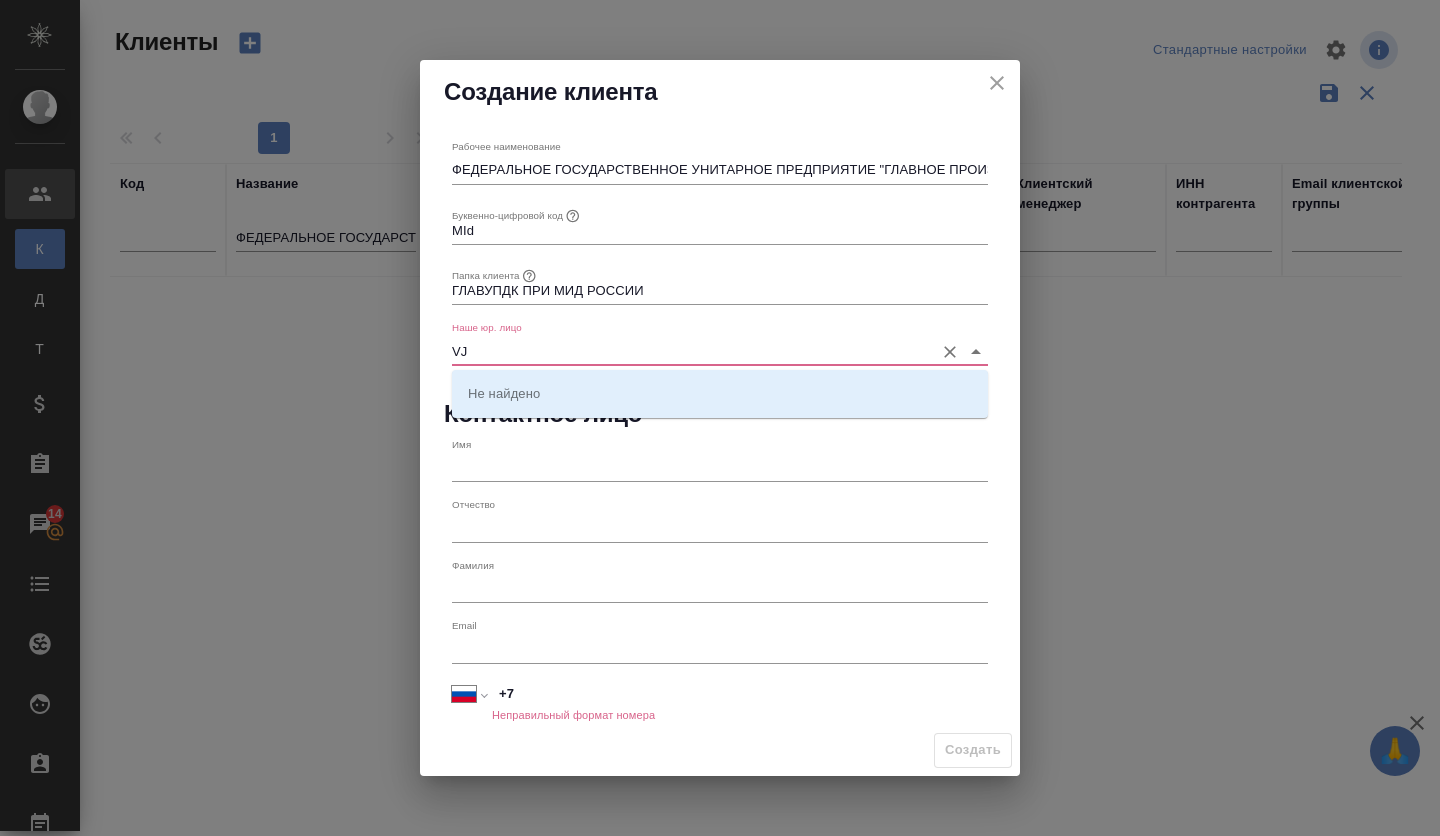 type on "V" 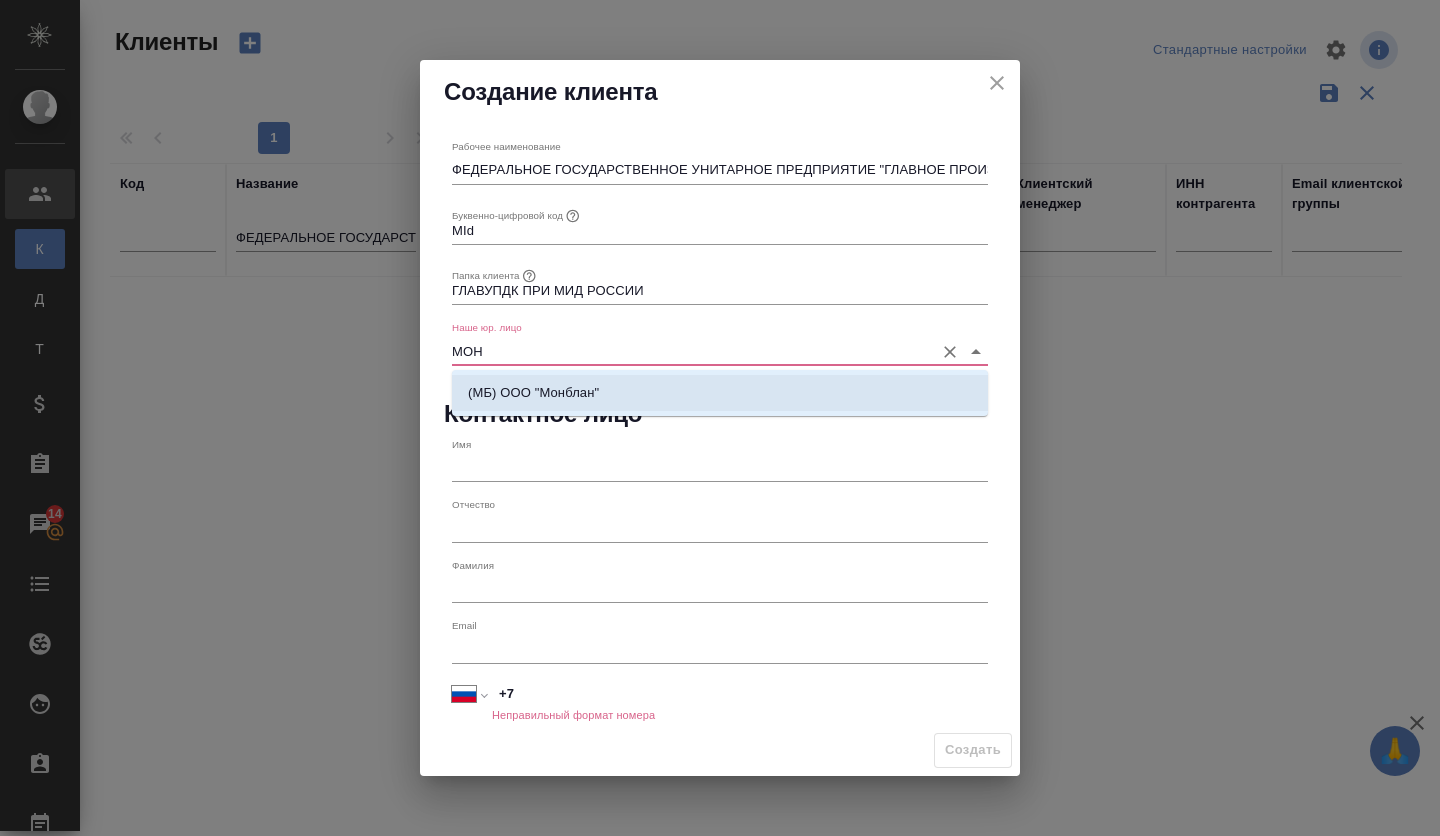 click on "(МБ) ООО "Монблан"" at bounding box center [720, 393] 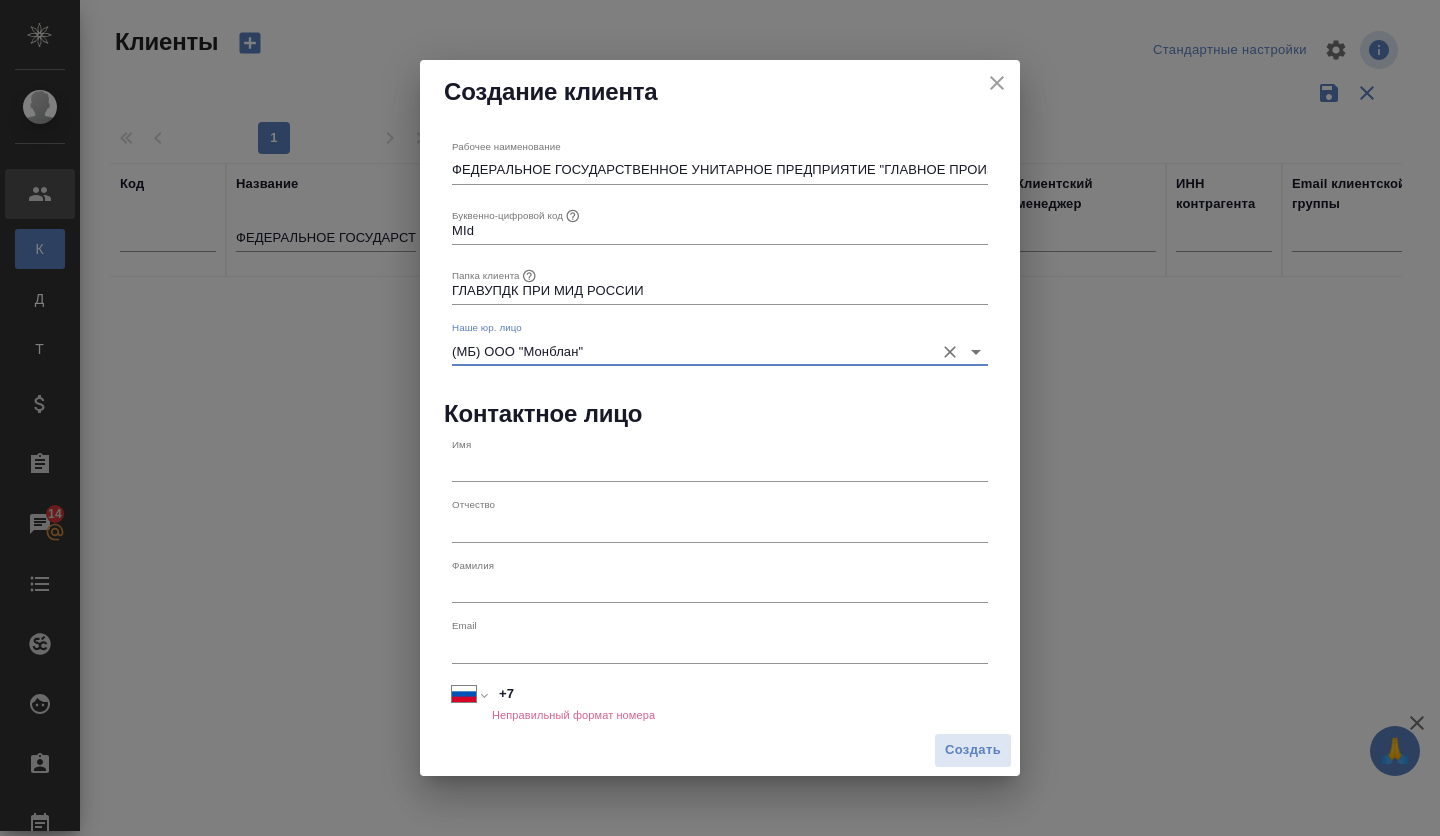 type on "(МБ) ООО "Монблан"" 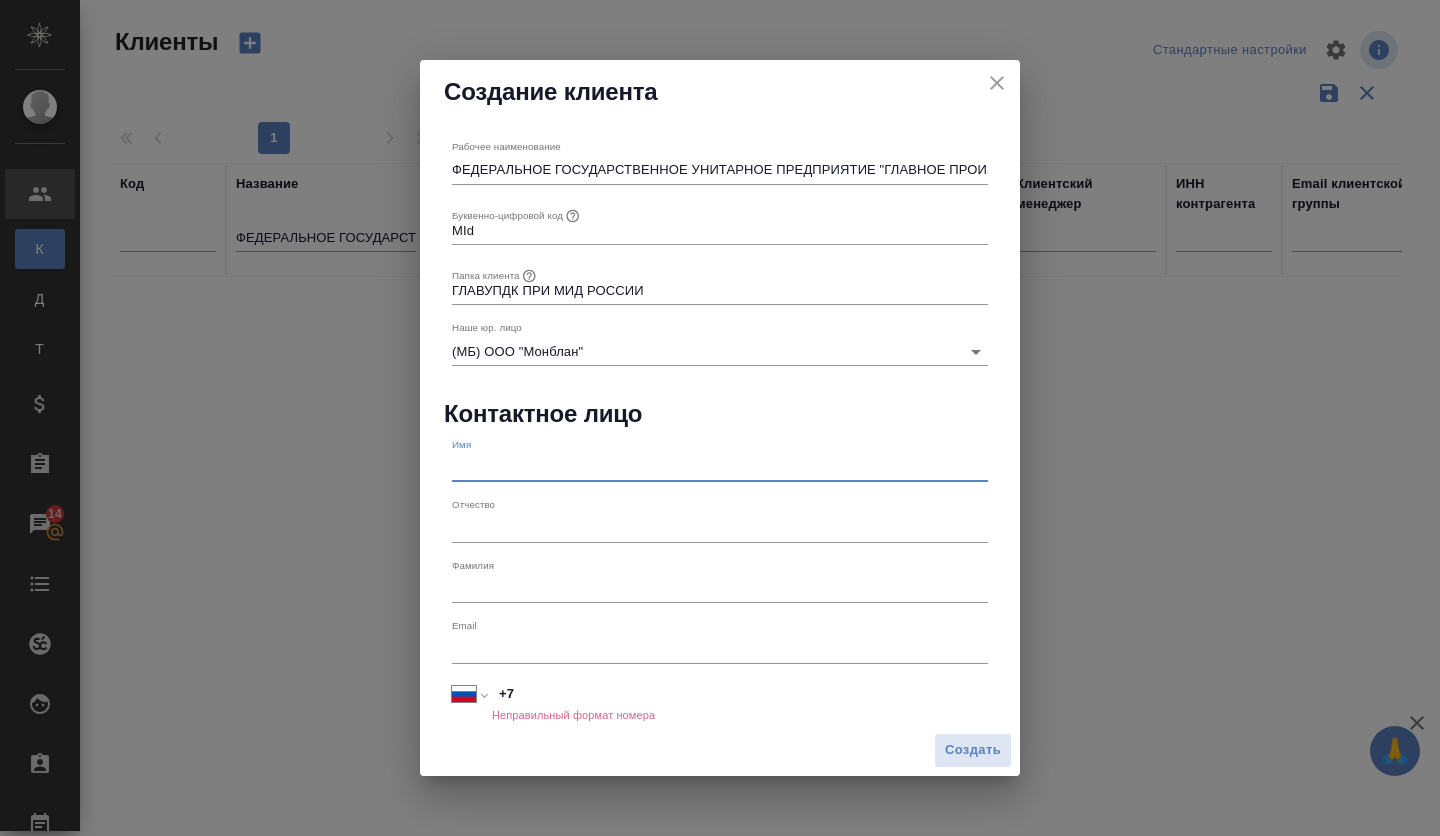 paste on "Игнатов Д.Р." 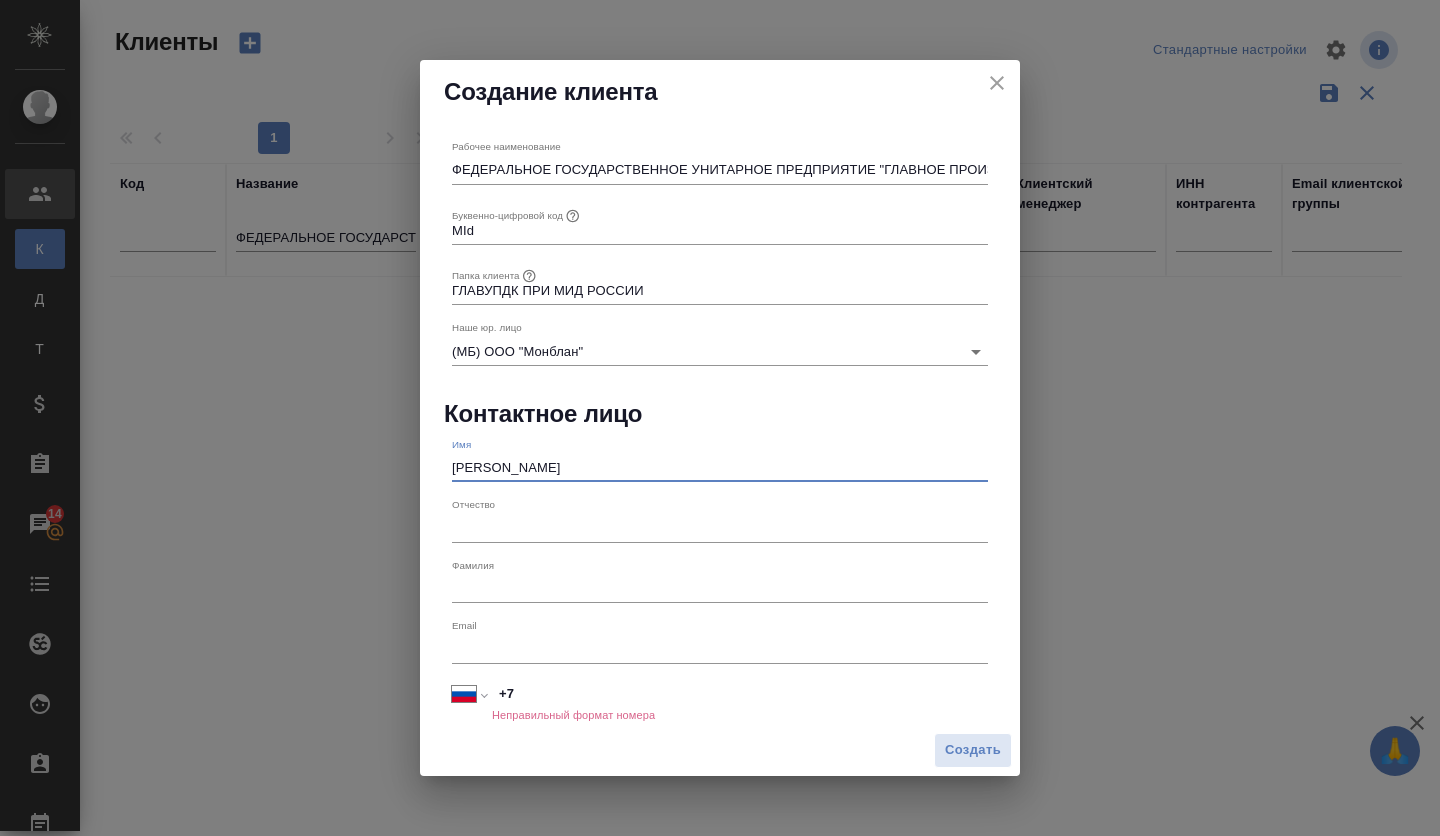 type on "Игнатов Д.Р." 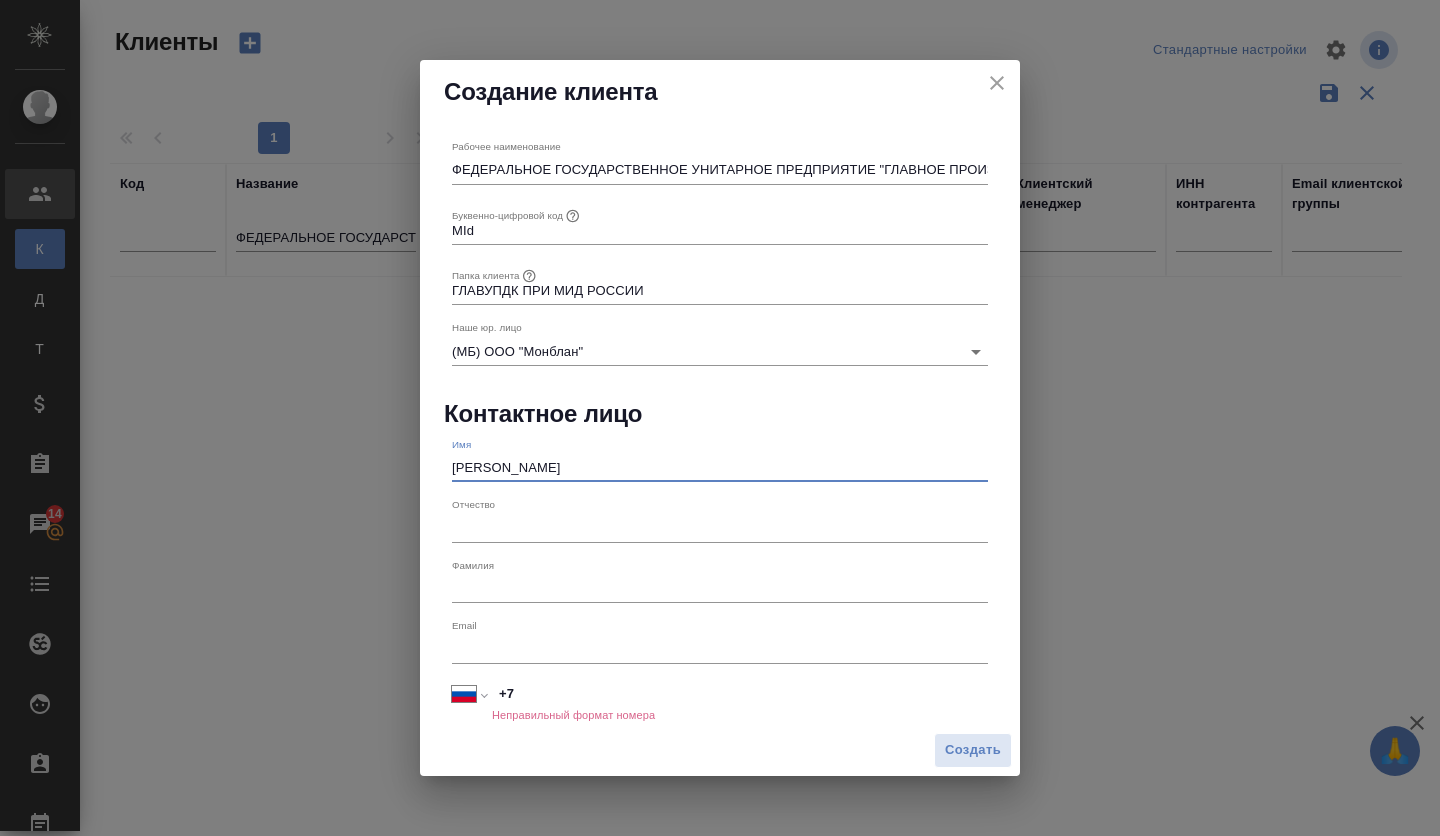click on "Международный Австралия Австрия Азербайджан Албания Алжир Американское Самоа Ангилья Ангола Андорра Антигуа и Барбуда Аргентина Армения Аруба Афганистан Багамы Бангладеш Барбадос Бахрейн Белиз Белоруссия Бельгия Бенин Бермуды Болгария Боливия, Многонациональное Государство Бонайре, Саба и Синт-Эстатиус Босния и Герцеговина Ботсвана Бразилия Британская территория в Индийском океане Бруней-Даруссалам Буркина-Фасо Бурунди Бутан Вануату Венгрия Венесуэла Боливарианская Республика Виргинские острова, Британские Виргинские острова, США Вьетнам +7" at bounding box center (720, 694) 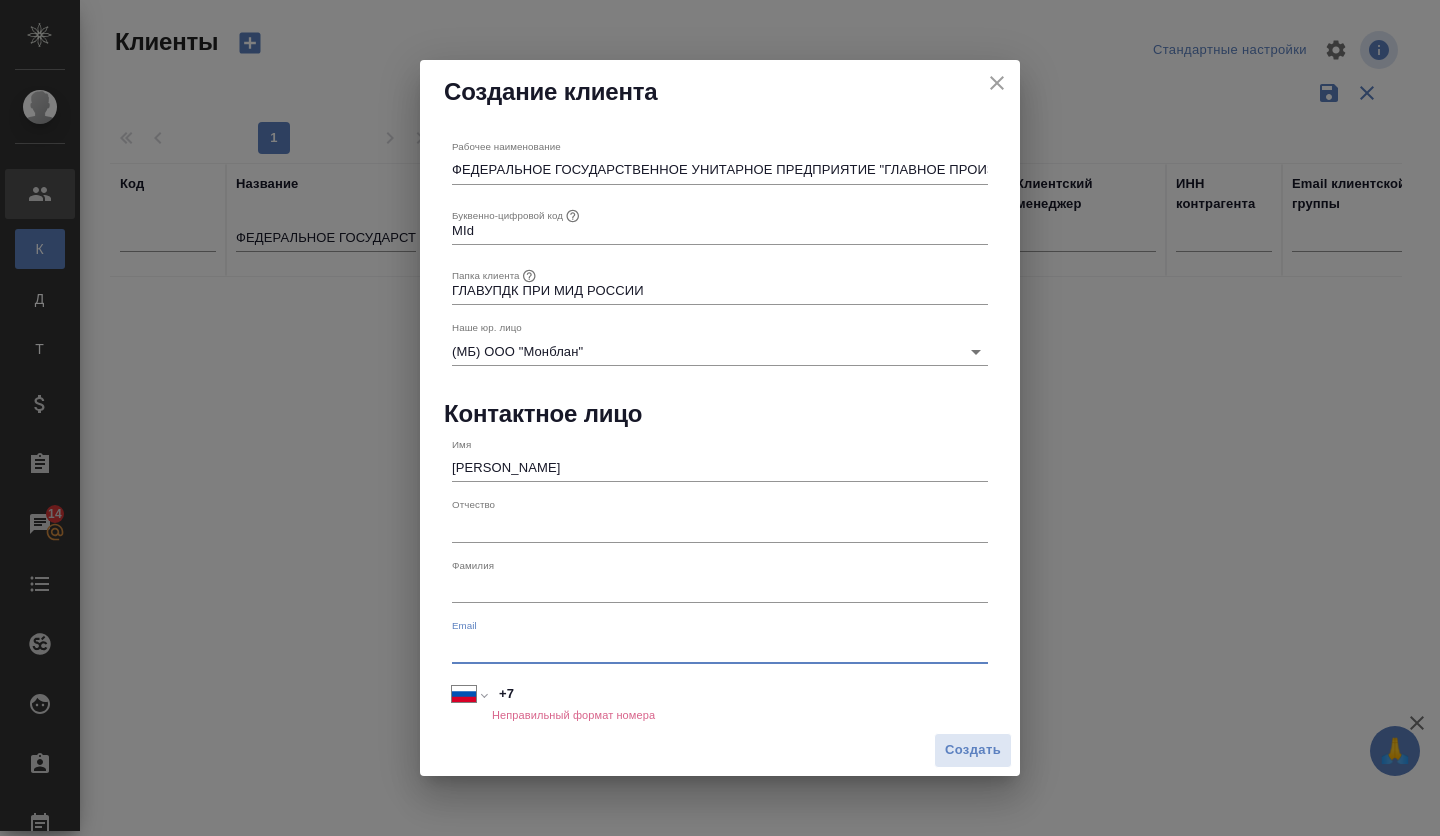 click at bounding box center [720, 649] 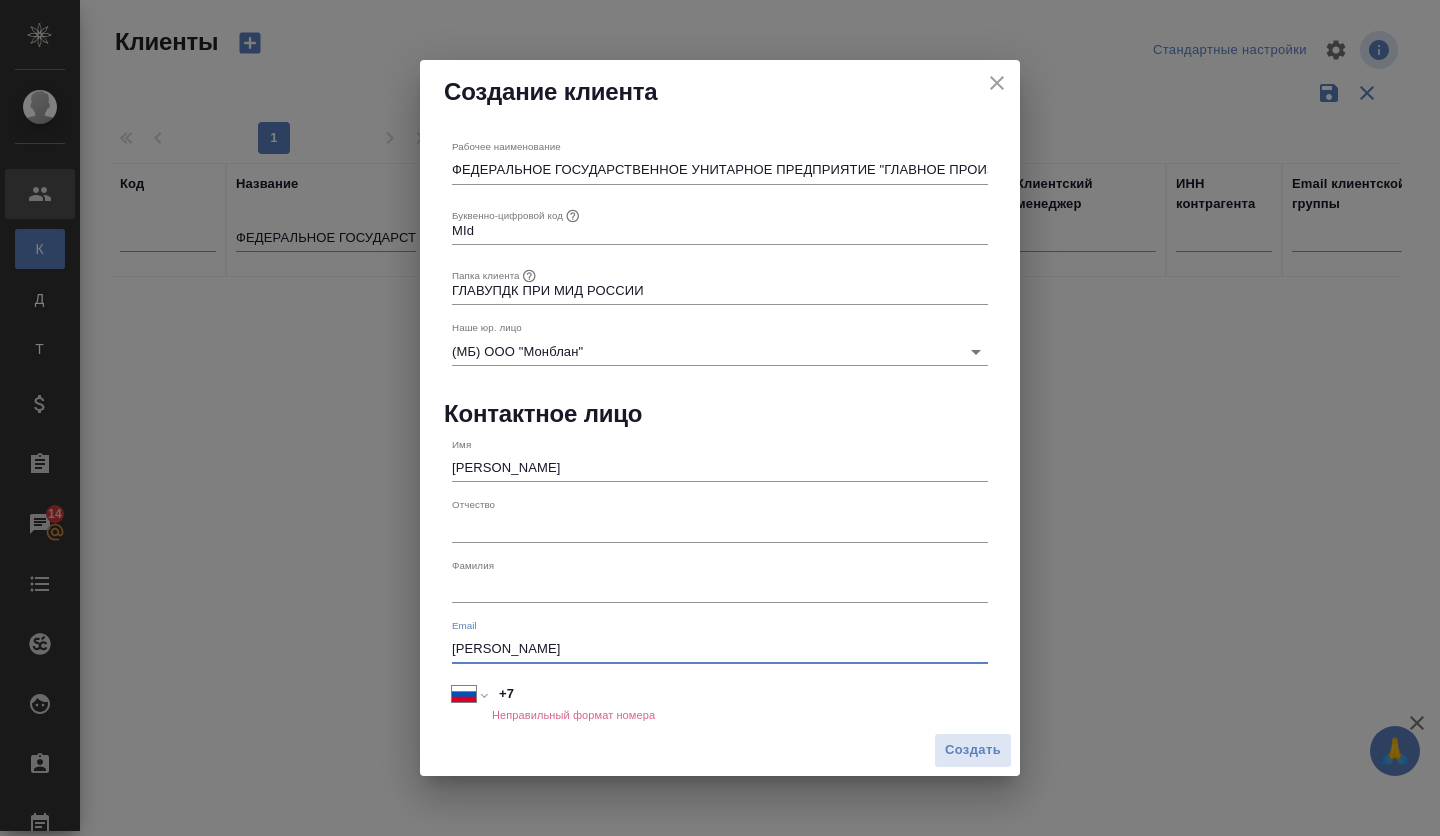 drag, startPoint x: 533, startPoint y: 658, endPoint x: 398, endPoint y: 644, distance: 135.72398 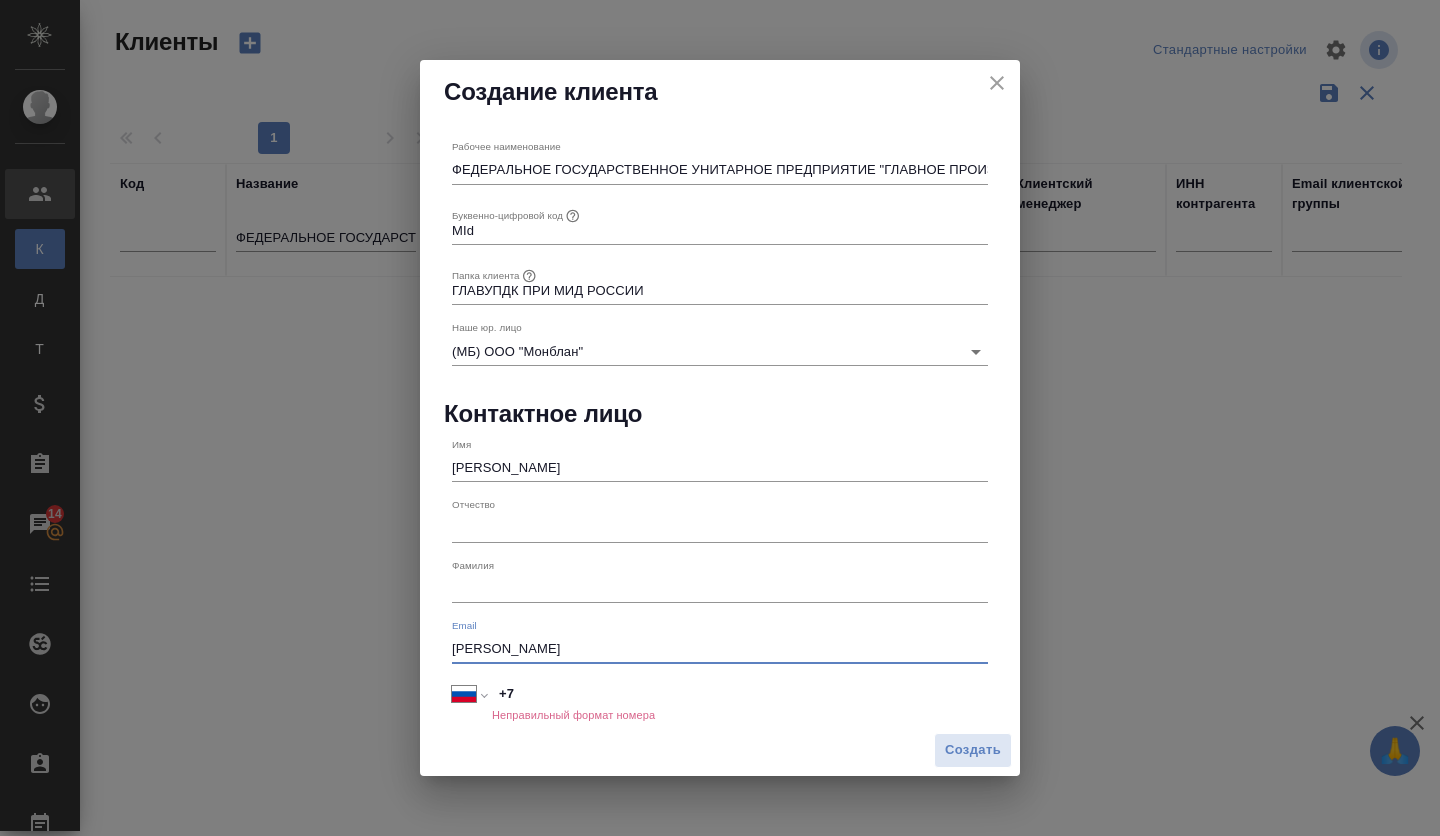 click on "Создание клиента Рабочее наименование ФЕДЕРАЛЬНОЕ ГОСУДАРСТВЕННОЕ УНИТАРНОЕ ПРЕДПРИЯТИЕ "ГЛАВНОЕ ПРОИЗВОДСТВЕННО-КОММЕРЧЕСКОЕ УПРАВЛЕНИЕ ПО ОБСЛУЖИВАНИЮ ДИПЛОМАТИЧЕСКОГО КОРПУСА ПРИ МИНИСТЕРСТВЕ ИНОСТРАННЫХ ДЕЛ РОССИЙСКОЙ ФЕДЕРАЦИИ" Буквенно-цифровой код MId Папка клиента ГЛАВУПДК ПРИ МИД РОССИИ Наше юр. лицо (МБ) ООО "Монблан" Контактное лицо Имя Игнатов Д.Р. Отчество Фамилия Email Игнатов Д.Р. Международный Австралия Австрия Азербайджан Албания Алжир Американское Самоа Ангилья Ангола Андорра Антигуа и Барбуда Аргентина Армения Аруба Афганистан +7" at bounding box center [720, 418] 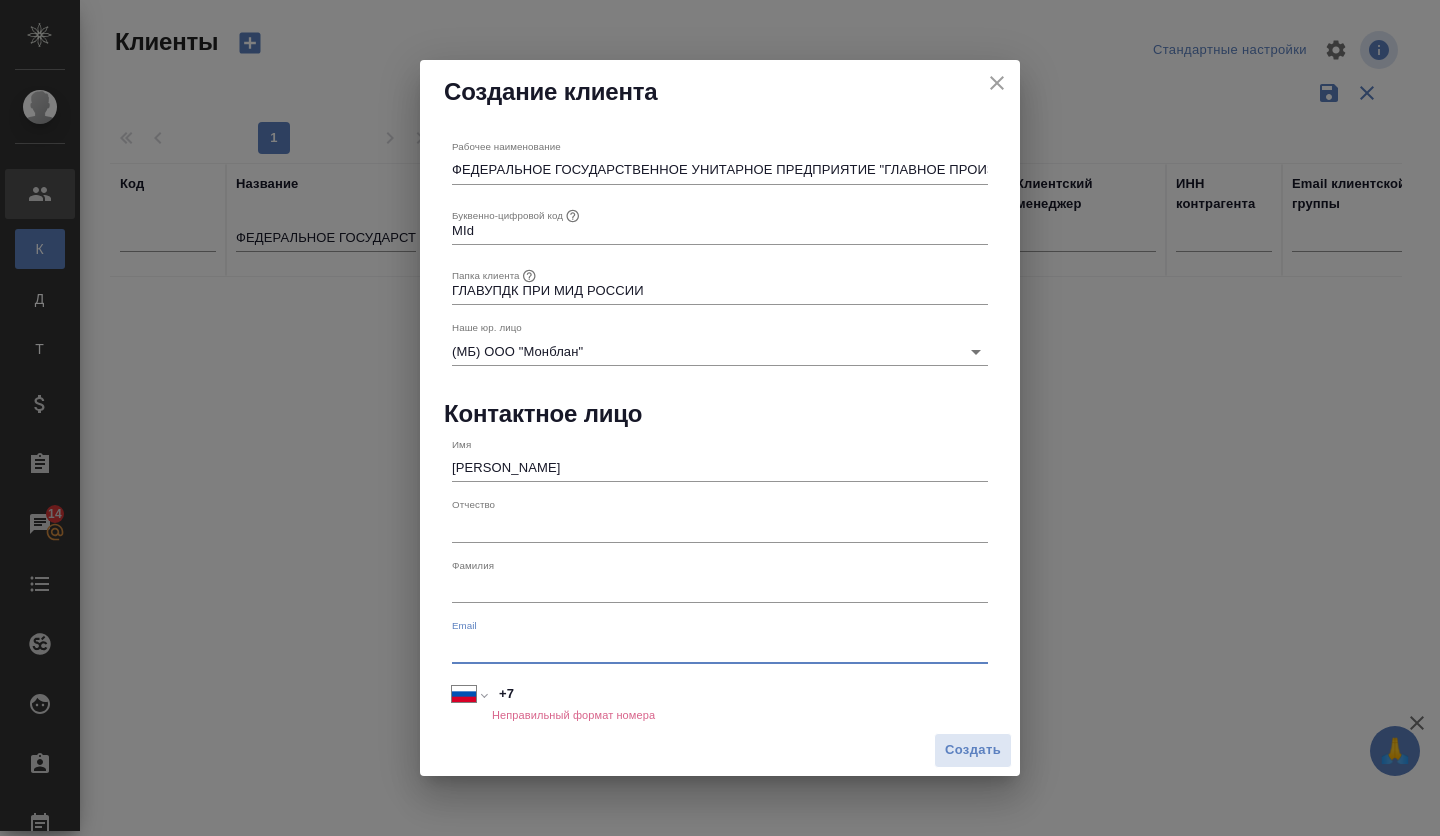 paste on "zakupki@updk.ru" 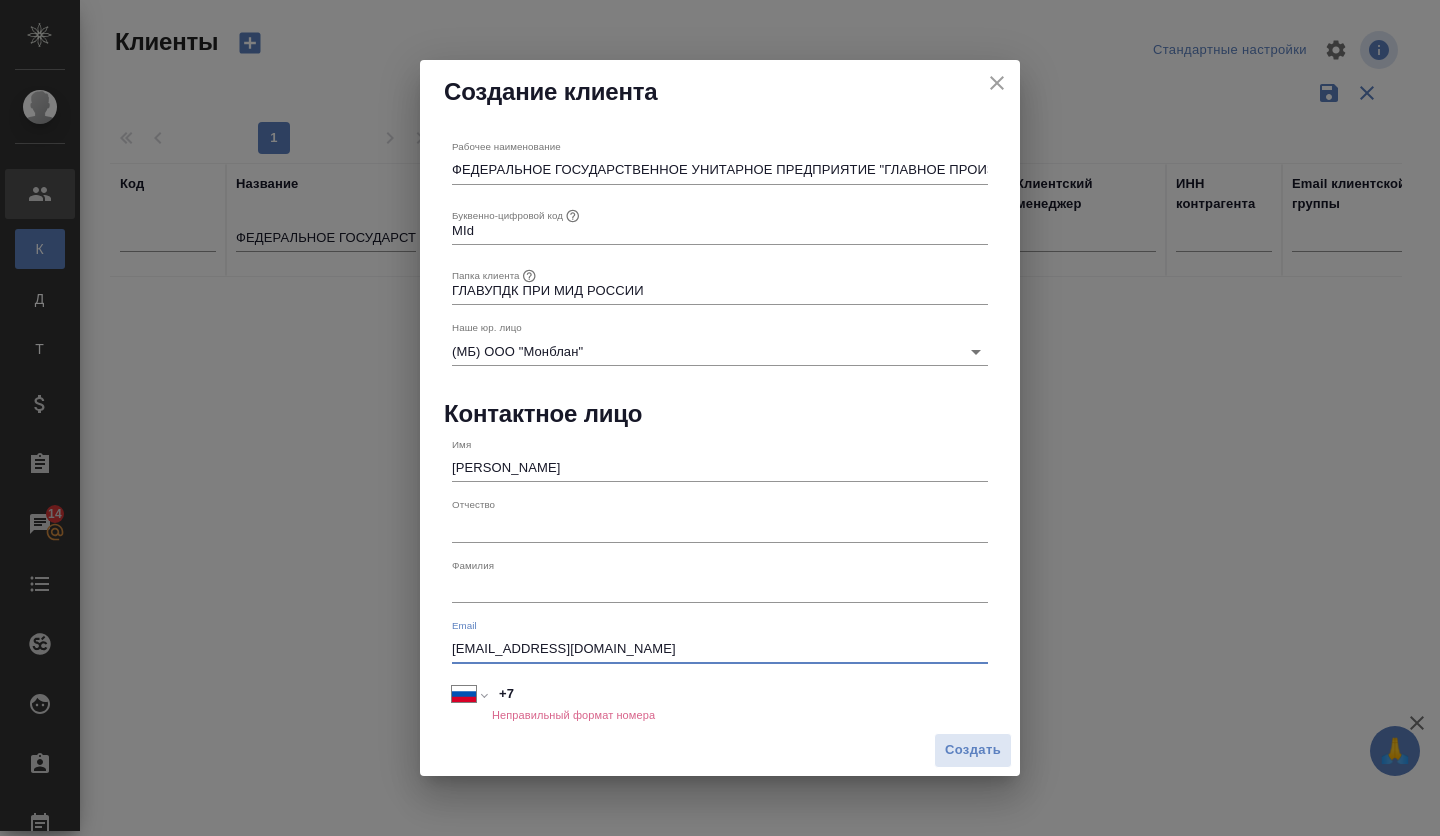 type on "zakupki@updk.ru" 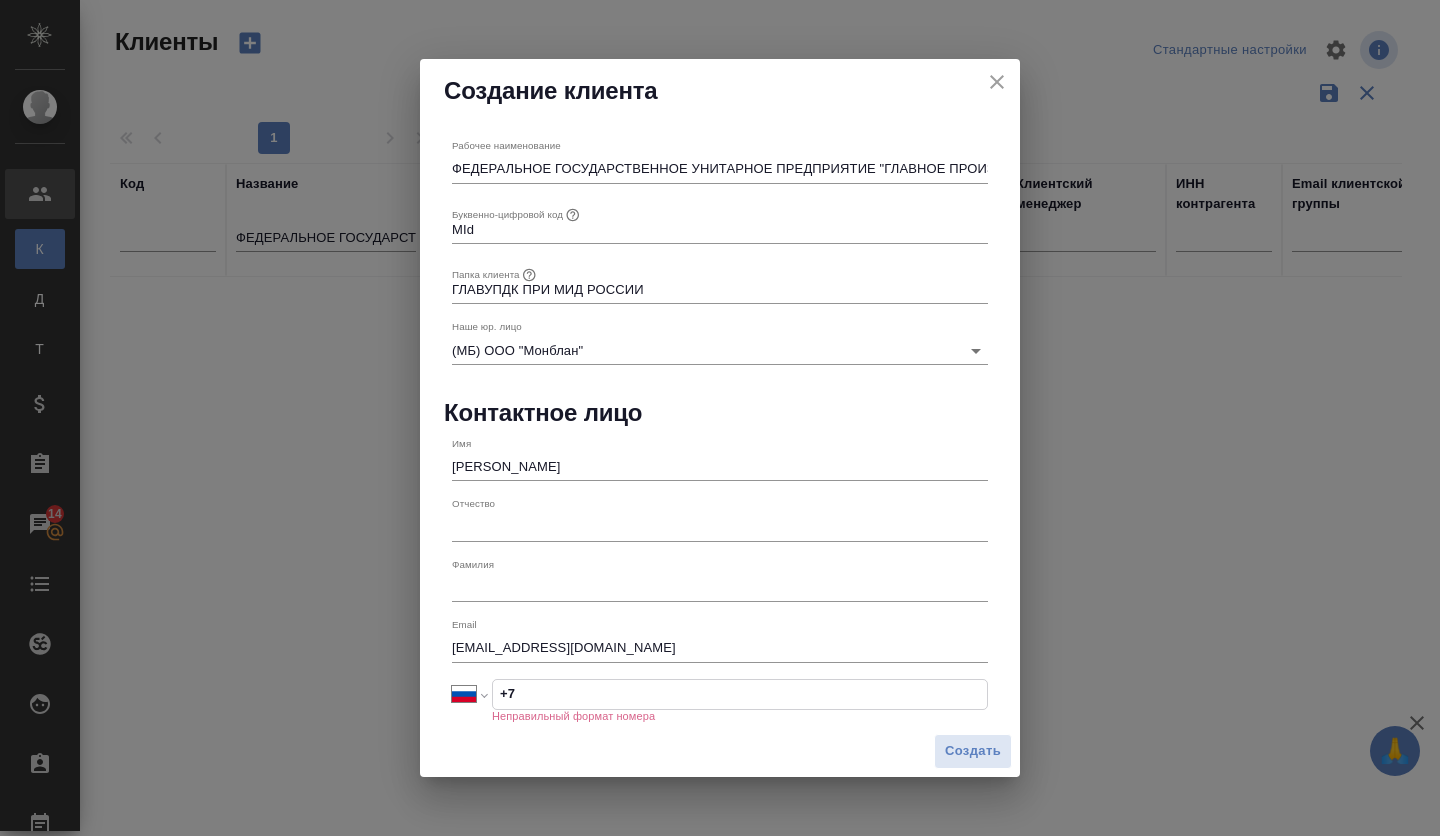 click on "+7" at bounding box center (740, 694) 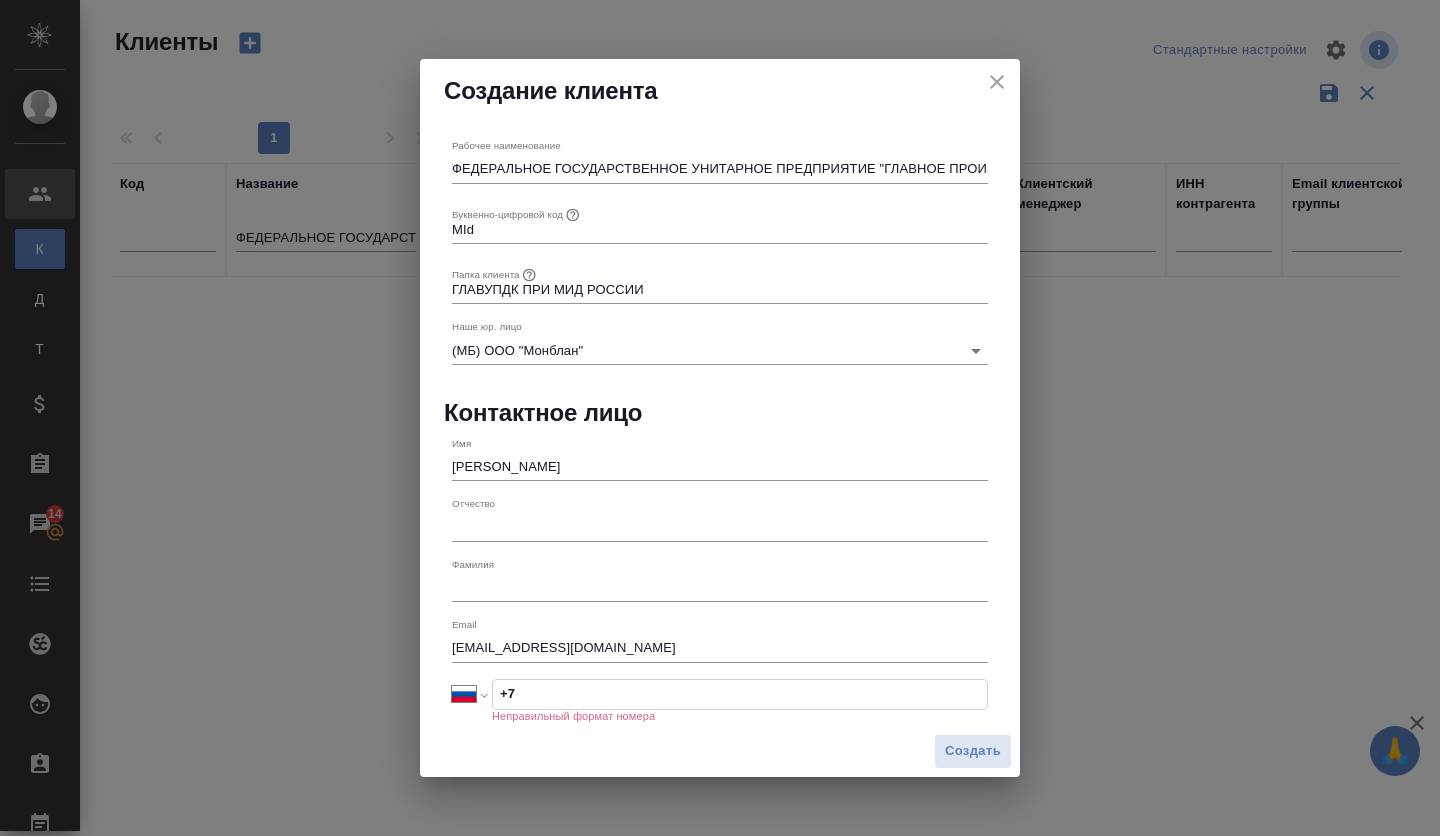 paste on "495 637 71 06" 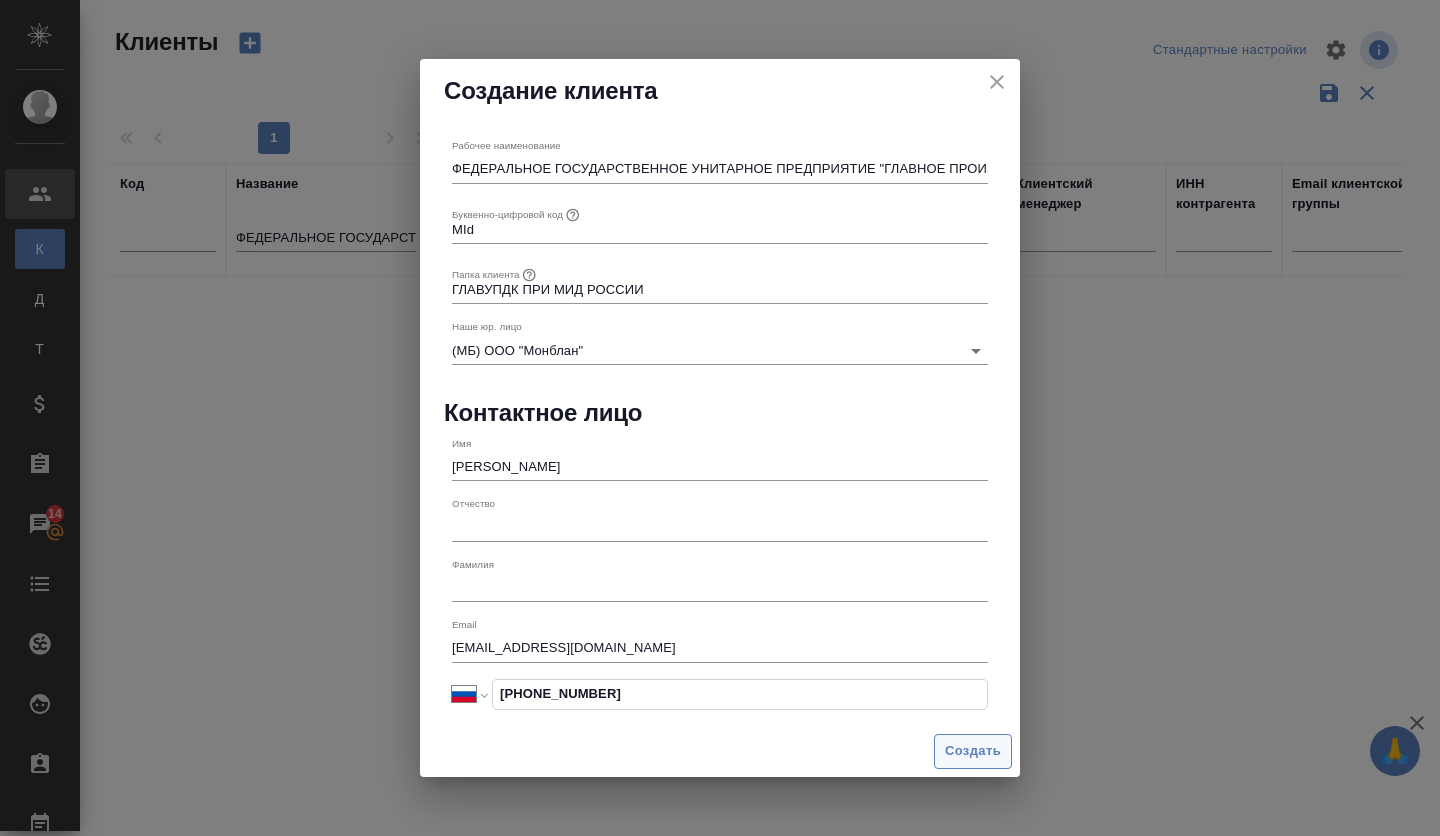 type on "+7 495 637 71 06" 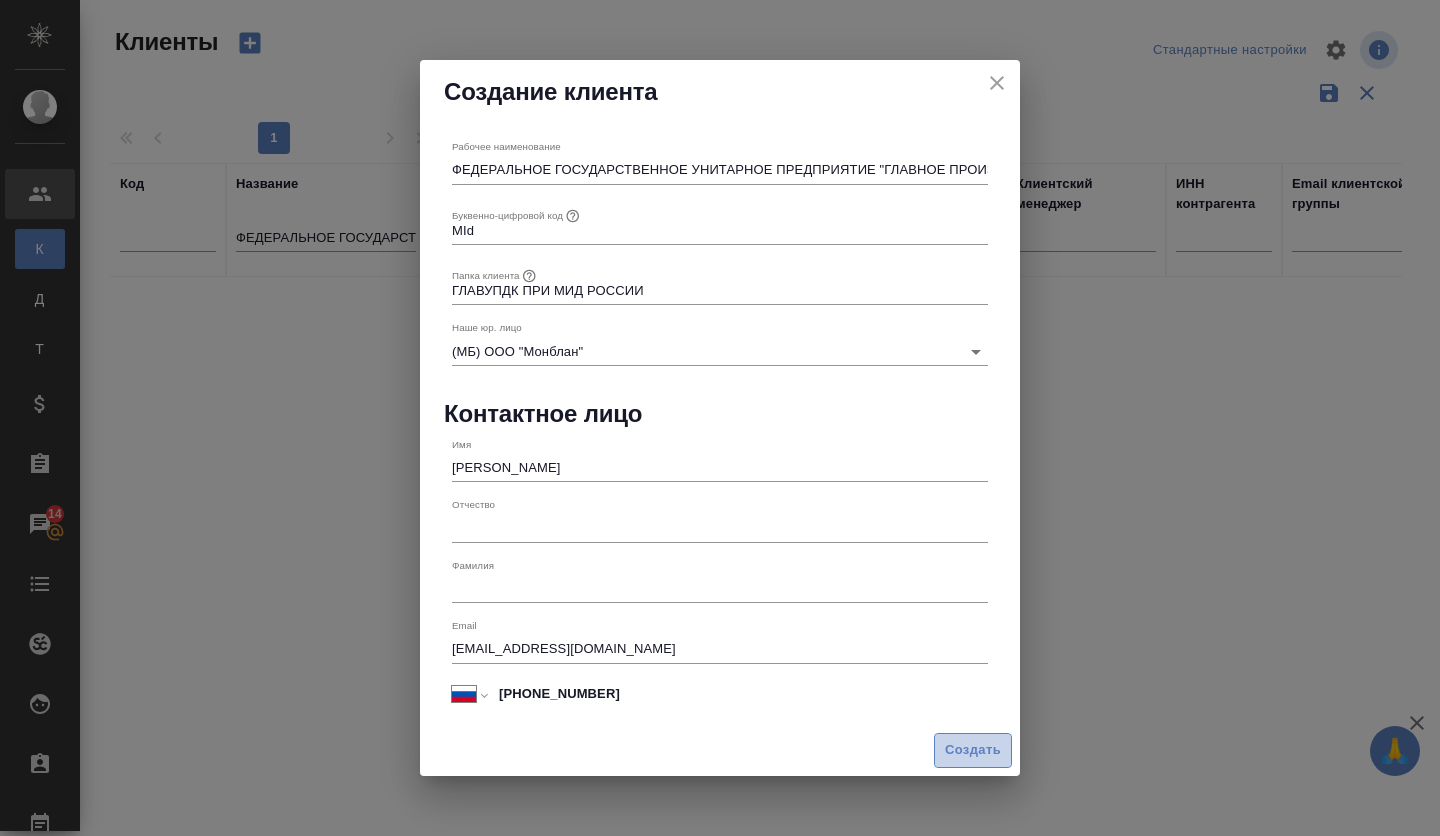 click on "Создать" at bounding box center [973, 750] 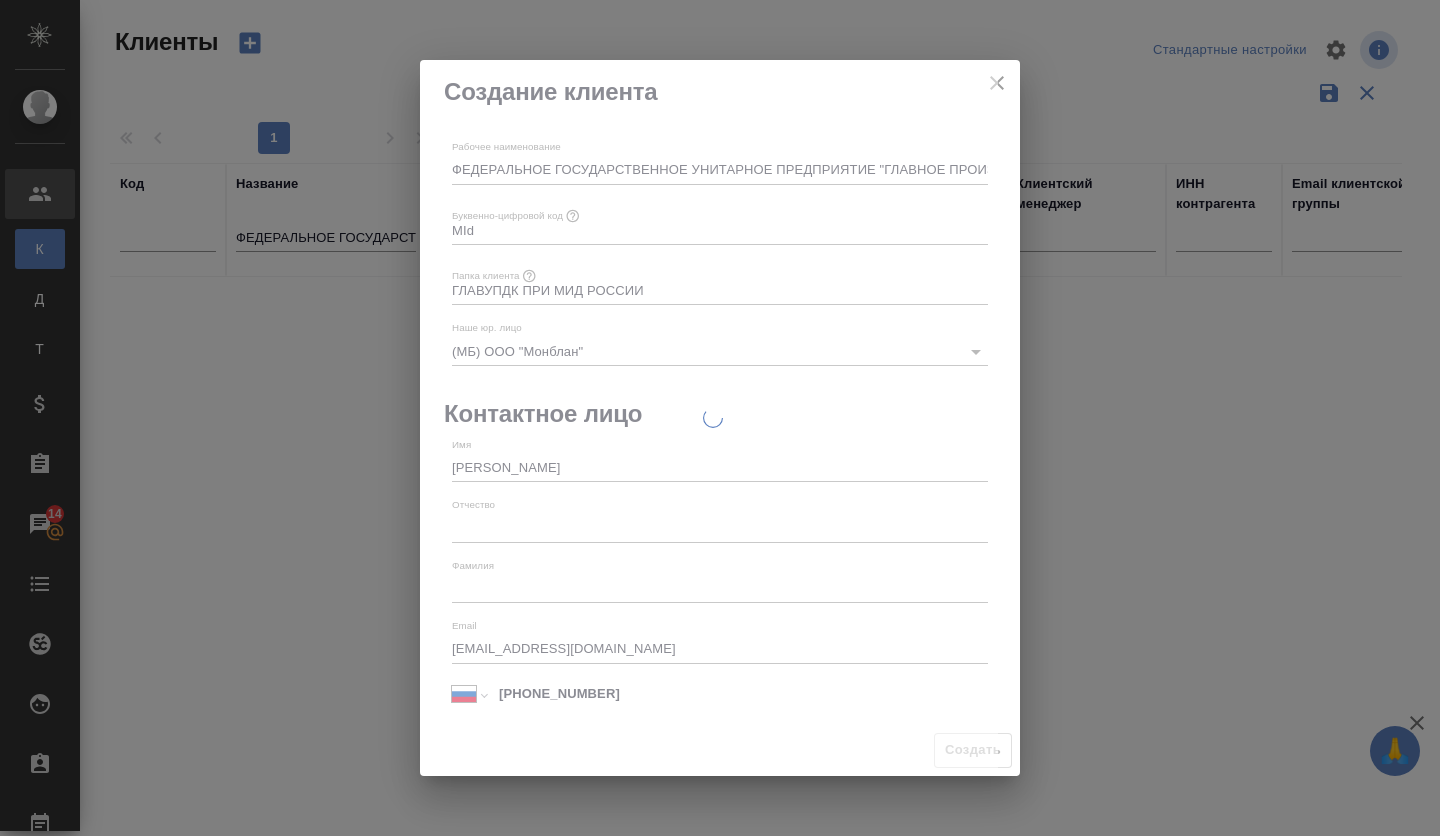 type 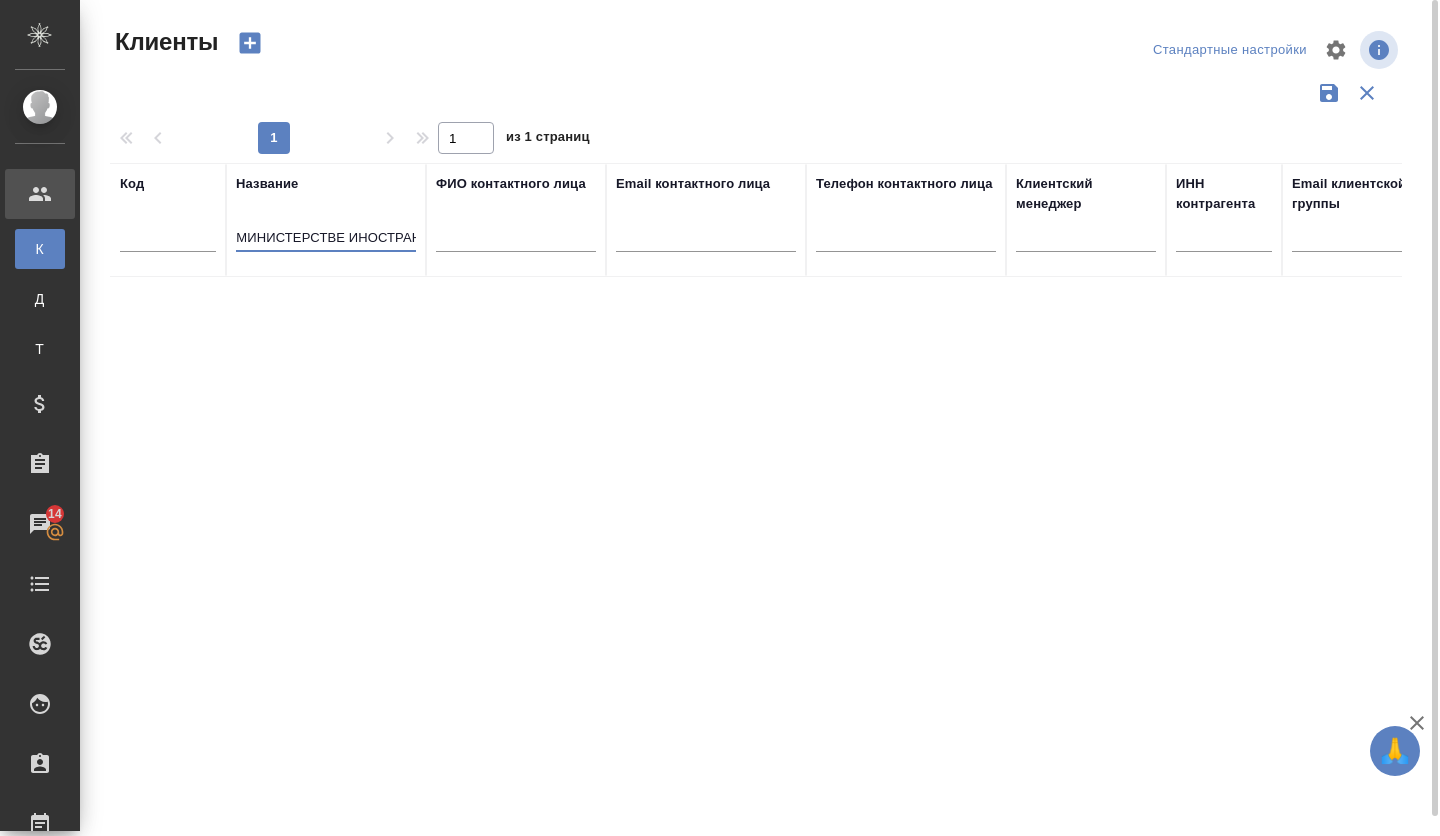 drag, startPoint x: 241, startPoint y: 232, endPoint x: 470, endPoint y: 252, distance: 229.8717 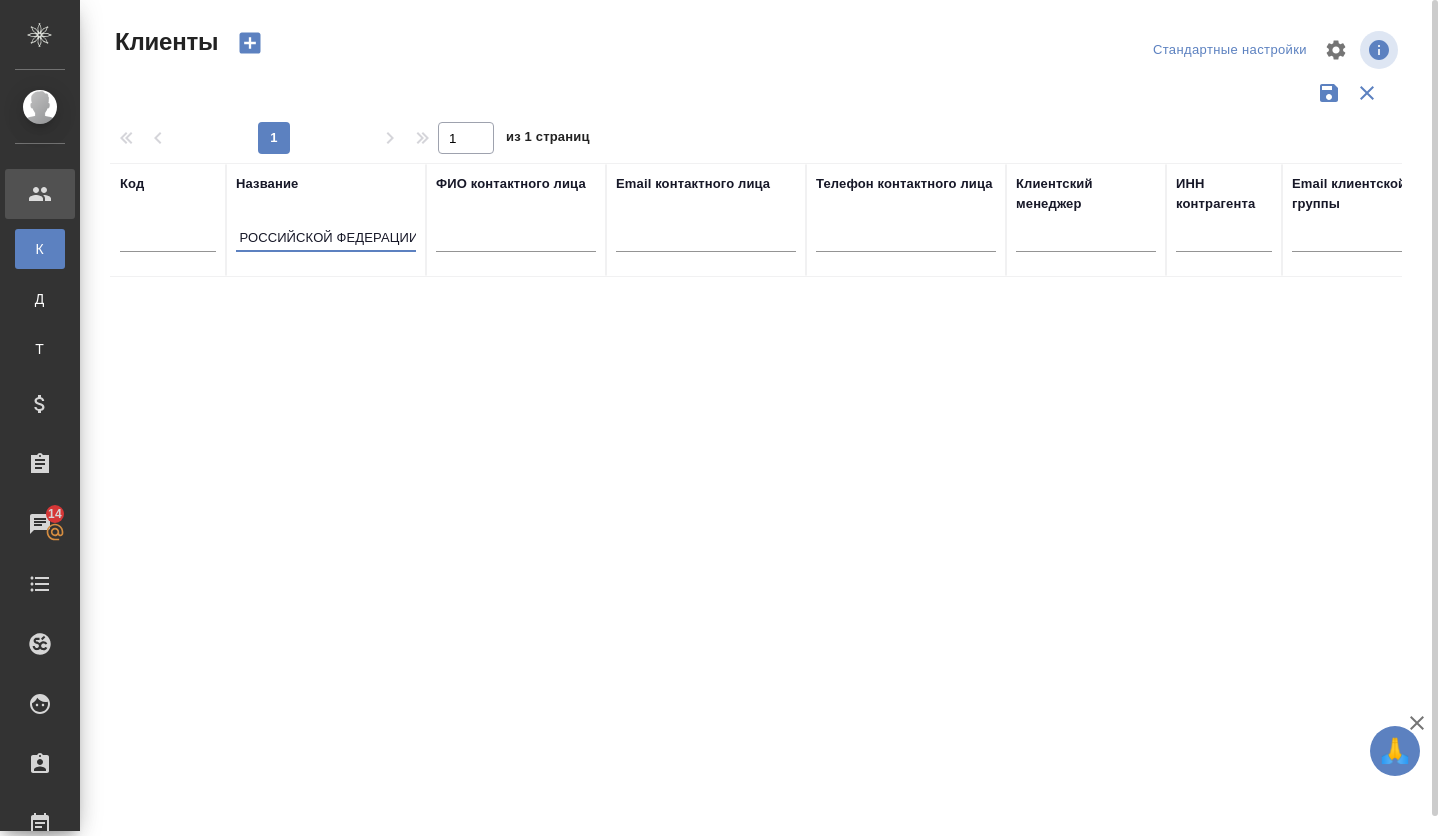 scroll, scrollTop: 0, scrollLeft: 0, axis: both 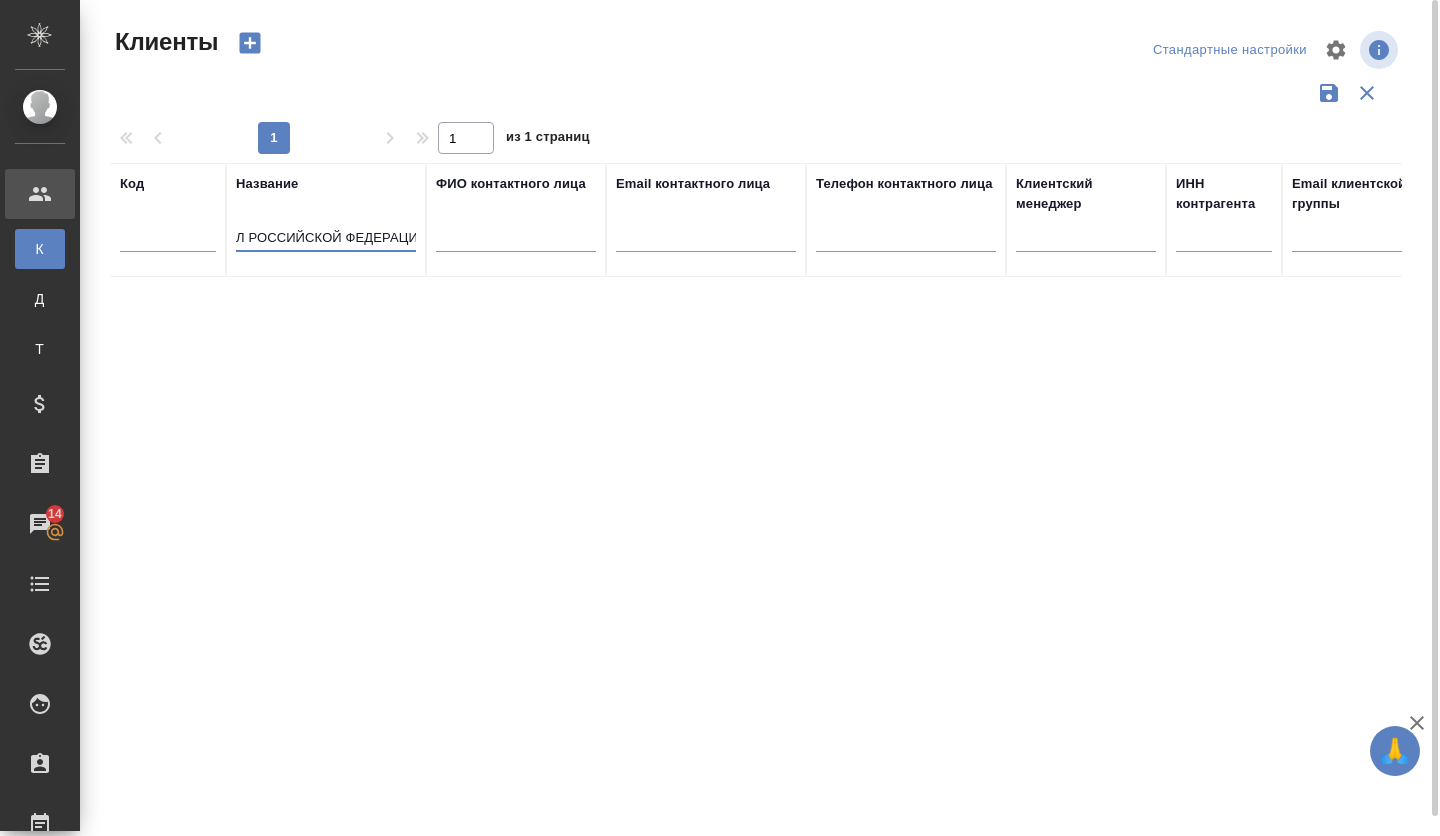 type on "Л РОССИЙСКОЙ ФЕДЕРАЦИИ"" 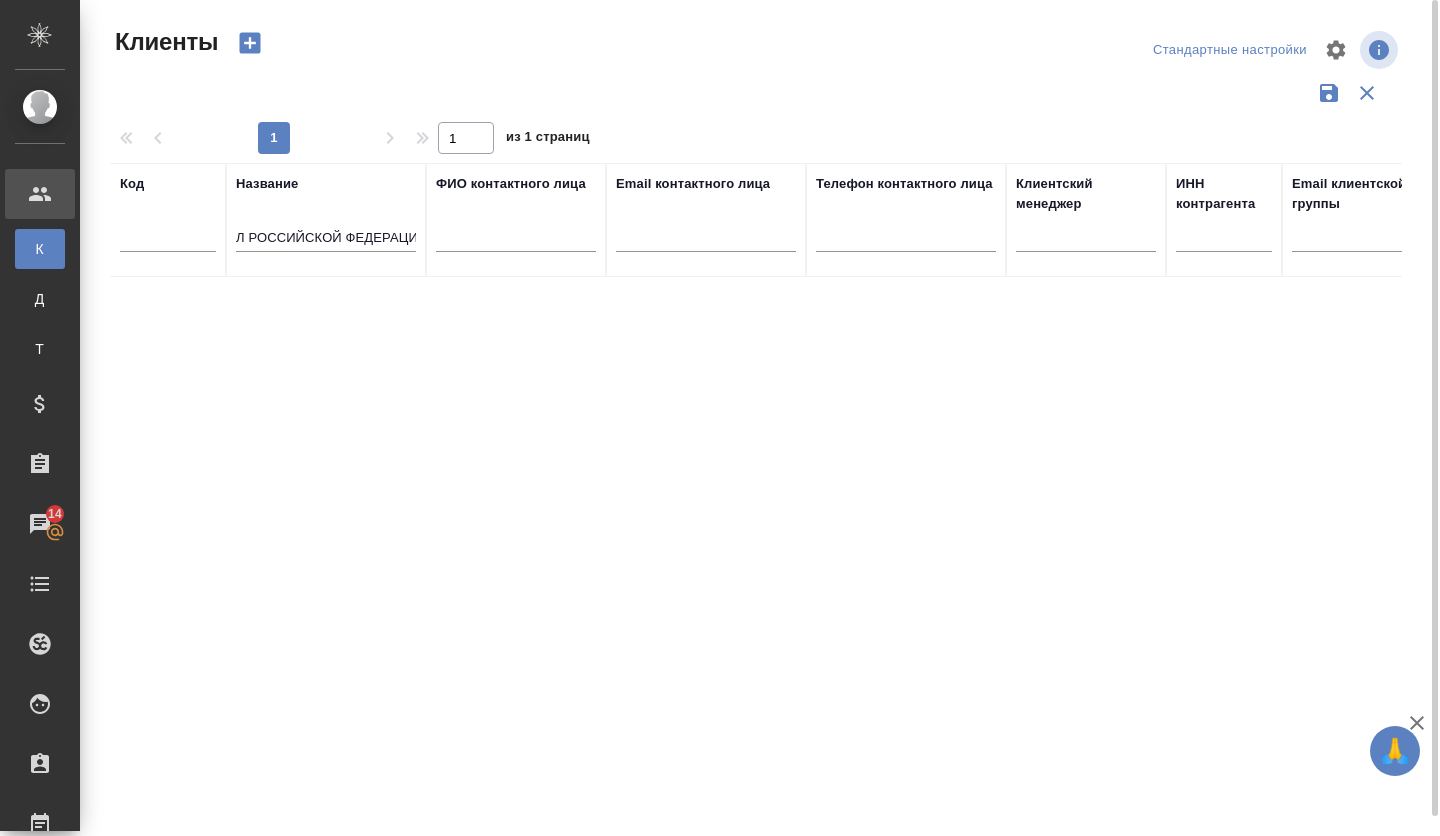 drag, startPoint x: 227, startPoint y: 238, endPoint x: 268, endPoint y: 233, distance: 41.303753 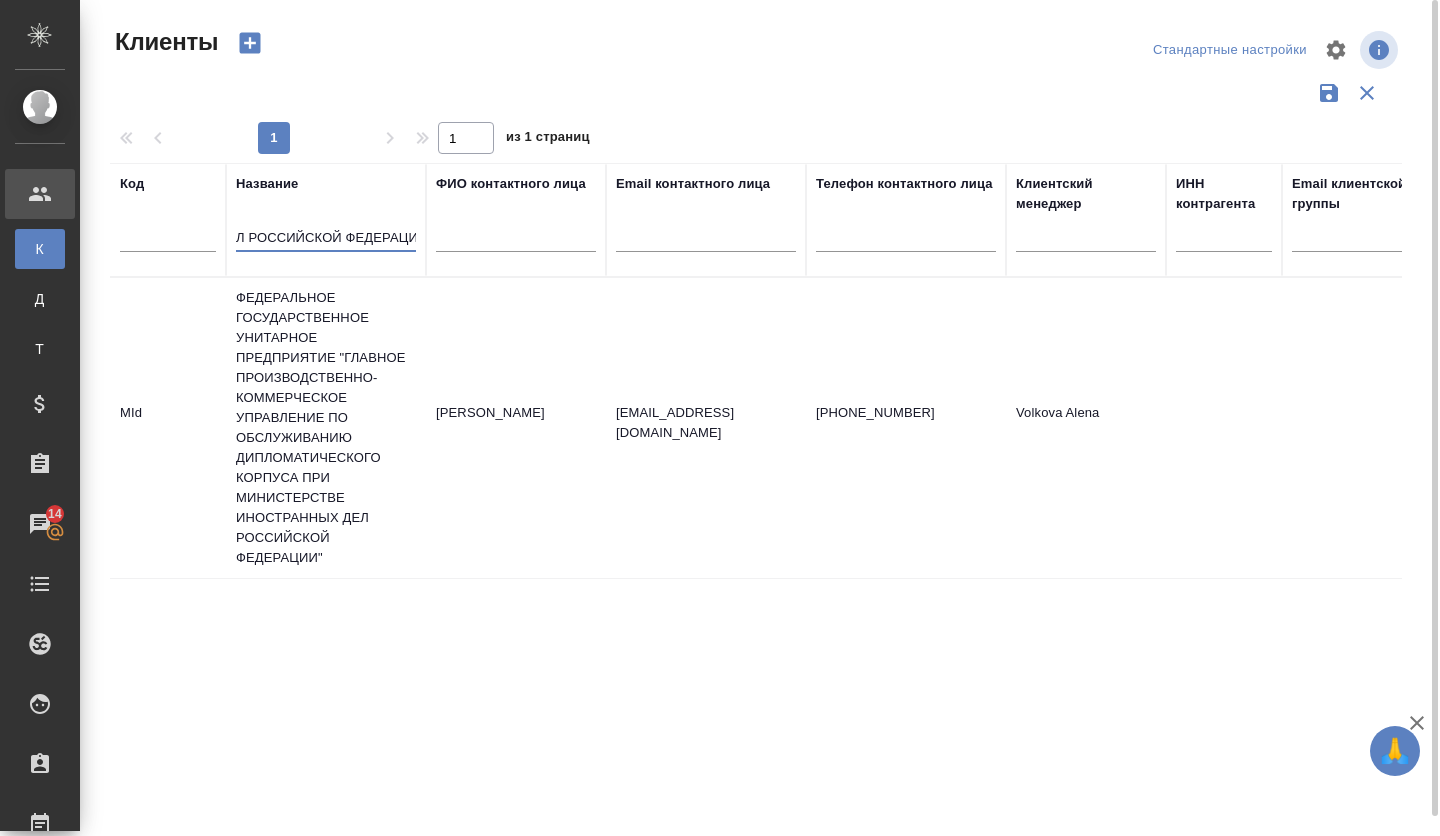 scroll, scrollTop: 0, scrollLeft: 16, axis: horizontal 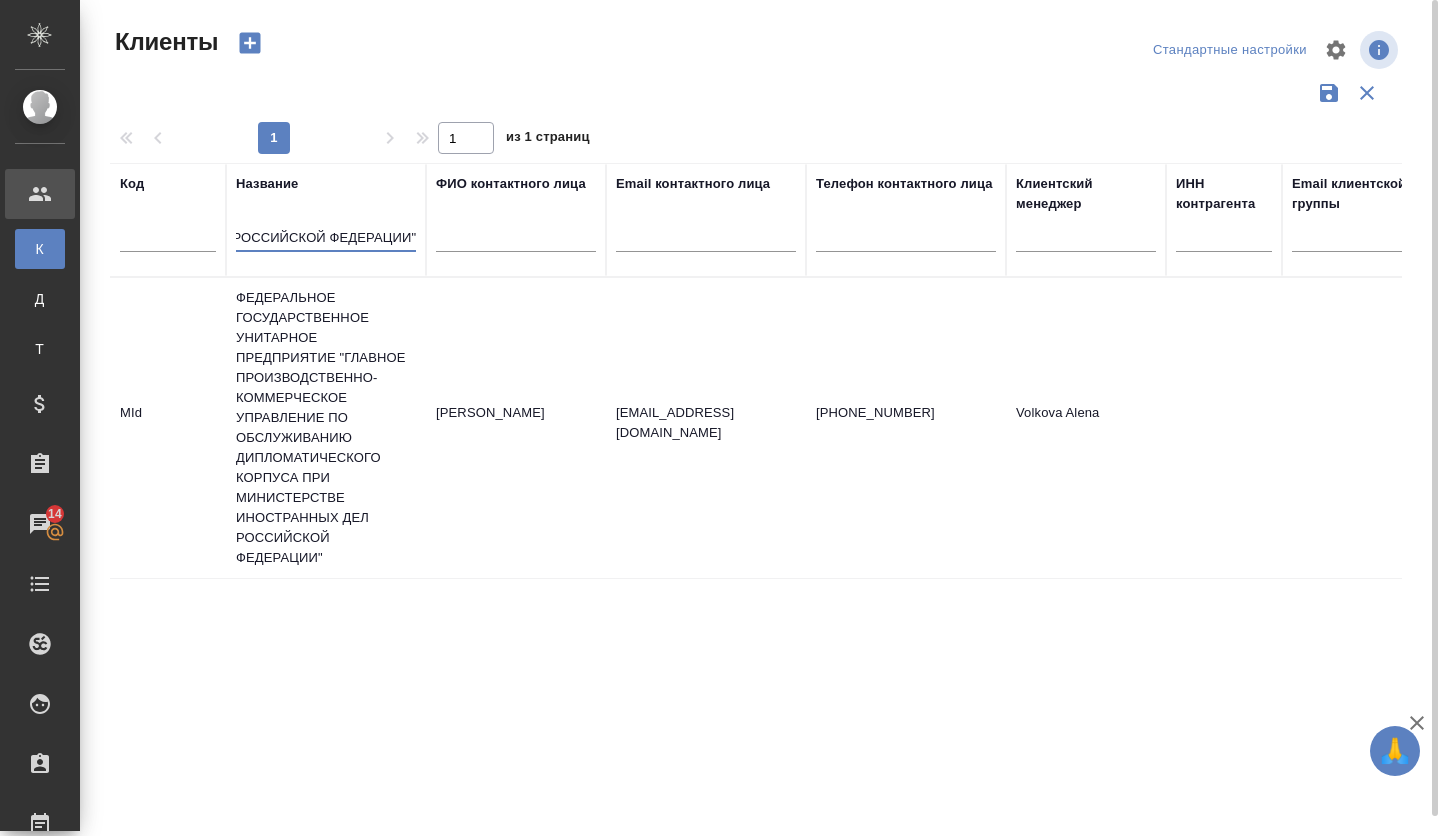 drag, startPoint x: 237, startPoint y: 236, endPoint x: 441, endPoint y: 238, distance: 204.0098 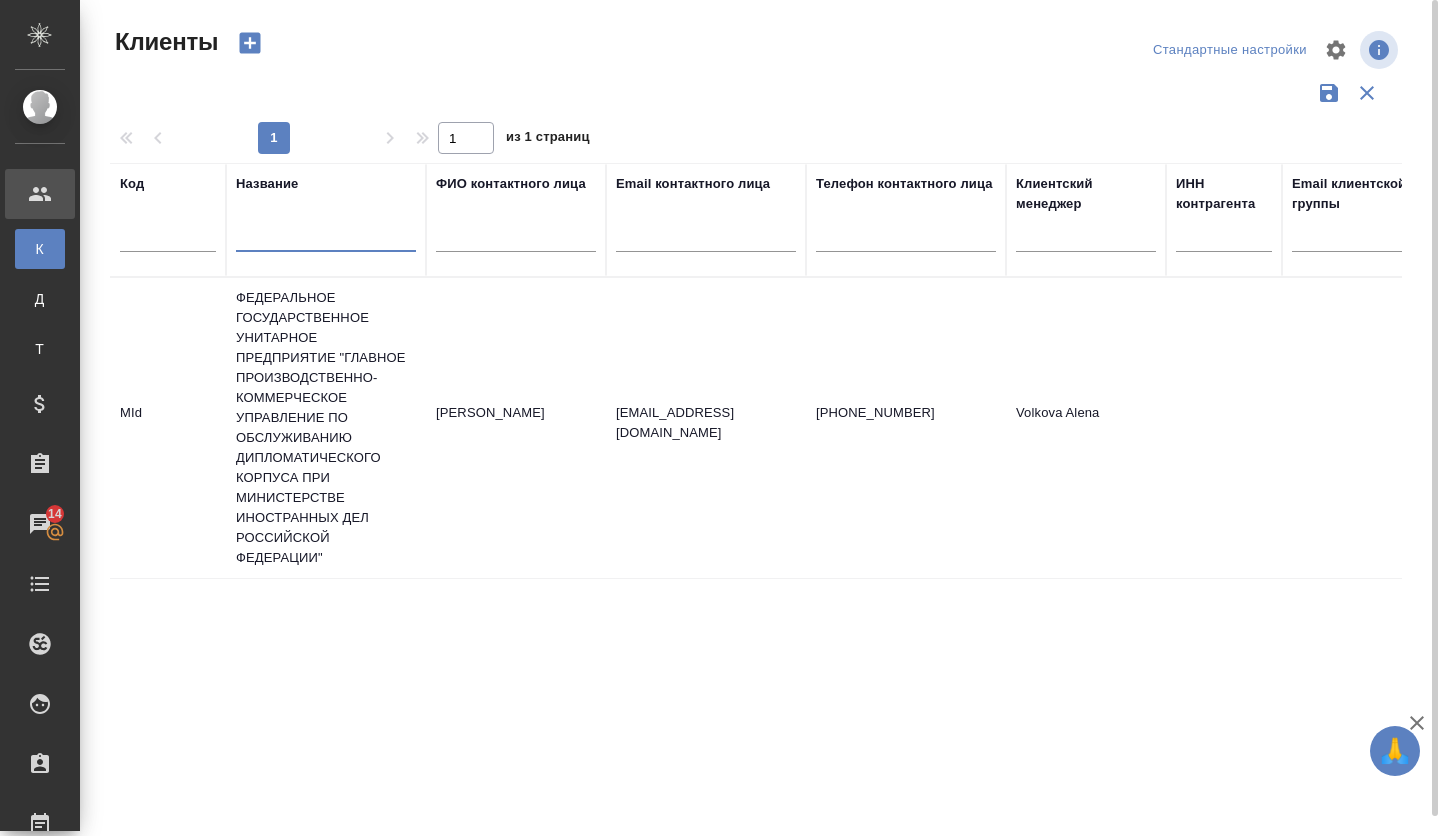 scroll, scrollTop: 0, scrollLeft: 0, axis: both 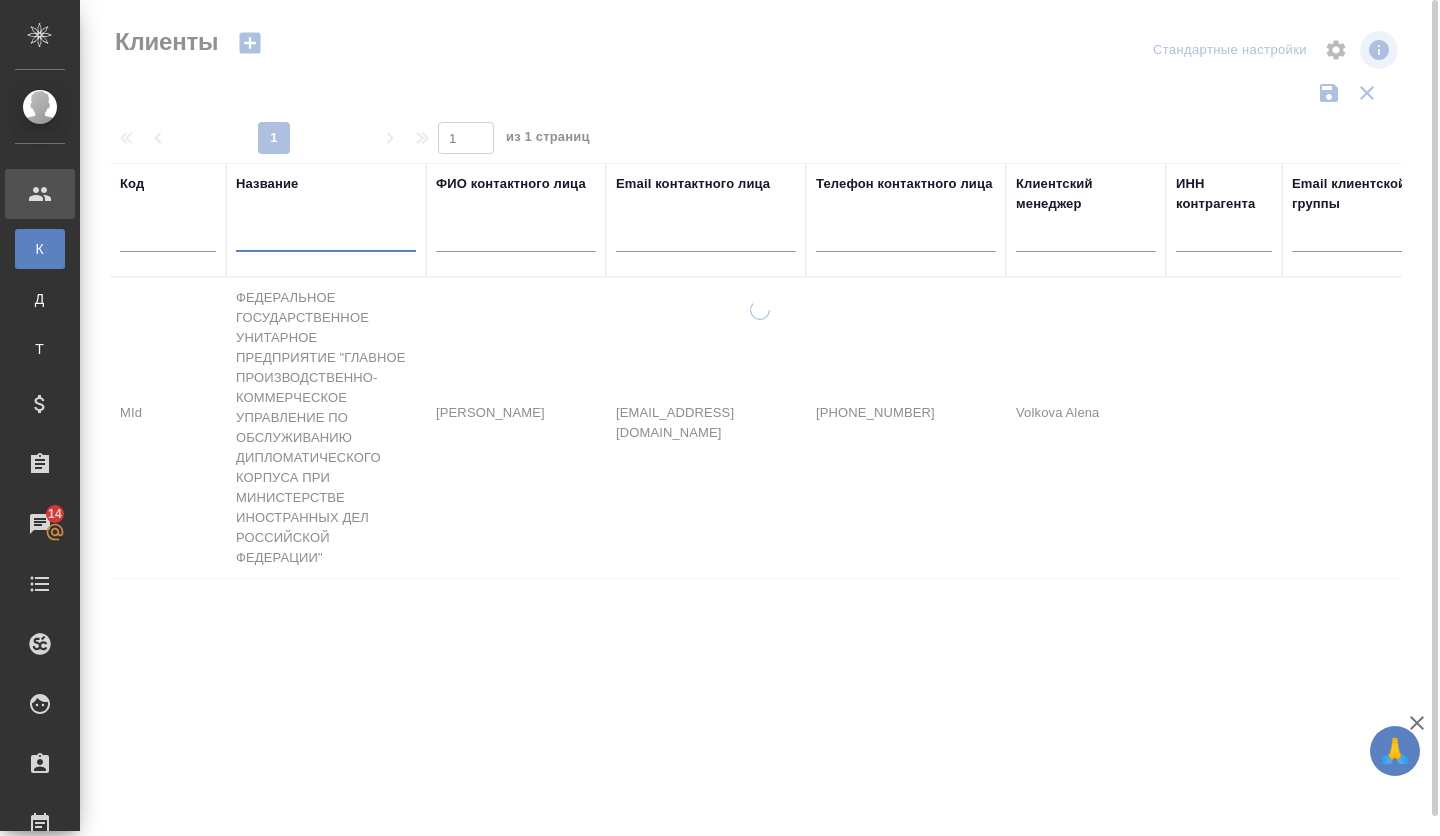 paste on "Рэнера, ООО" 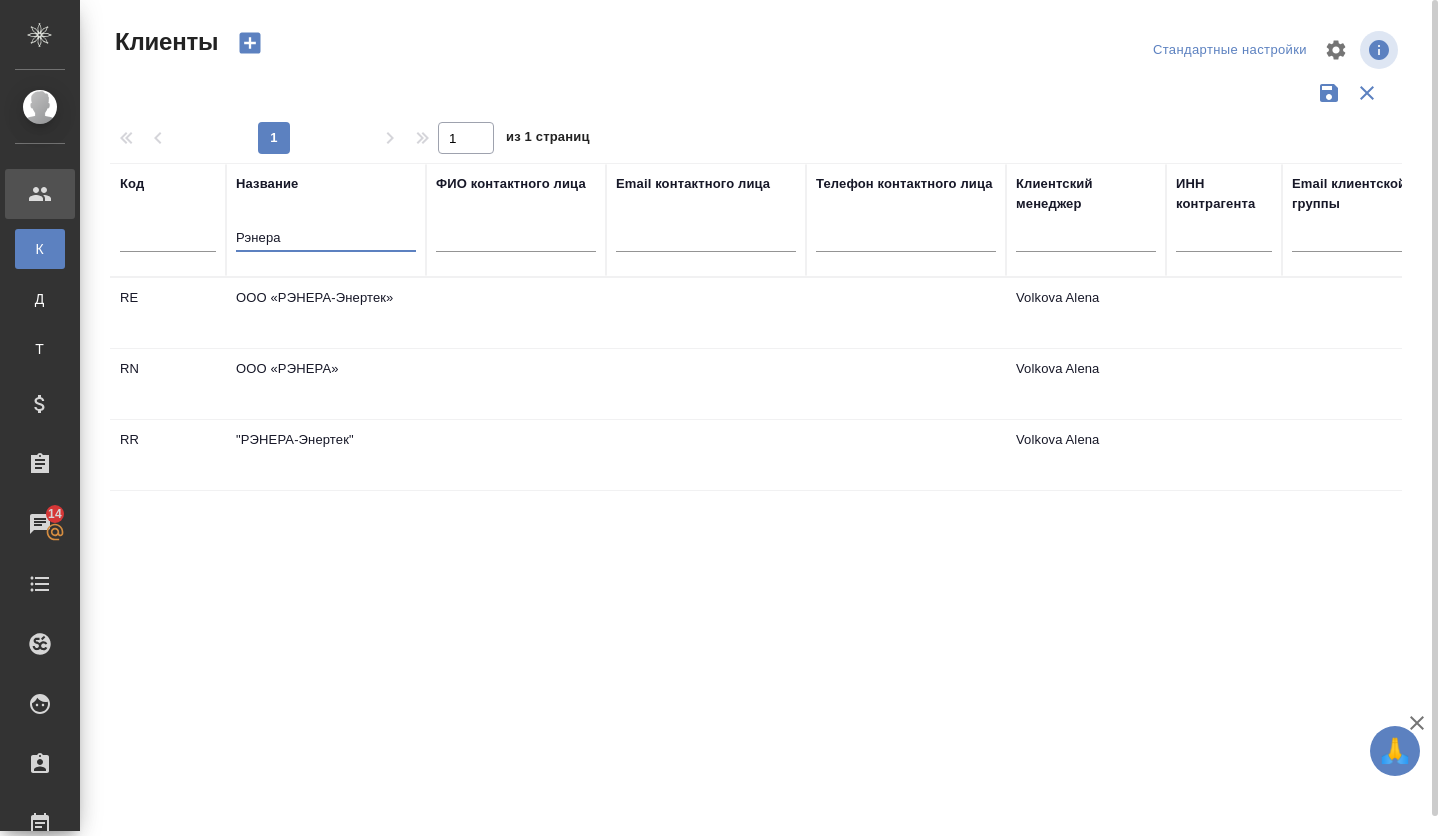 type on "Рэнера" 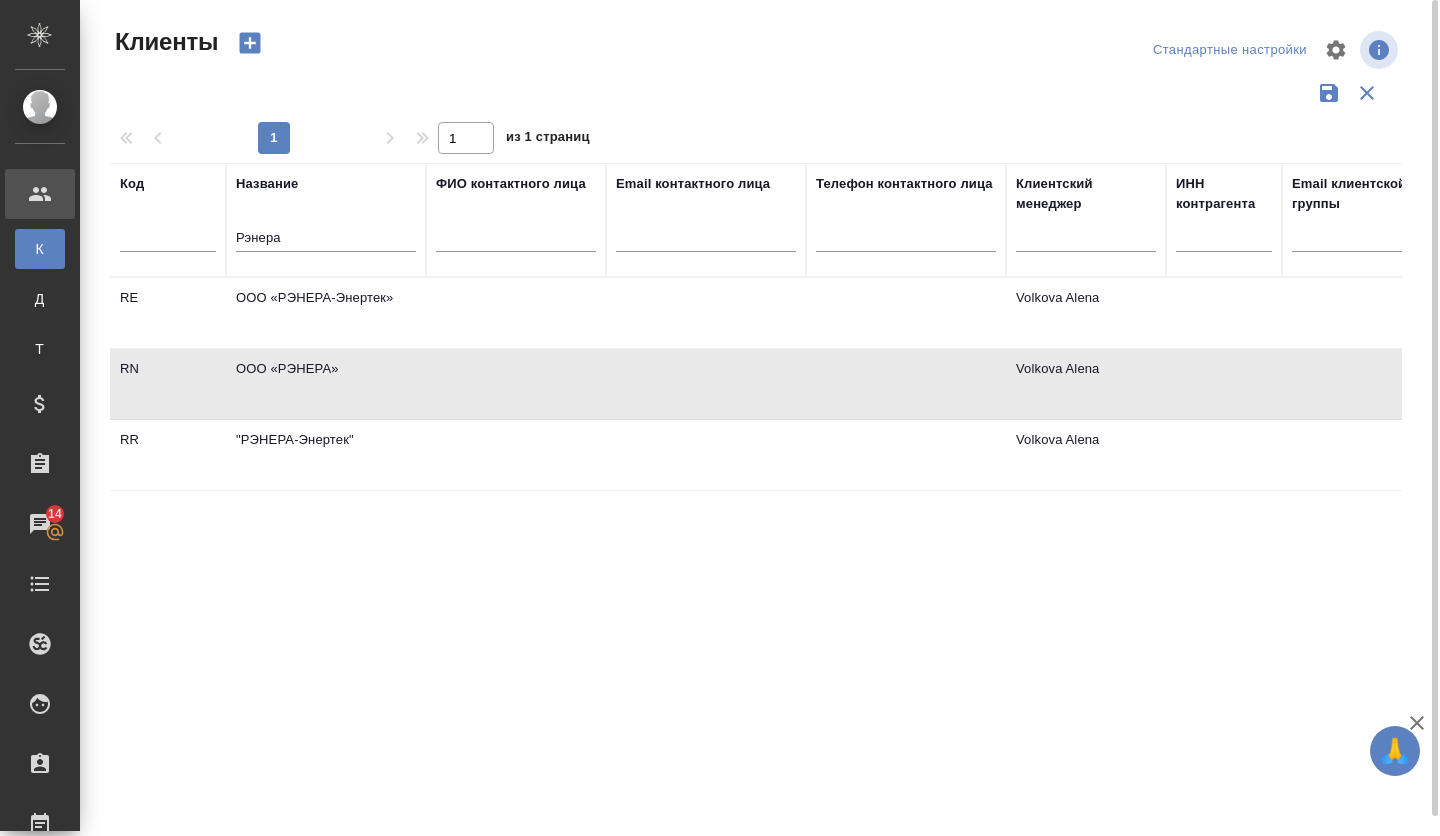 click on "ООО «РЭНЕРА»" at bounding box center (326, 313) 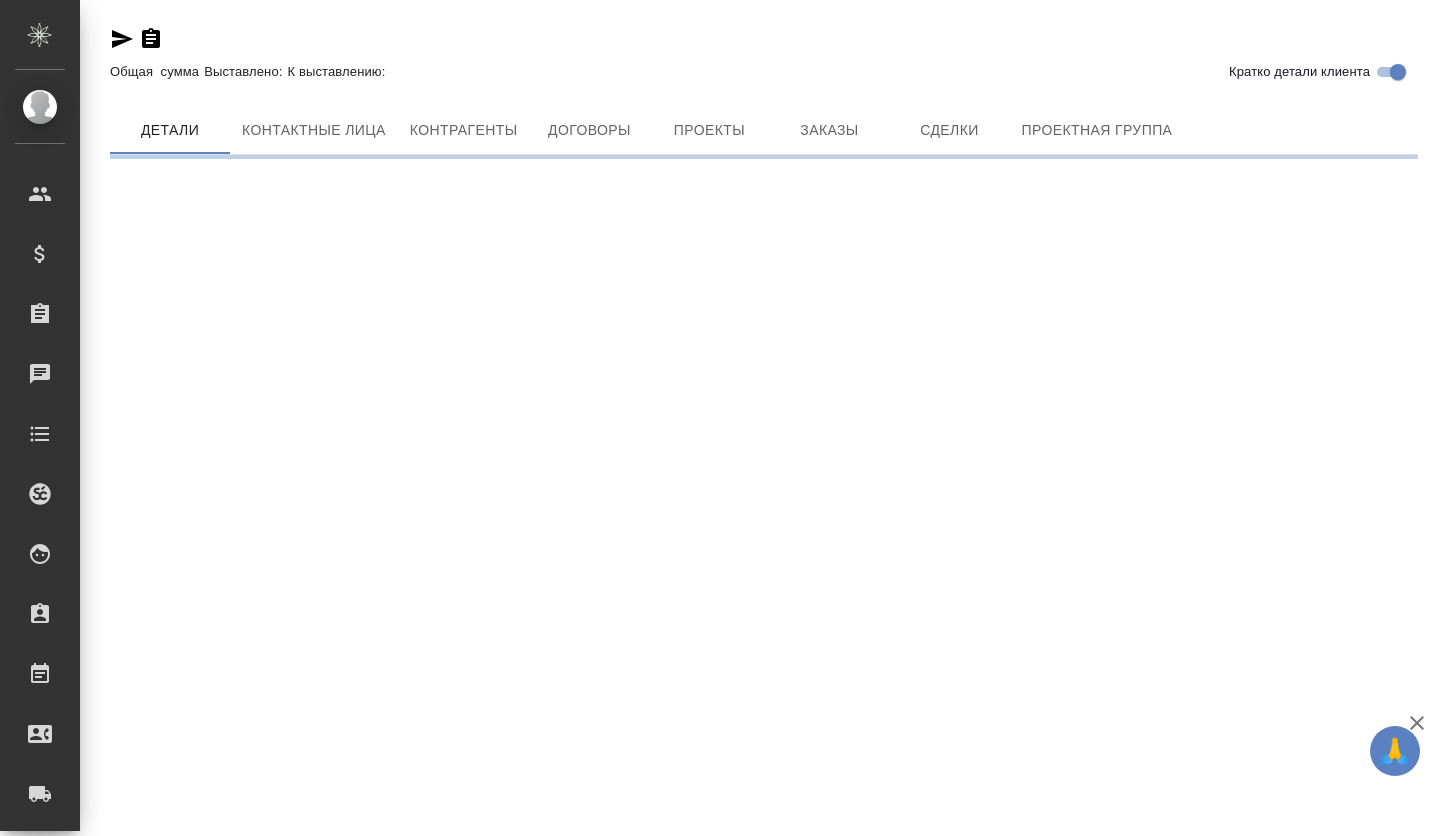 scroll, scrollTop: 0, scrollLeft: 0, axis: both 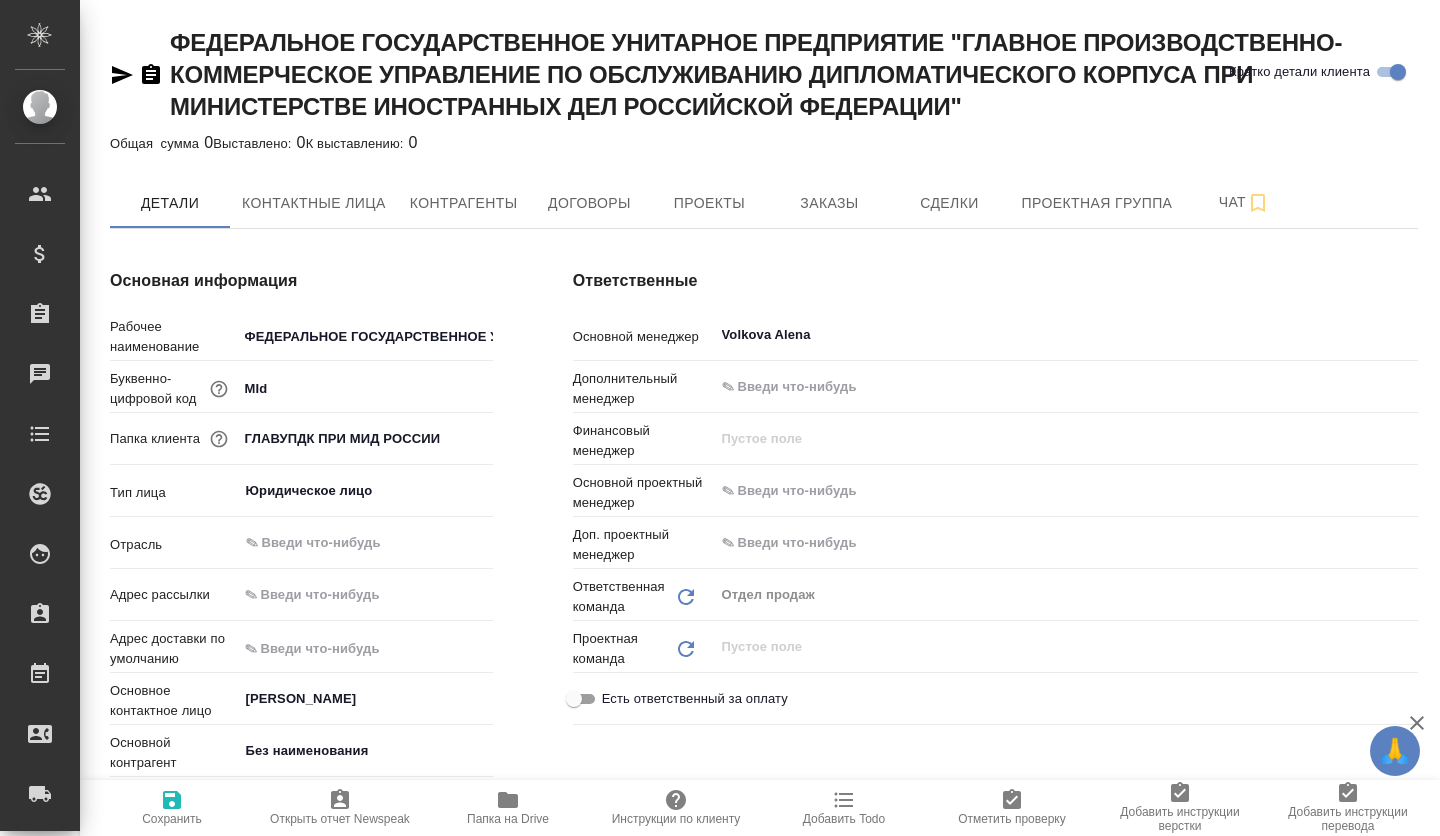 type on "x" 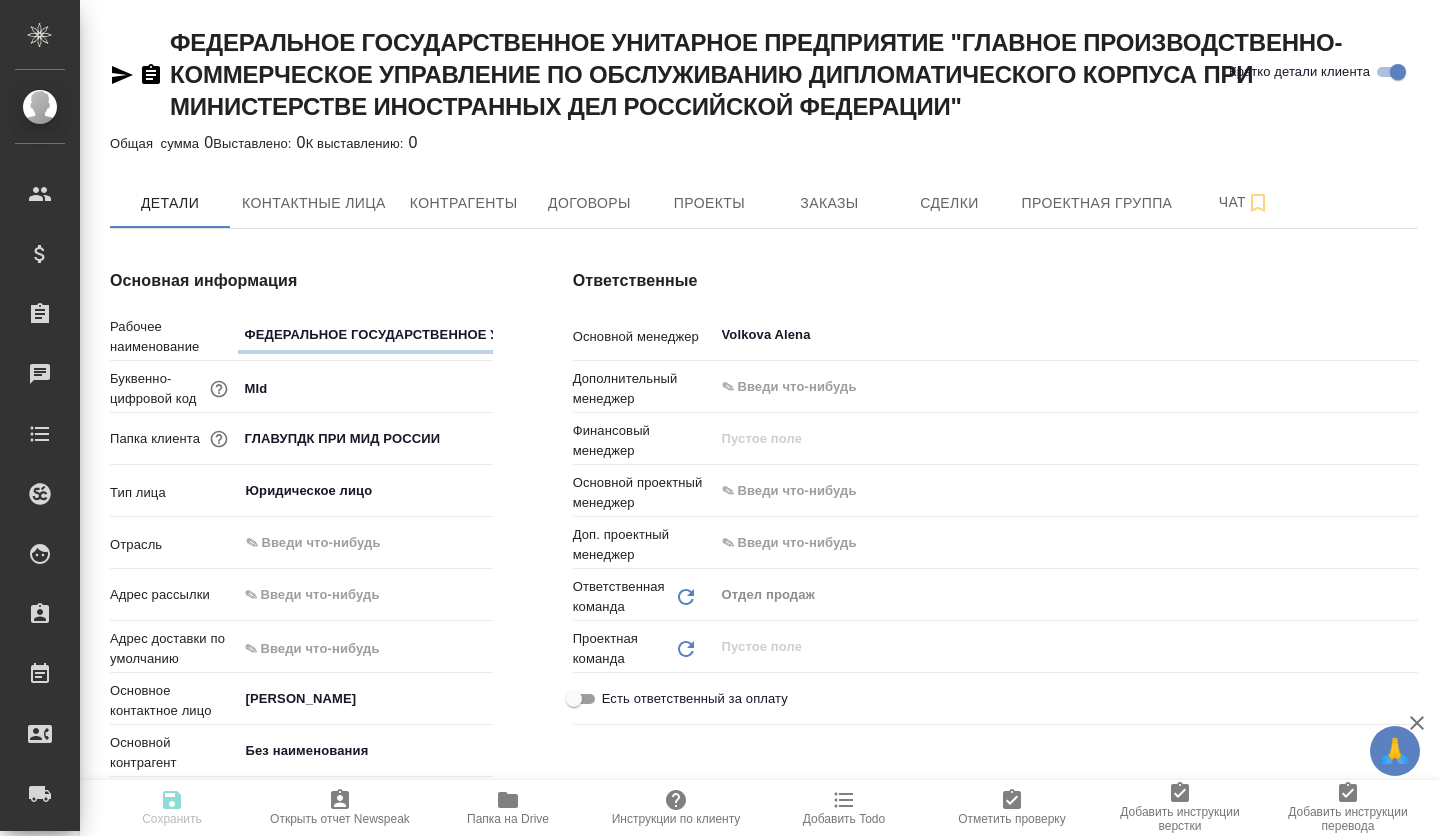 type on "x" 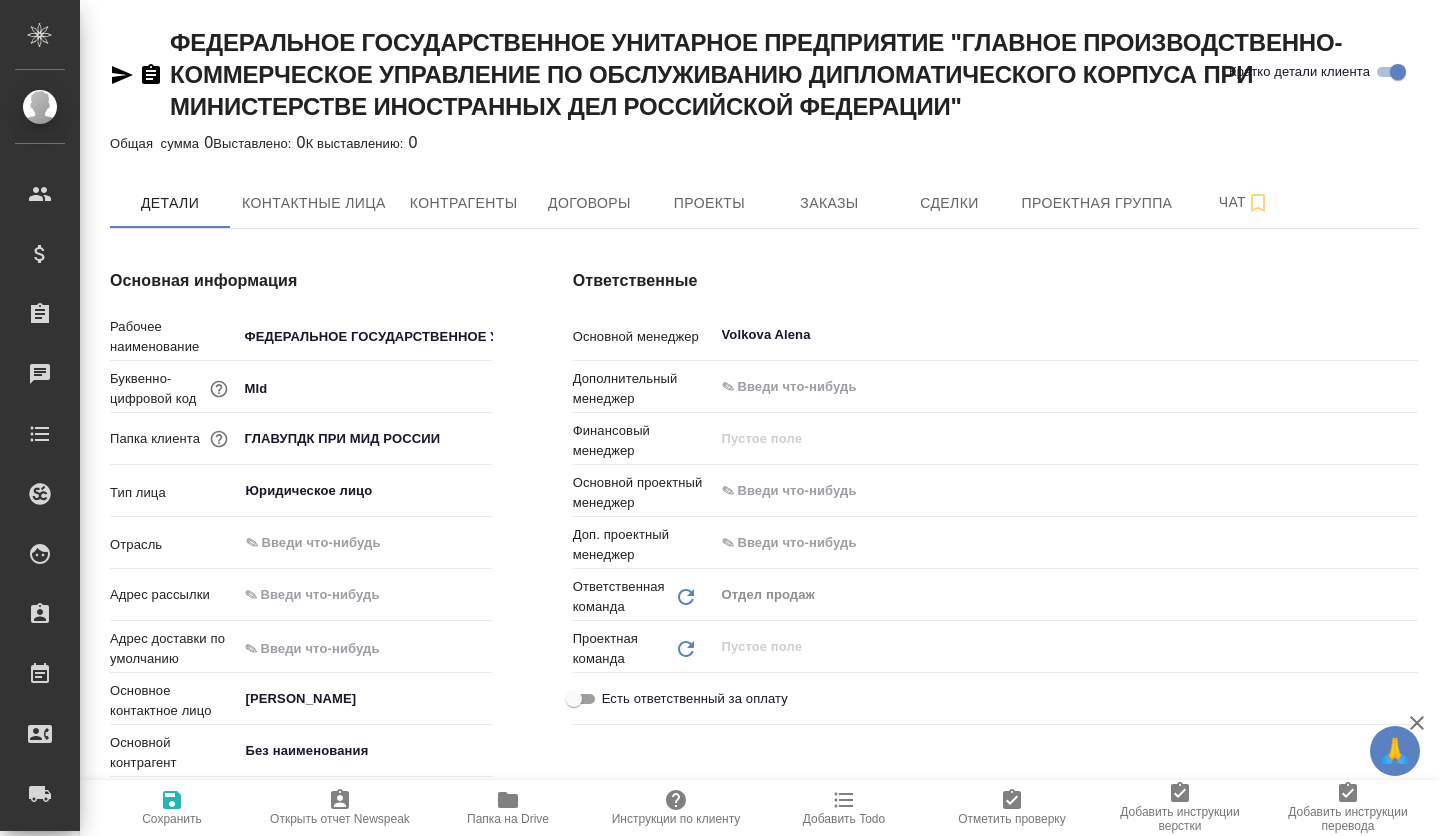 type on "x" 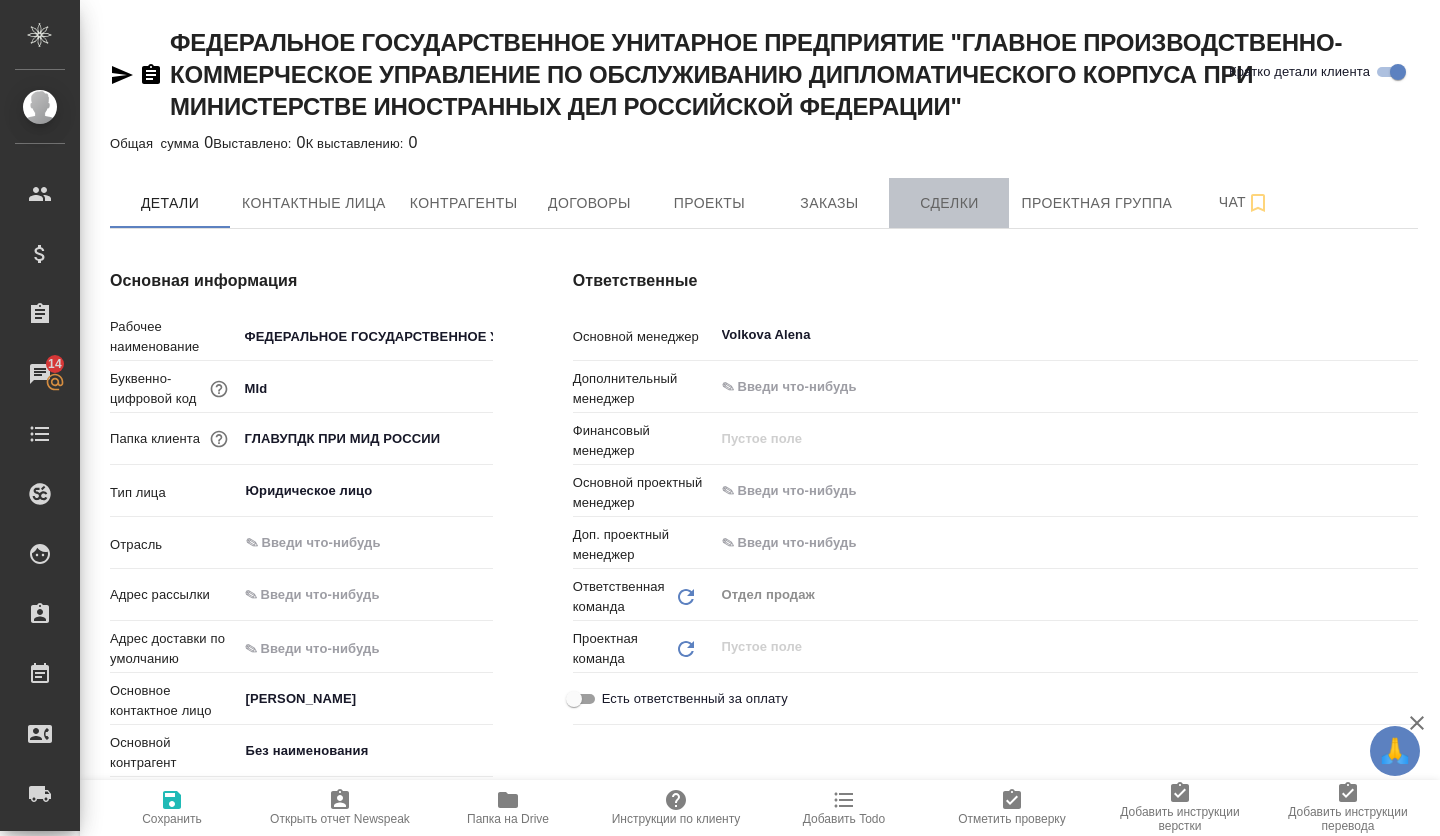 click on "Сделки" at bounding box center (949, 203) 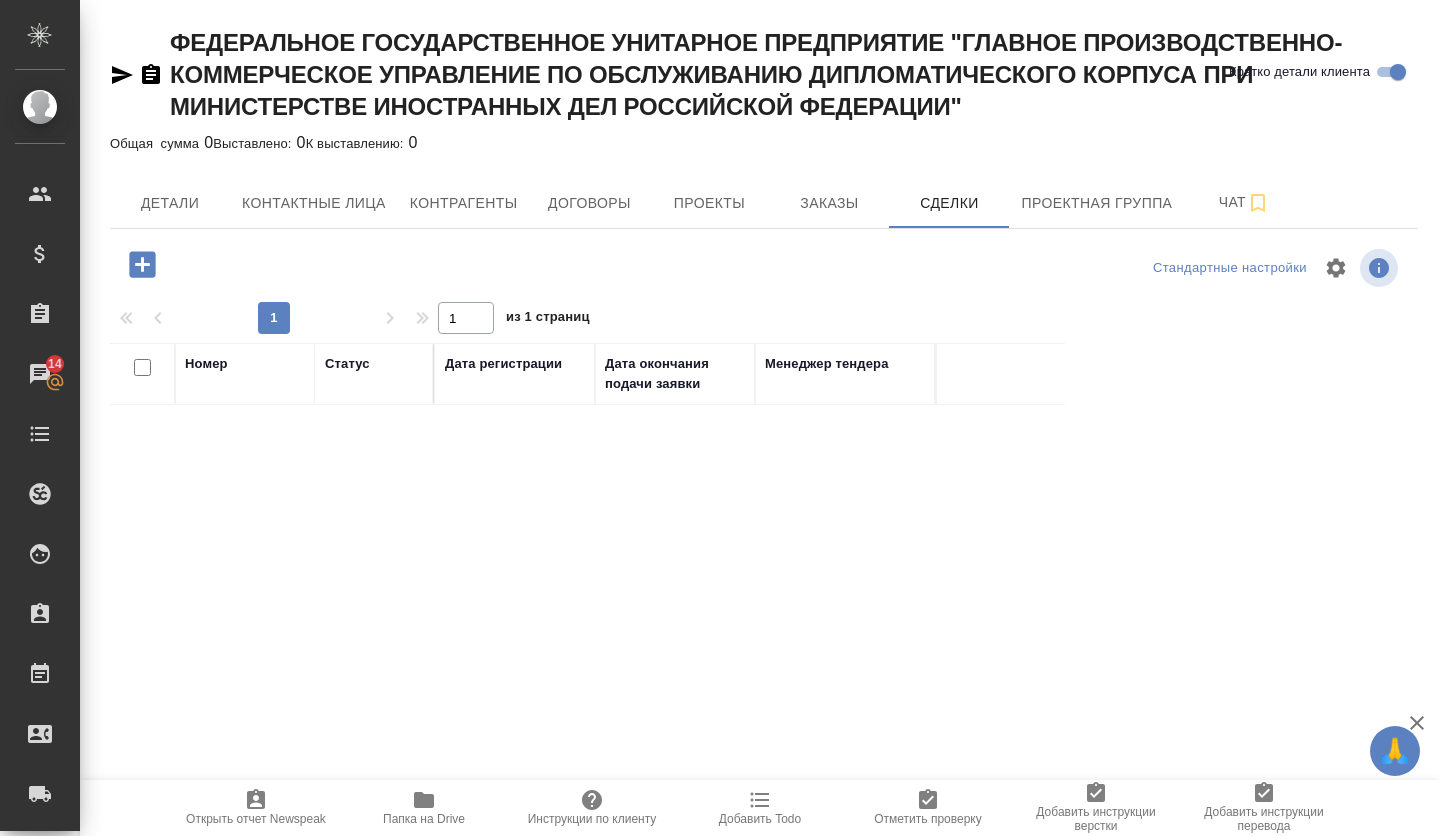 click 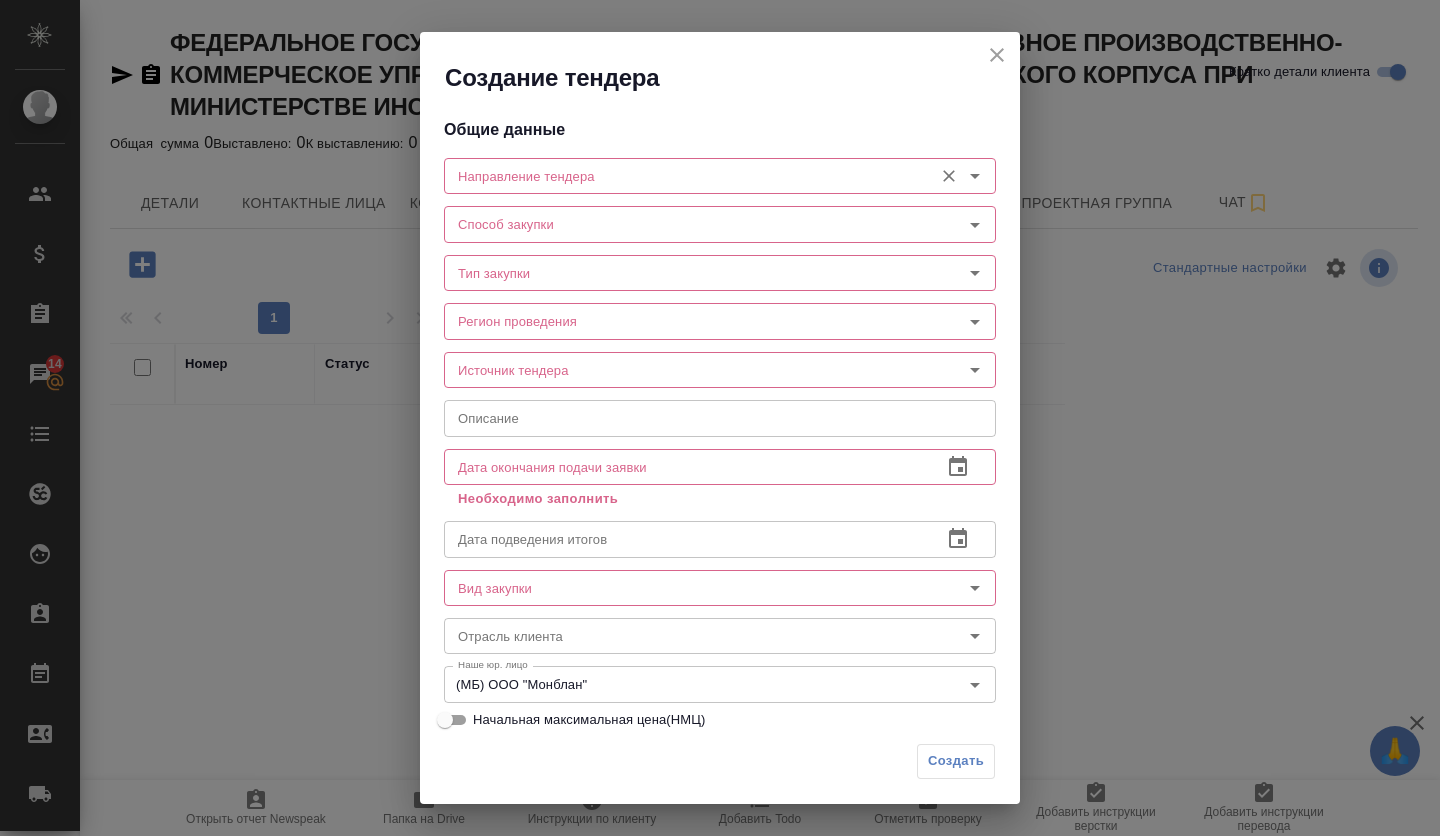 click on "Направление тендера" at bounding box center (686, 176) 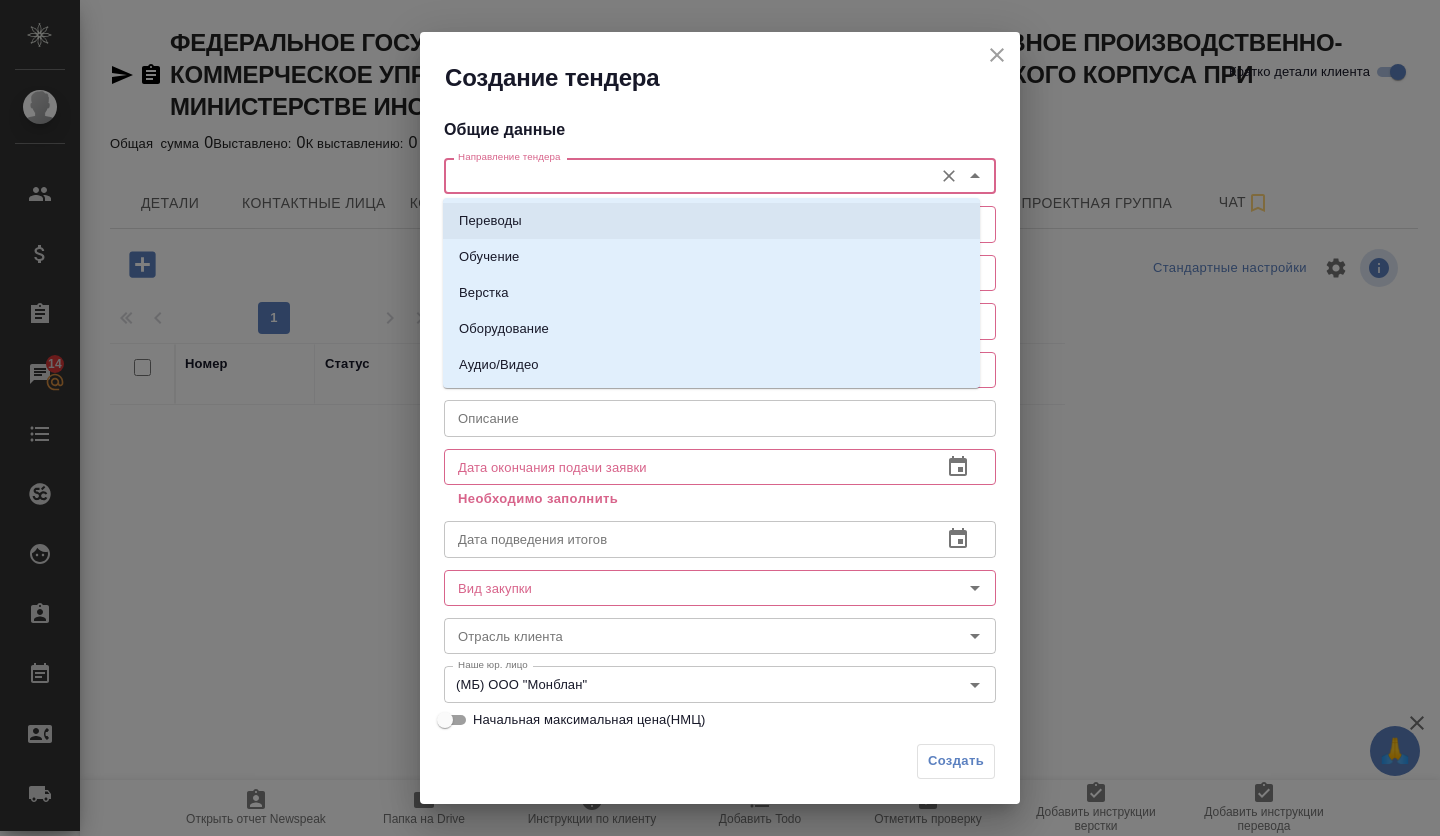 click on "Переводы" at bounding box center [711, 221] 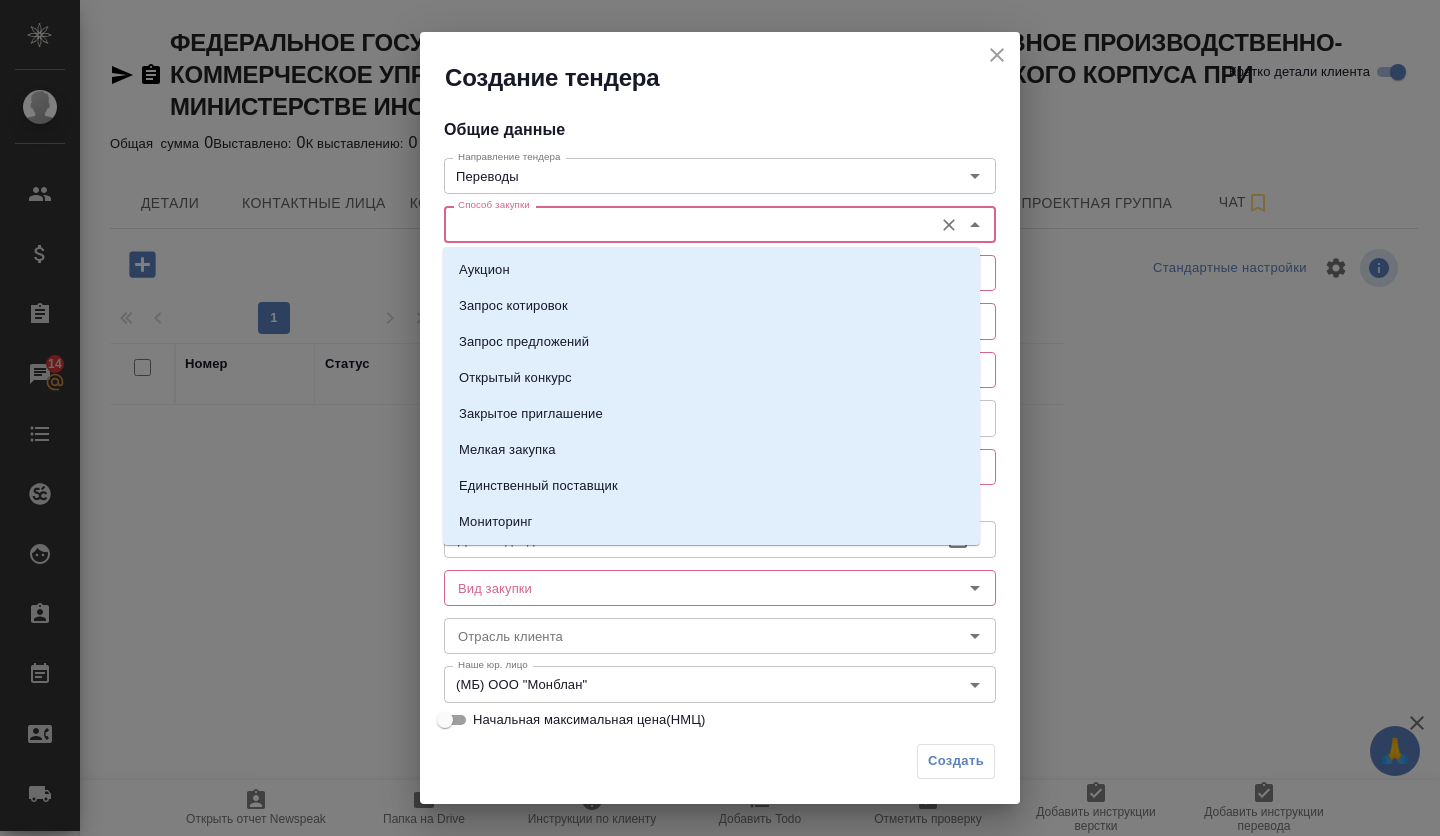 click on "Способ закупки" at bounding box center (686, 224) 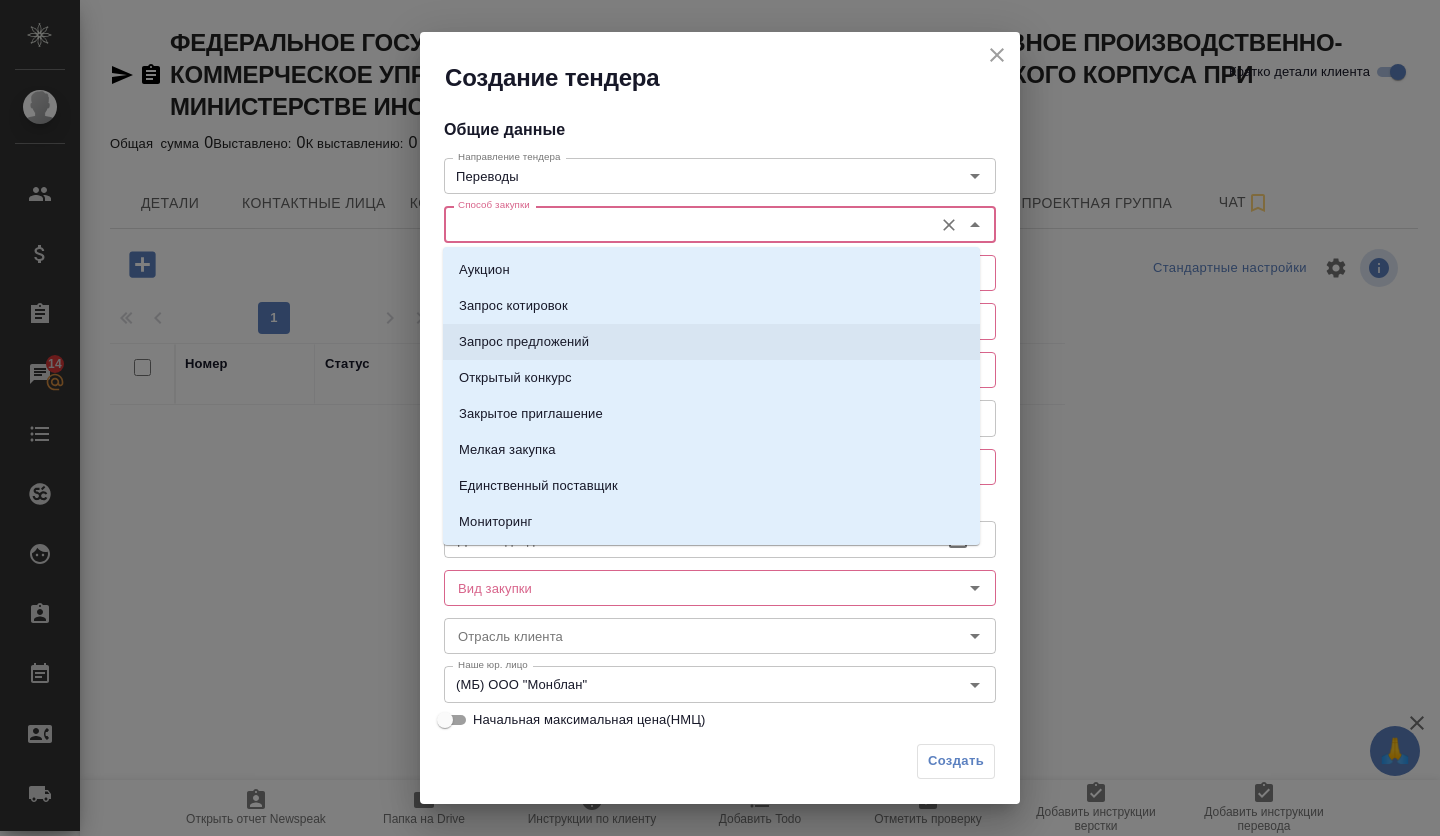 click on "Запрос предложений" at bounding box center (524, 342) 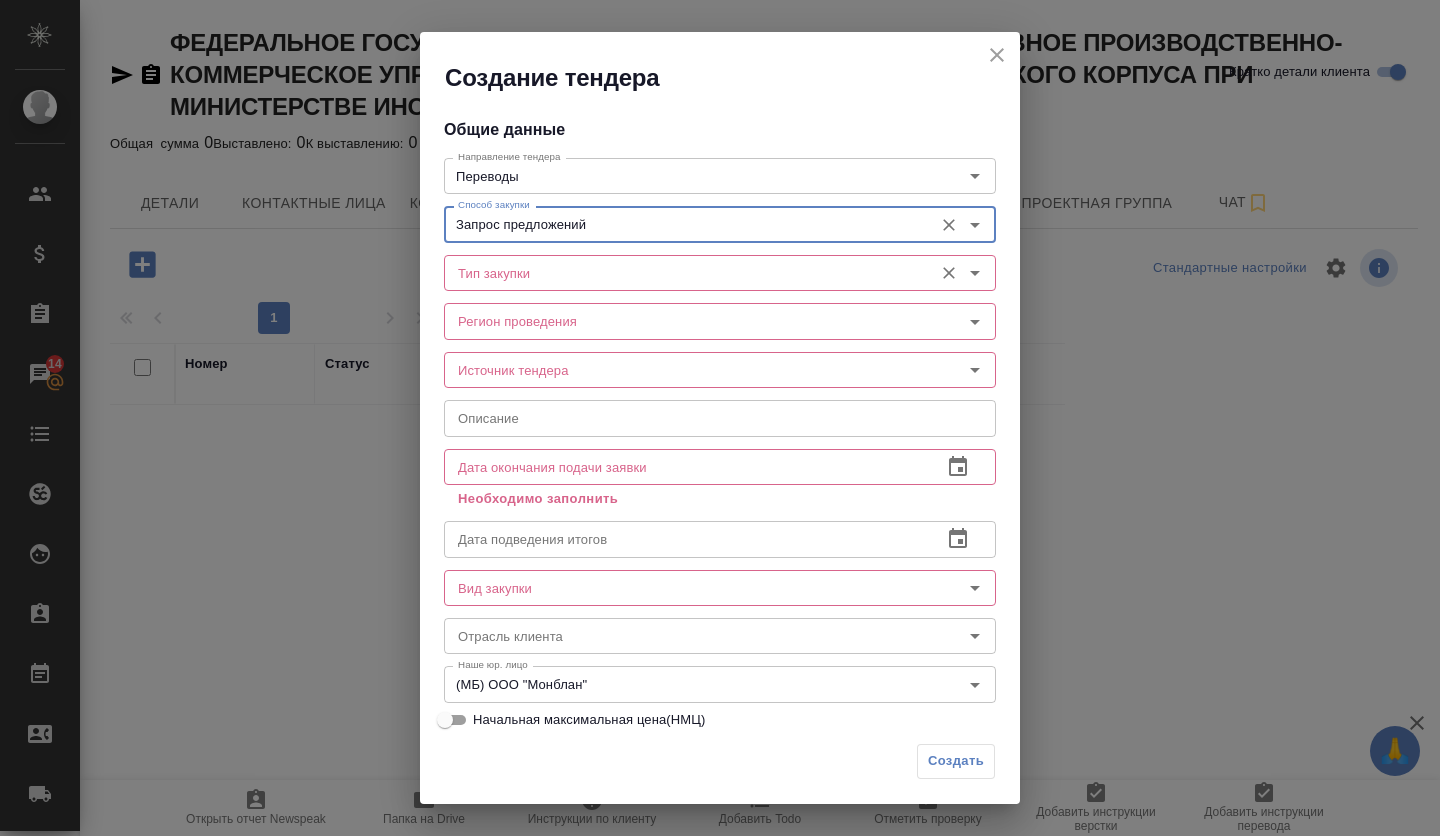 click on "Тип закупки" at bounding box center [686, 273] 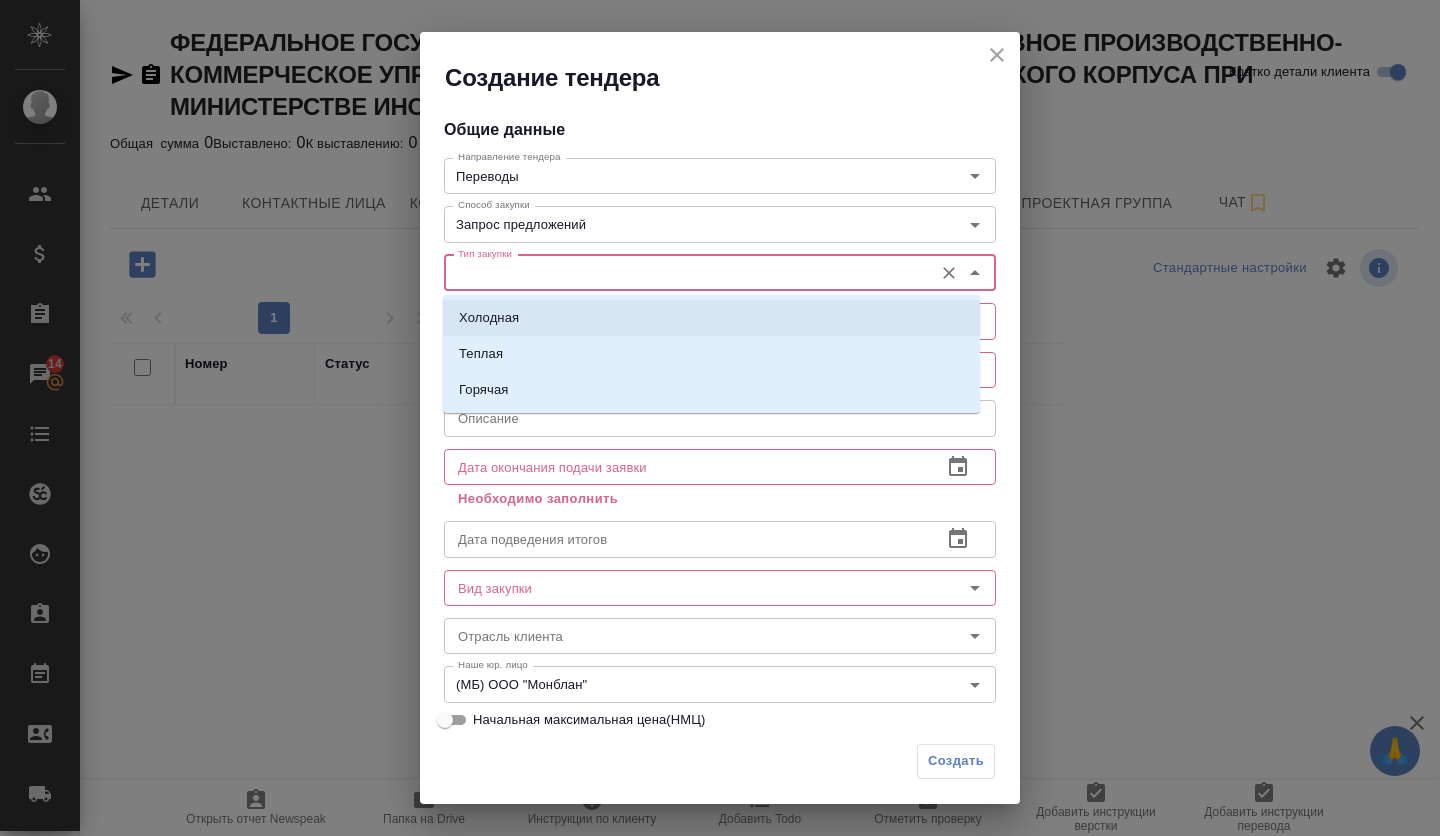 click on "Холодная" at bounding box center [489, 318] 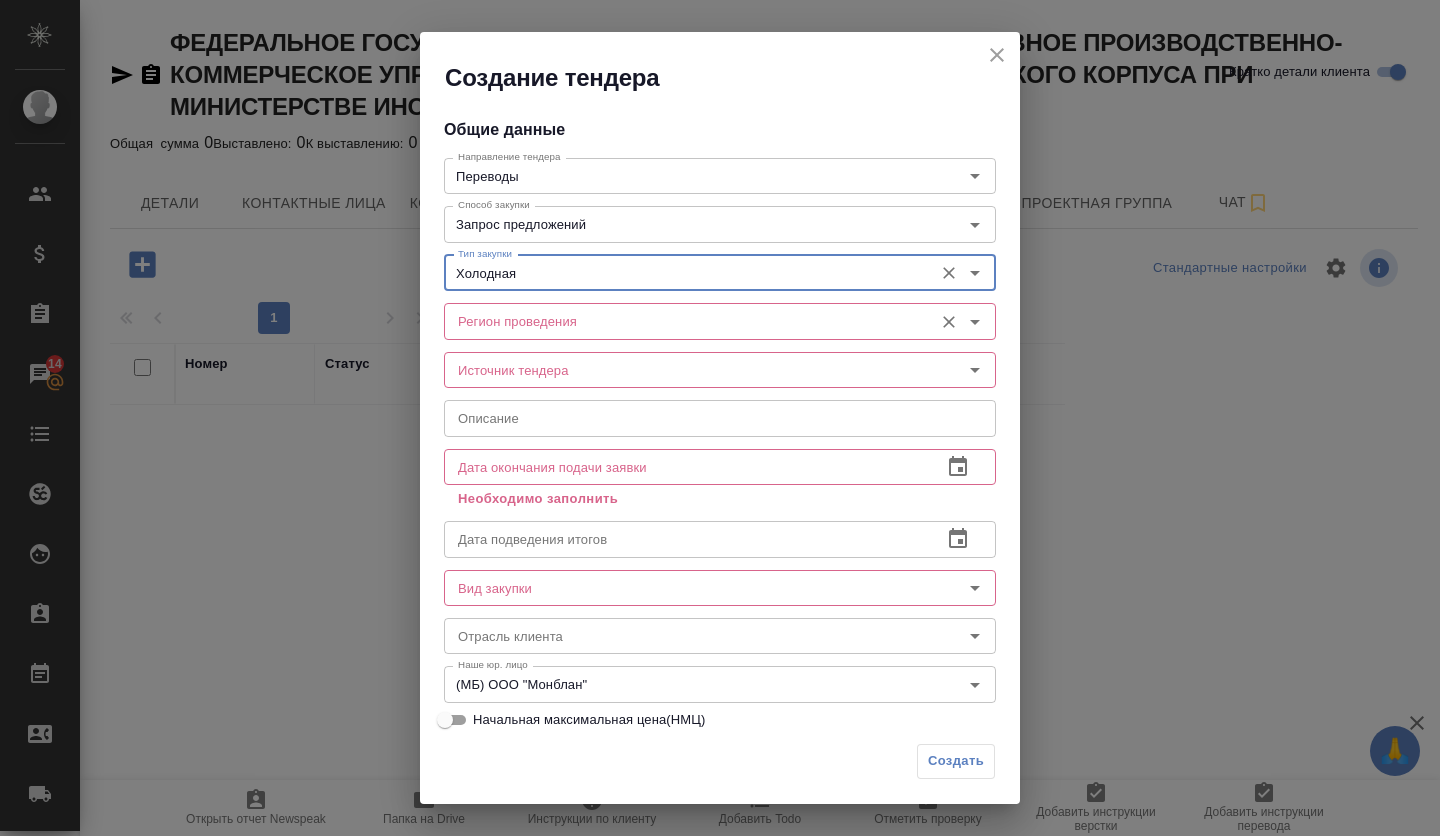 click on "Регион проведения" at bounding box center [686, 321] 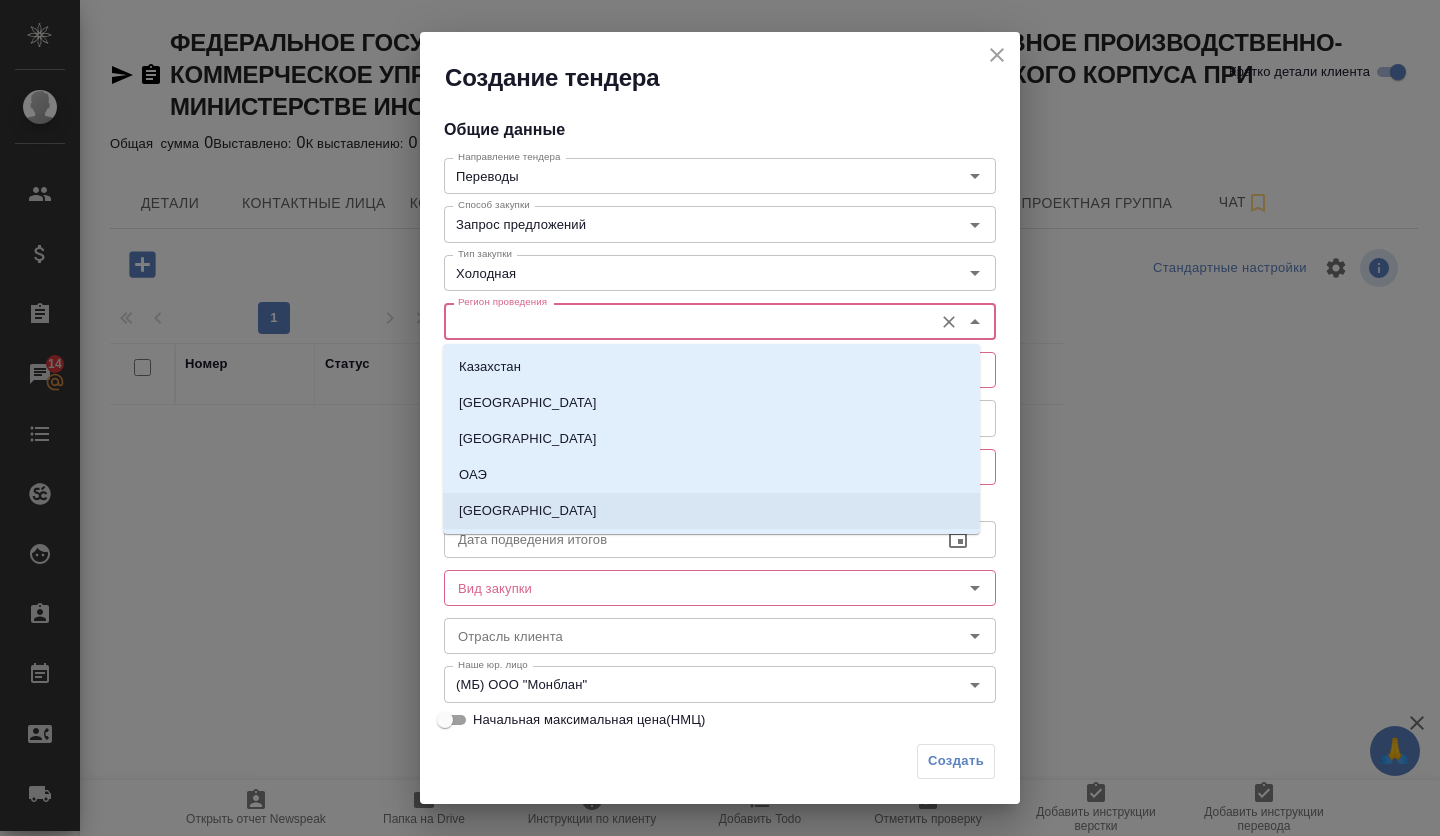 click on "[GEOGRAPHIC_DATA]" at bounding box center (711, 511) 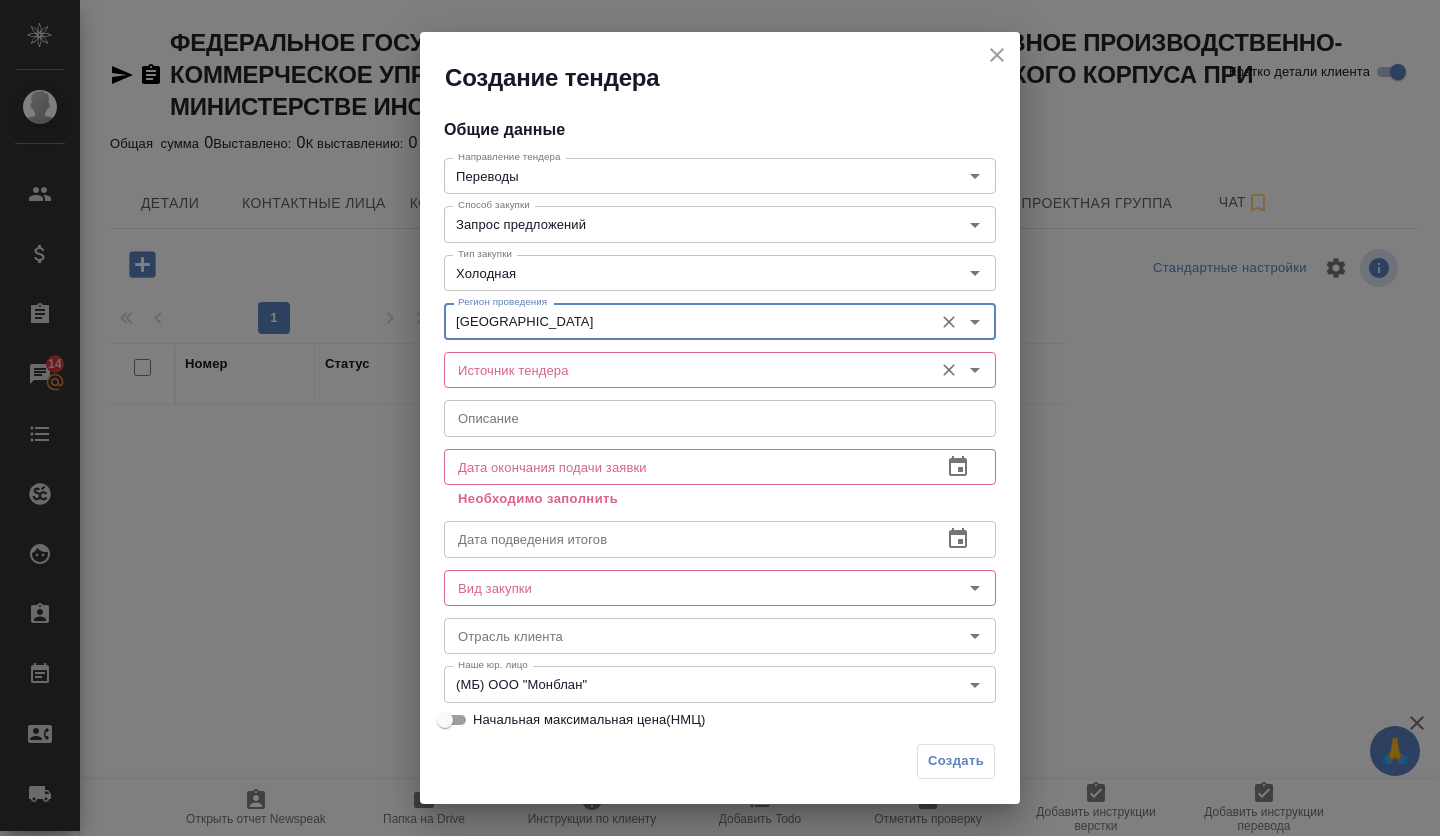 click on "Источник тендера" at bounding box center [686, 370] 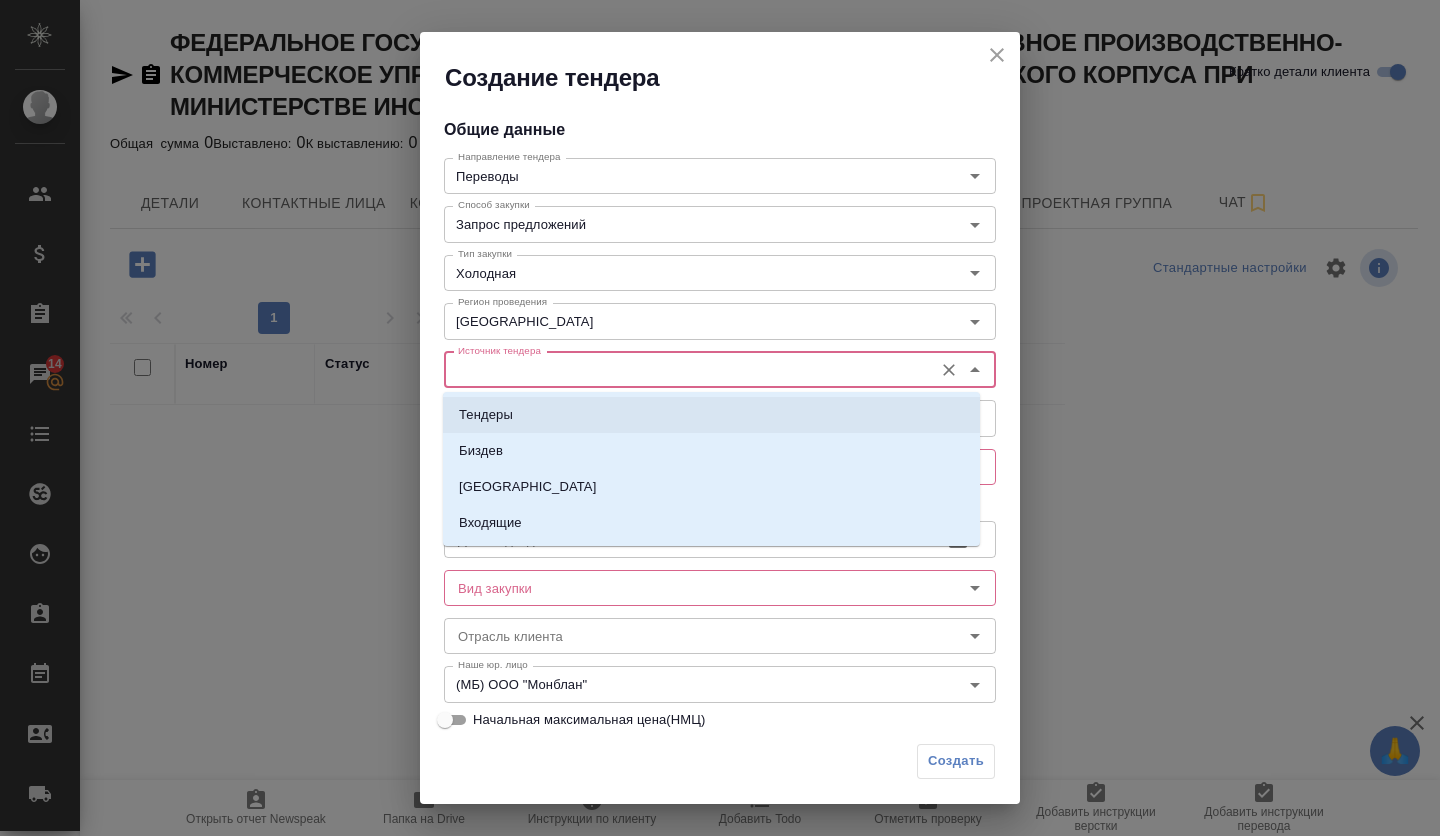 click on "Тендеры" at bounding box center (486, 415) 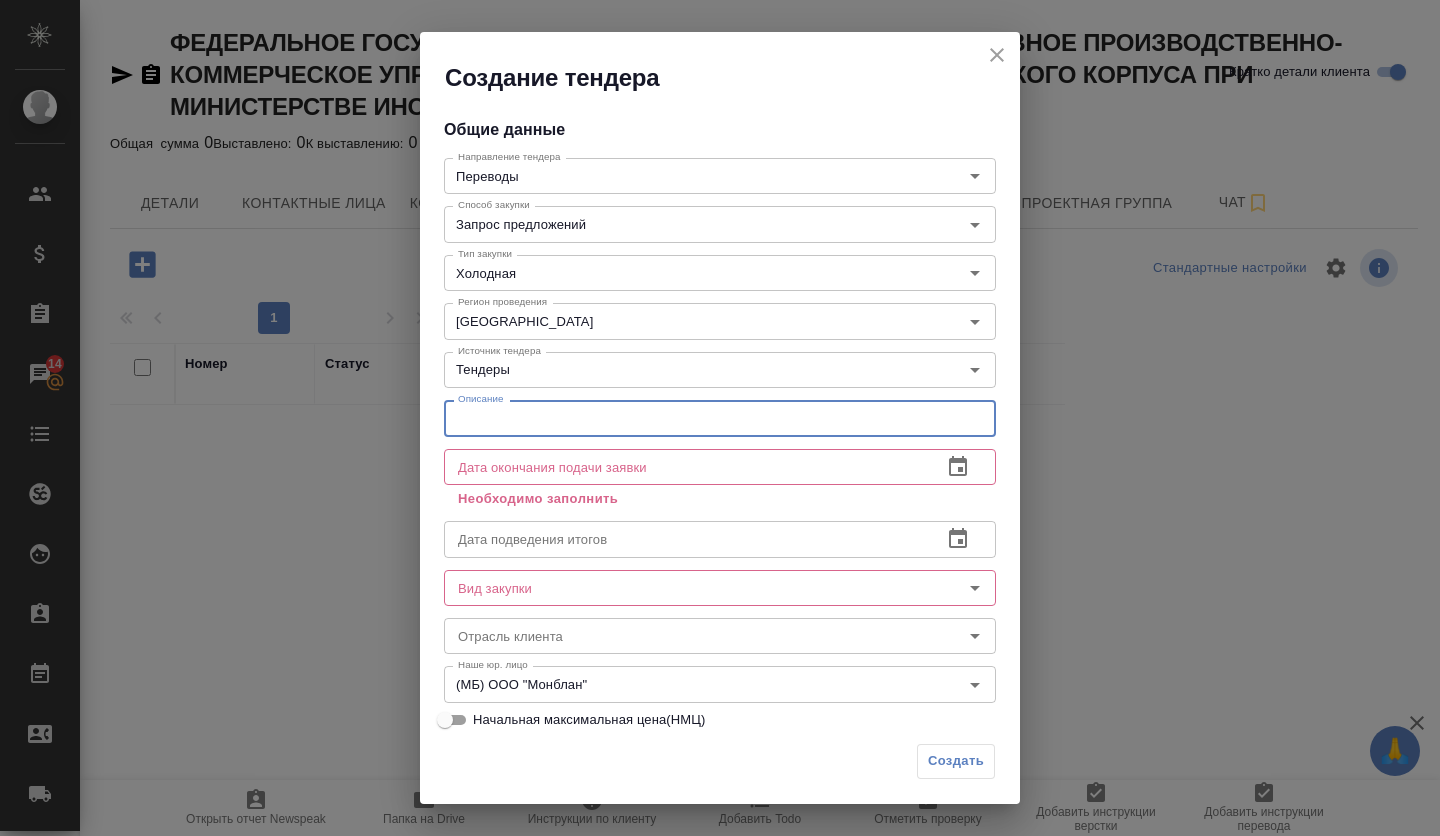 click at bounding box center (720, 418) 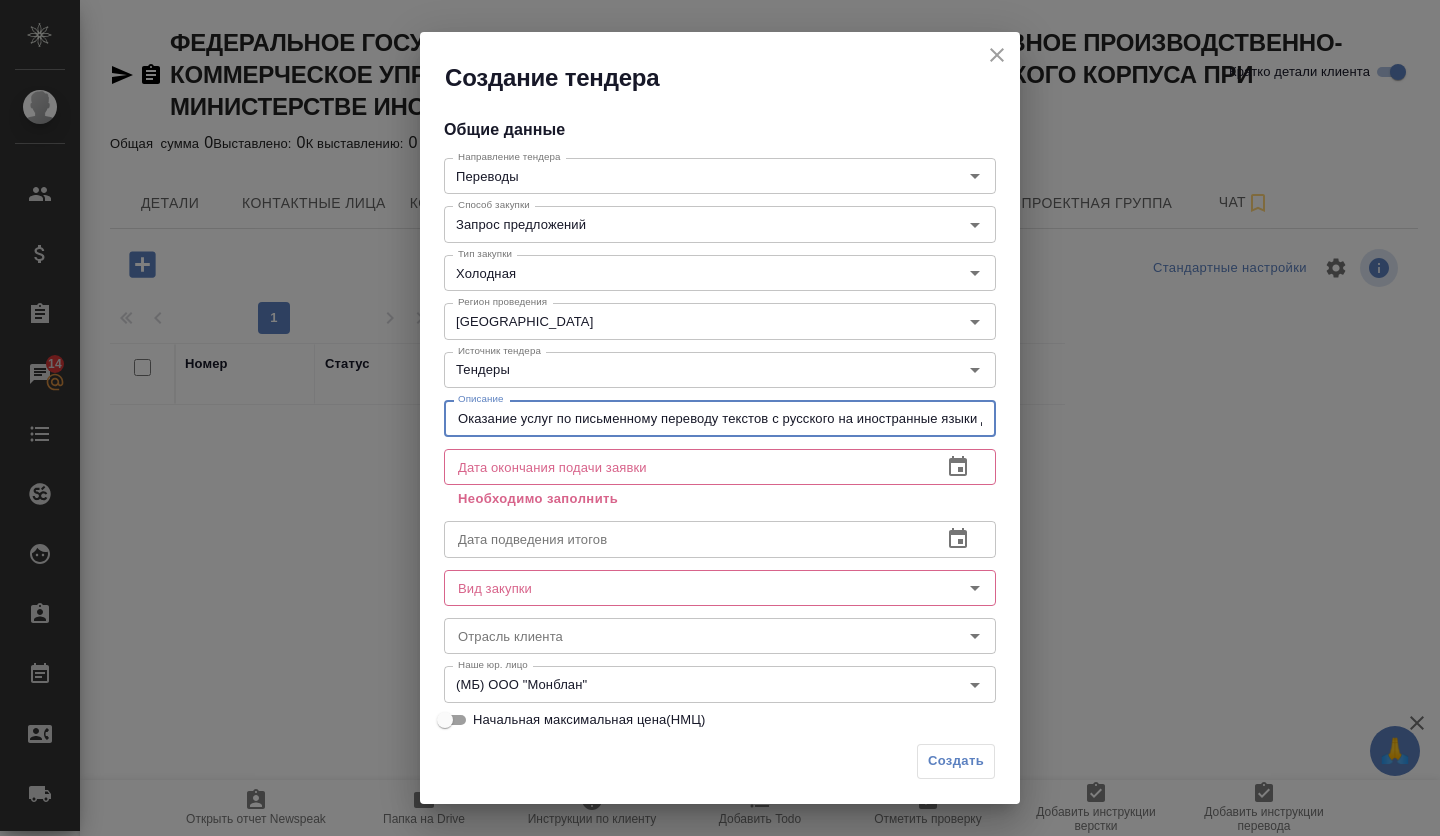 scroll, scrollTop: 0, scrollLeft: 629, axis: horizontal 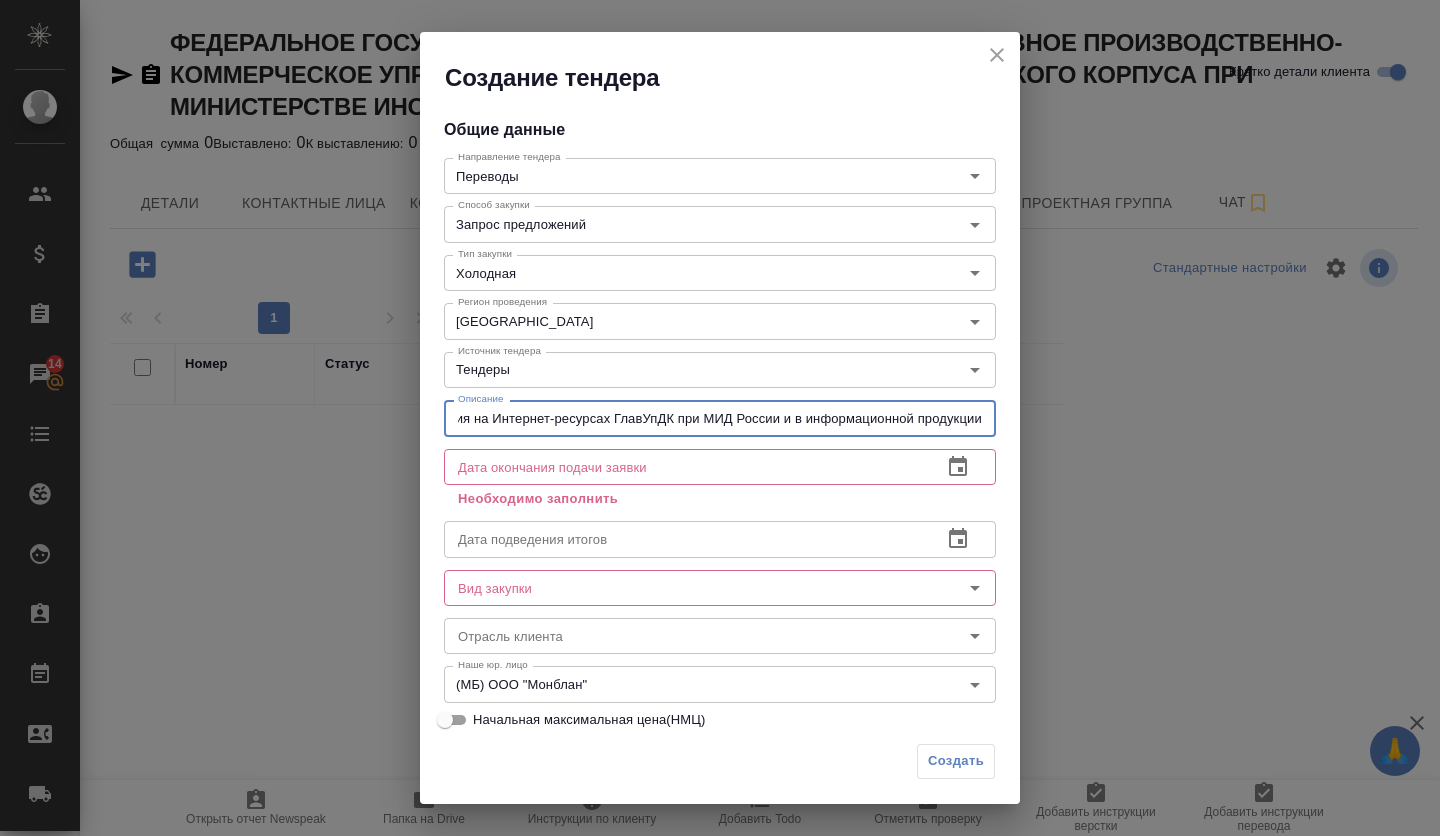 type on "Оказание услуг по письменному переводу текстов с русского на иностранные языки для размещения на Интернет-ресурсах ГлавУпДК при МИД России и в информационной продукции" 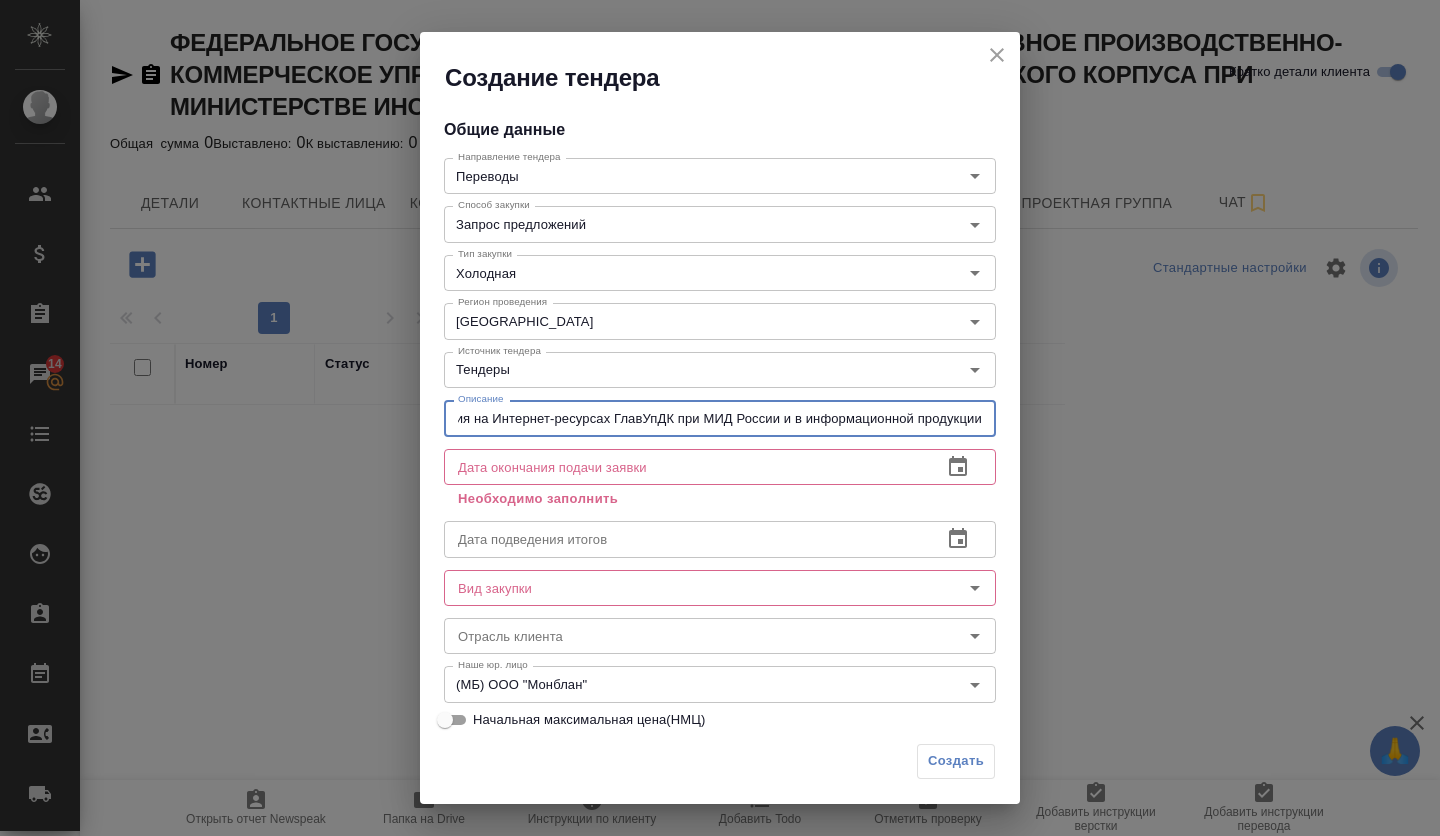 scroll, scrollTop: 0, scrollLeft: 0, axis: both 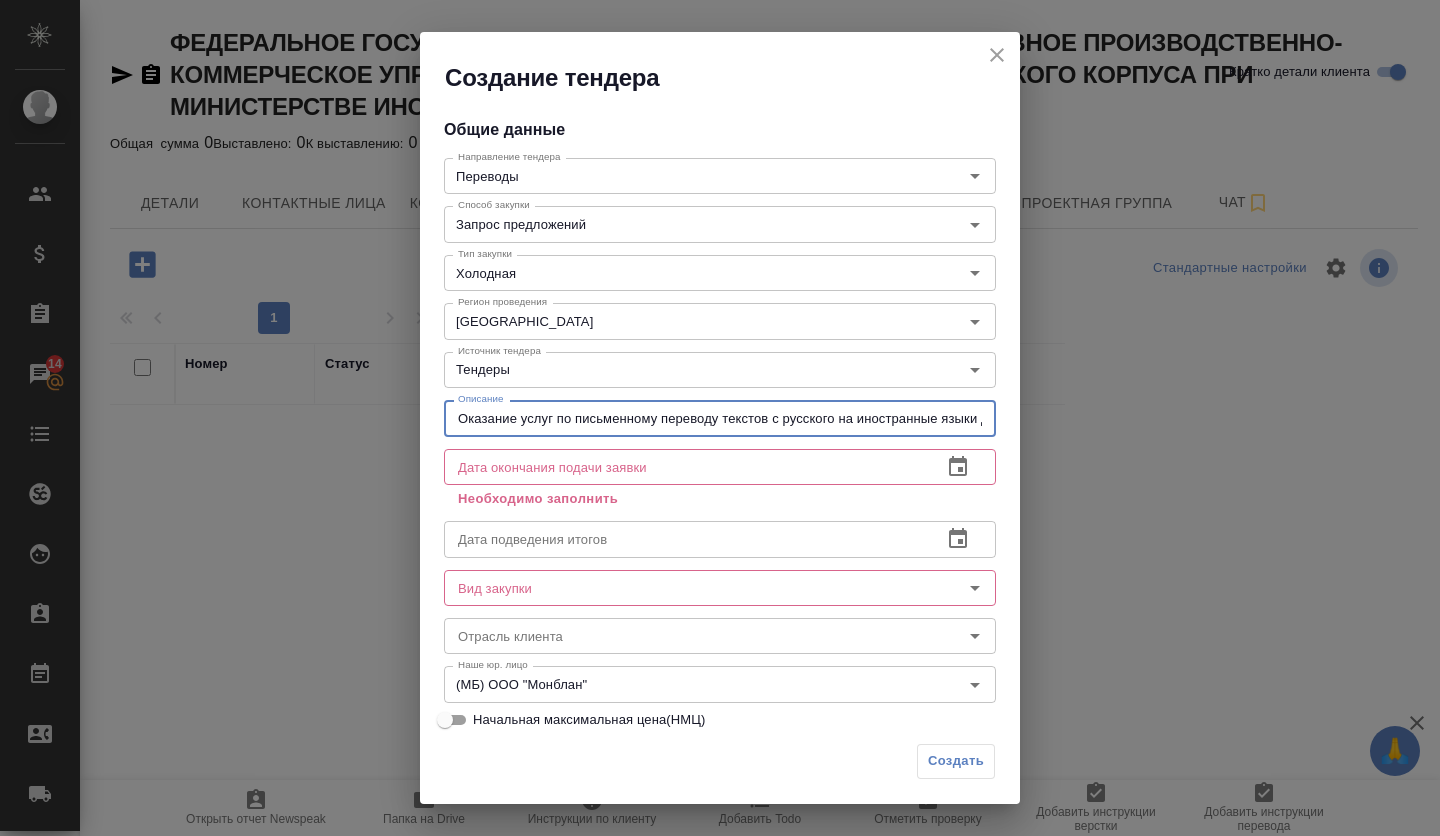 click 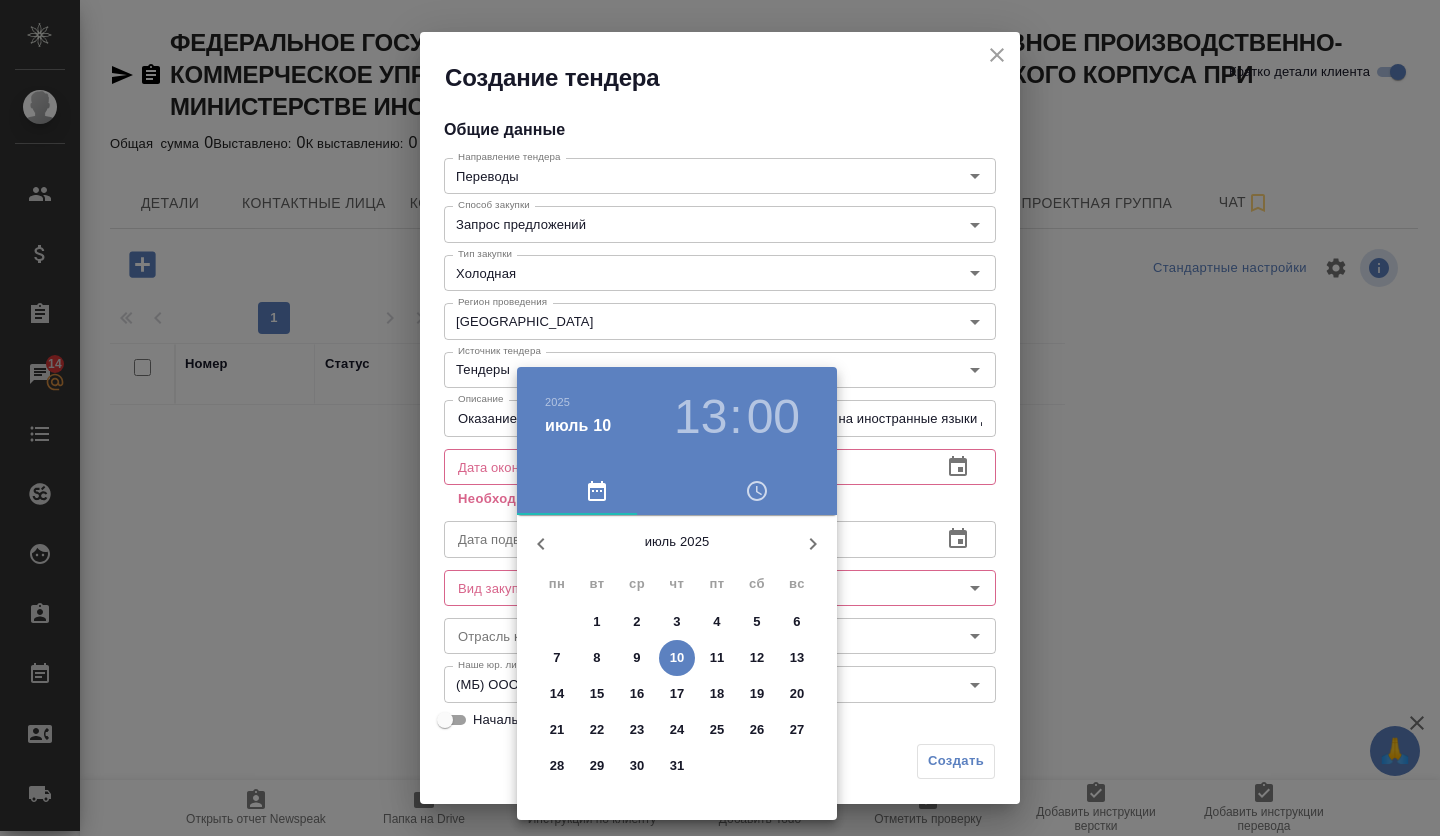 click on "18" at bounding box center [717, 694] 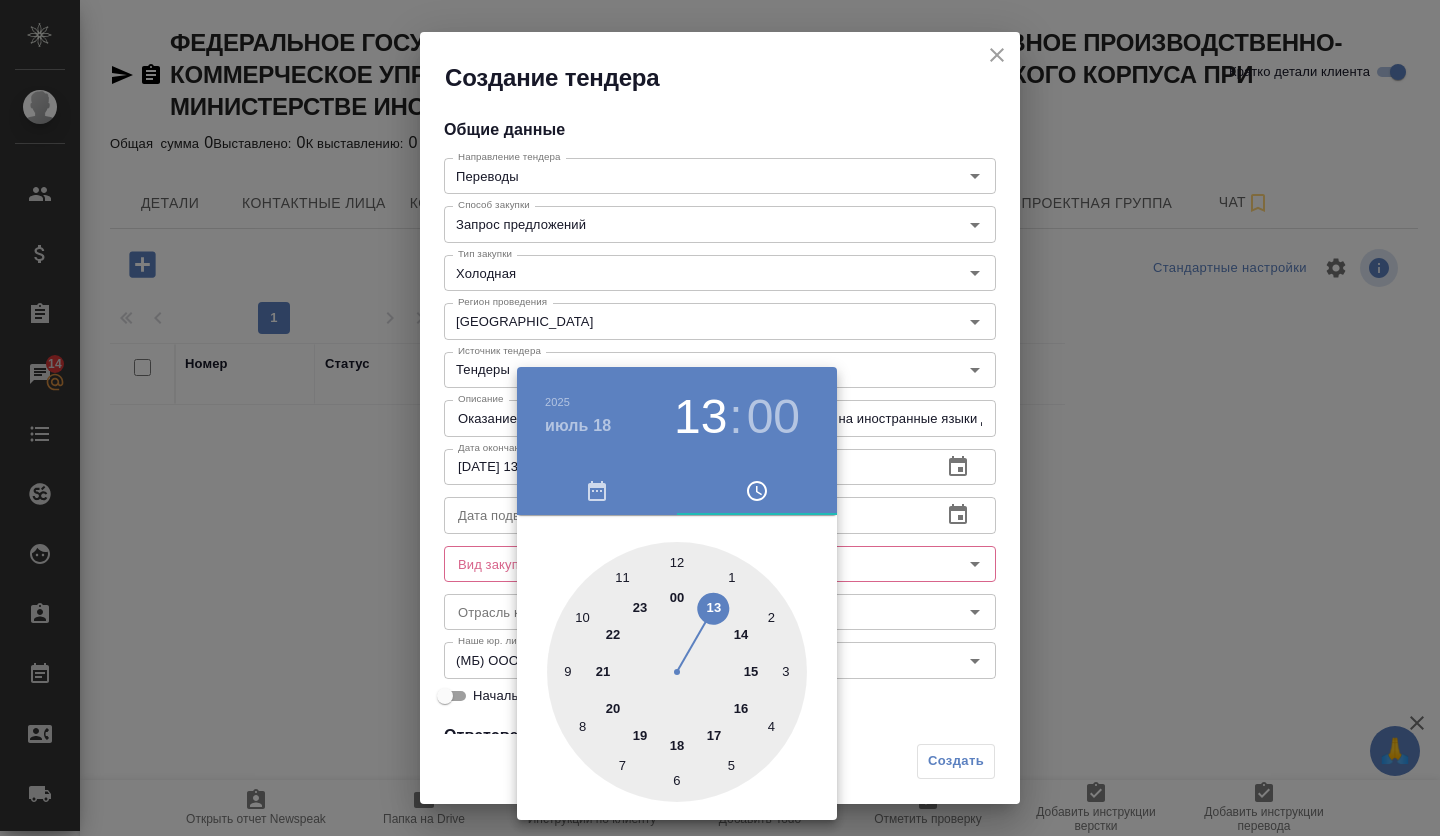 click at bounding box center [677, 672] 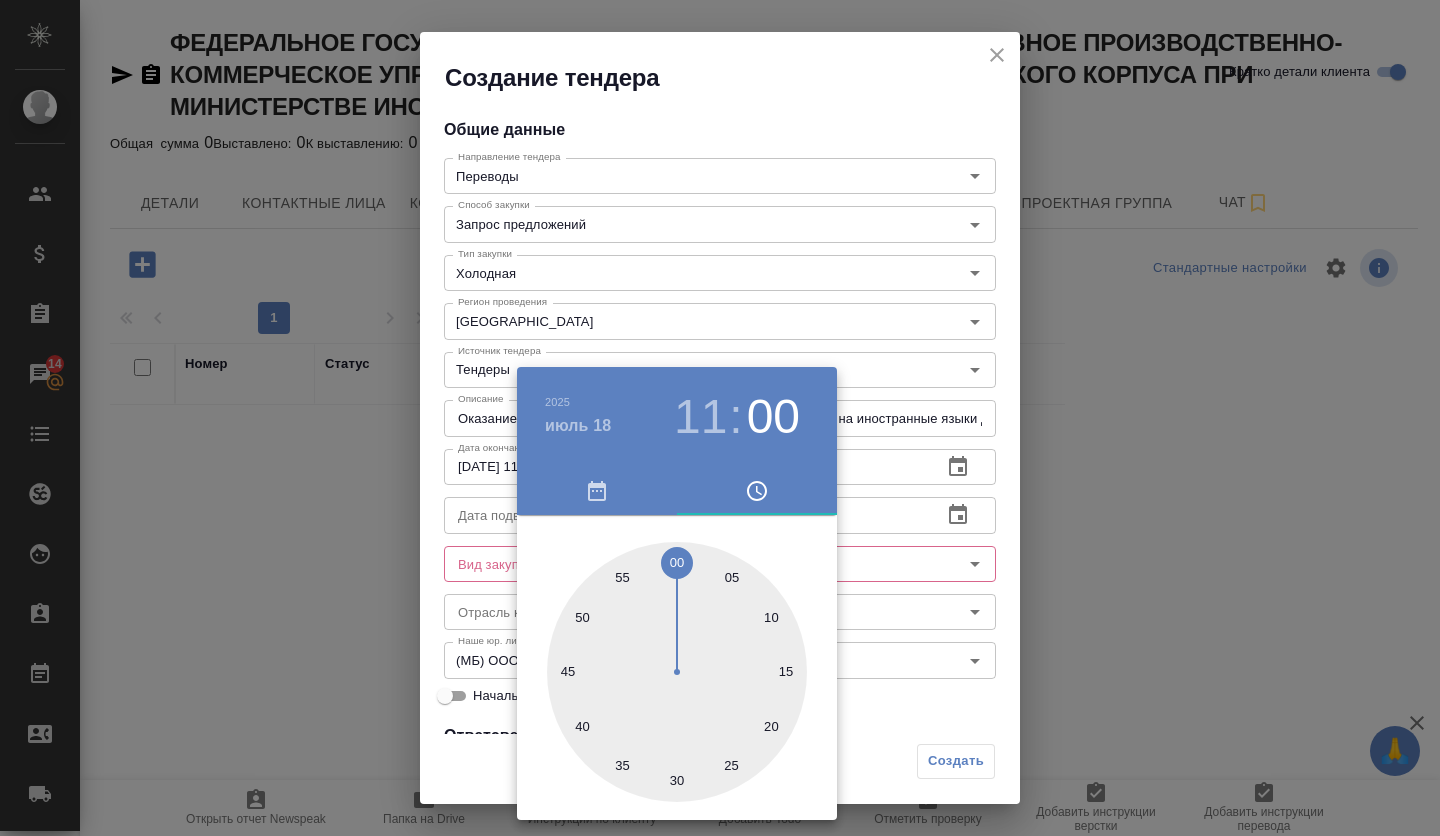 click at bounding box center [677, 672] 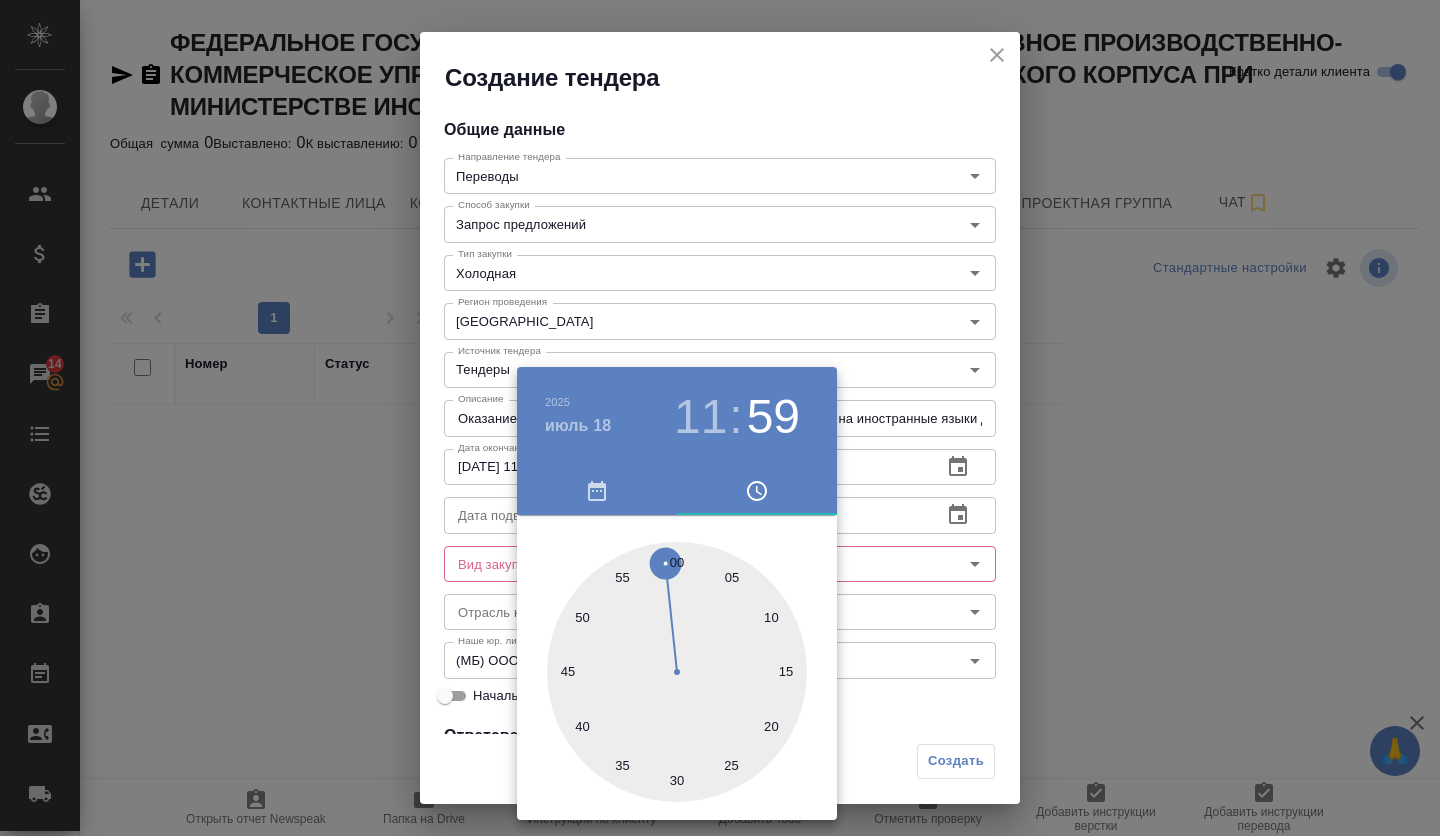 type on "18.07.2025 11:00" 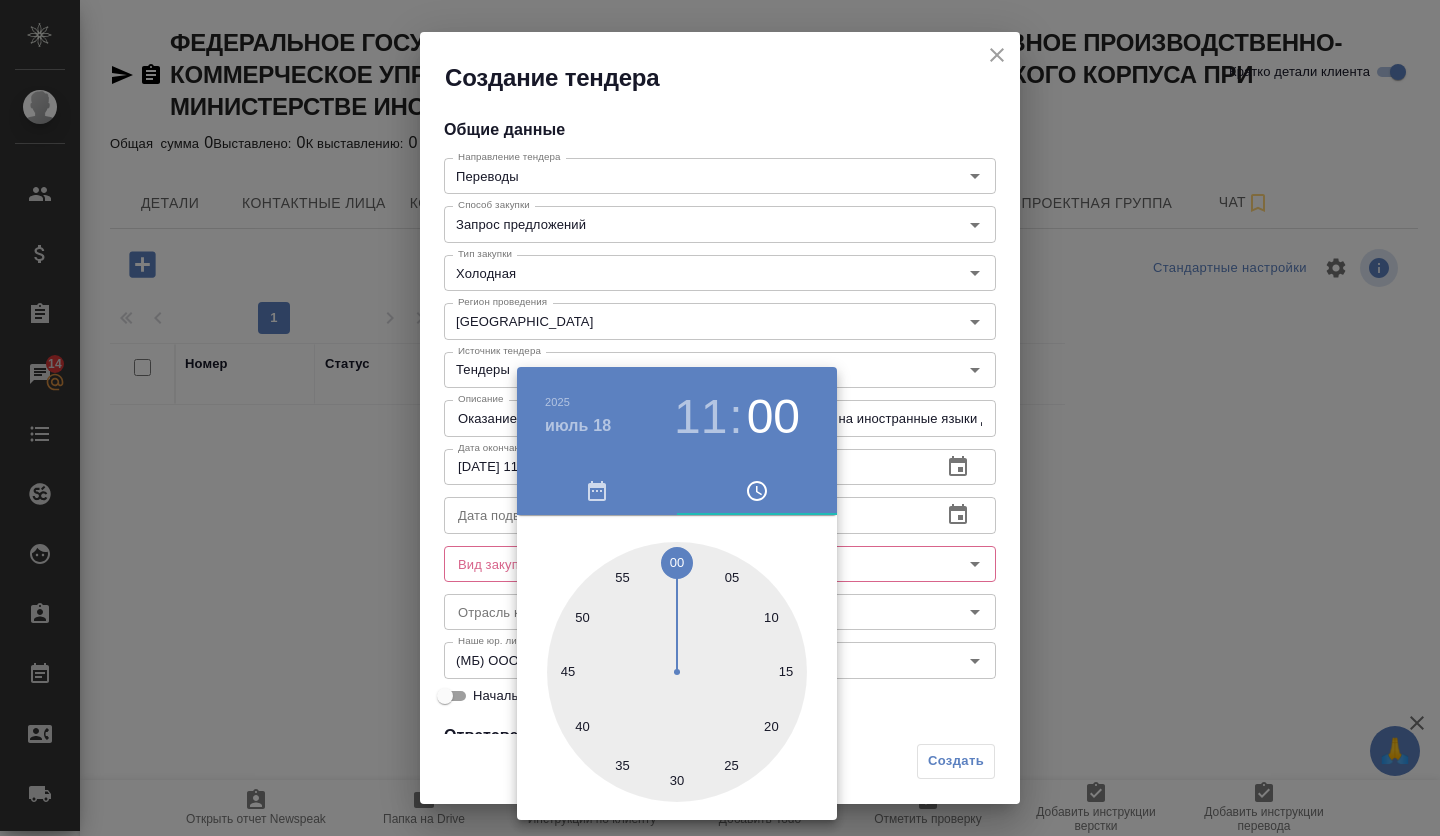 click at bounding box center (677, 672) 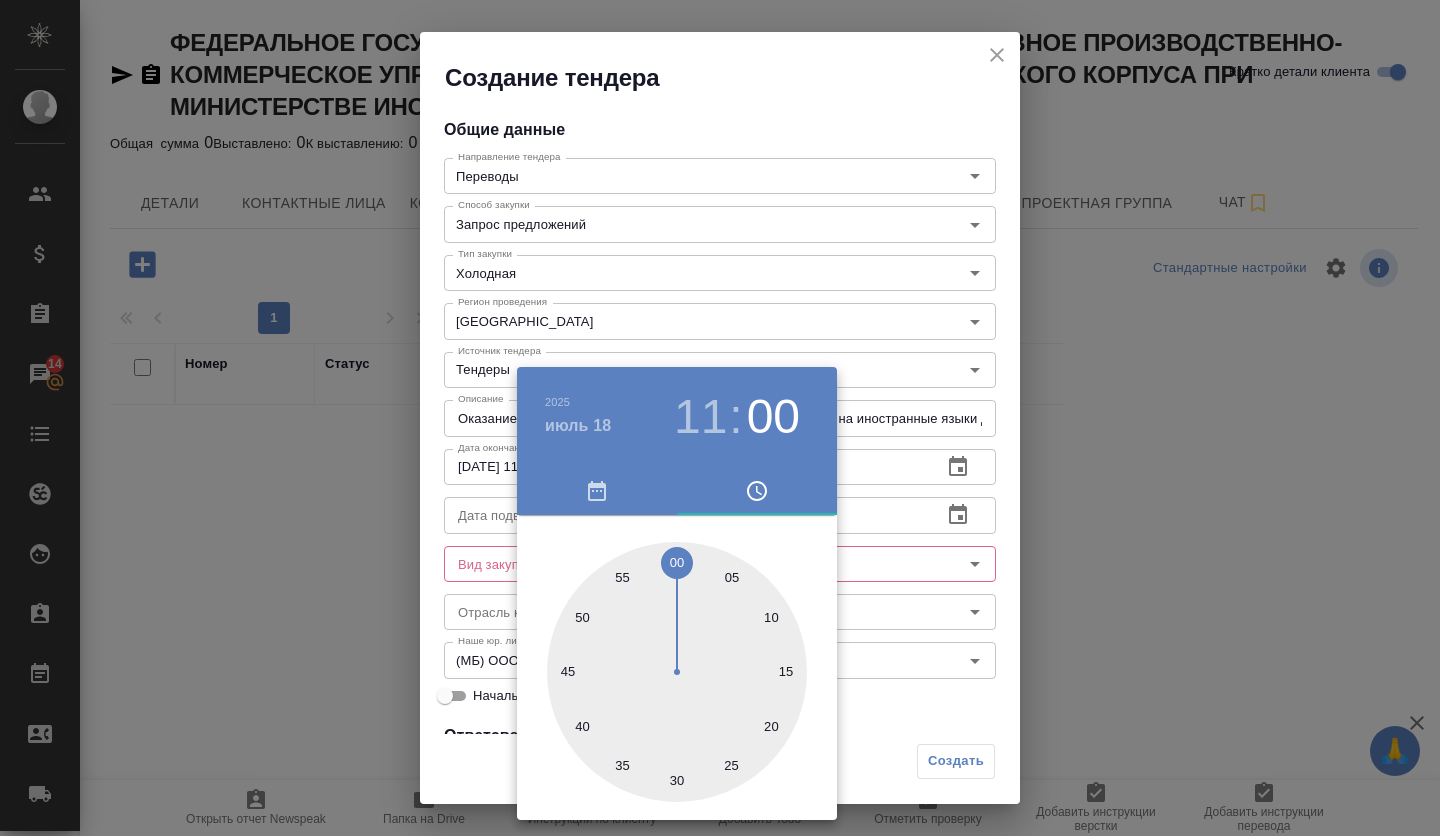 click at bounding box center [720, 418] 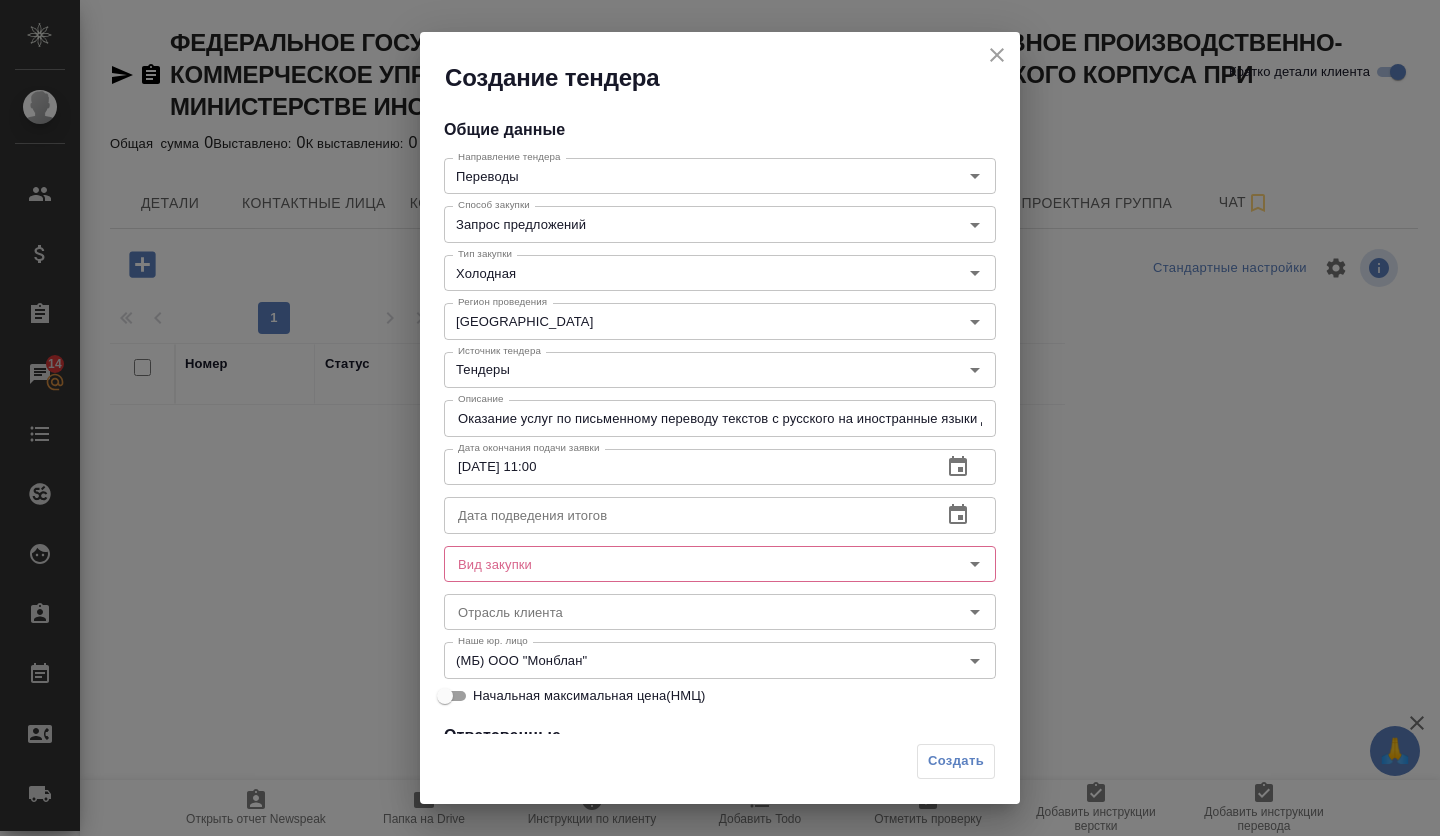 drag, startPoint x: 981, startPoint y: 512, endPoint x: 953, endPoint y: 510, distance: 28.071337 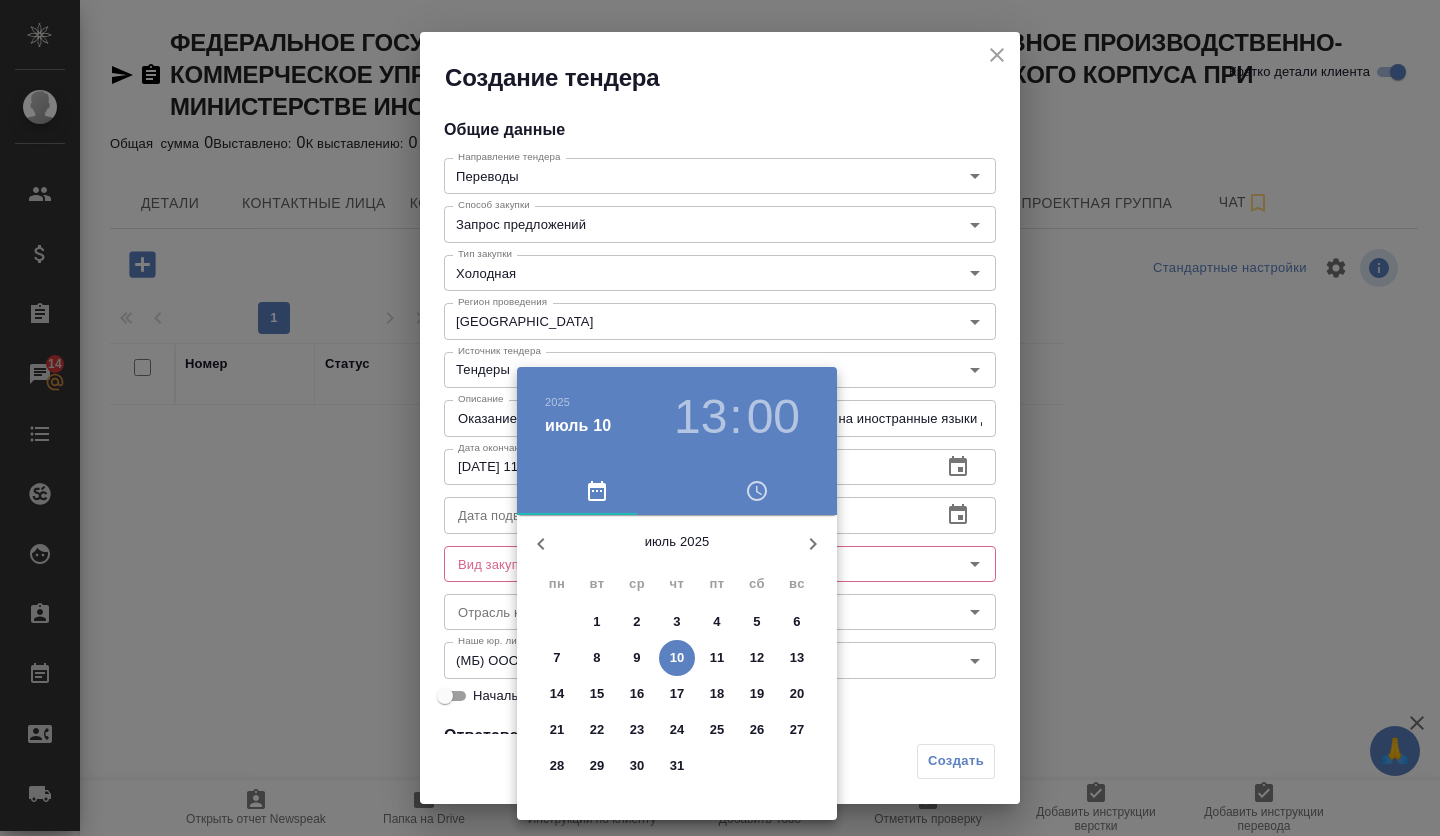 click on "23" at bounding box center (637, 730) 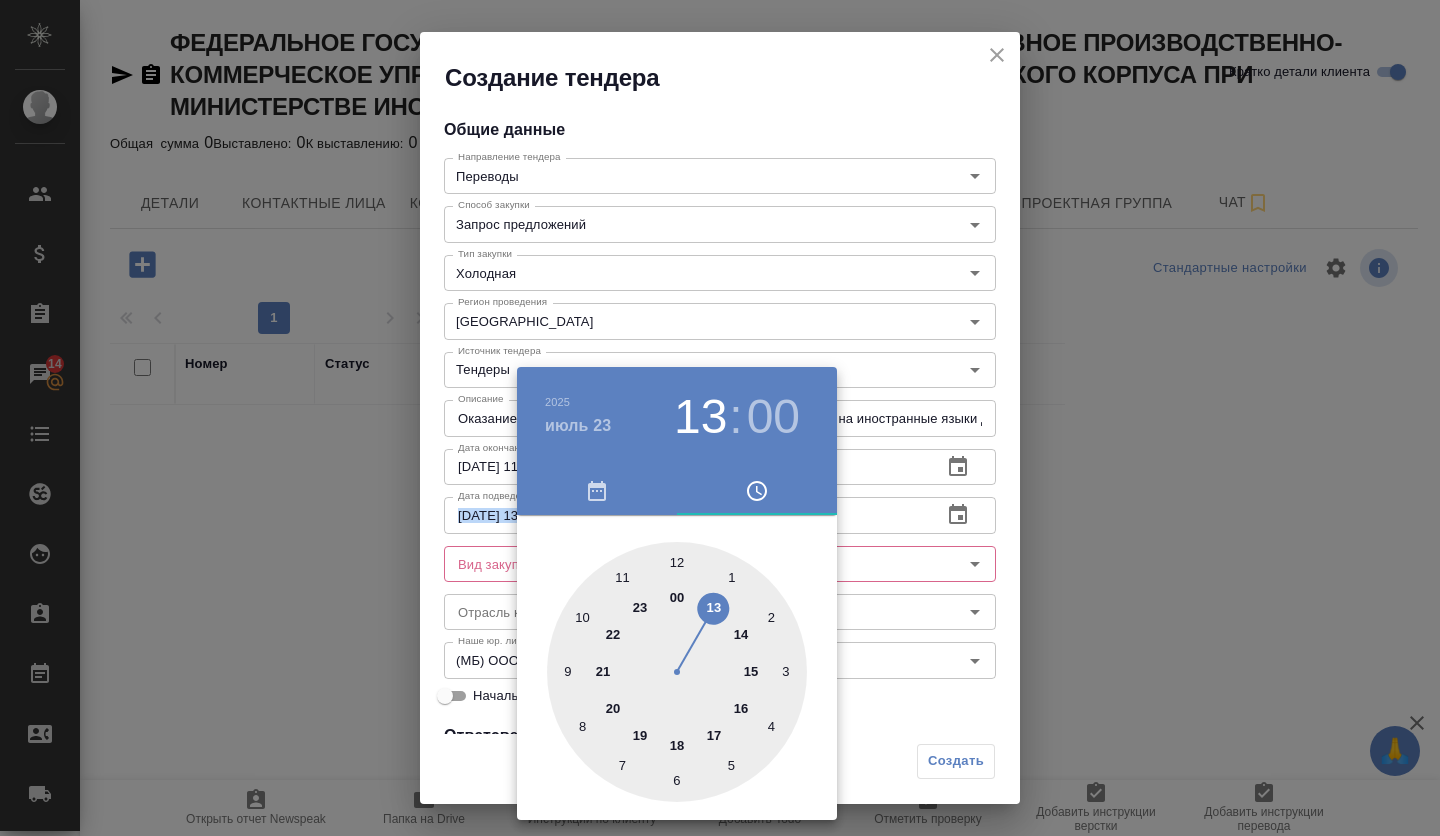 click at bounding box center [677, 672] 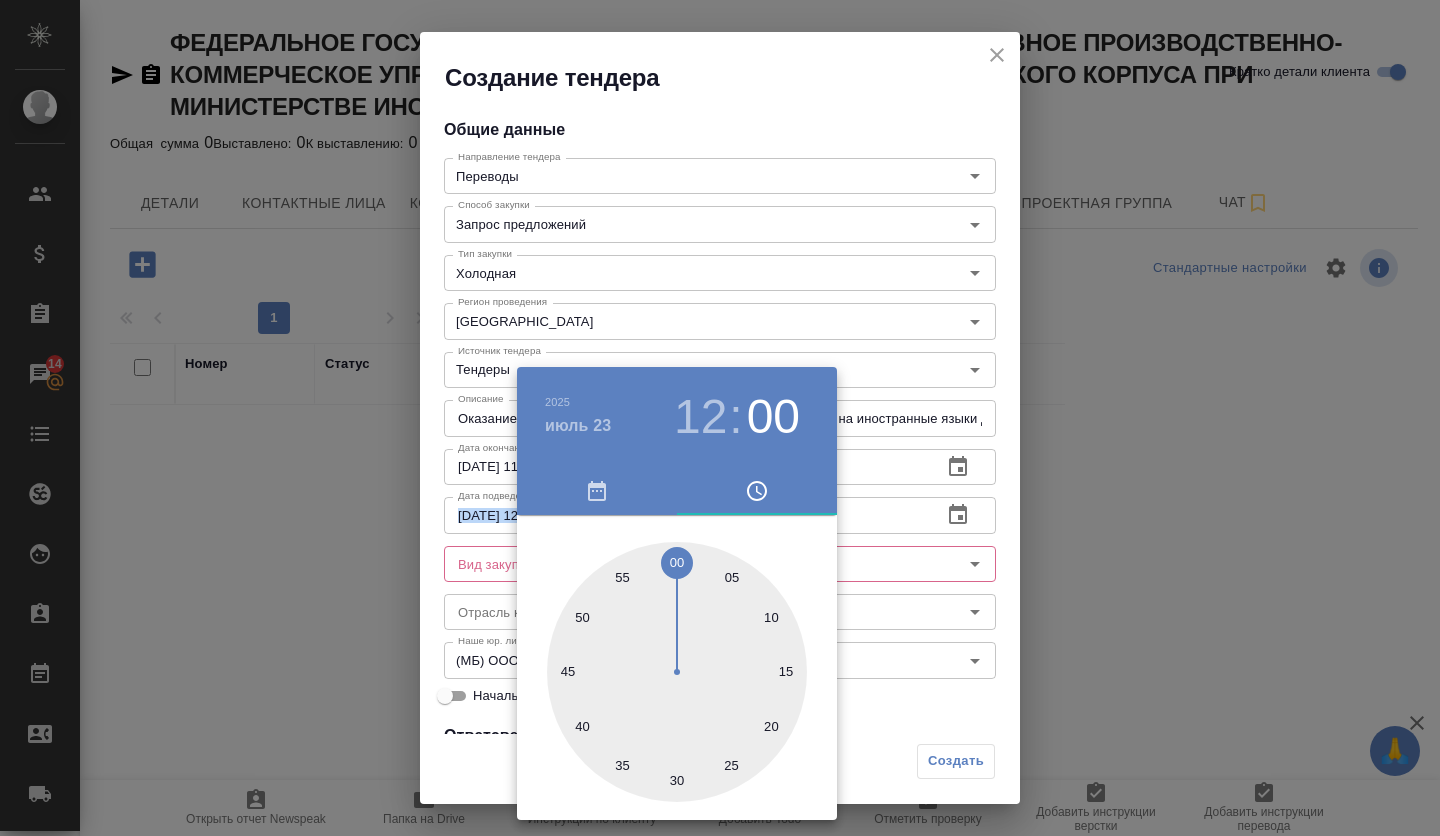 click at bounding box center [677, 672] 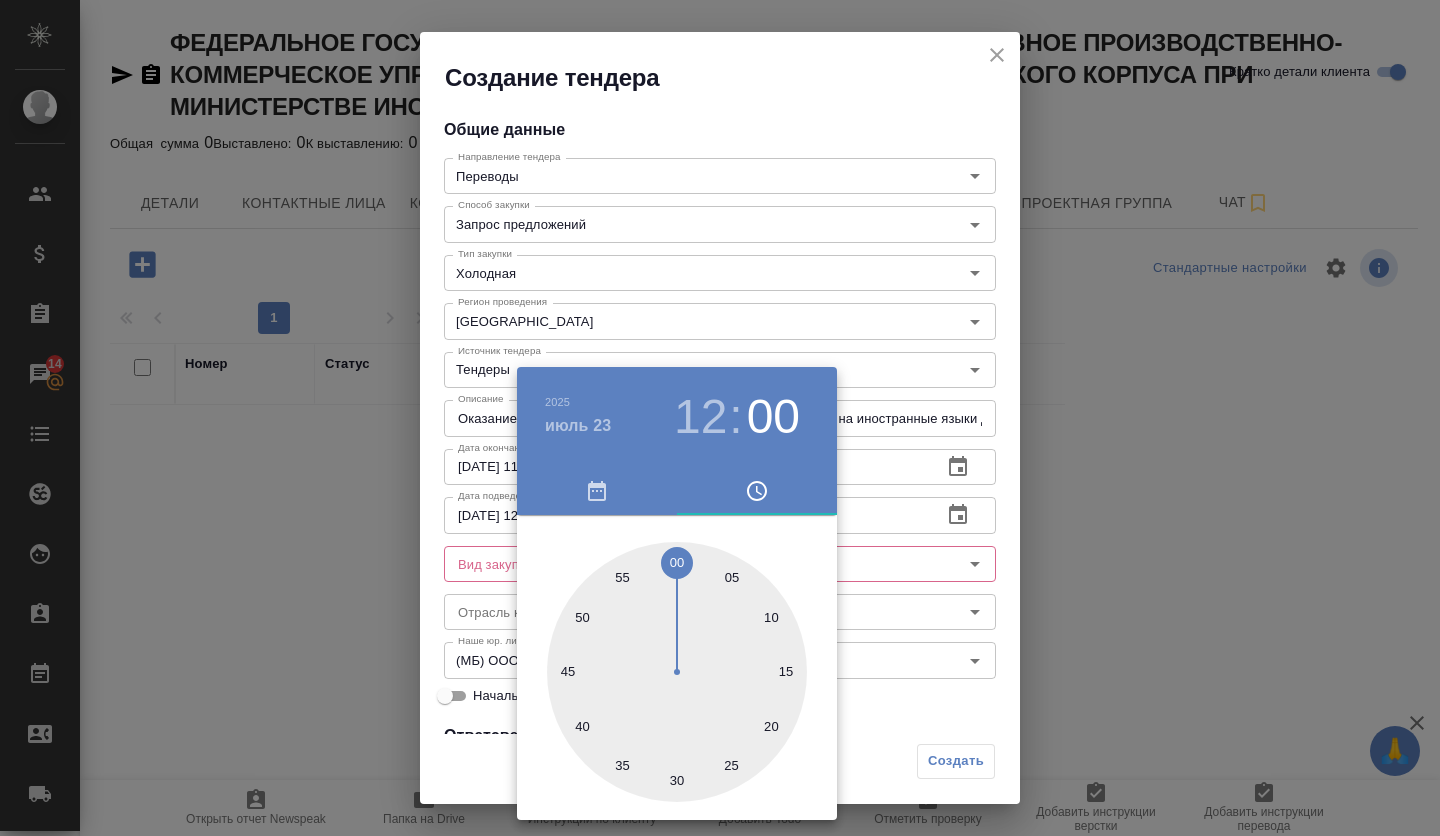 click at bounding box center [720, 418] 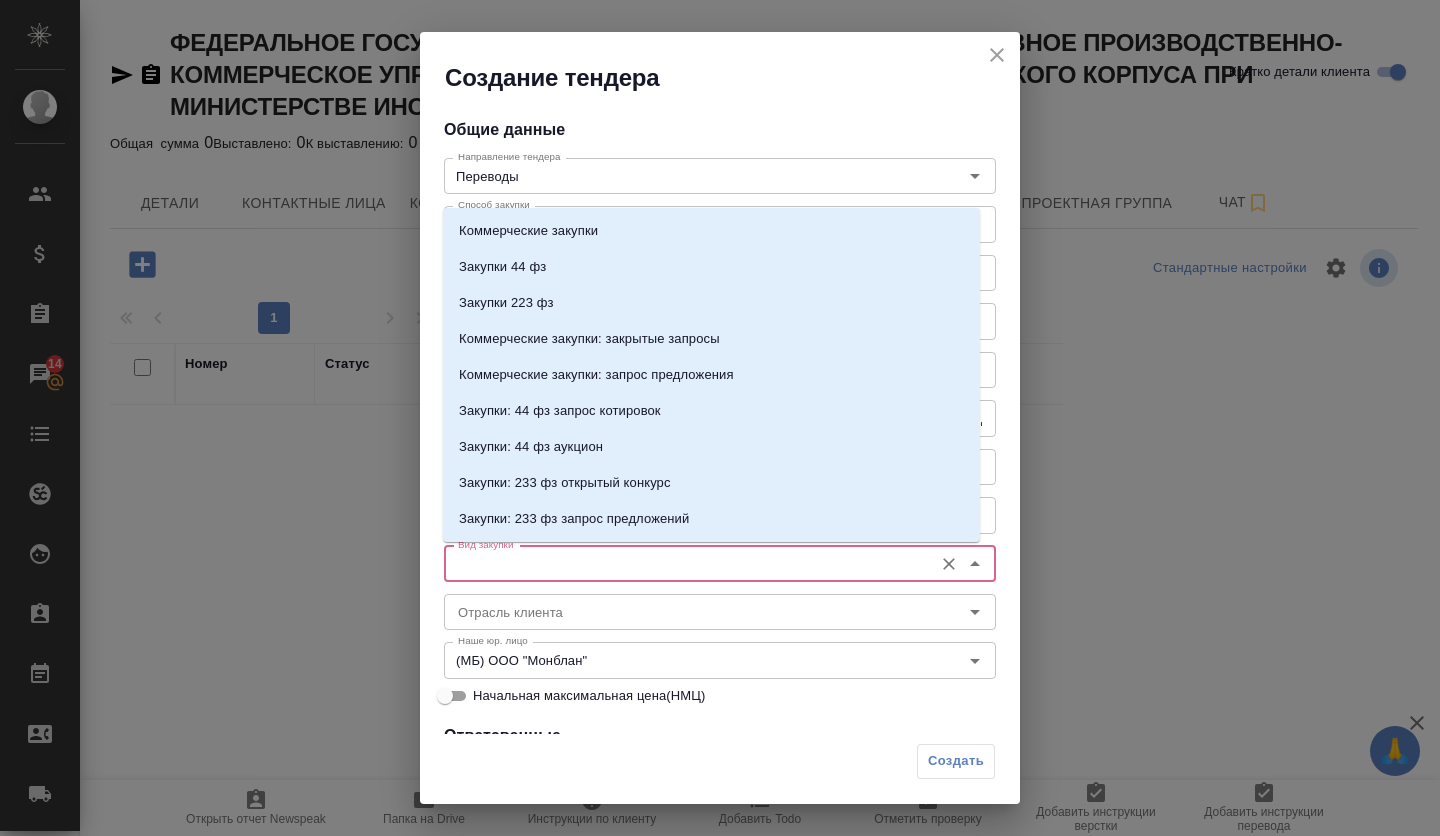 click on "Вид закупки" at bounding box center (686, 564) 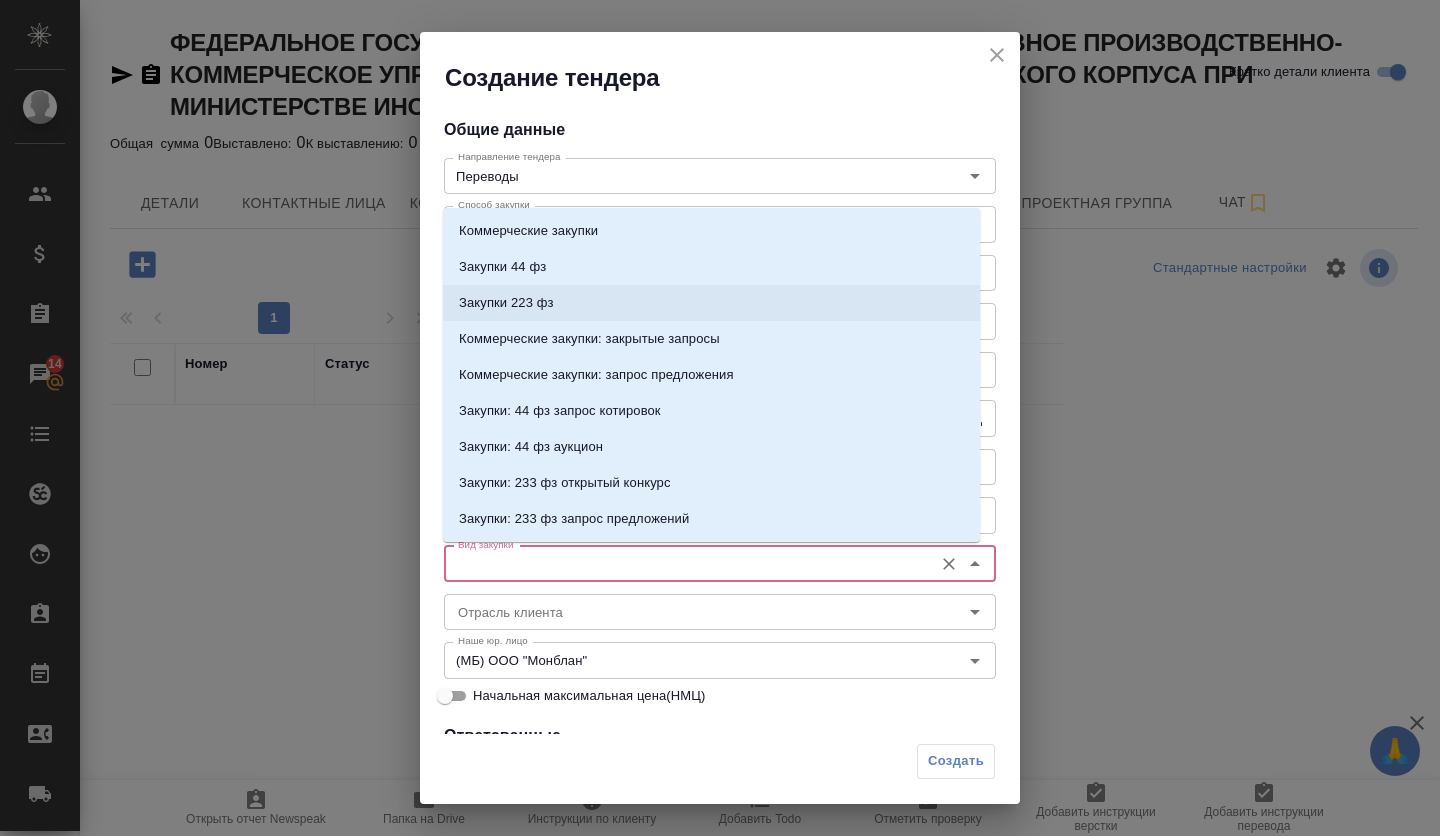 click on "Закупки 223 фз" at bounding box center (506, 303) 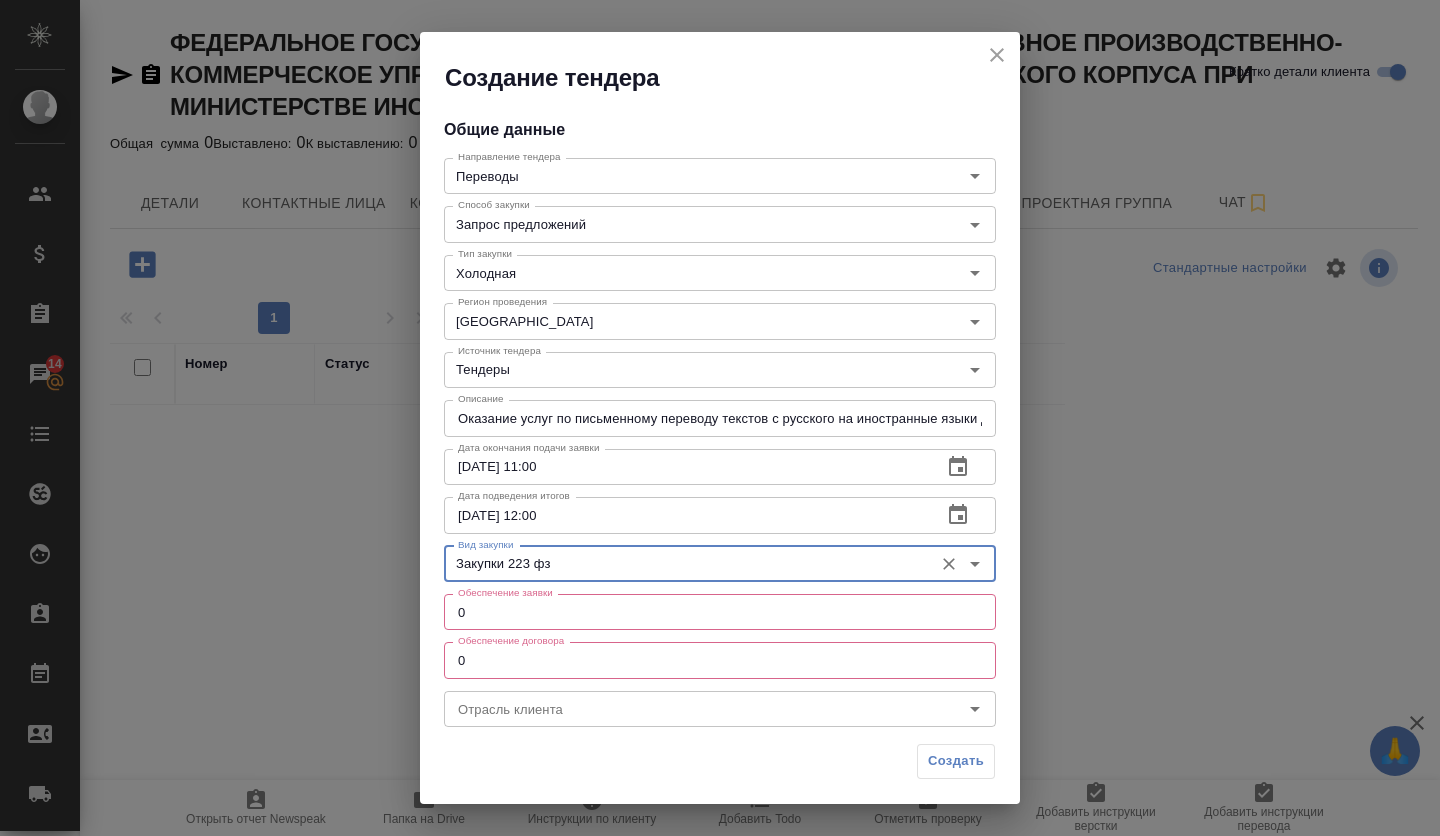 scroll, scrollTop: 100, scrollLeft: 0, axis: vertical 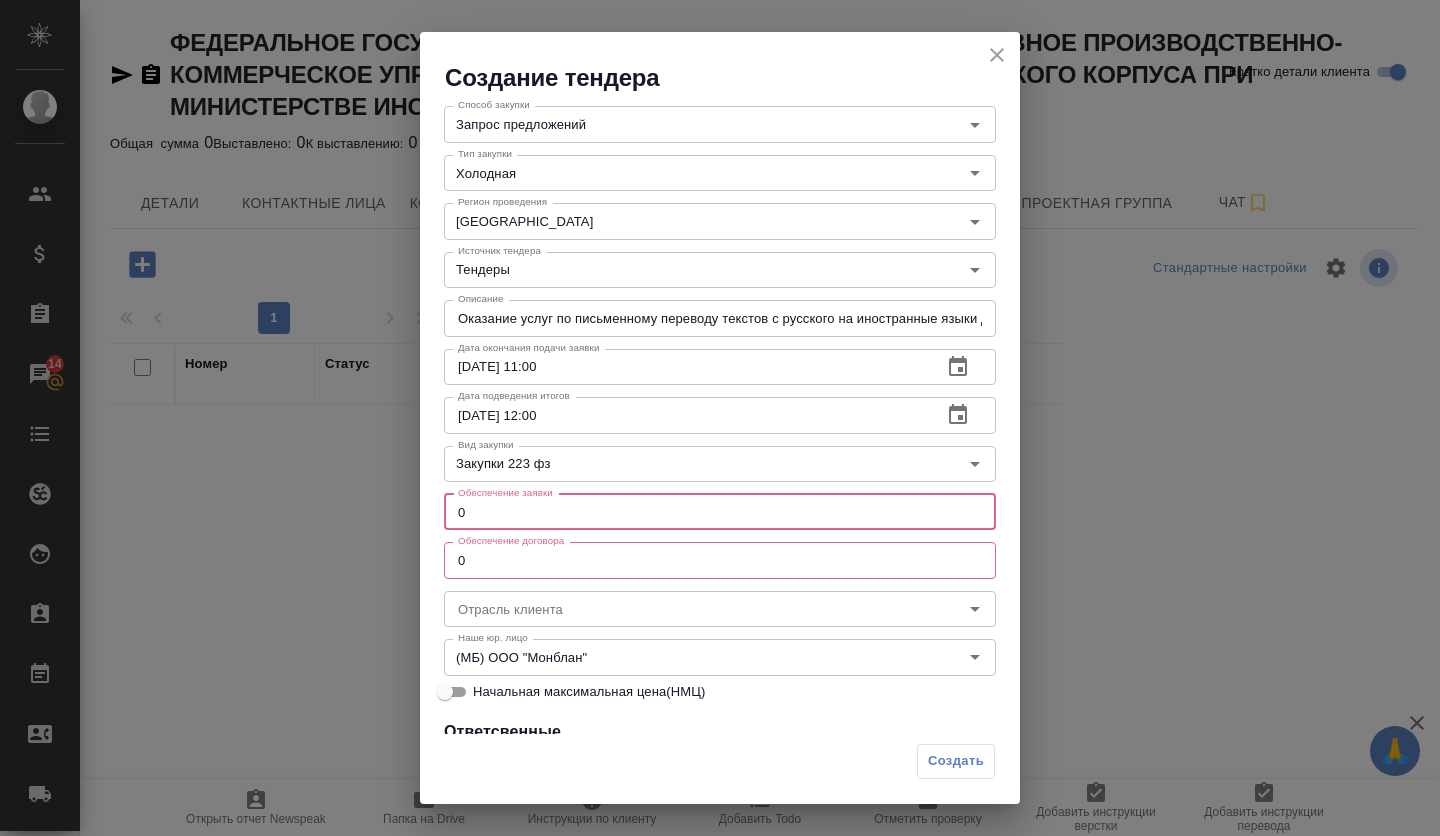 drag, startPoint x: 474, startPoint y: 514, endPoint x: 458, endPoint y: 513, distance: 16.03122 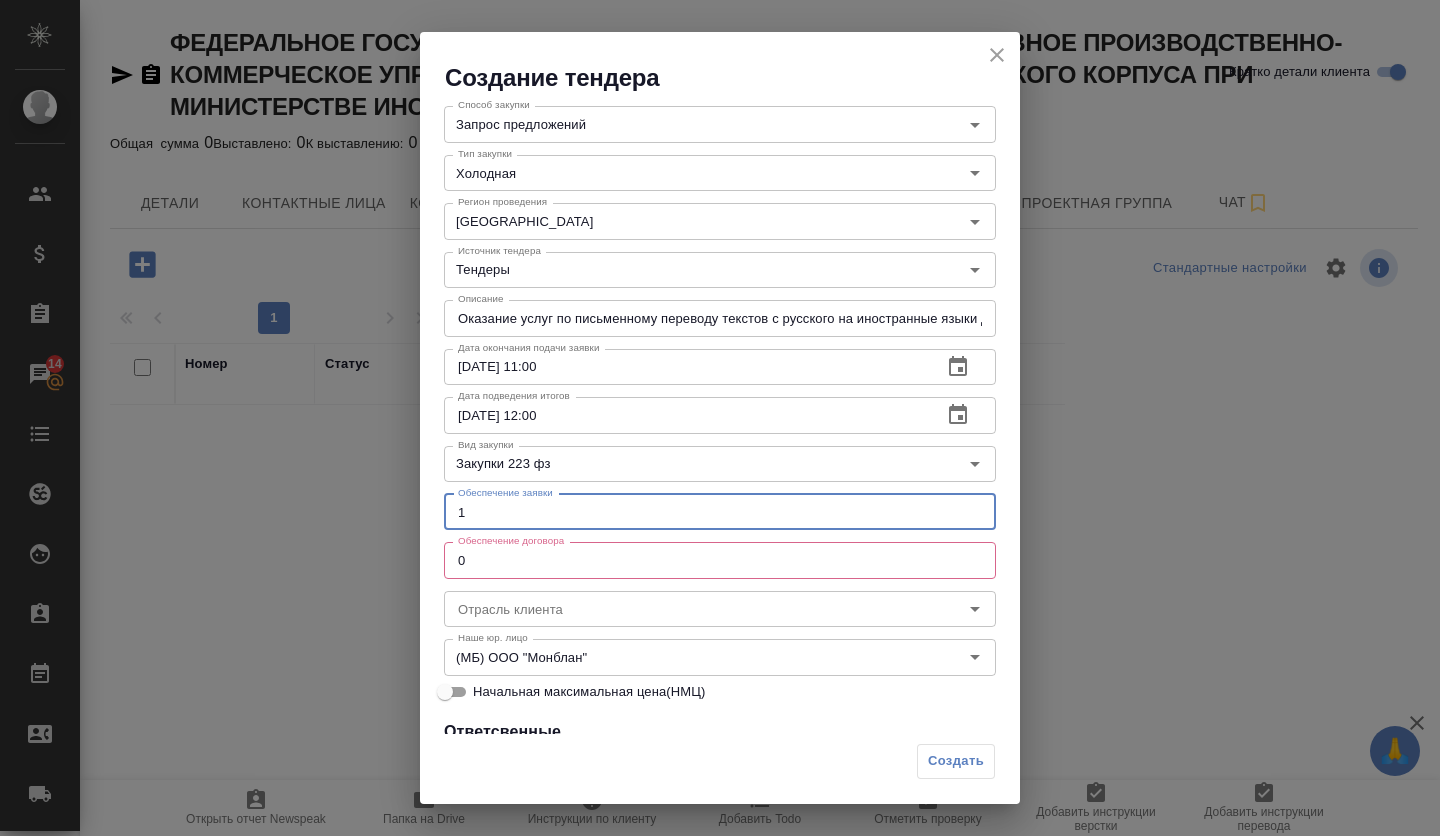 type on "1" 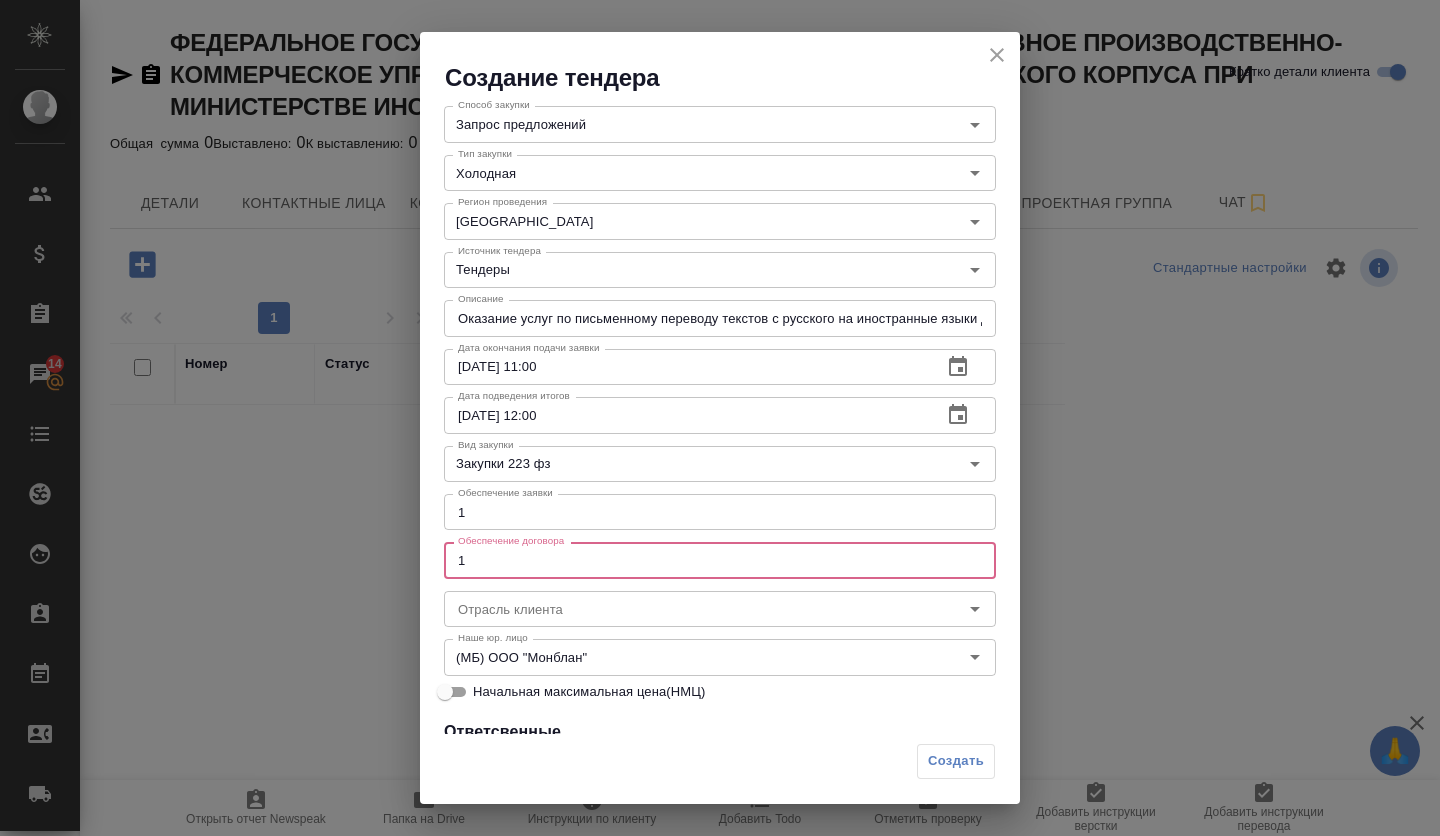 drag, startPoint x: 478, startPoint y: 552, endPoint x: 454, endPoint y: 559, distance: 25 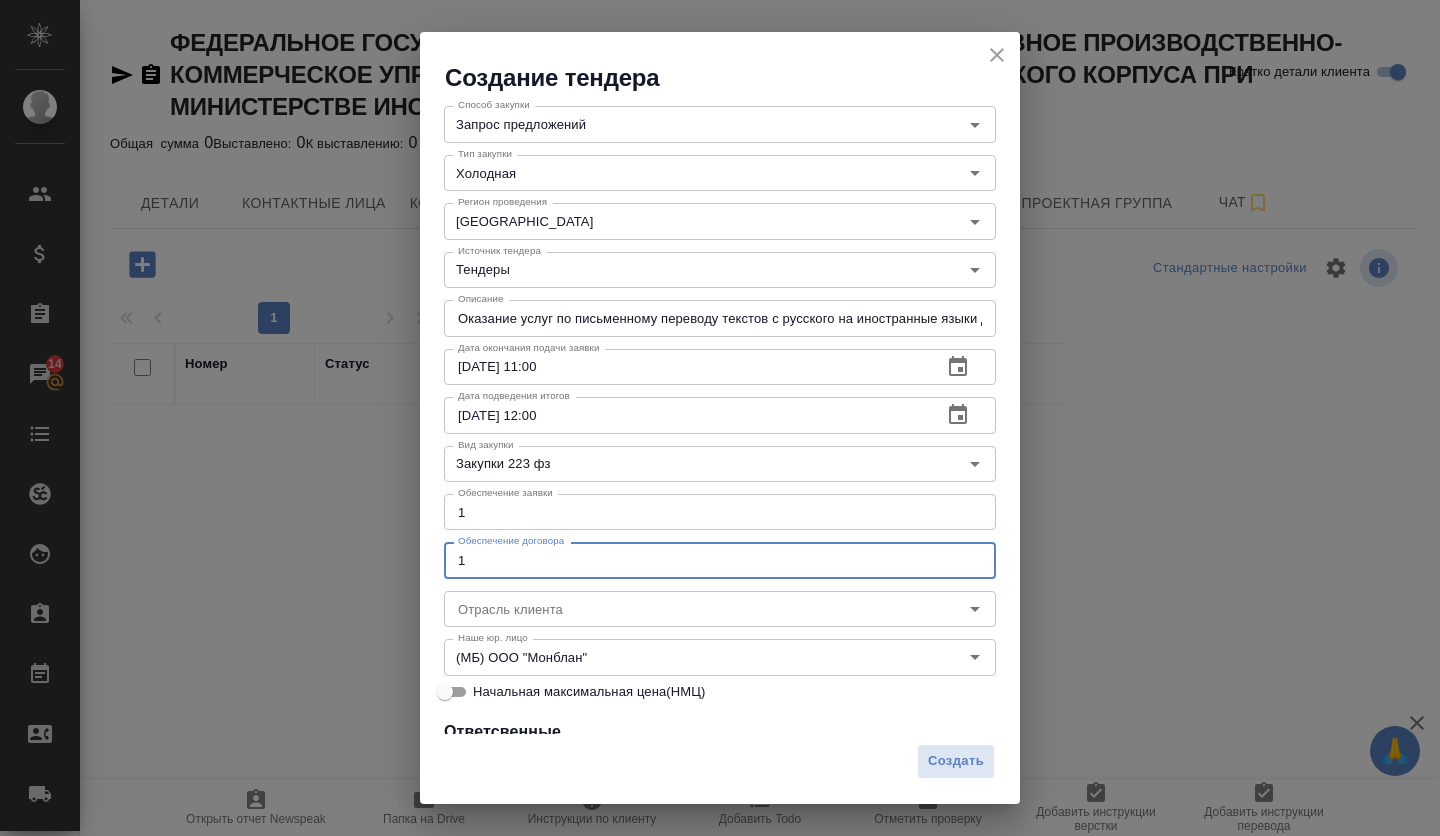 type on "0" 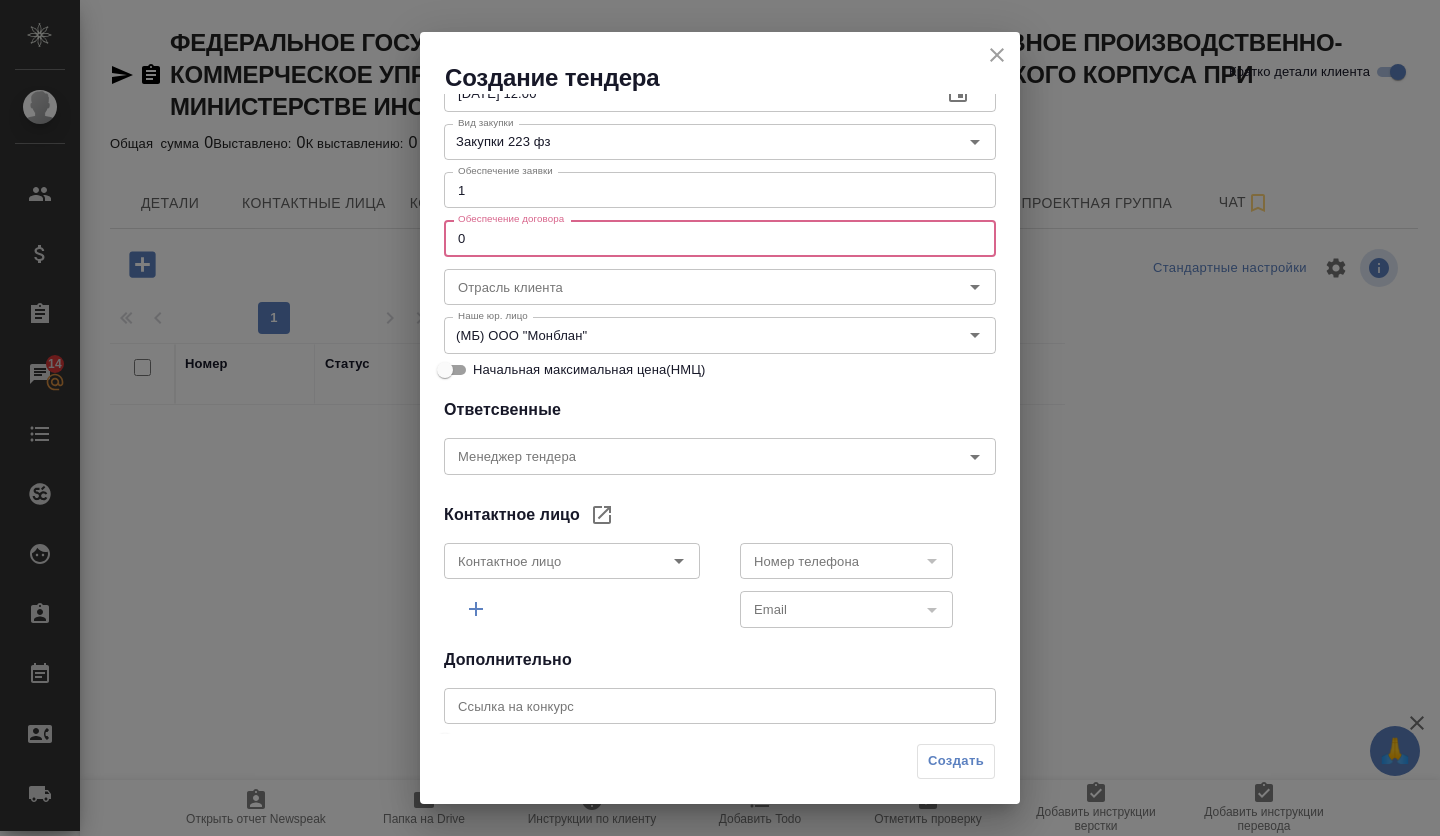 scroll, scrollTop: 449, scrollLeft: 0, axis: vertical 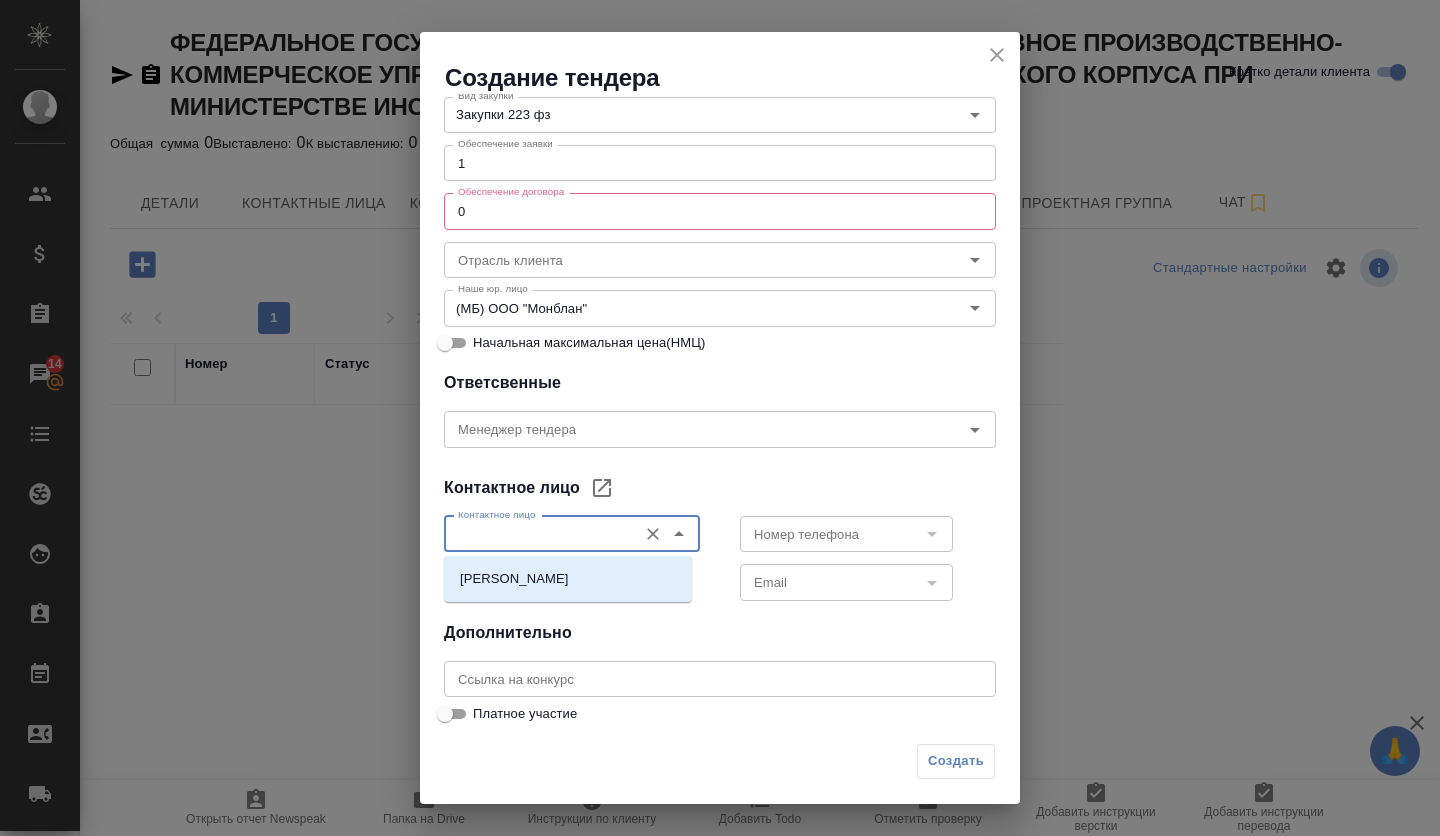 click on "Контактное лицо" at bounding box center (538, 534) 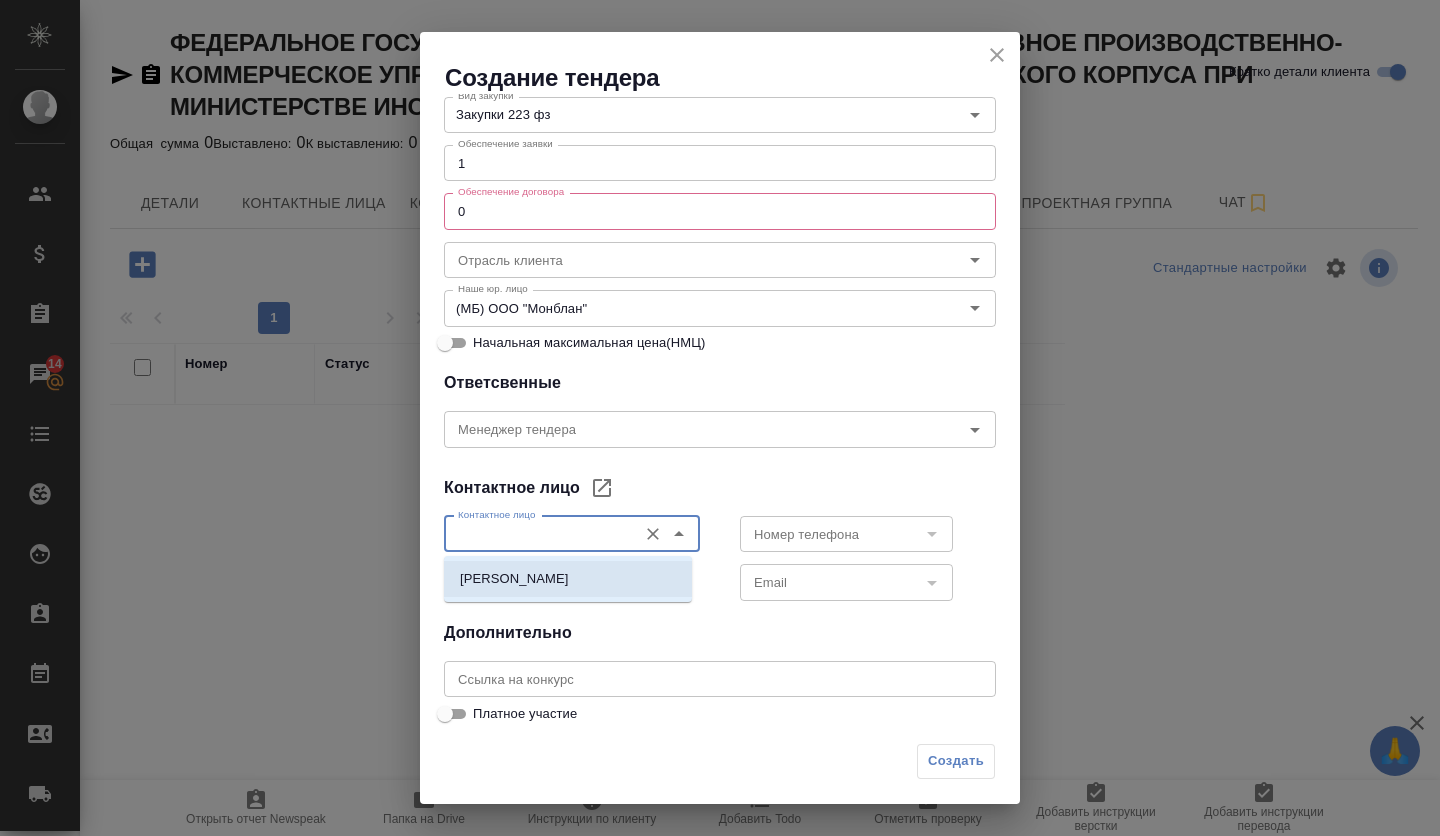 click on "Игнатов Д.Р." at bounding box center [568, 579] 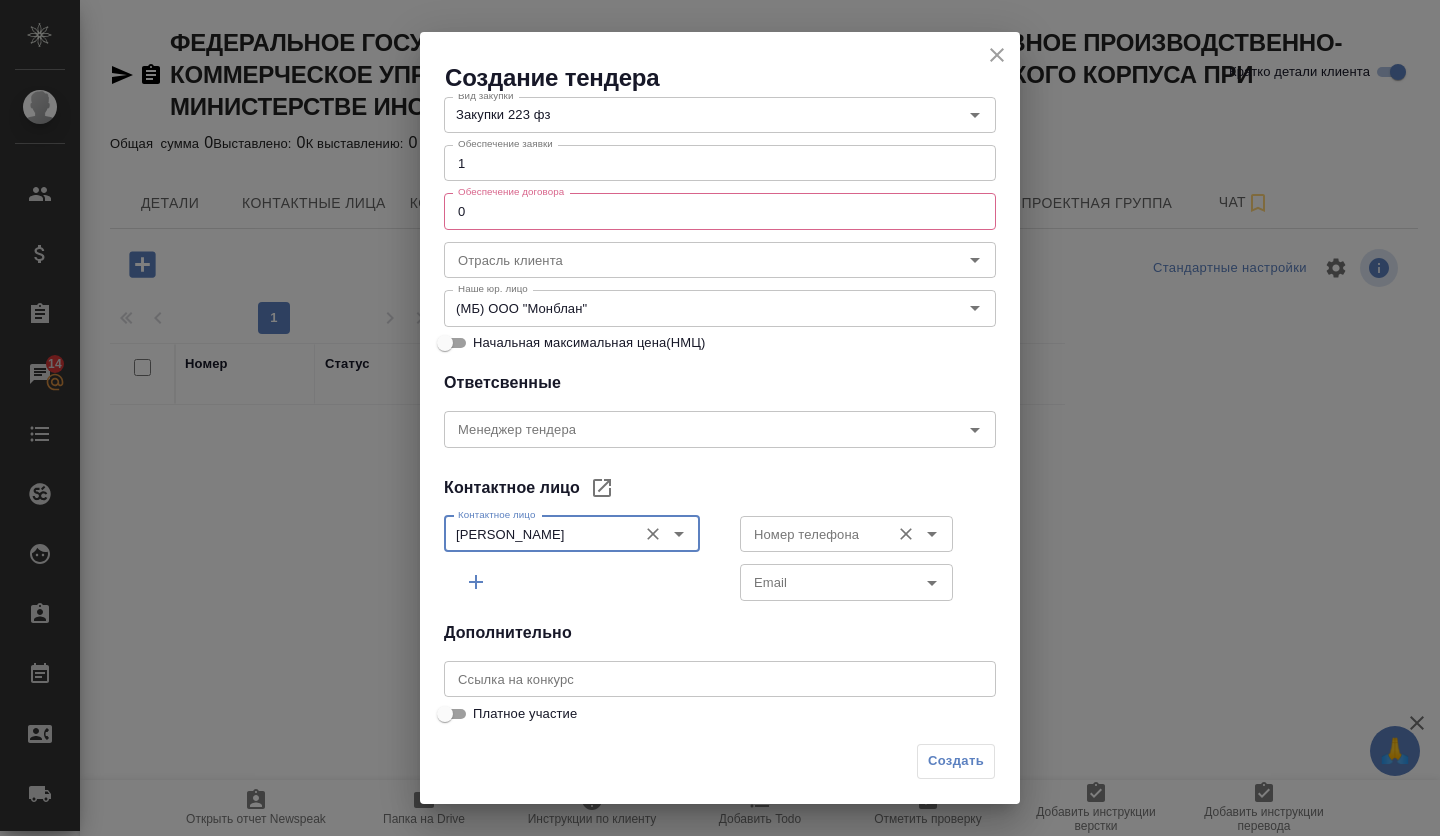 drag, startPoint x: 924, startPoint y: 526, endPoint x: 922, endPoint y: 537, distance: 11.18034 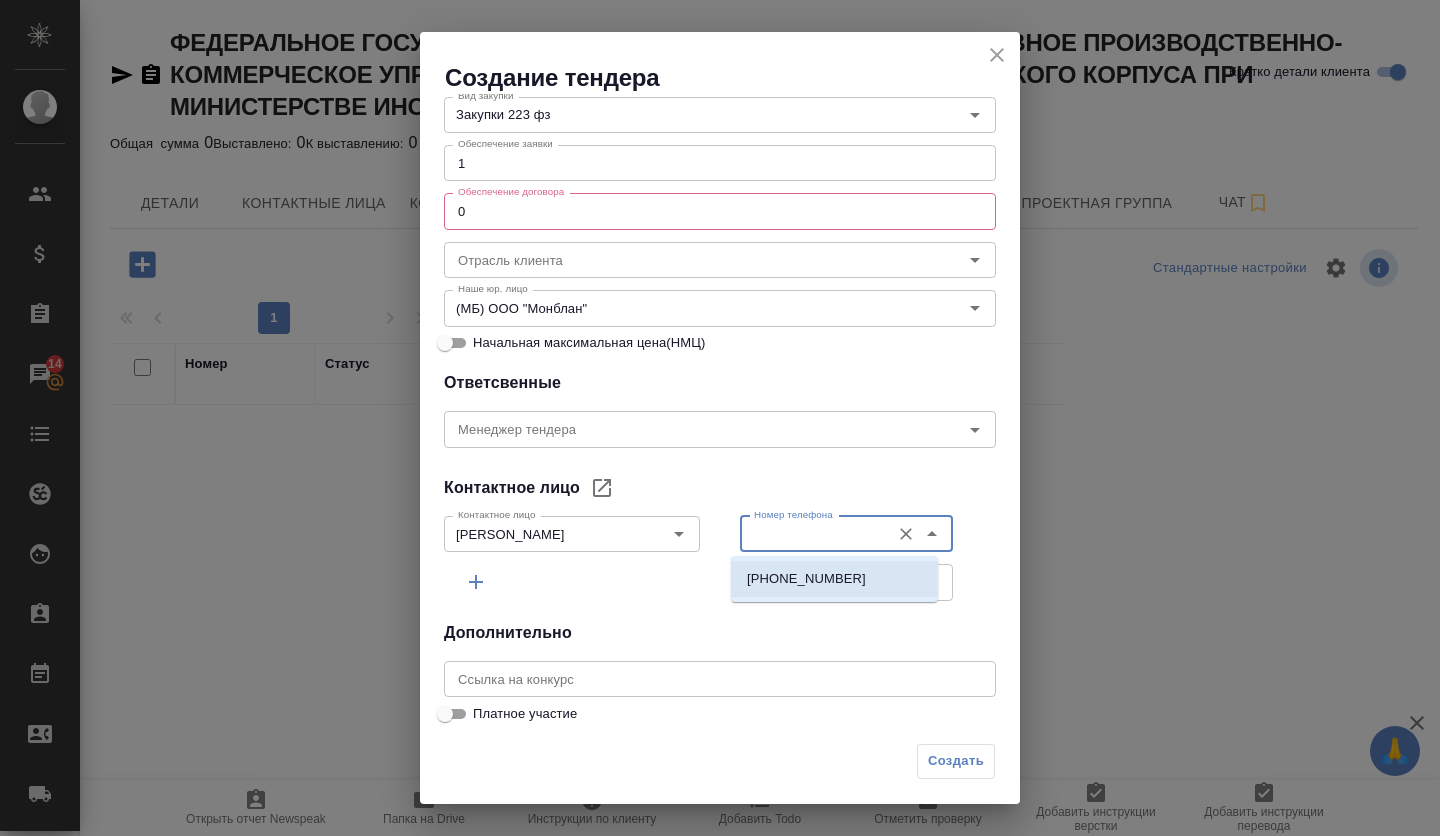 click on "+74956377106" at bounding box center [834, 579] 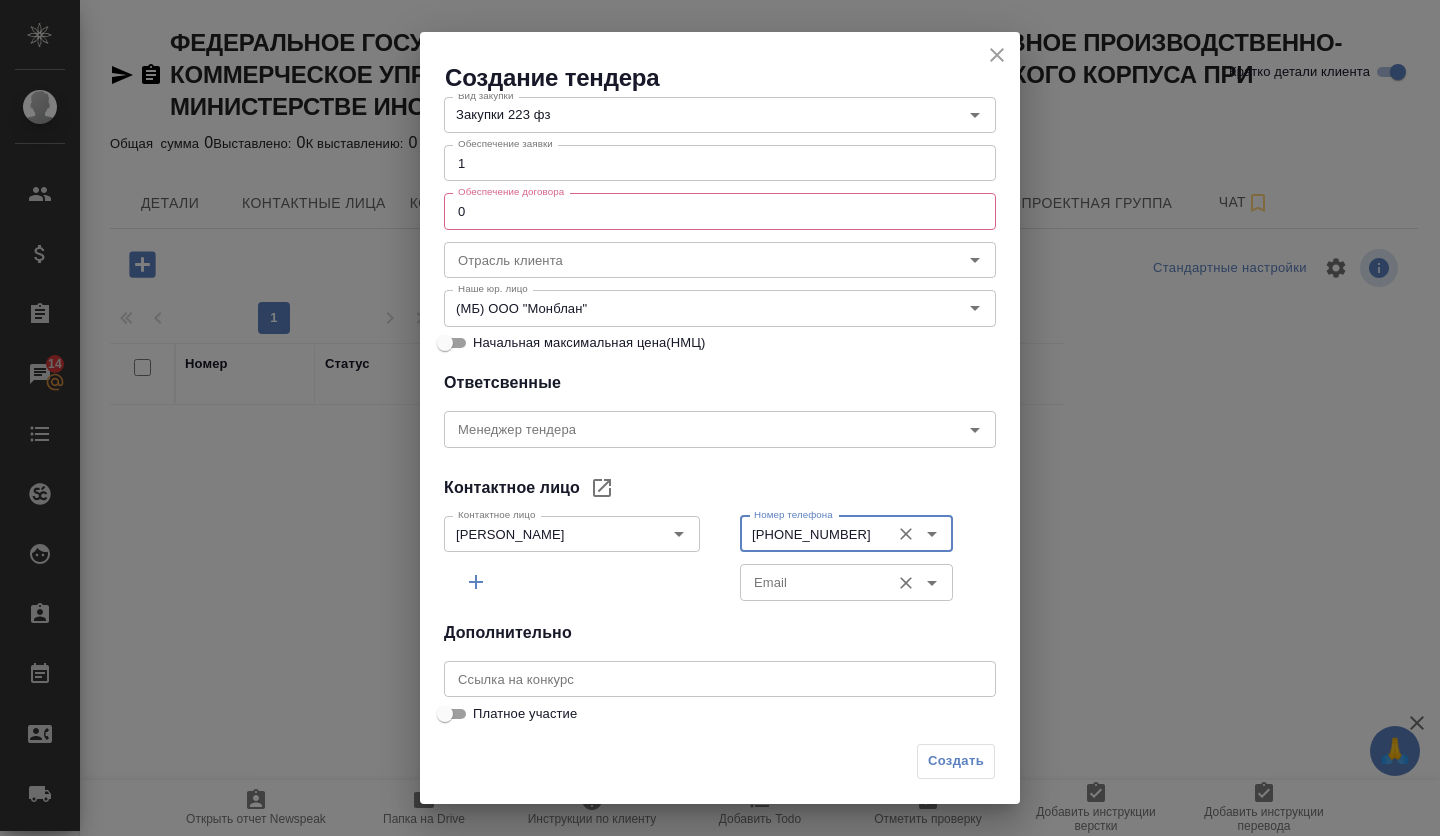 click 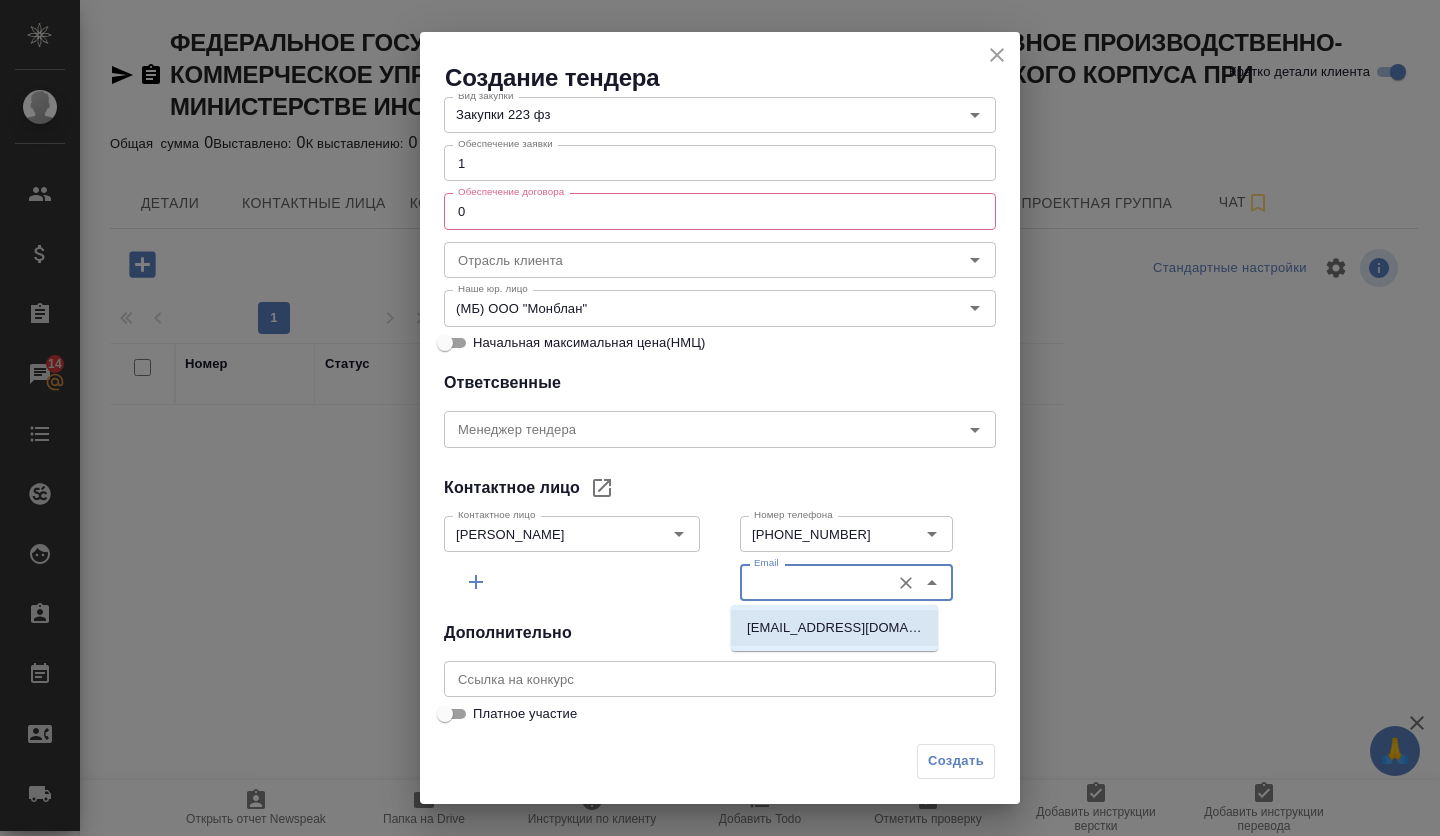 drag, startPoint x: 852, startPoint y: 628, endPoint x: 803, endPoint y: 642, distance: 50.96077 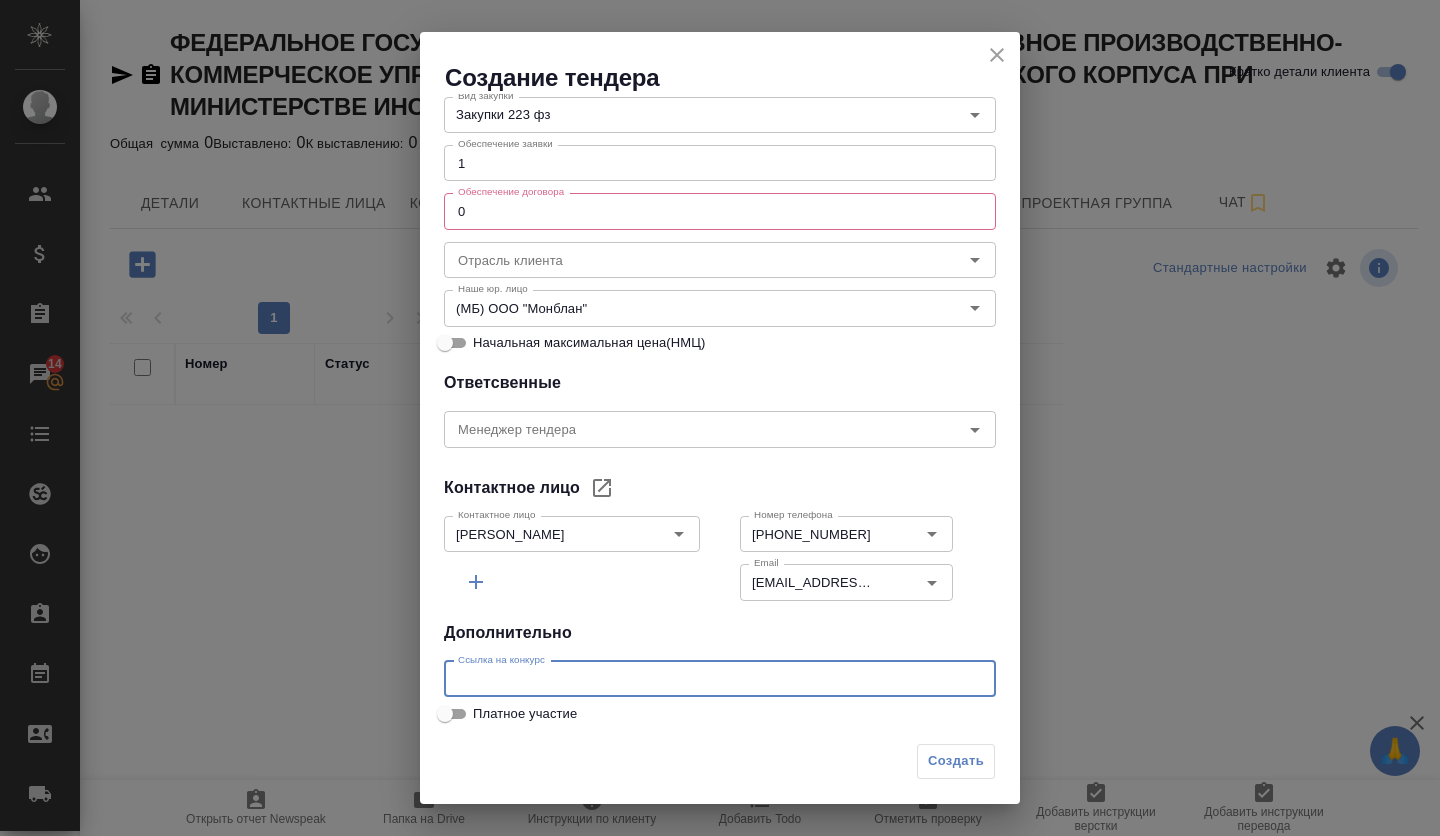 click at bounding box center [720, 679] 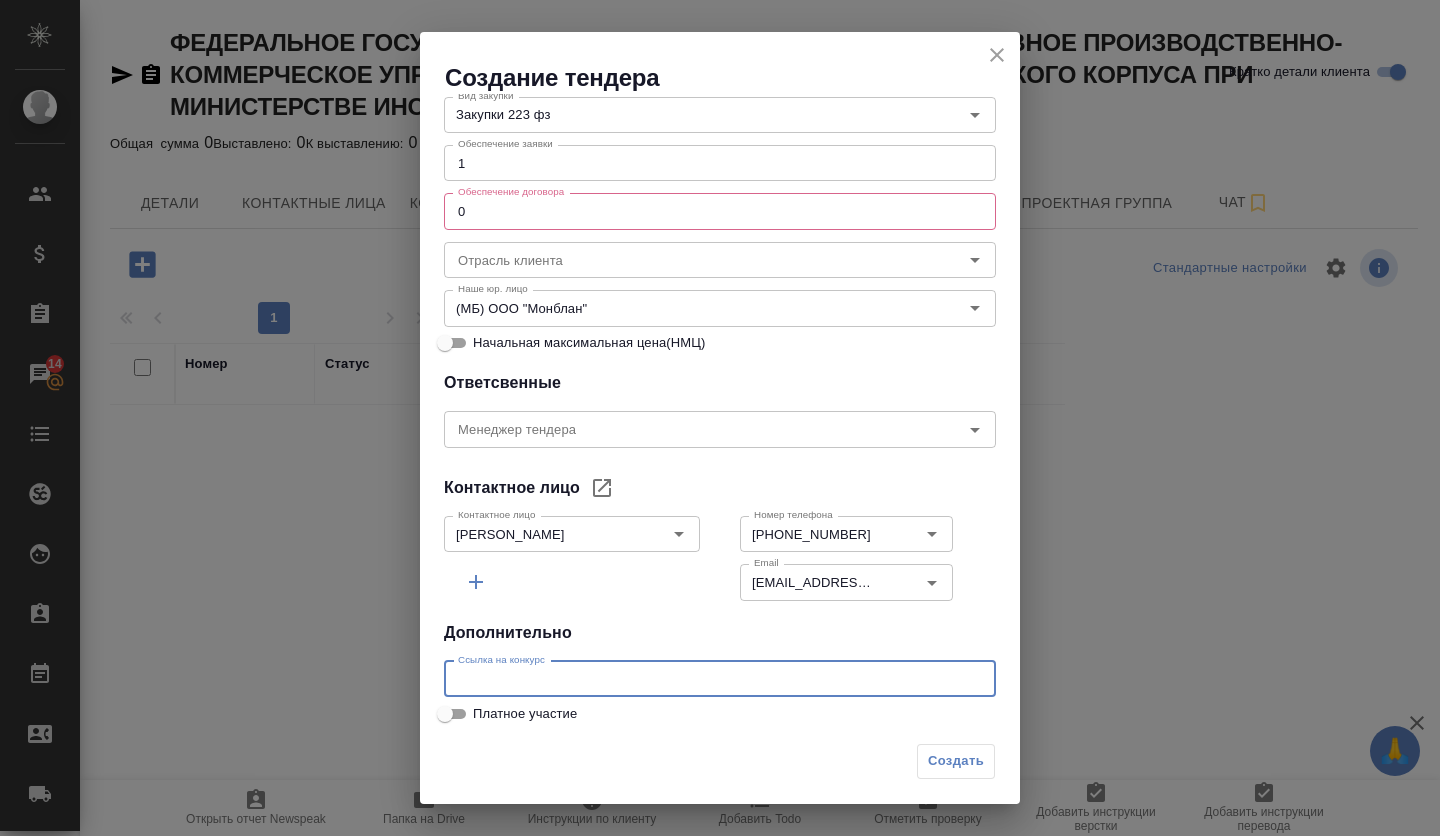 paste on "https://zakupki.gov.ru/epz/order/notice/notice223/common-info.html?noticeInfoId=18535386" 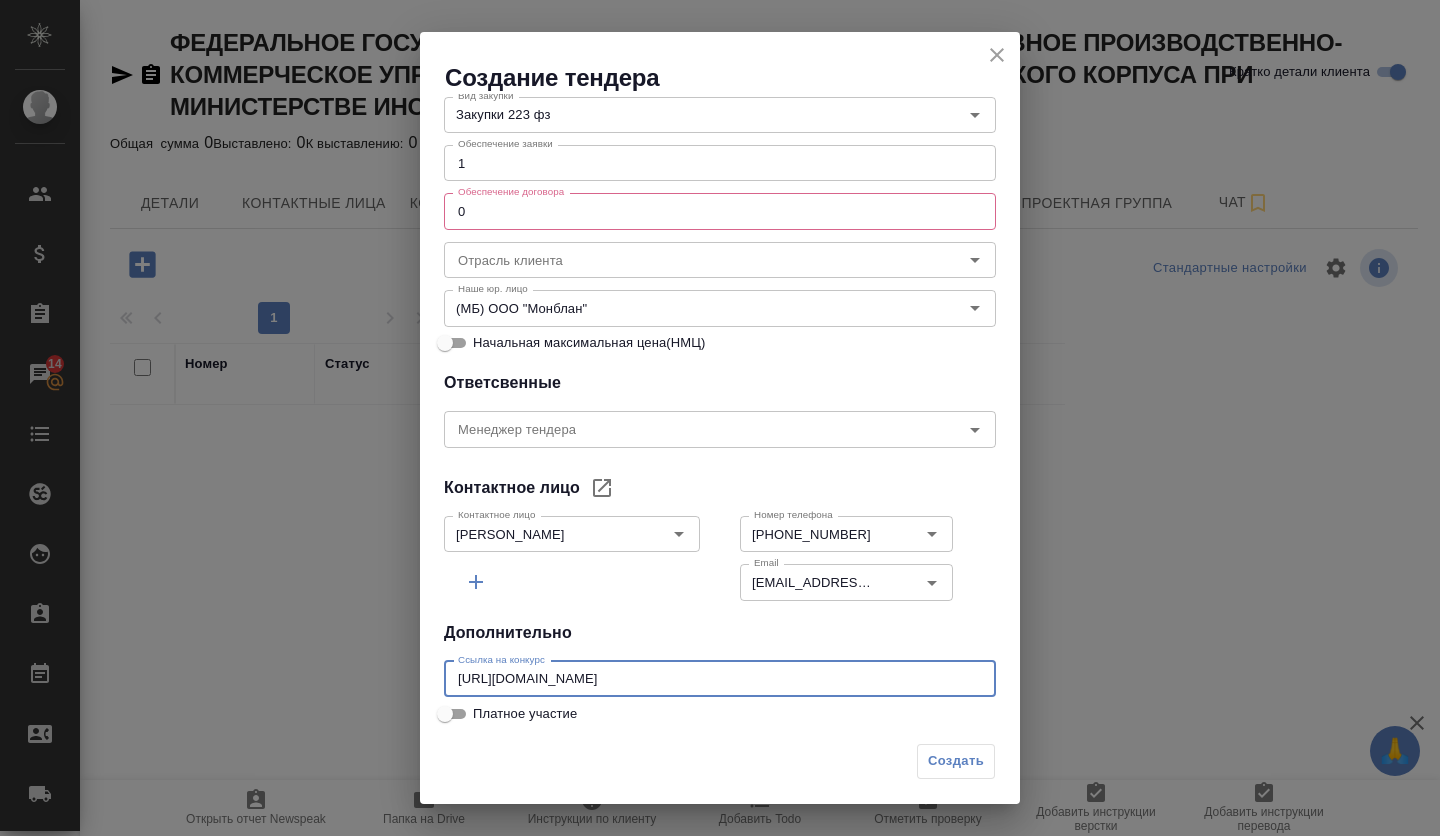 scroll, scrollTop: 0, scrollLeft: 27, axis: horizontal 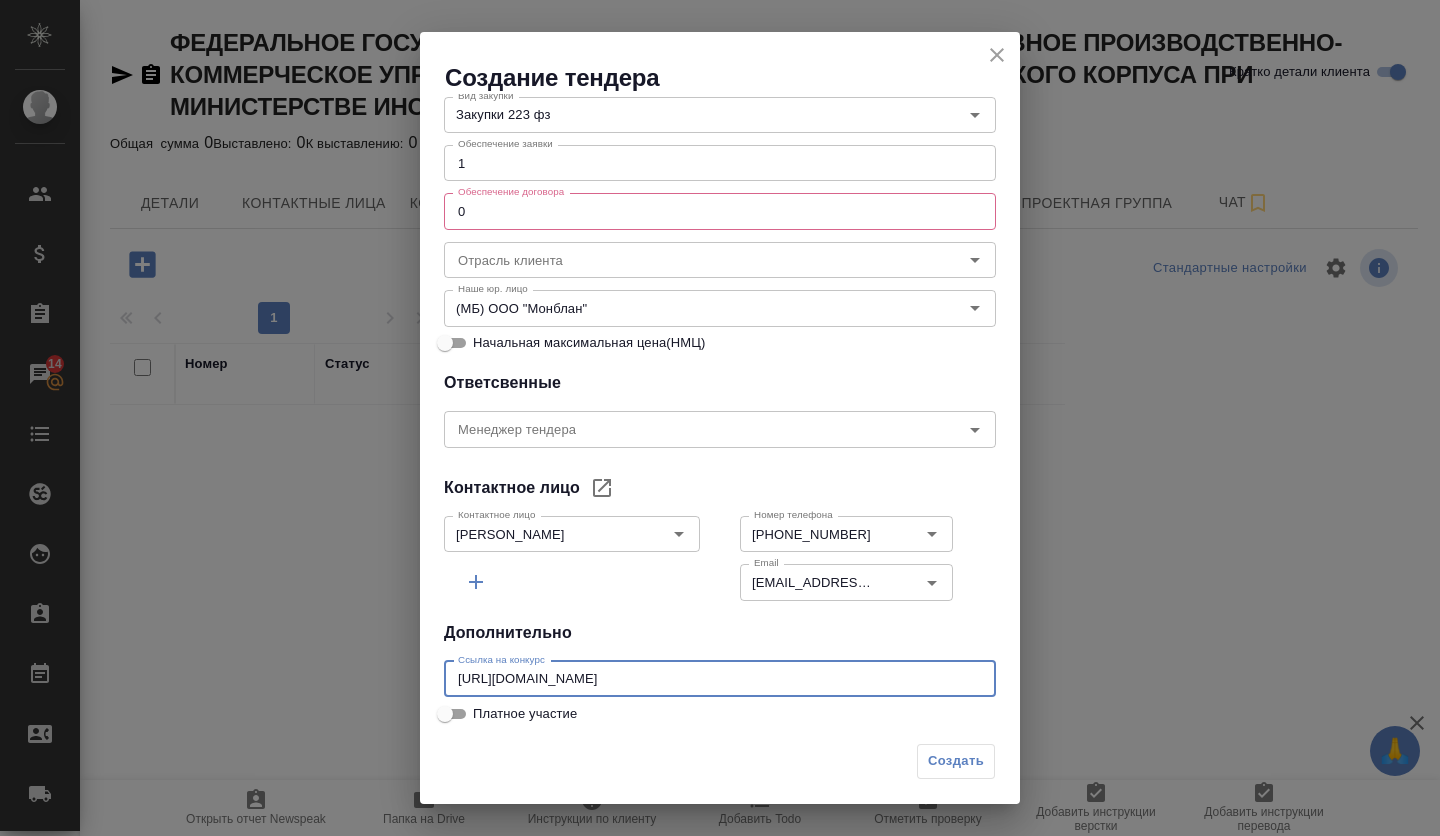 type on "https://zakupki.gov.ru/epz/order/notice/notice223/common-info.html?noticeInfoId=18535386" 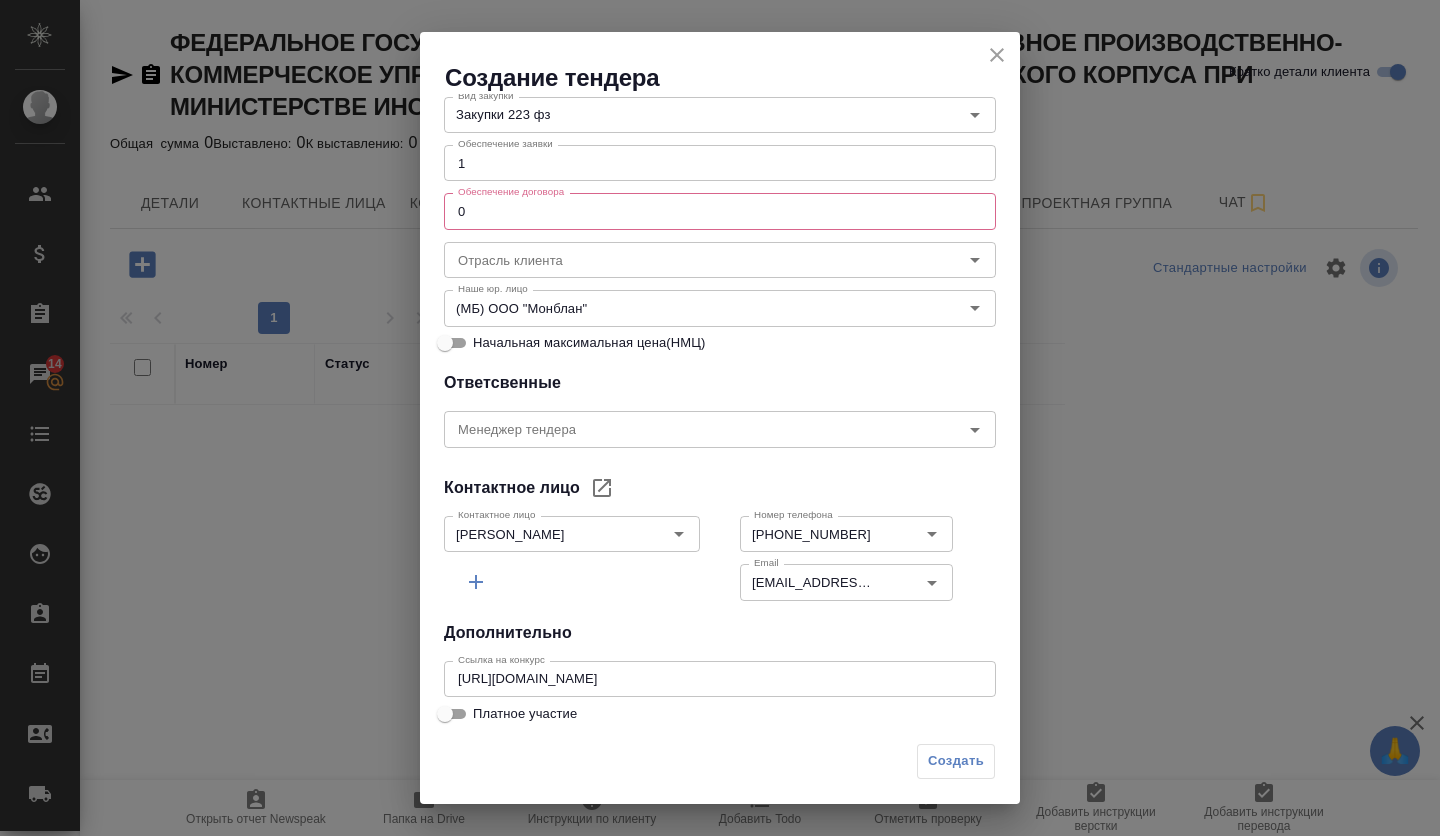 scroll, scrollTop: 0, scrollLeft: 0, axis: both 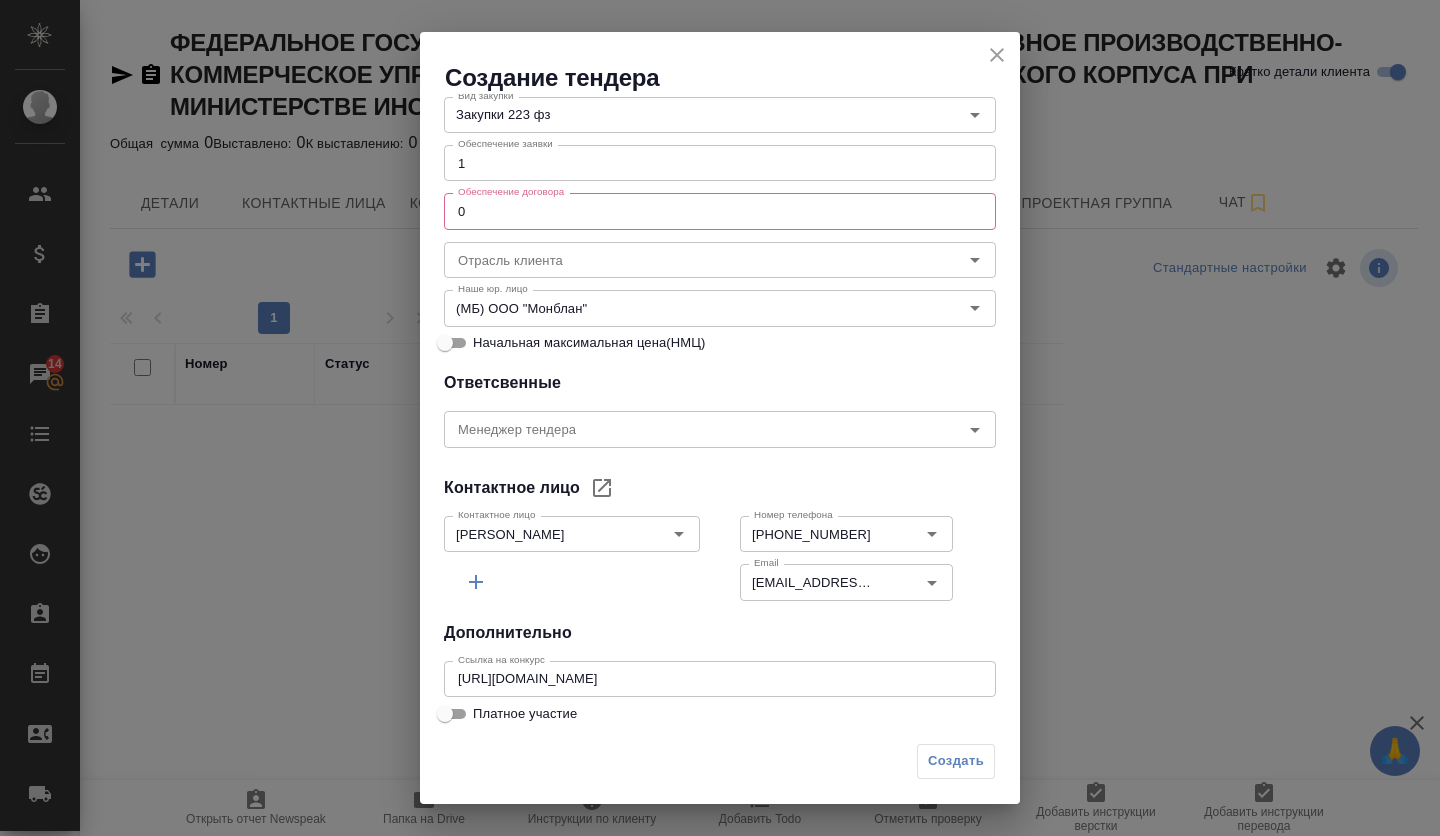click on "Создать" at bounding box center [956, 761] 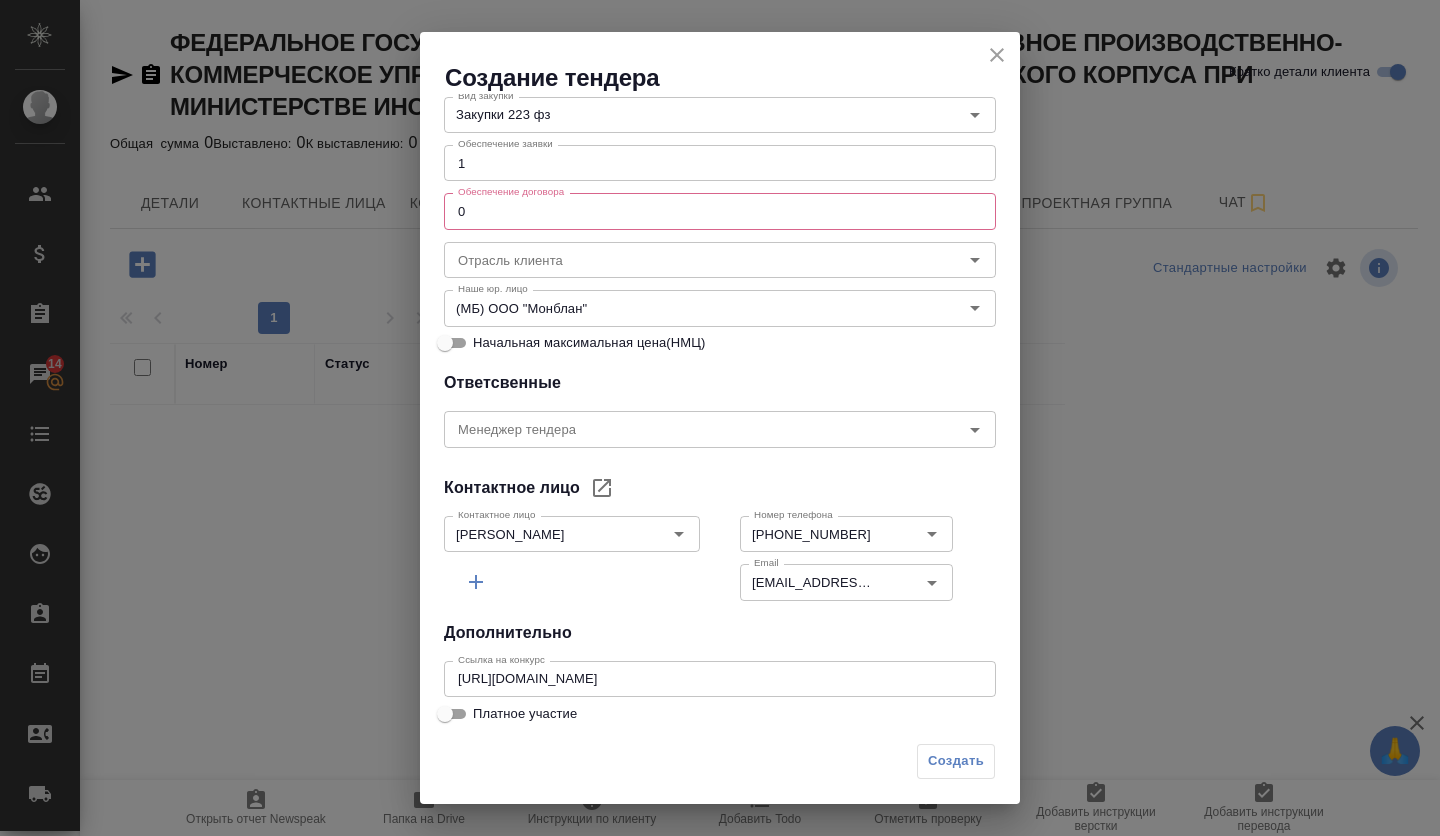 click on "Создать" at bounding box center [956, 761] 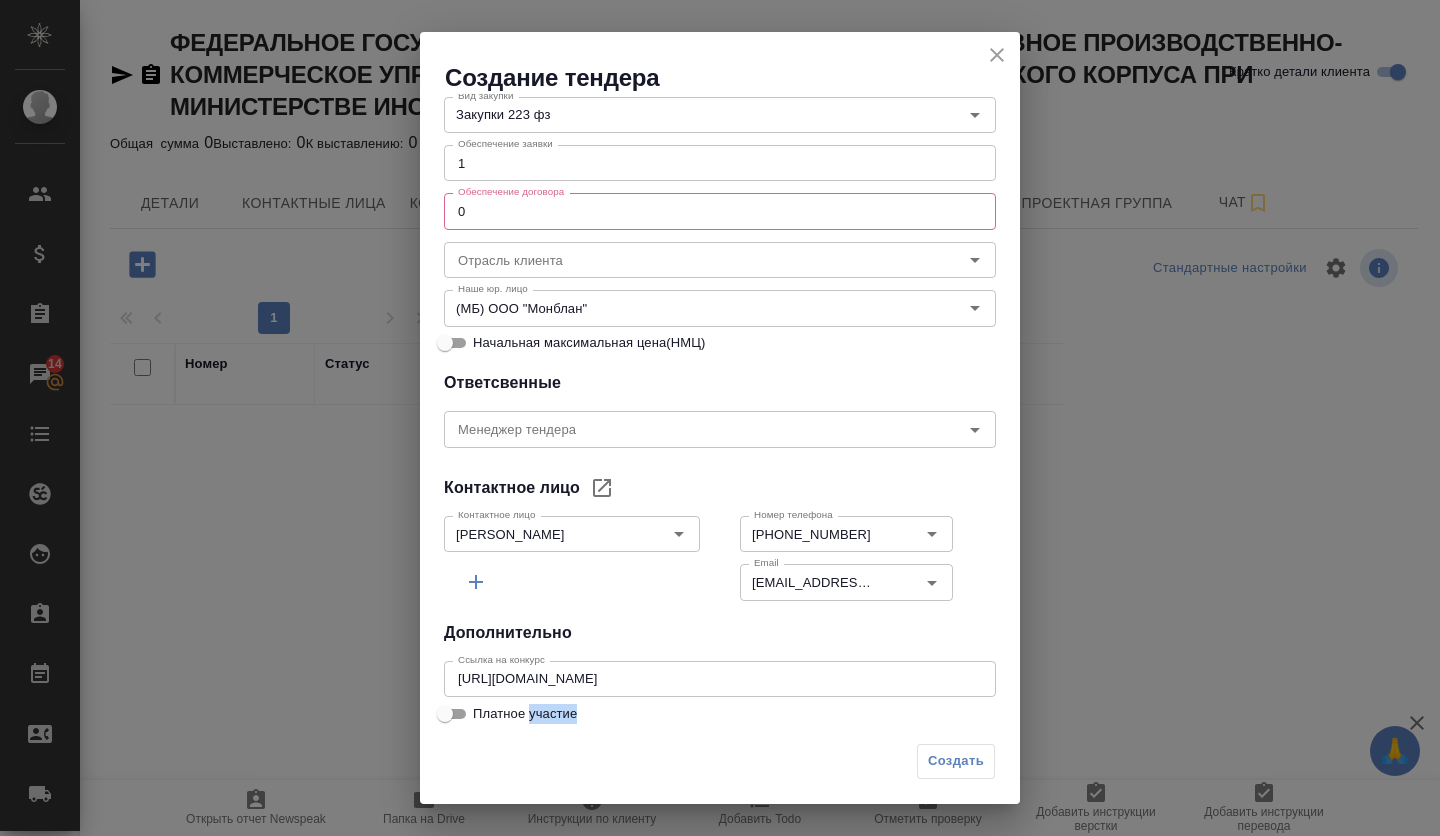click on "Создать" at bounding box center [956, 761] 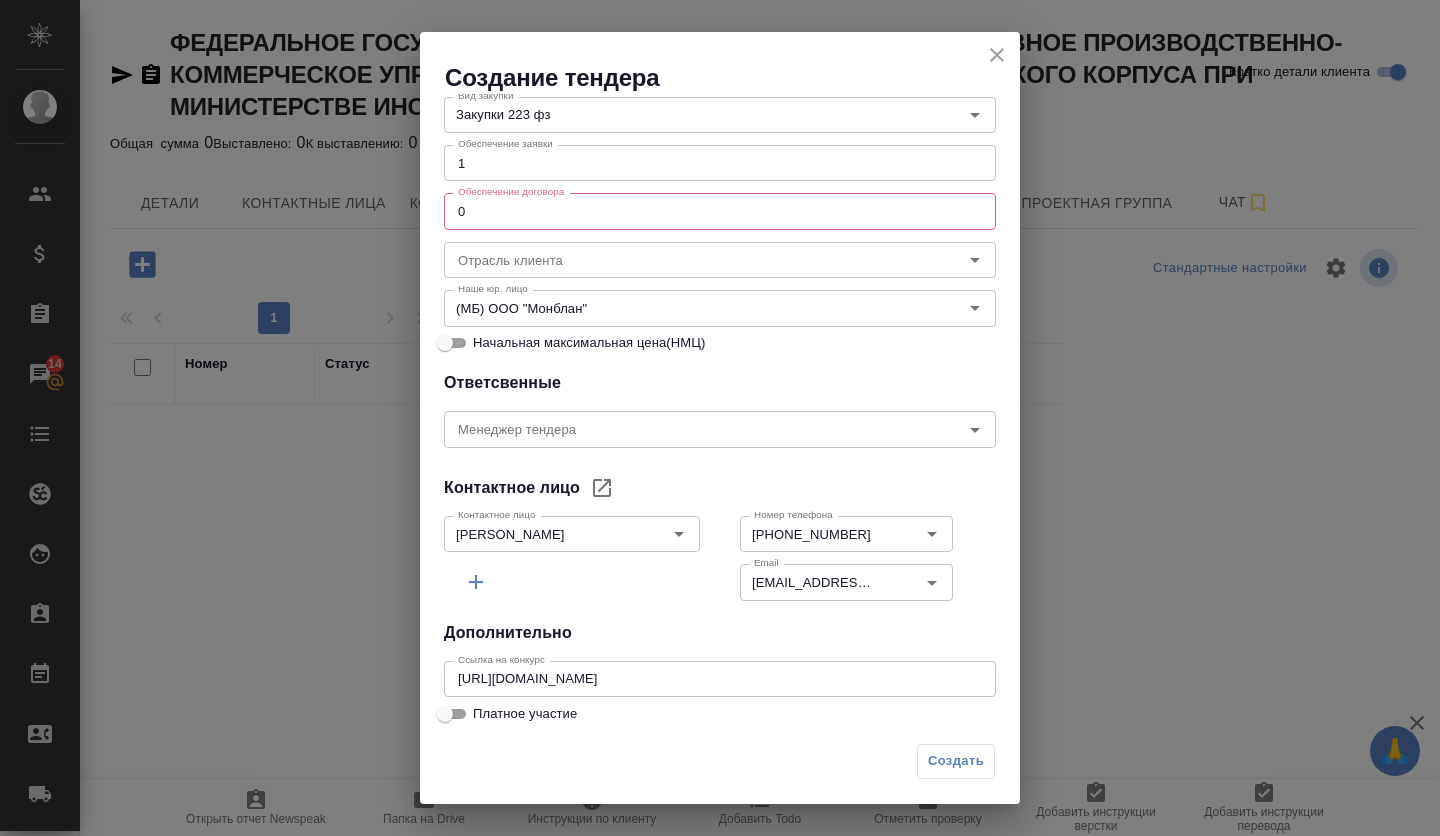 click on "Создать" at bounding box center [956, 761] 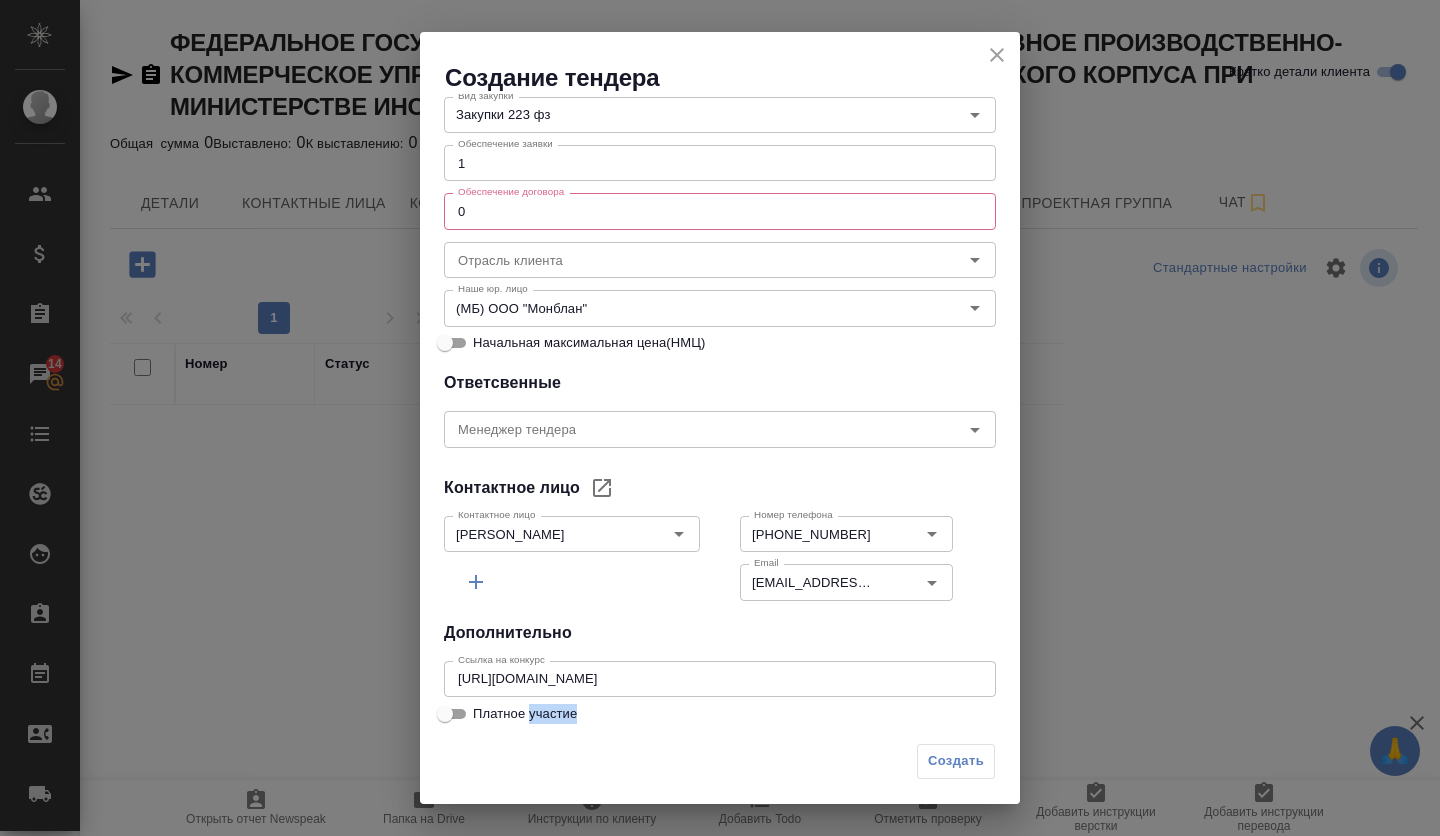 click on "Создать" at bounding box center (956, 761) 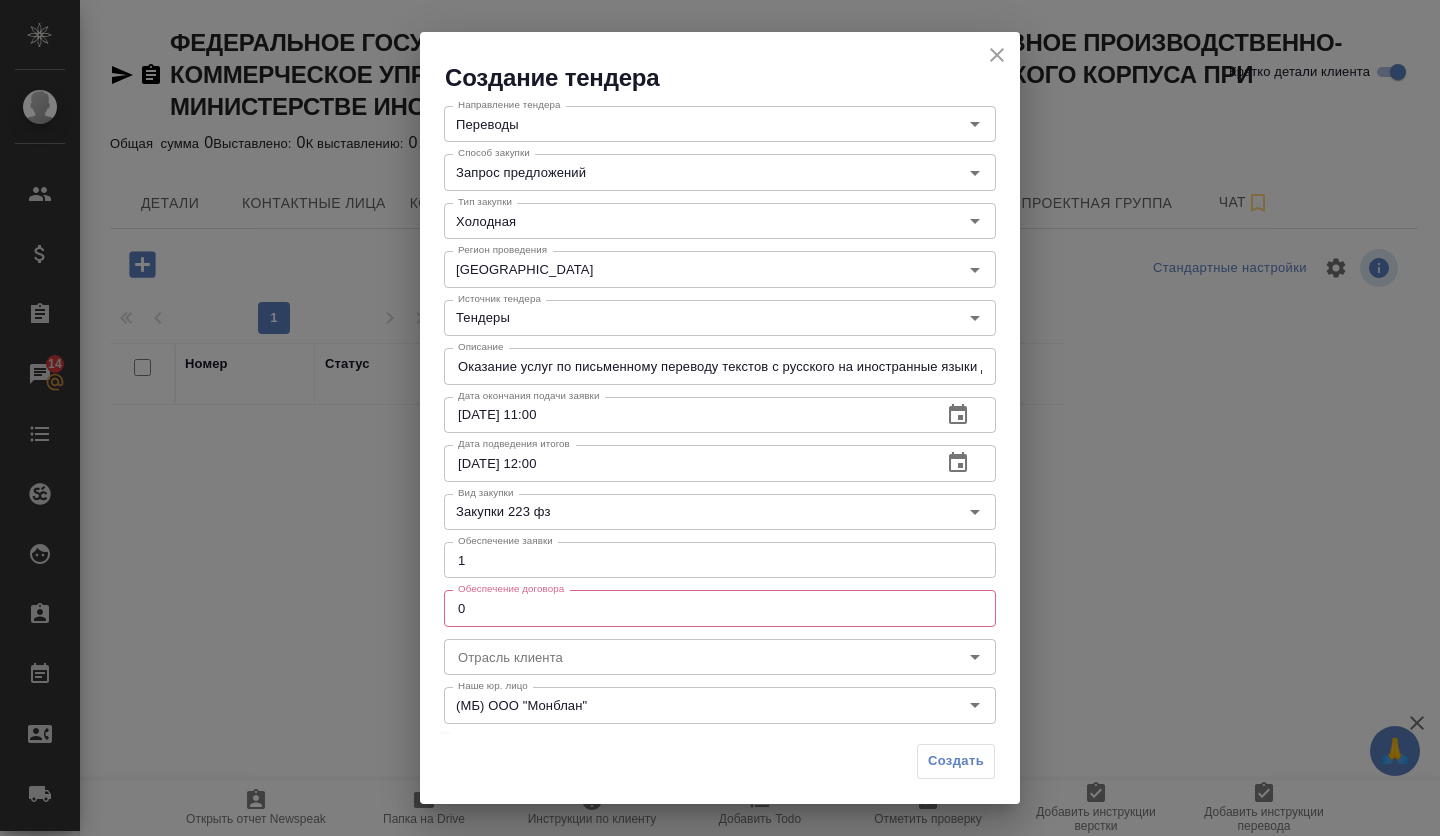 scroll, scrollTop: 49, scrollLeft: 0, axis: vertical 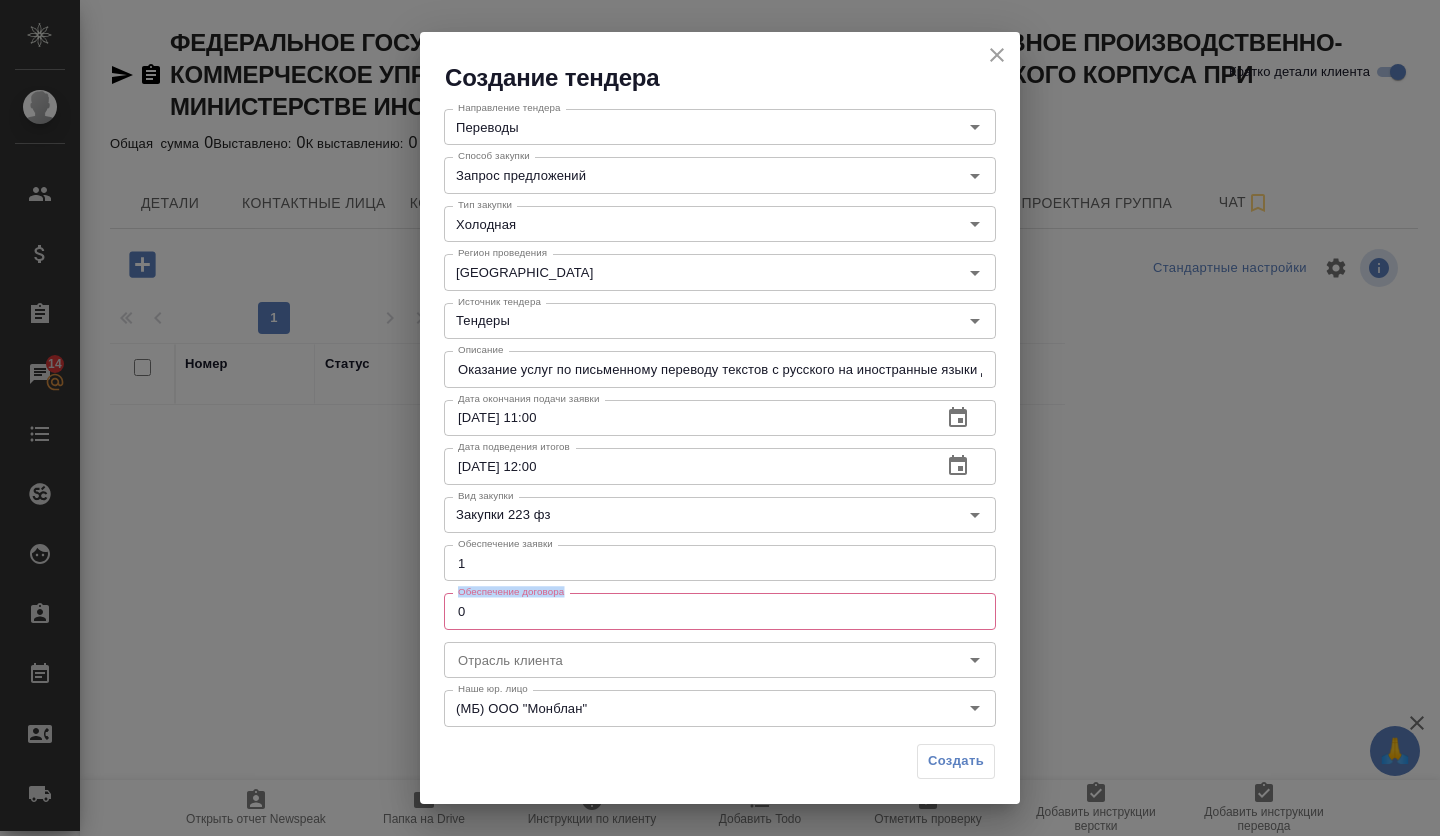 drag, startPoint x: 485, startPoint y: 589, endPoint x: 460, endPoint y: 606, distance: 30.232433 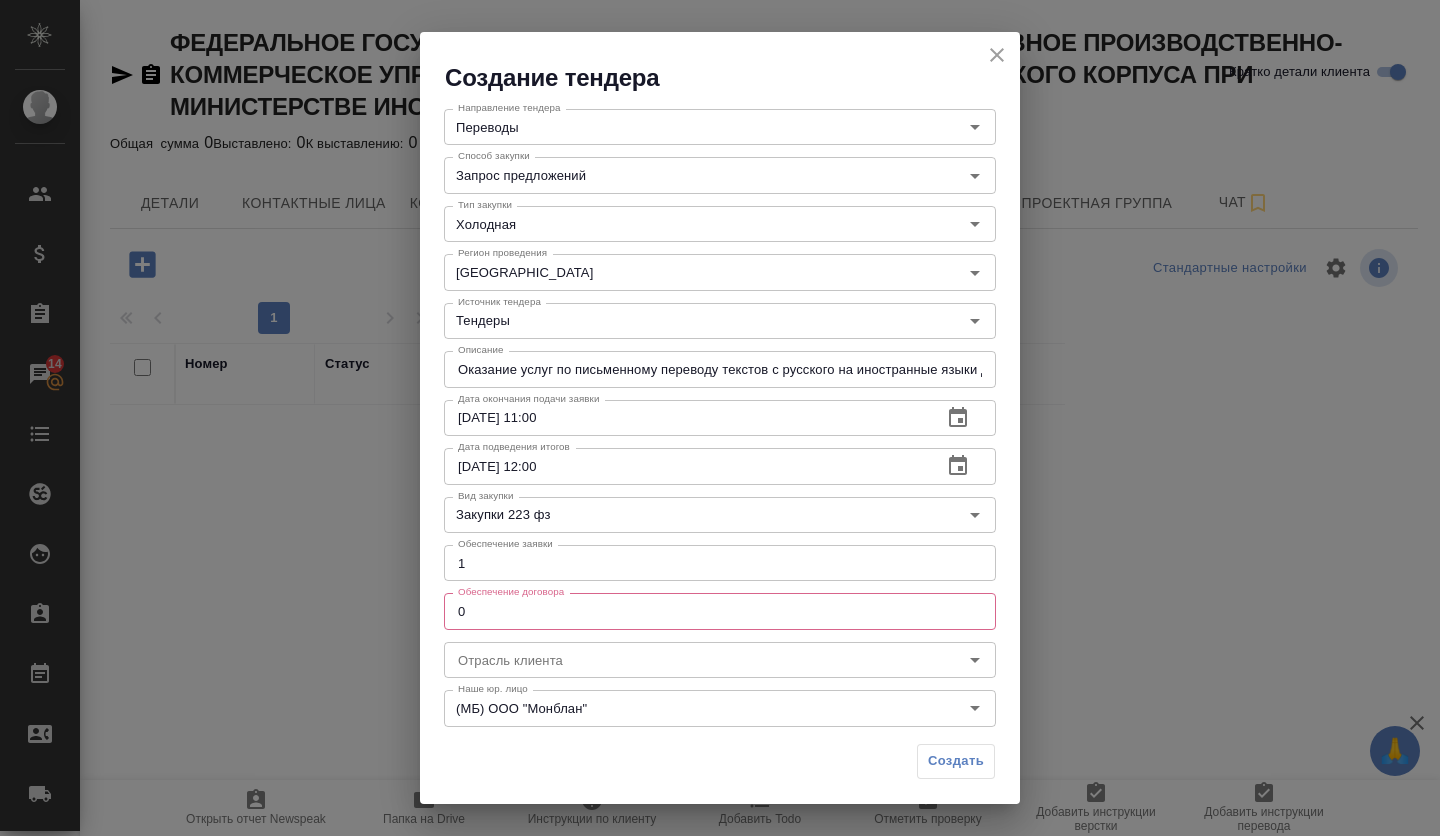 click on "0" at bounding box center (720, 611) 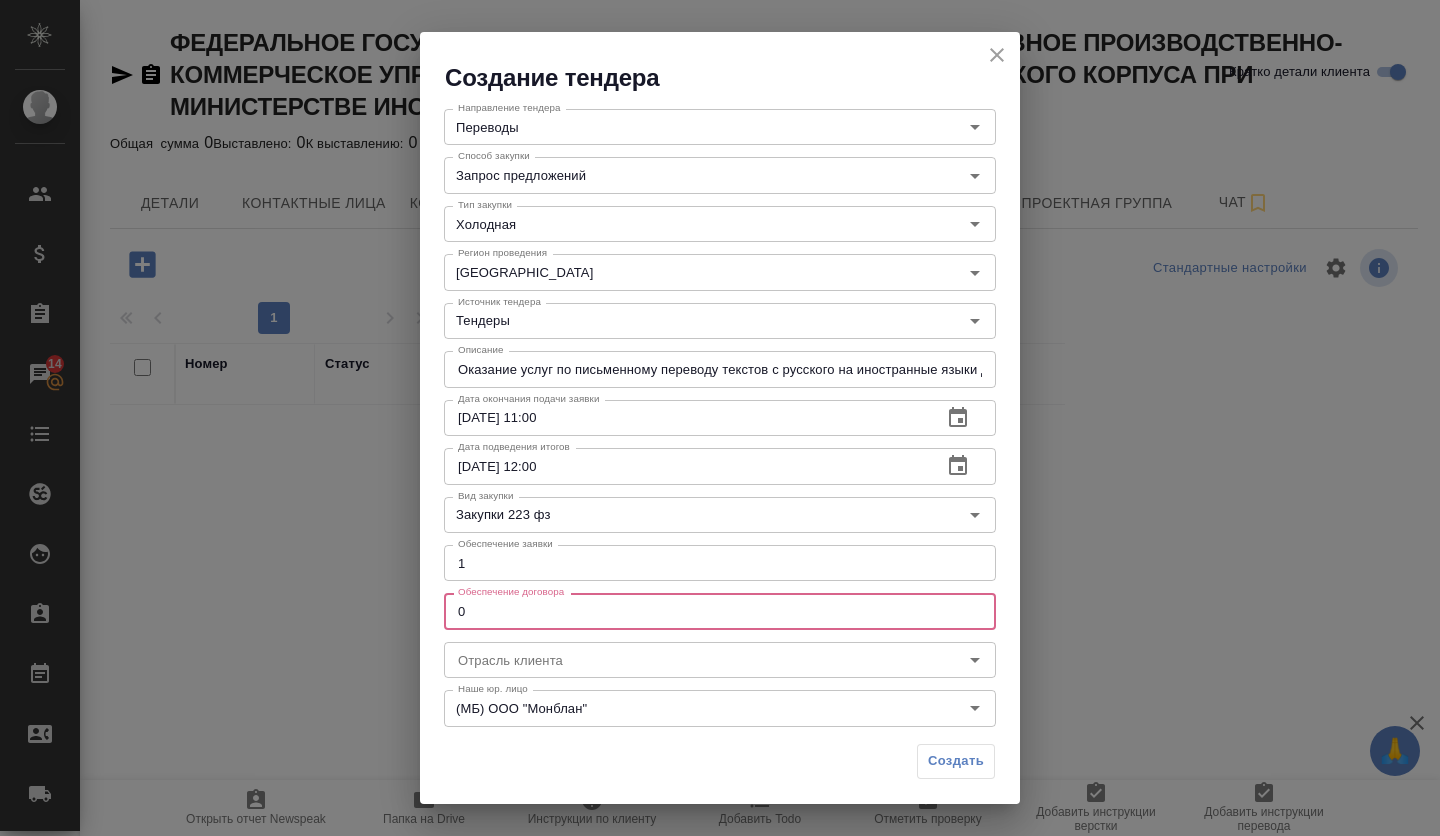 drag, startPoint x: 460, startPoint y: 606, endPoint x: 470, endPoint y: 608, distance: 10.198039 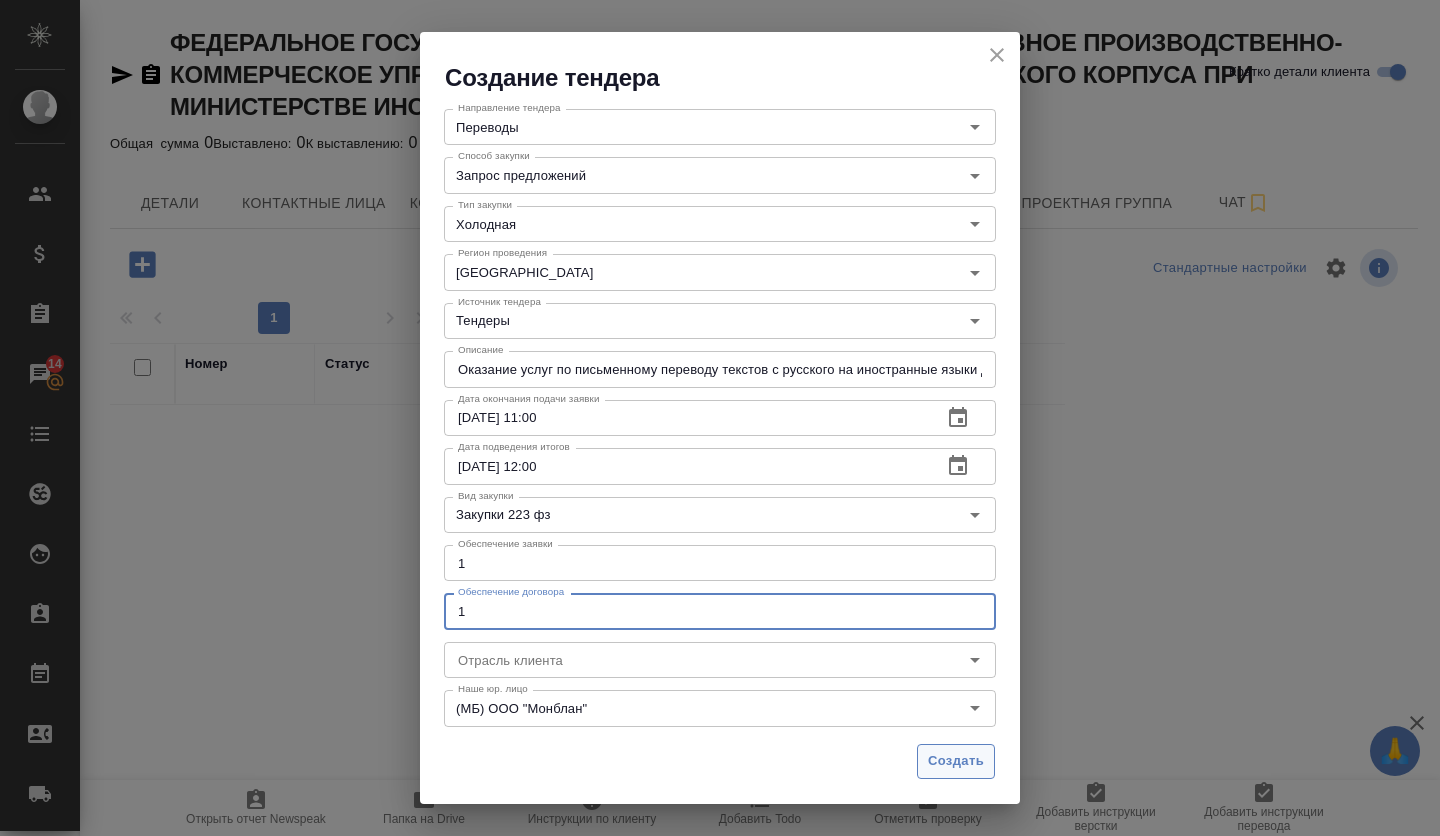 type on "1" 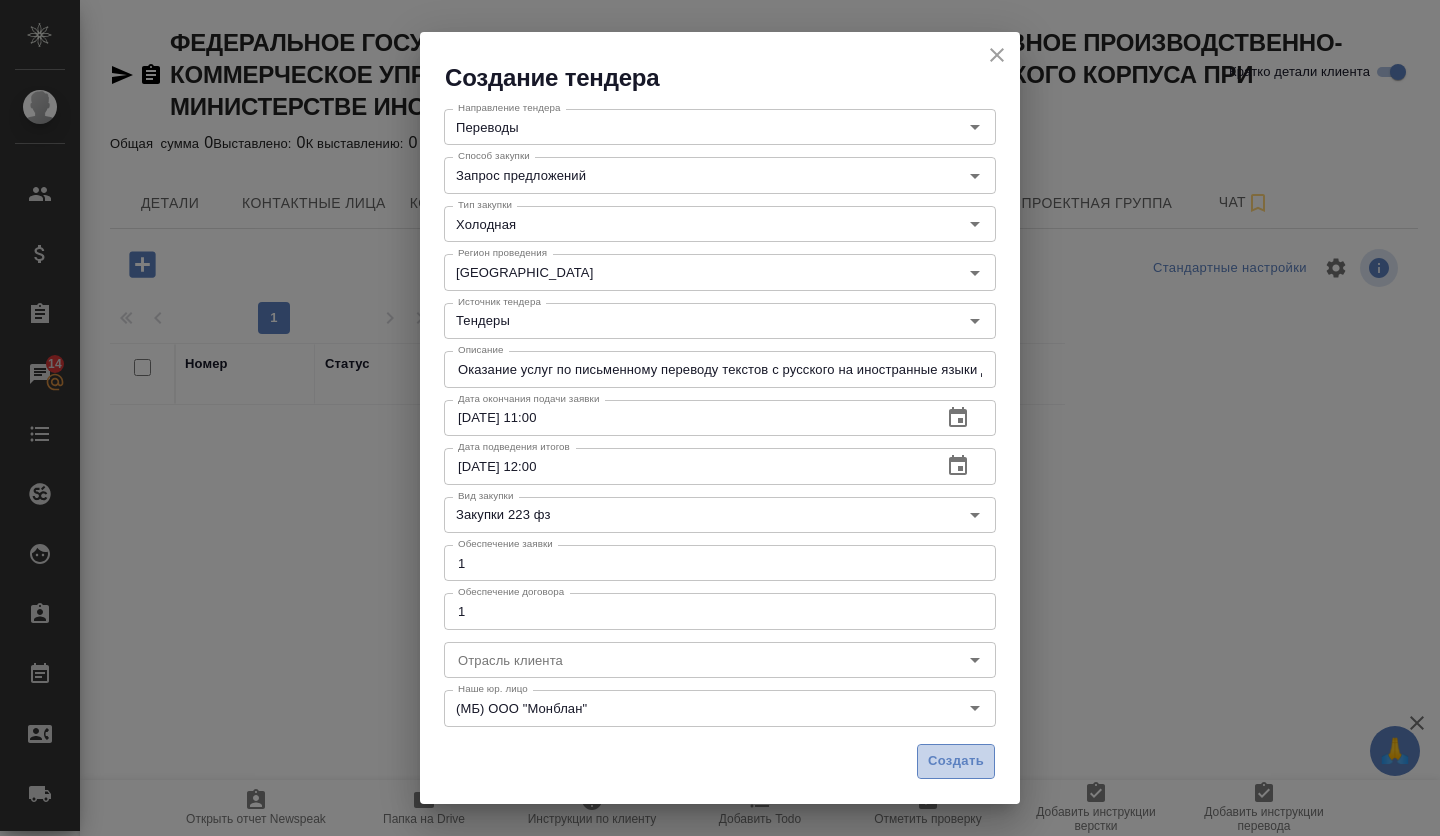 click on "Создать" at bounding box center [956, 761] 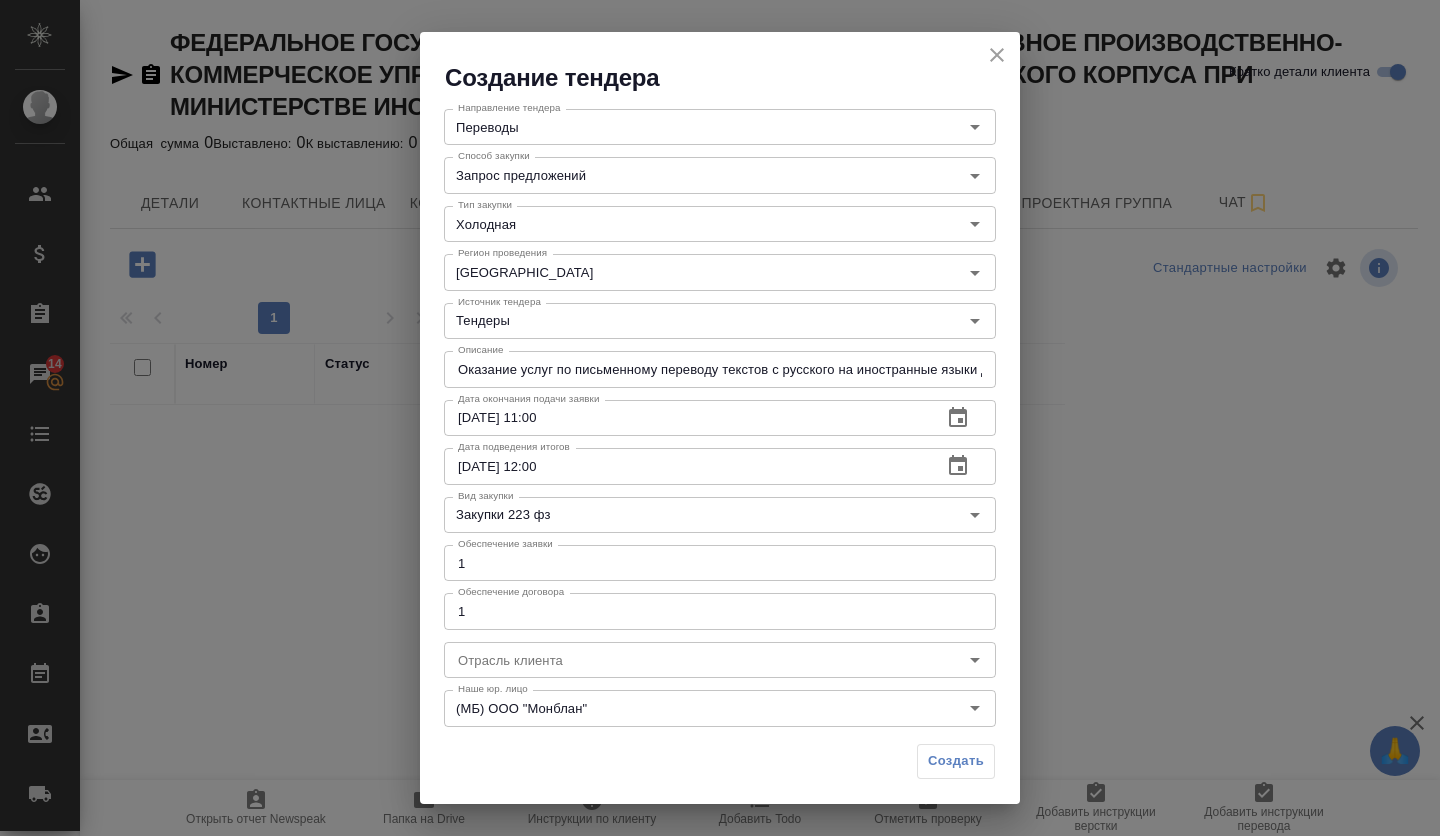 type 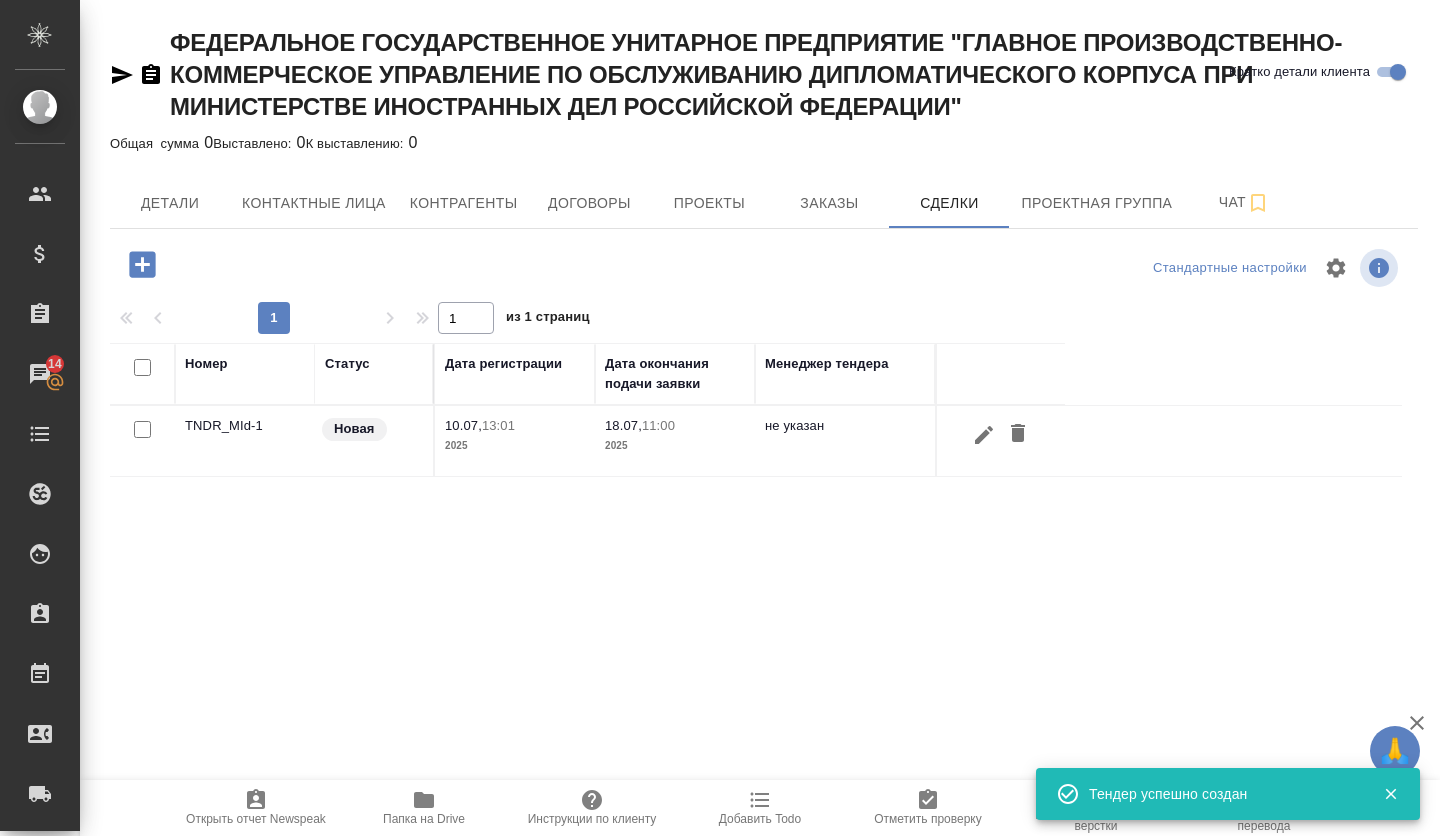 click on "TNDR_MId-1" at bounding box center [245, 441] 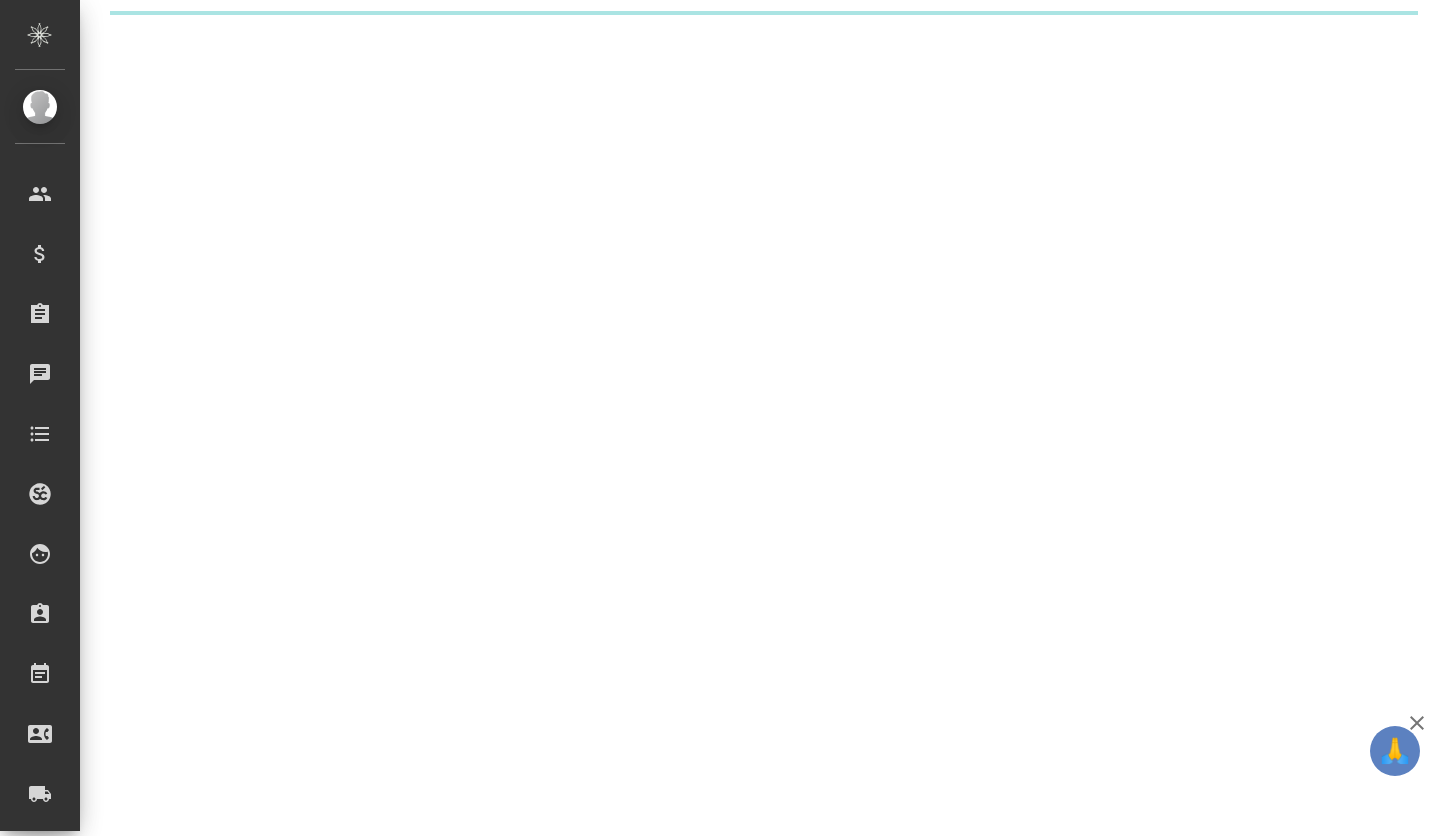 scroll, scrollTop: 0, scrollLeft: 0, axis: both 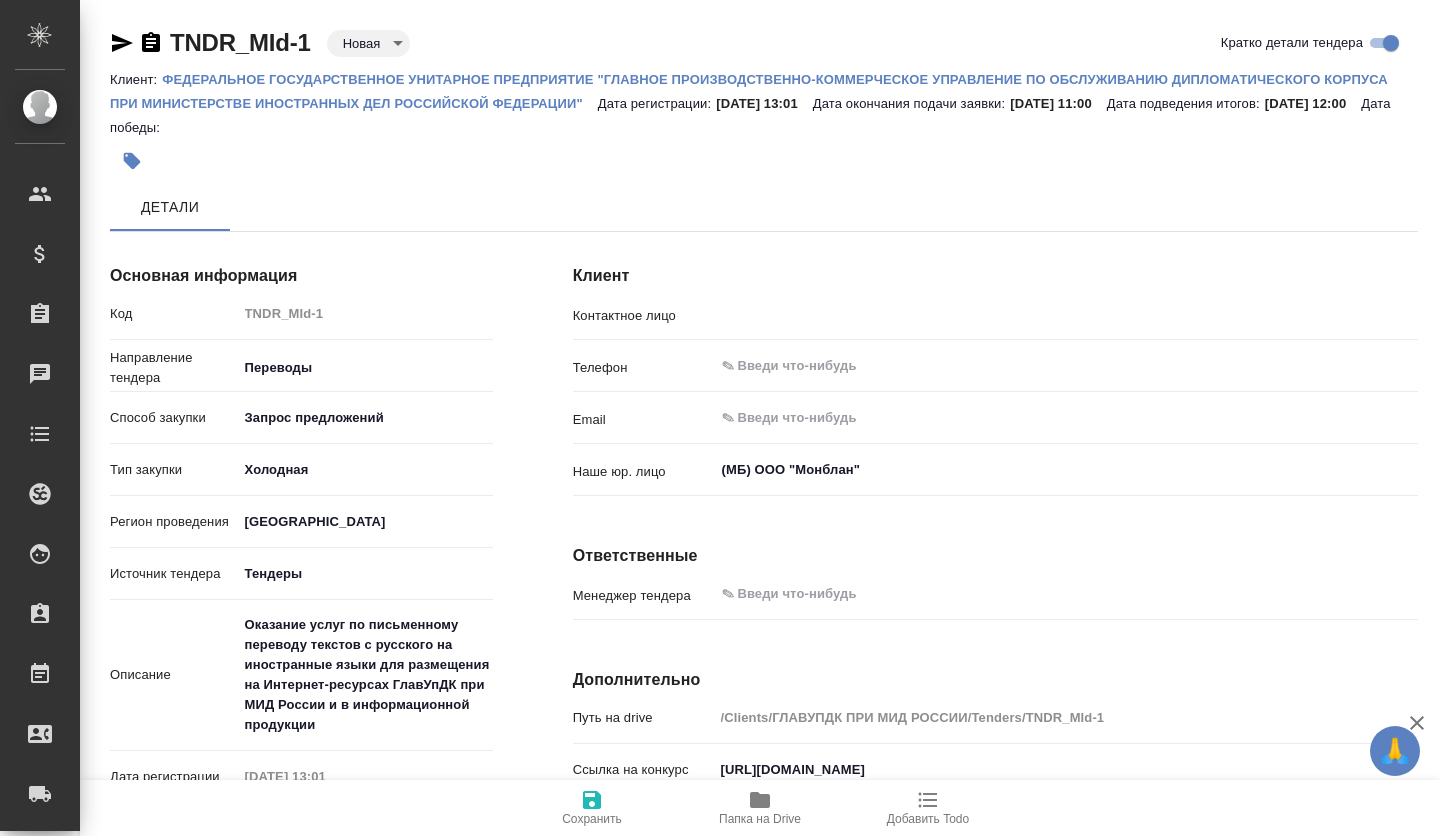 type on "[PERSON_NAME]" 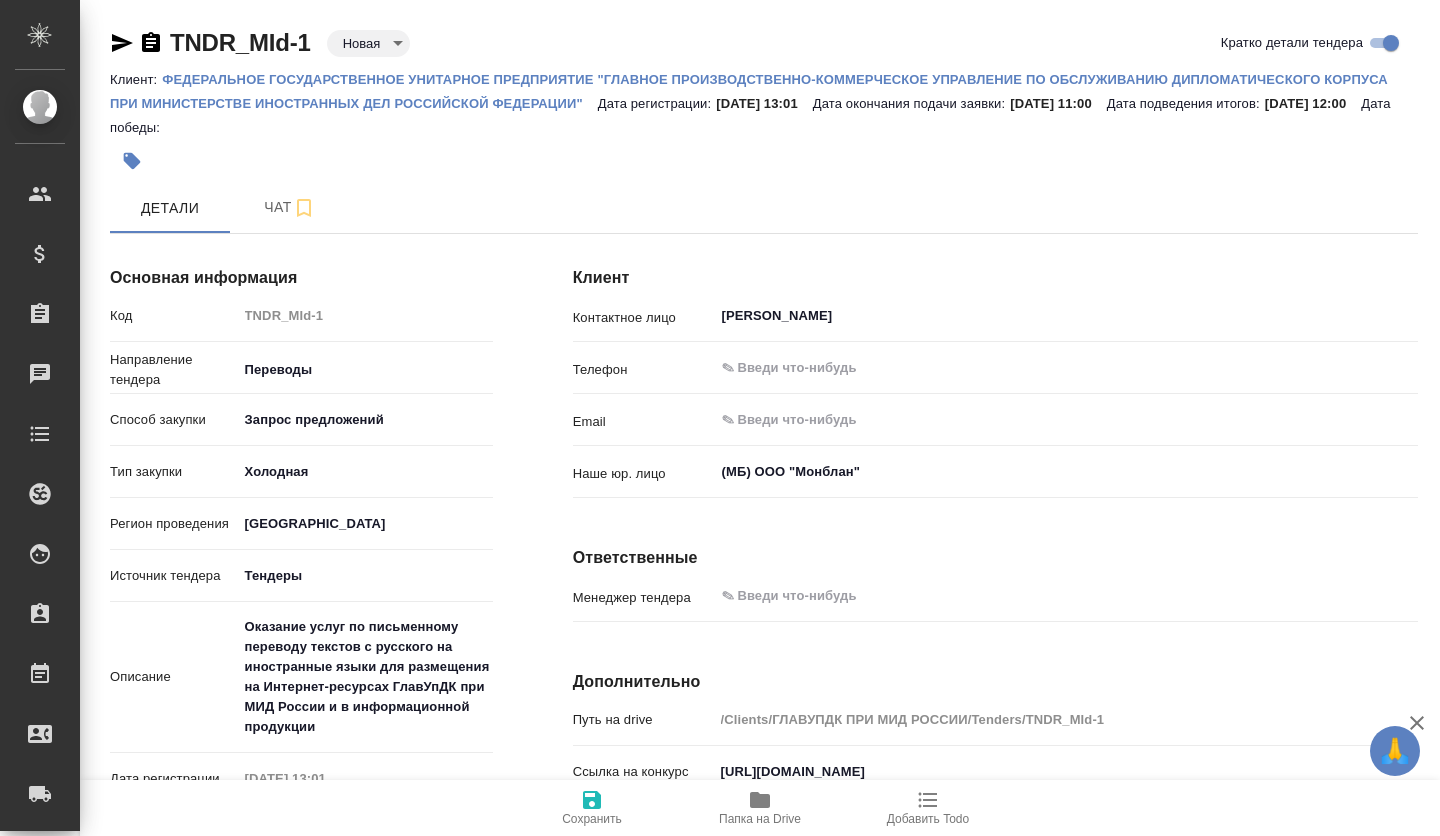 click on "🙏 .cls-1
fill:#fff;
AWATERA Volkova [PERSON_NAME] Спецификации Заказы Чаты Todo Проекты SC Исполнители Кандидаты Работы Входящие заявки Заявки на доставку Рекламации Проекты процессинга Конференции Выйти TNDR_MId-1 Новая new Кратко детали тендера Клиент: ФЕДЕРАЛЬНОЕ ГОСУДАРСТВЕННОЕ УНИТАРНОЕ ПРЕДПРИЯТИЕ "ГЛАВНОЕ ПРОИЗВОДСТВЕННО-КОММЕРЧЕСКОЕ УПРАВЛЕНИЕ ПО ОБСЛУЖИВАНИЮ ДИПЛОМАТИЧЕСКОГО КОРПУСА ПРИ МИНИСТЕРСТВЕ ИНОСТРАННЫХ ДЕЛ РОССИЙСКОЙ ФЕДЕРАЦИИ" Дата регистрации: [DATE] 13:01 Дата окончания подачи заявки: [DATE] 11:00 Дата подведения итогов: [DATE] 12:00 Детали cold" at bounding box center (720, 418) 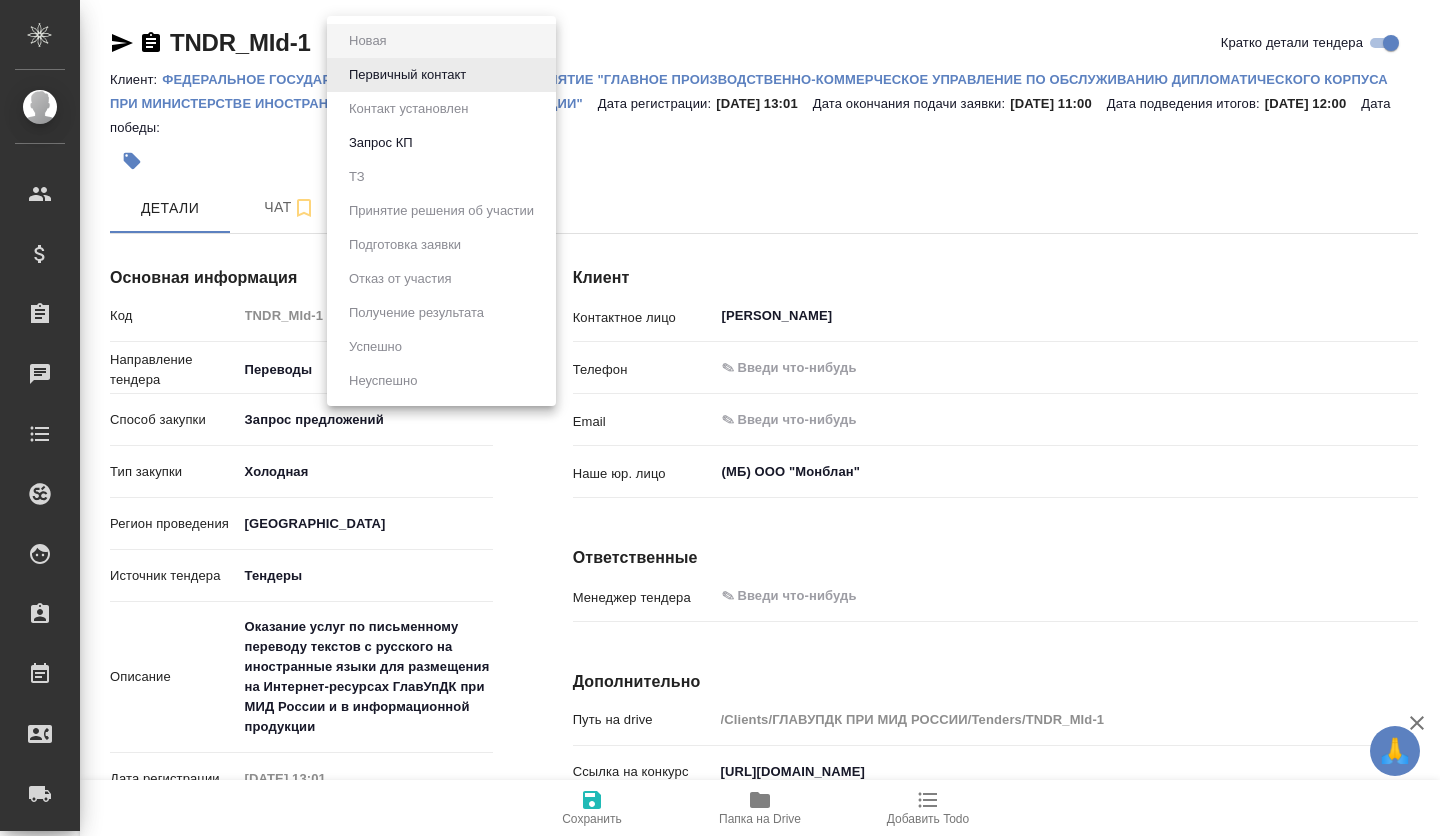 type on "x" 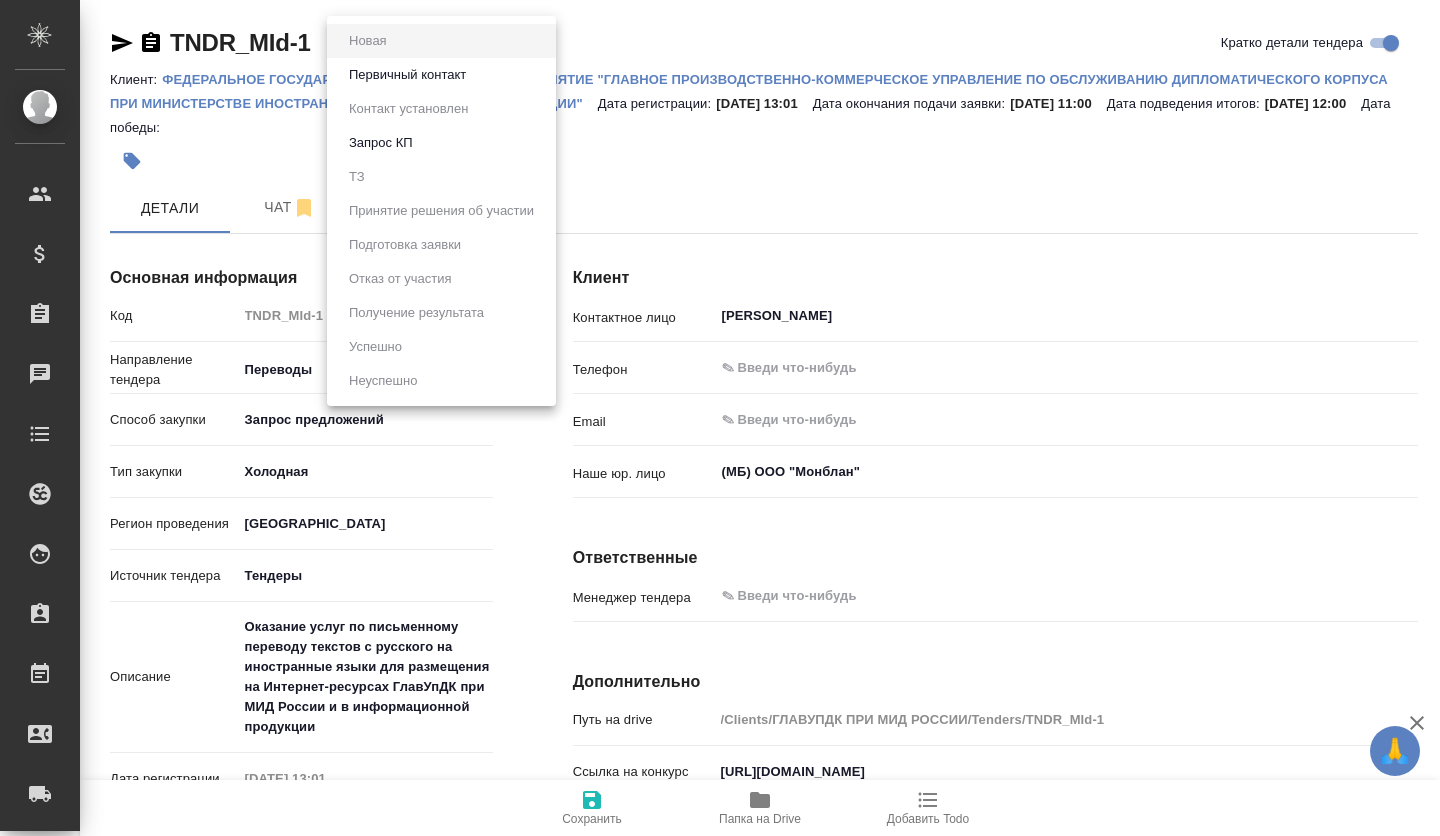 click on "Первичный контакт" at bounding box center [368, 41] 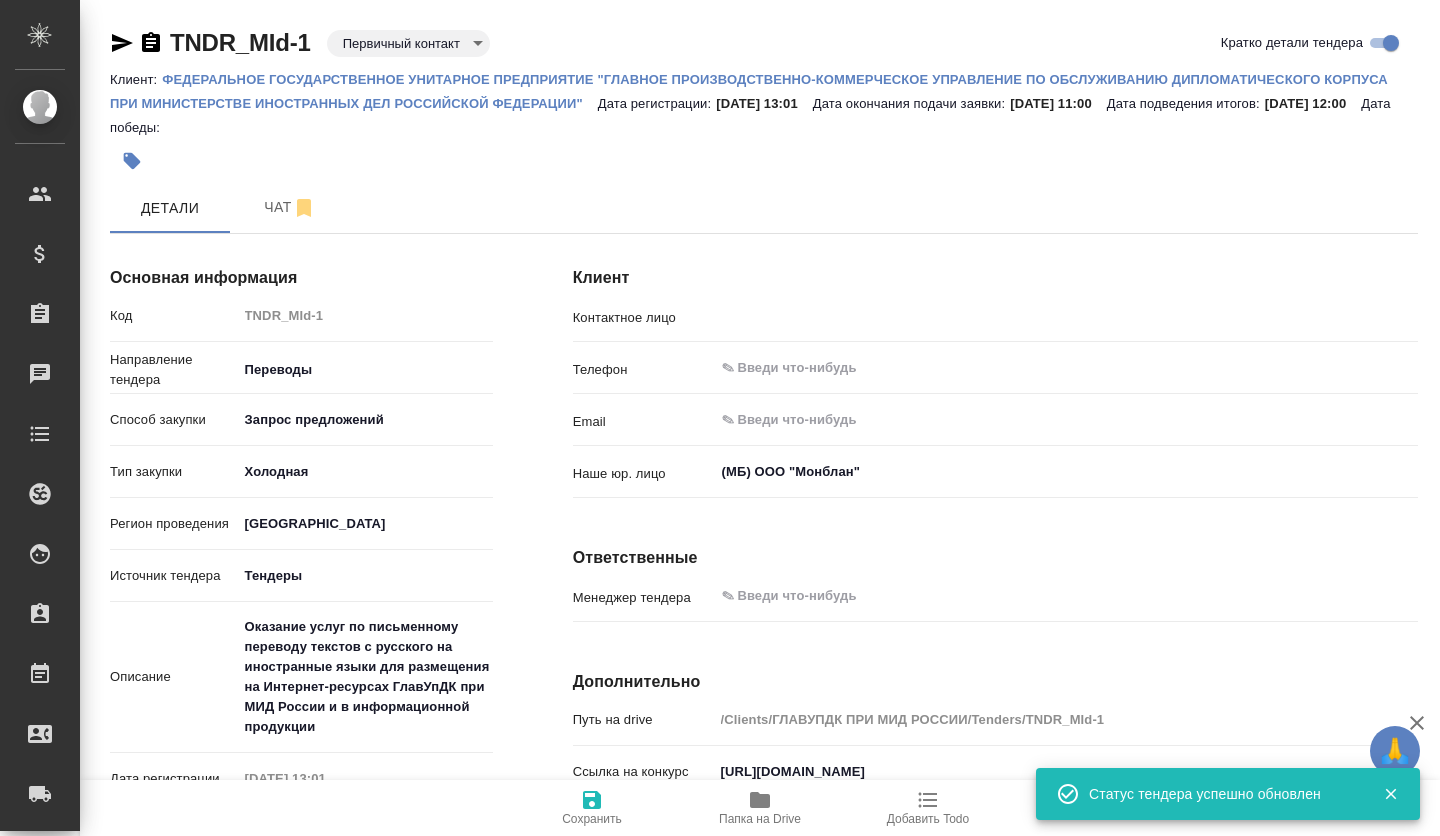 type on "[PERSON_NAME]Р." 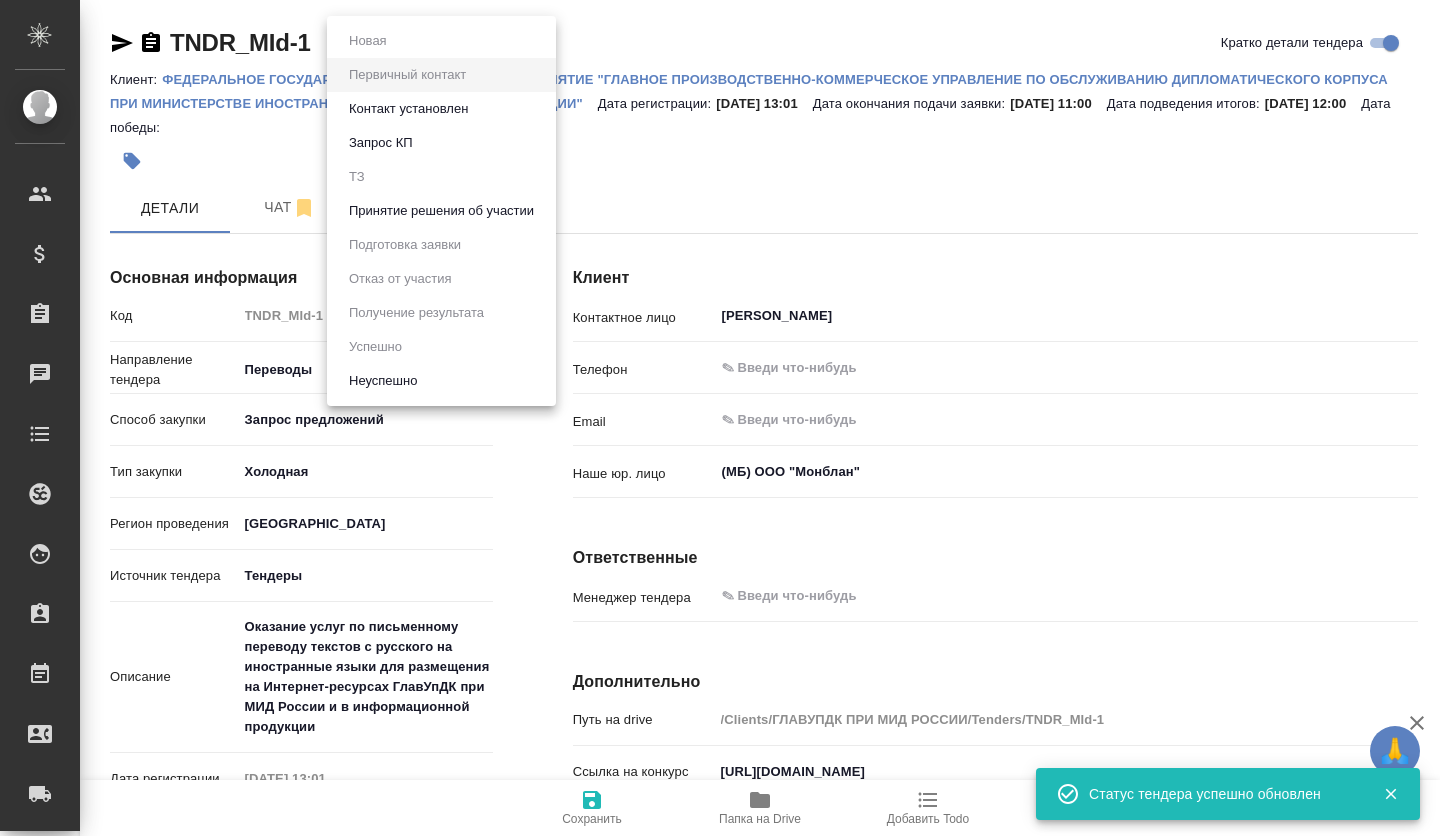 click on "🙏 .cls-1
fill:#fff;
AWATERA Volkova Alena Клиенты Спецификации Заказы Чаты Todo Проекты SC Исполнители Кандидаты Работы Входящие заявки Заявки на доставку Рекламации Проекты процессинга Конференции Выйти TNDR_MId-1 Первичный контакт primaryContact Кратко детали тендера Клиент: ФЕДЕРАЛЬНОЕ ГОСУДАРСТВЕННОЕ УНИТАРНОЕ ПРЕДПРИЯТИЕ "ГЛАВНОЕ ПРОИЗВОДСТВЕННО-КОММЕРЧЕСКОЕ УПРАВЛЕНИЕ ПО ОБСЛУЖИВАНИЮ ДИПЛОМАТИЧЕСКОГО КОРПУСА ПРИ МИНИСТЕРСТВЕ ИНОСТРАННЫХ ДЕЛ РОССИЙСКОЙ ФЕДЕРАЦИИ" Дата регистрации: 10.07.2025, 13:01 Дата окончания подачи заявки: 18.07.2025, 11:00 Дата подведения итогов: x" at bounding box center [720, 418] 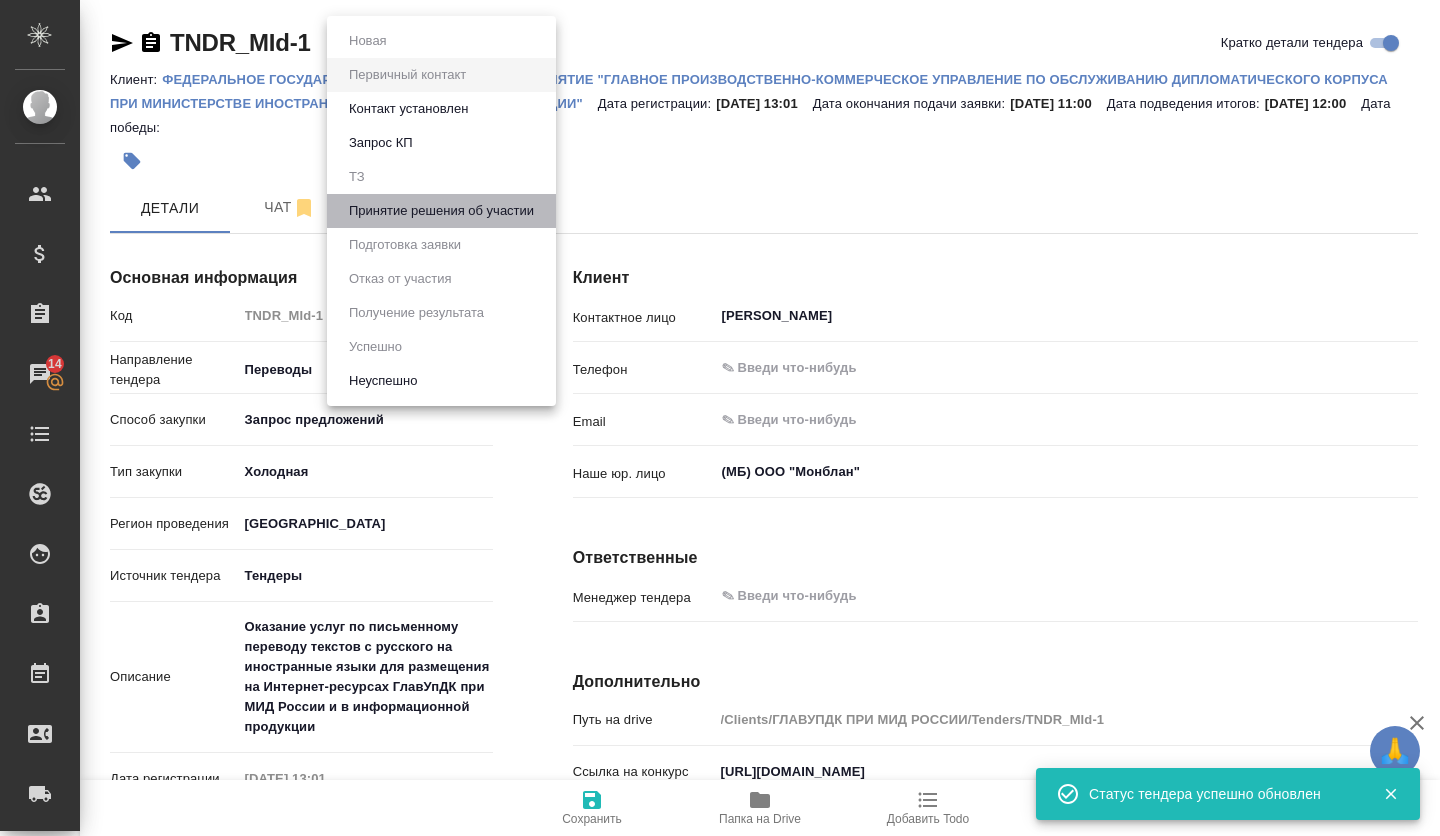 click on "Принятие решения об участии" at bounding box center (441, 211) 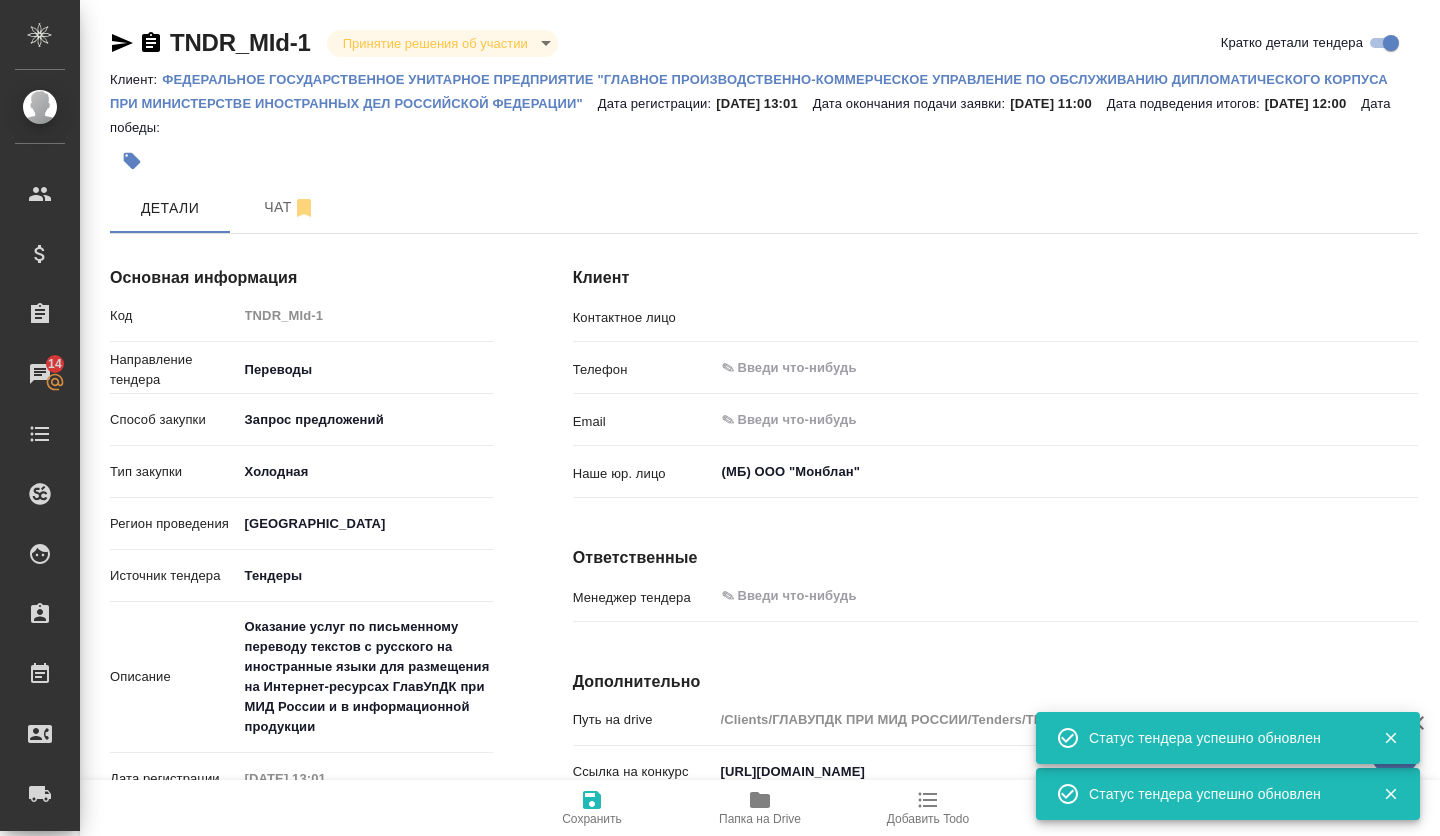 type on "[PERSON_NAME]Р." 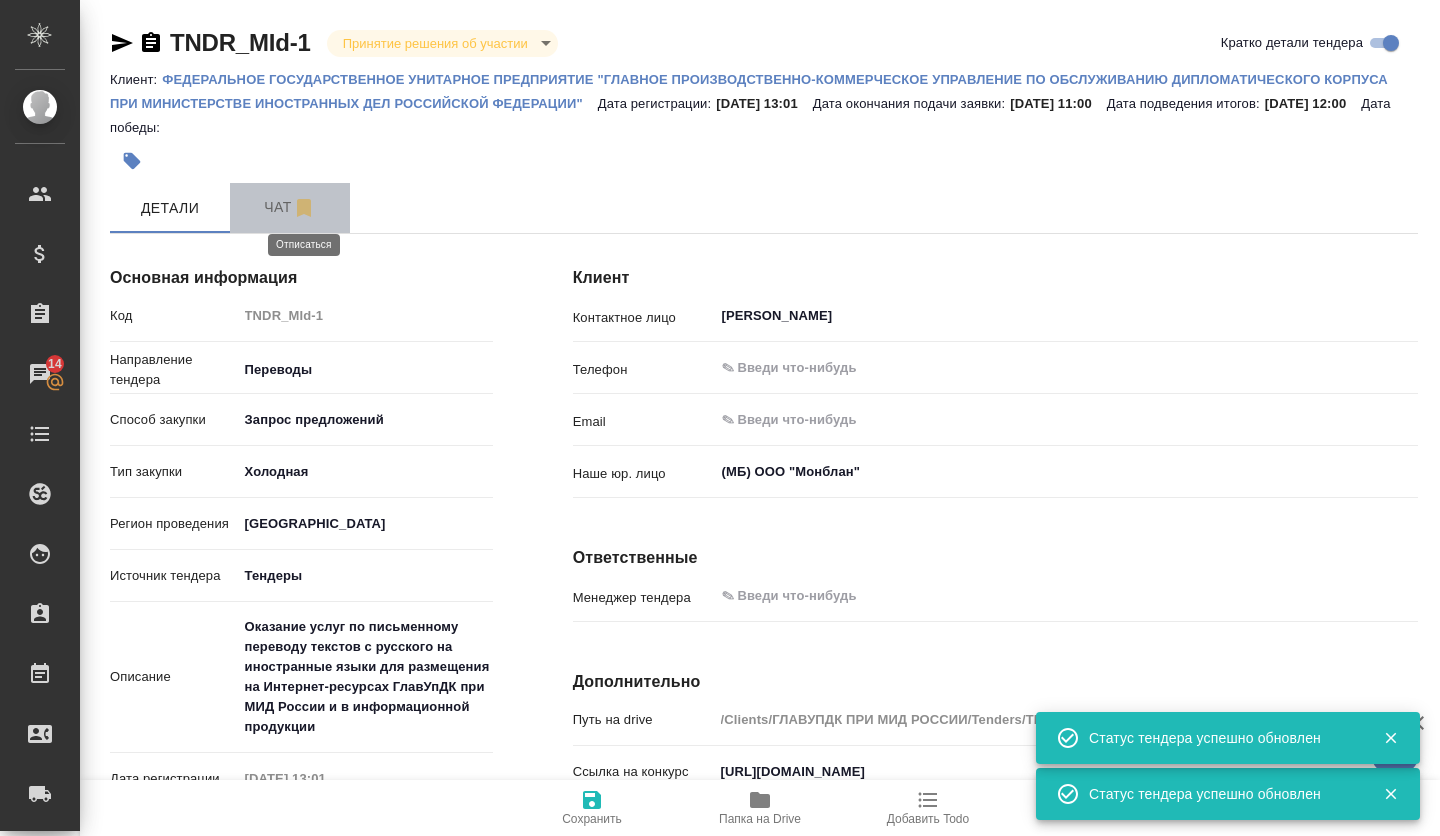 click 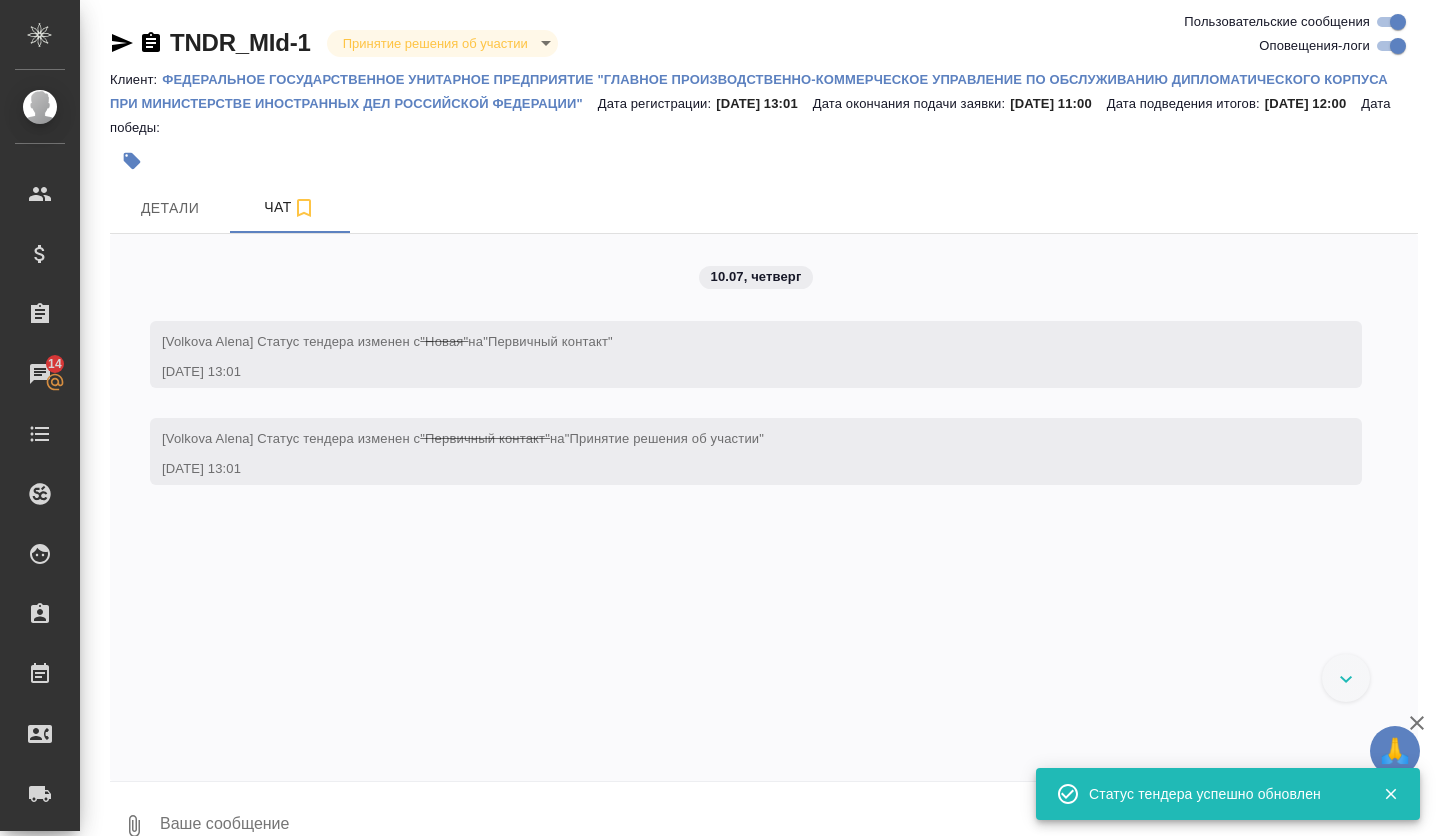 click at bounding box center (788, 826) 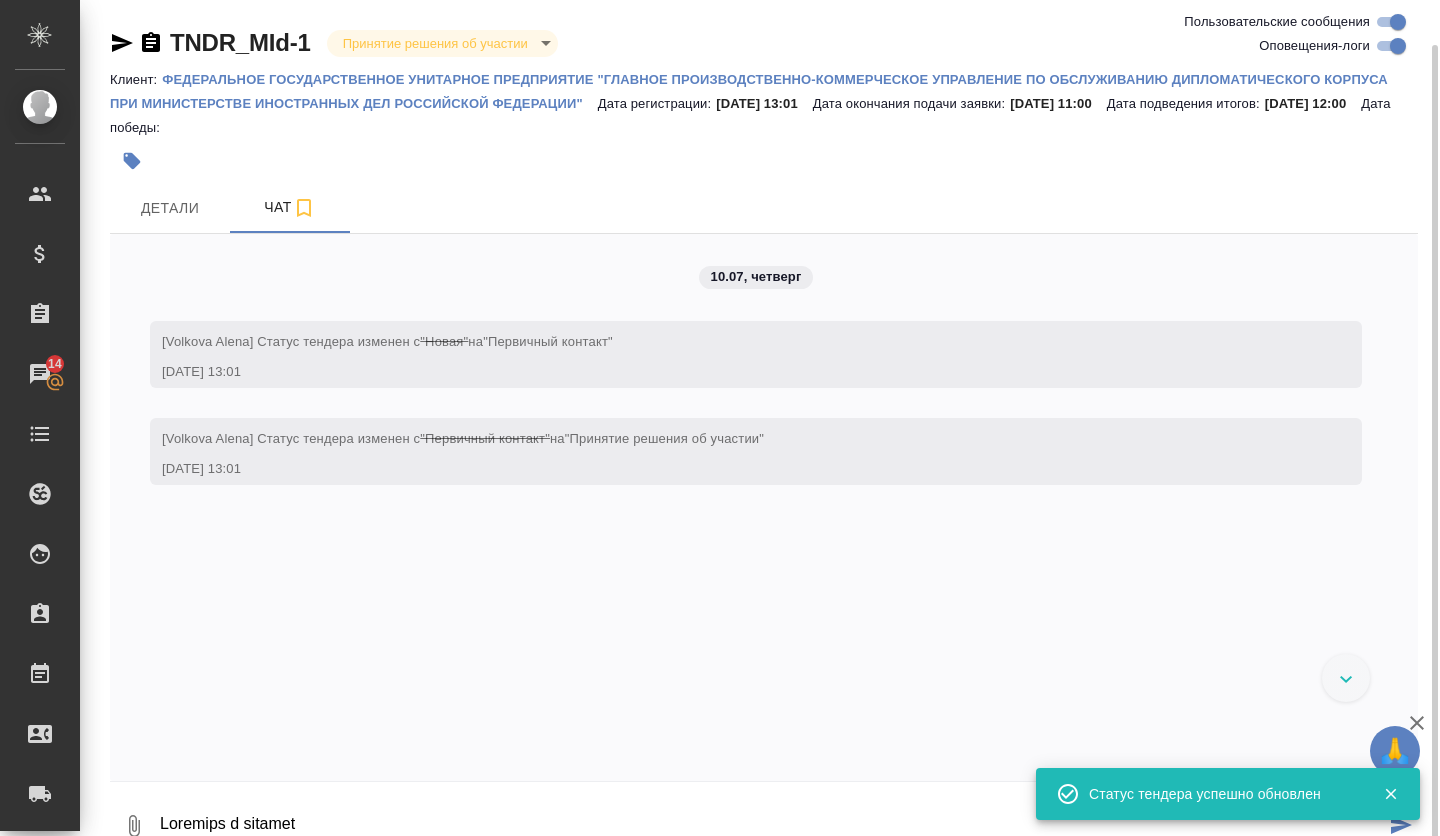scroll, scrollTop: 1593, scrollLeft: 0, axis: vertical 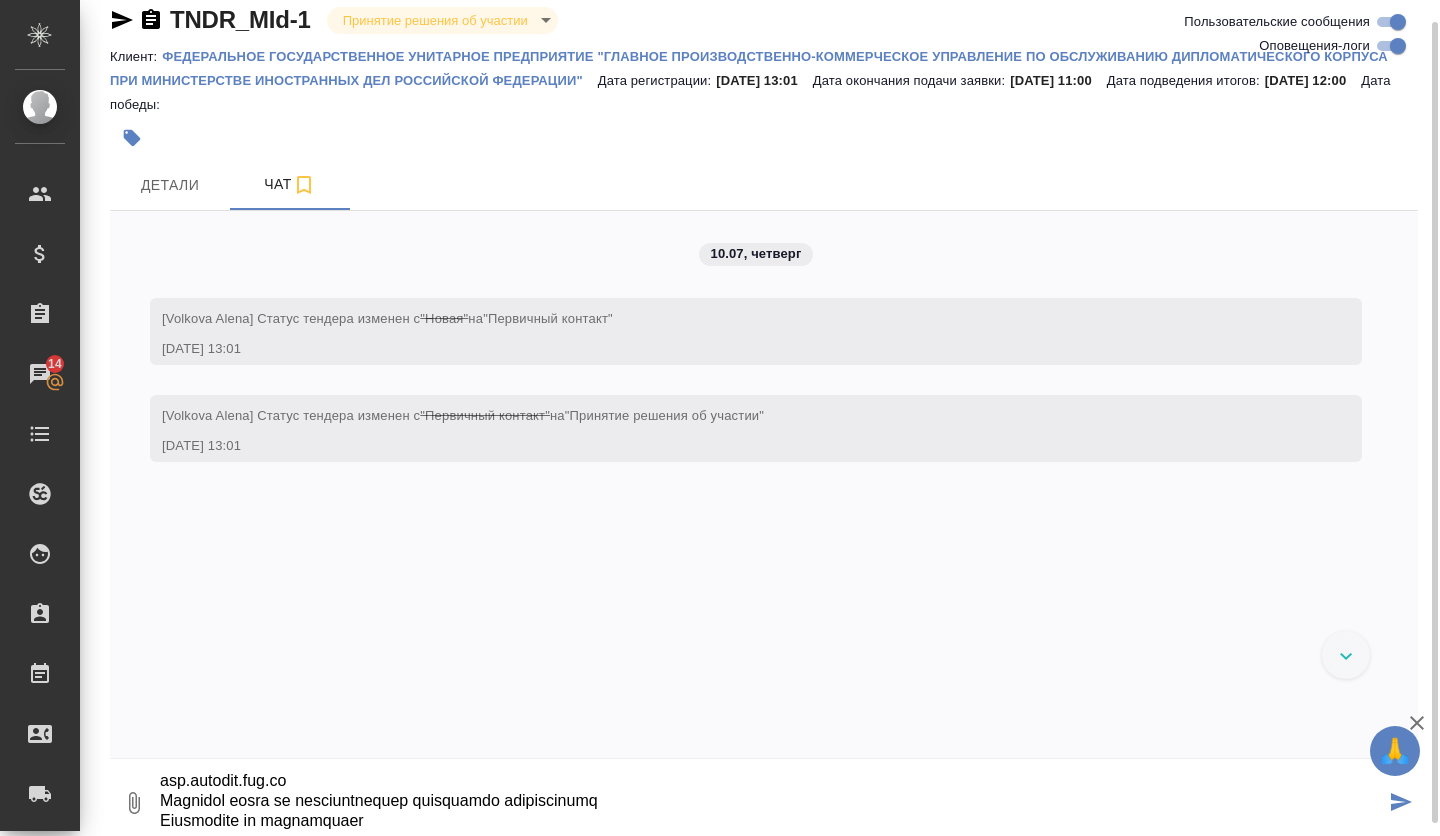 type on "Сведения о закупке
Реестровый номер извещения
32515025811
Способ осуществления закупки
Запрос предложений в электронной форме, участниками которого могут быть только субъекты малого и среднего предпринимательства
Наименование закупки
Оказание услуг по письменному переводу текстов с русского на иностранные языки для размещения на Интернет-ресурсах ГлавУпДК при МИД России и в информационной продукции
Редакция
1
Дата размещения извещения
09.07.2025
Дата размещения текущей редакции извещения
09.07.2025
Наименование электронной площадки в информационно-телекоммуникационной сети «Интернет»
ОБЩЕСТВО С ОГРАНИЧЕННОЙ ОТВЕТСТВЕННОСТЬЮ «ЭЛЕКТРОННАЯ ТОРГОВАЯ ПЛОЩАДКА ГПБ»
Адрес электронной площадки в информационно-телекоммуникационной сети «Интернет»
https://etpgpb.ru
Сведения о заказчике
Наименование организации
ФЕДЕРАЛЬНОЕ ГОСУДАРСТВЕННОЕ УНИТАРНОЕ ПРЕДПРИЯТИЕ "ГЛАВНОЕ ПРОИЗВОДСТВЕННО-КОММЕРЧЕСКОЕ УПРАВЛЕНИЕ ПО ОБСЛУЖИВАНИЮ ДИПЛОМАТИЧЕСКОГО КОРПУСА ПРИ МИНИСТЕРСТВЕ ИНОСТРАННЫХ ДЕЛ РОССИЙСКОЙ ФЕДЕРАЦИИ"
ИНН
7704010978..." 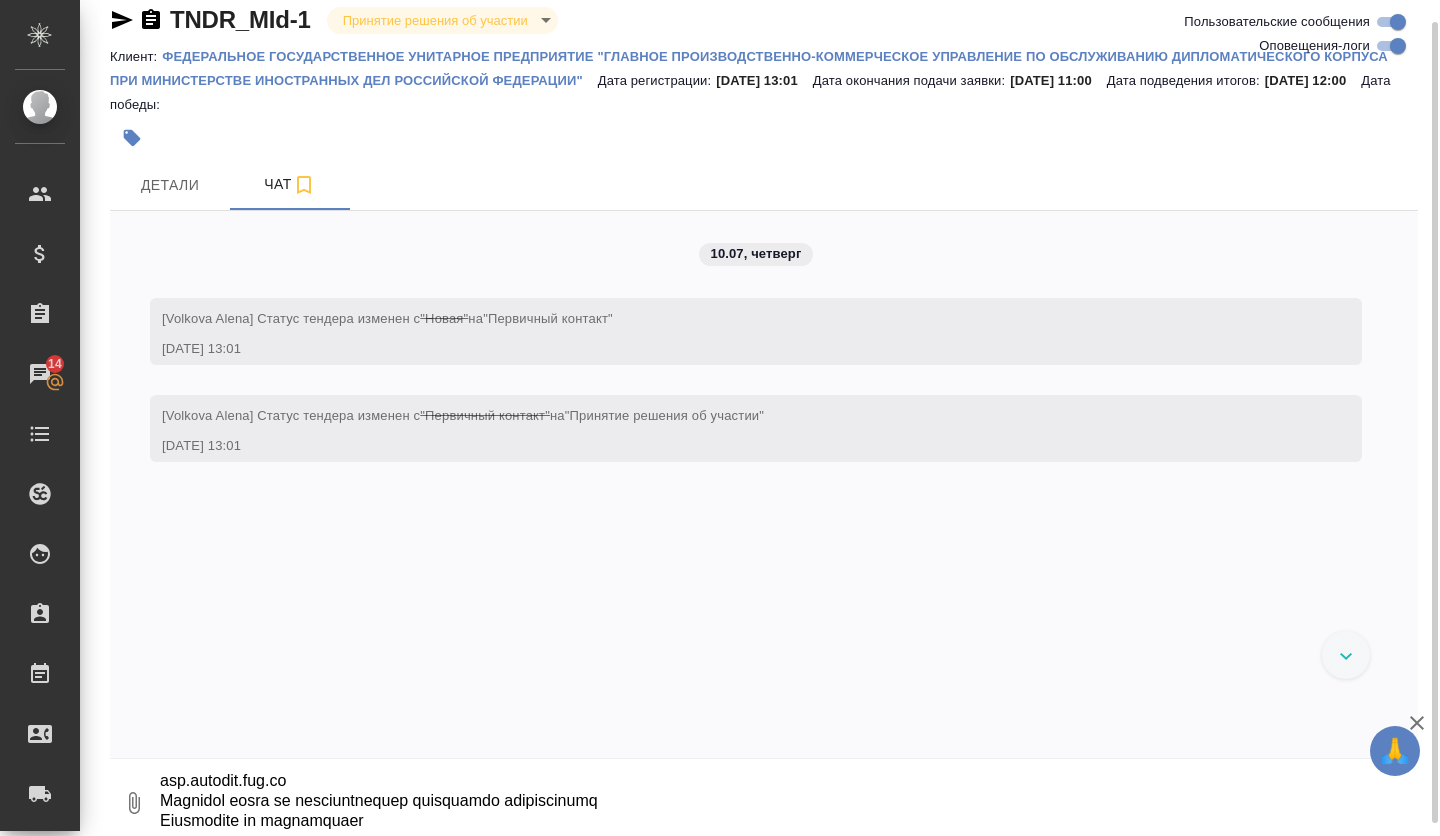 scroll, scrollTop: 0, scrollLeft: 0, axis: both 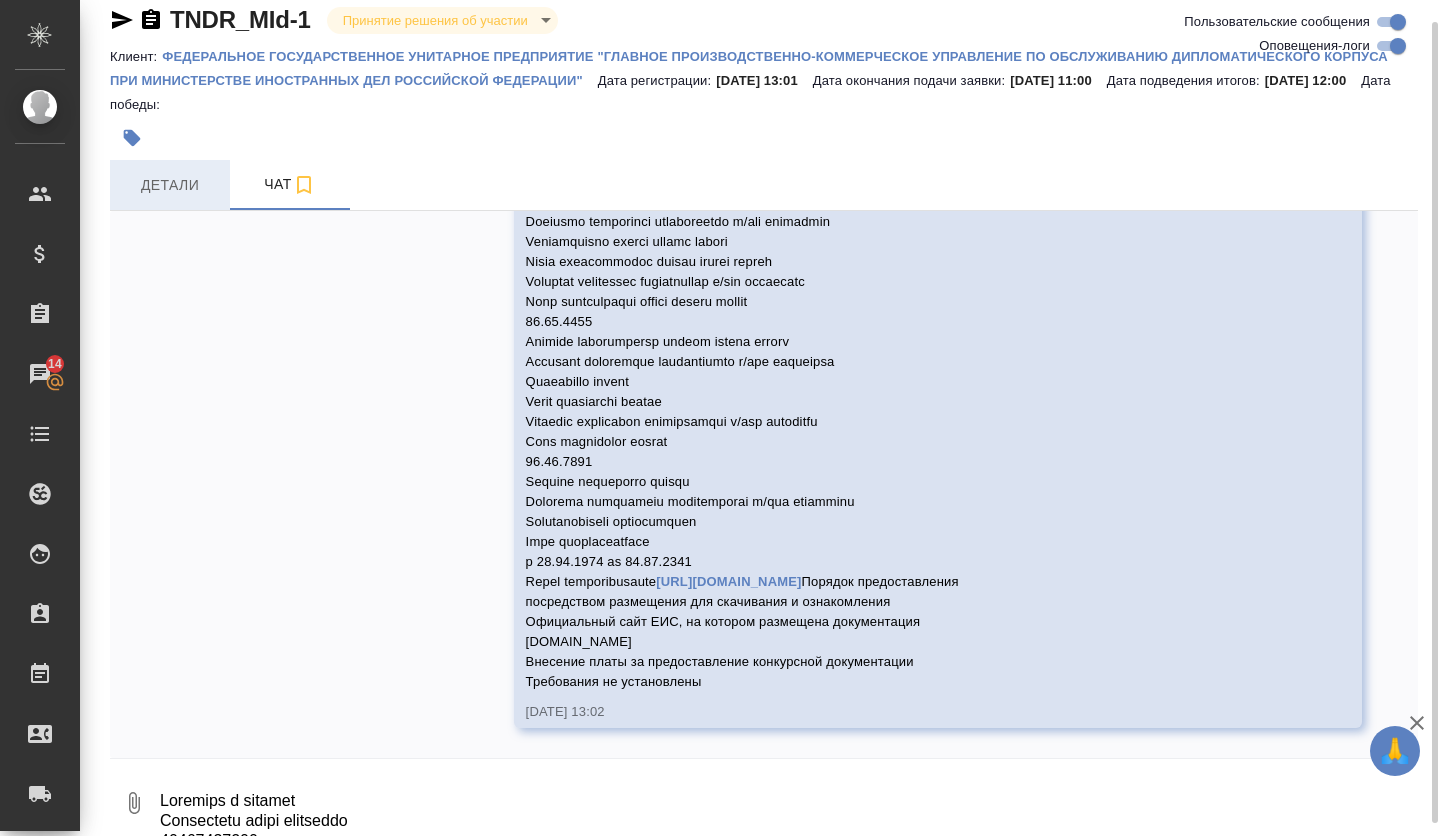 click on "Детали" at bounding box center [170, 185] 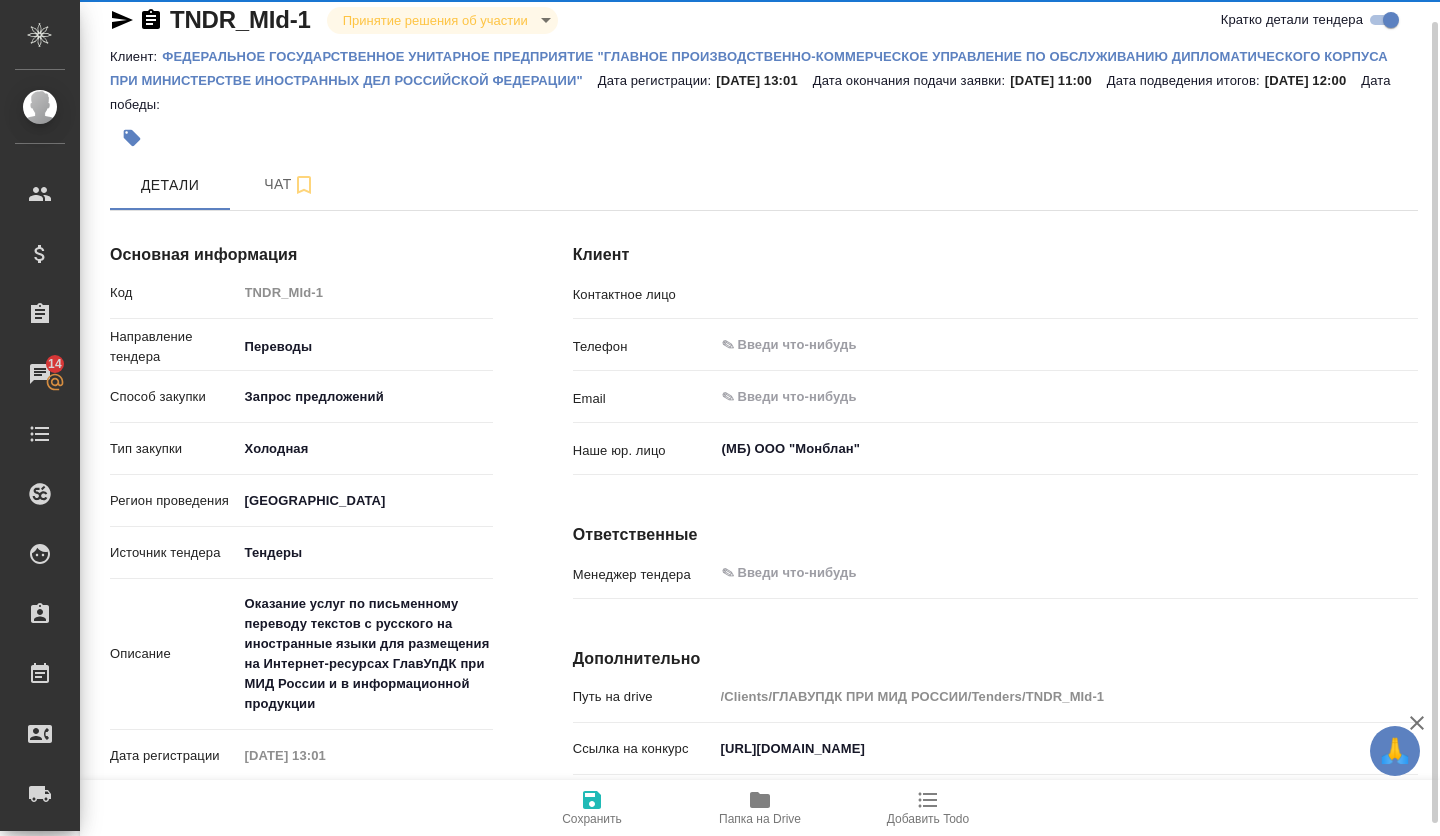 type on "Игнатов Д.Р." 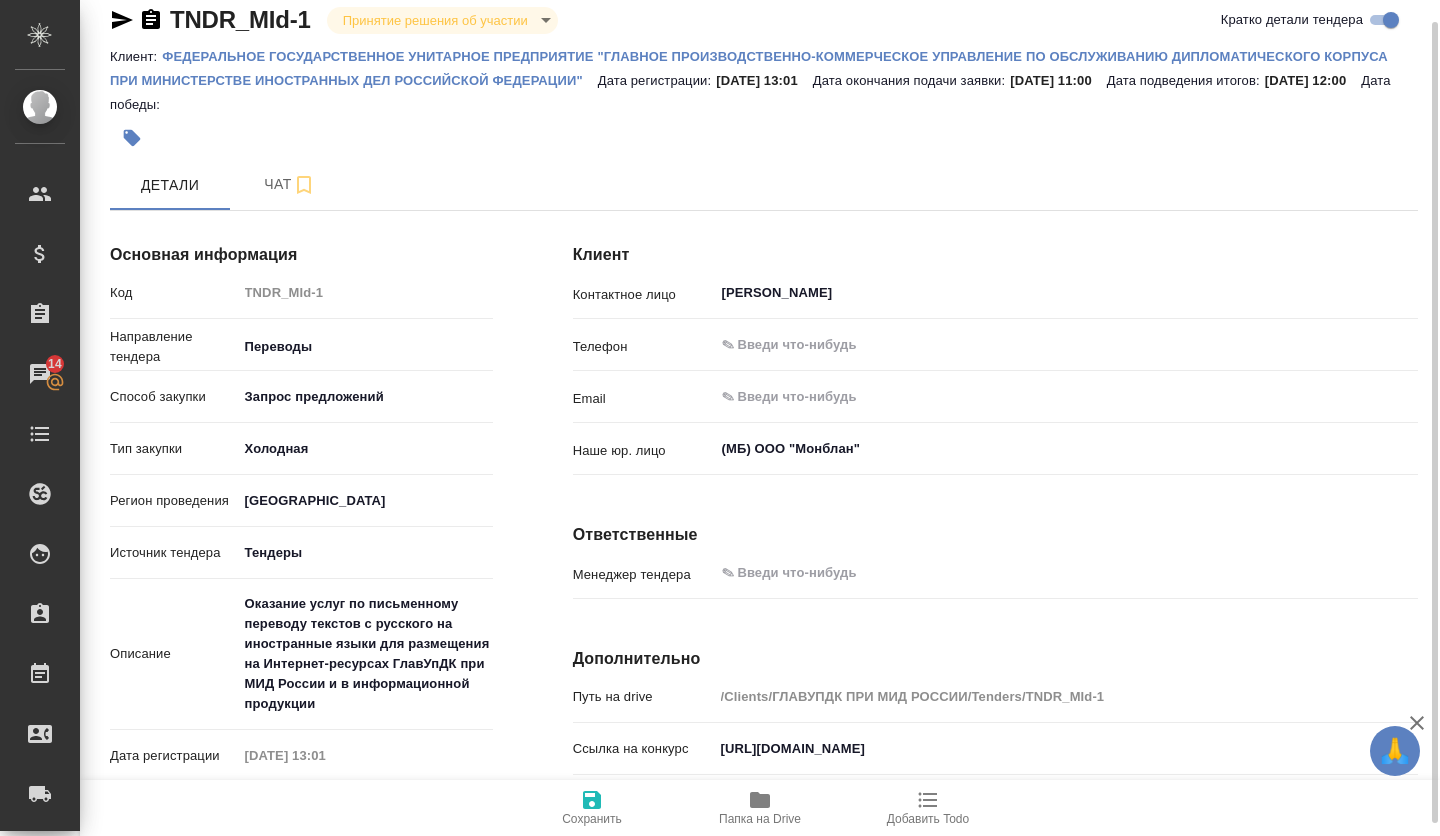 click on "Папка на Drive" at bounding box center (760, 807) 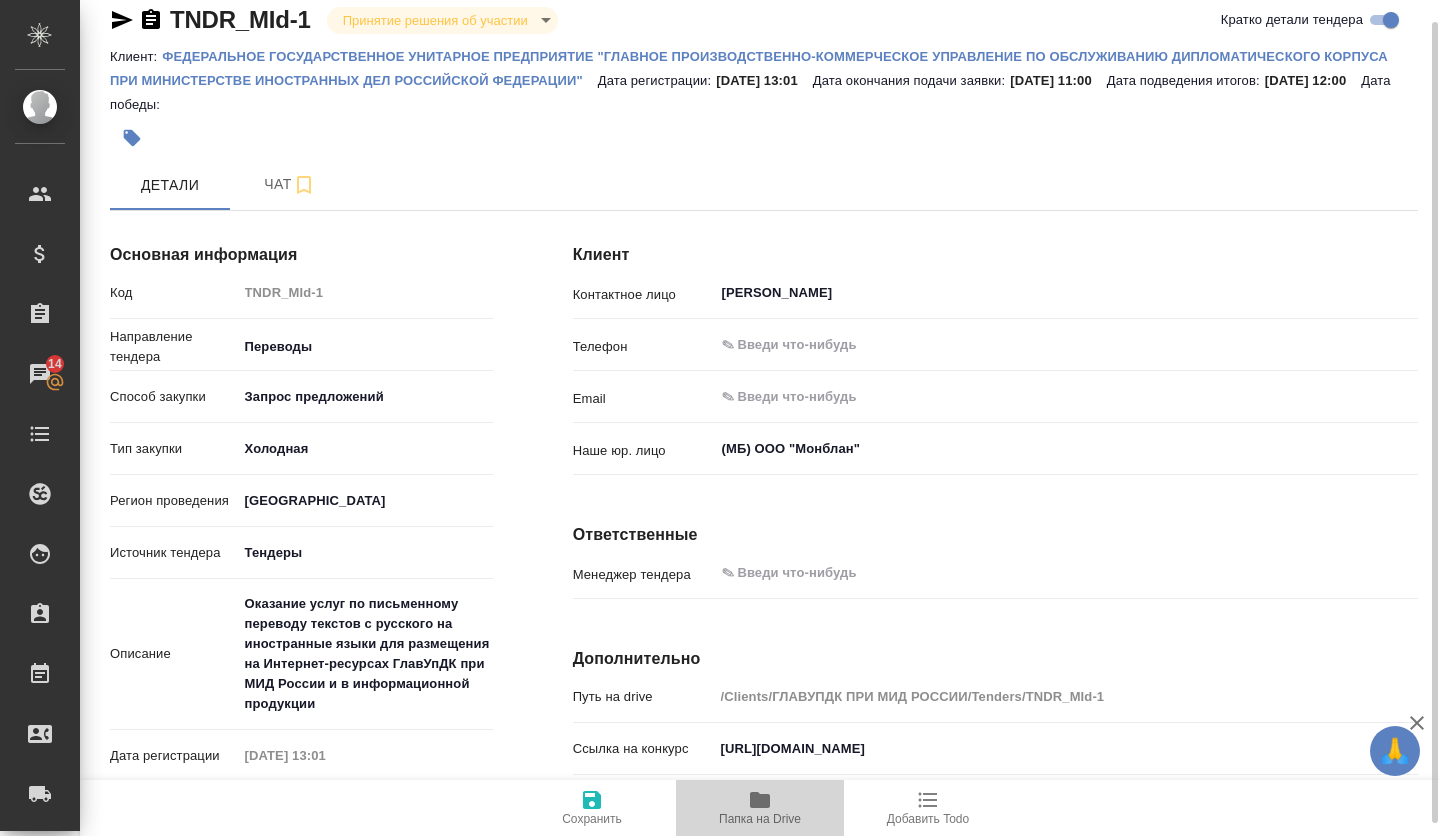 click 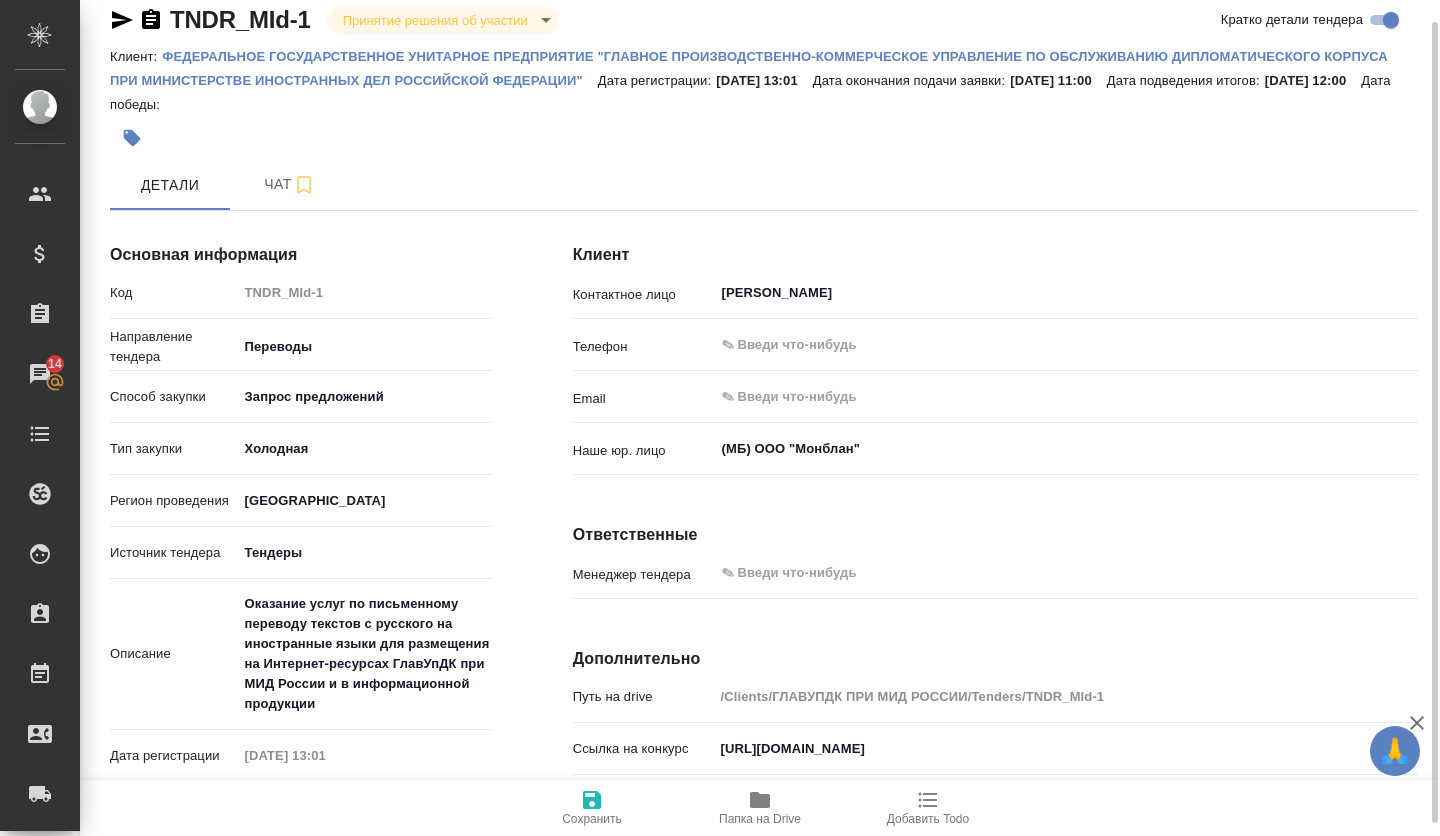 click on "TNDR_MId-1" at bounding box center (240, 19) 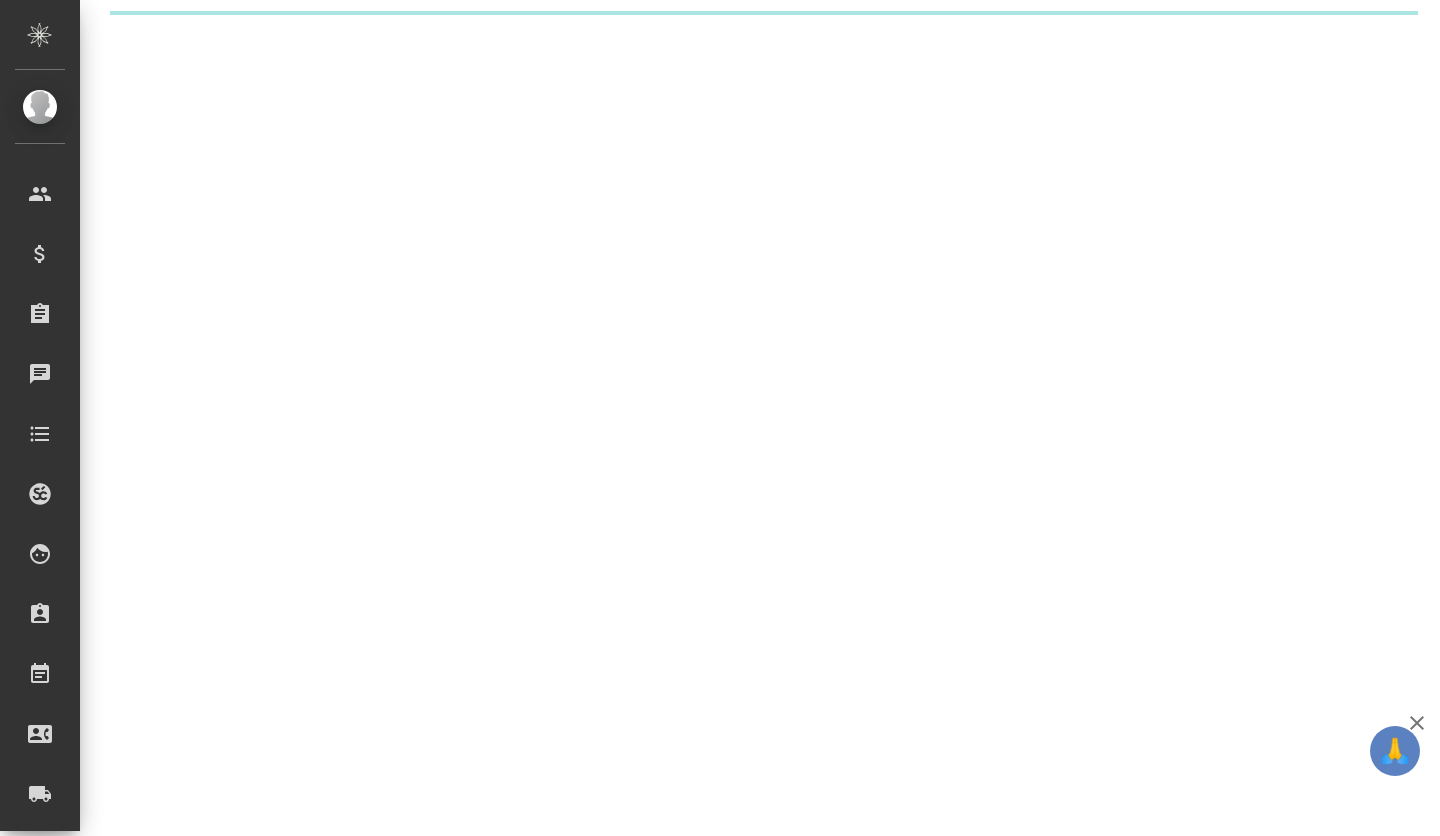 scroll, scrollTop: 0, scrollLeft: 0, axis: both 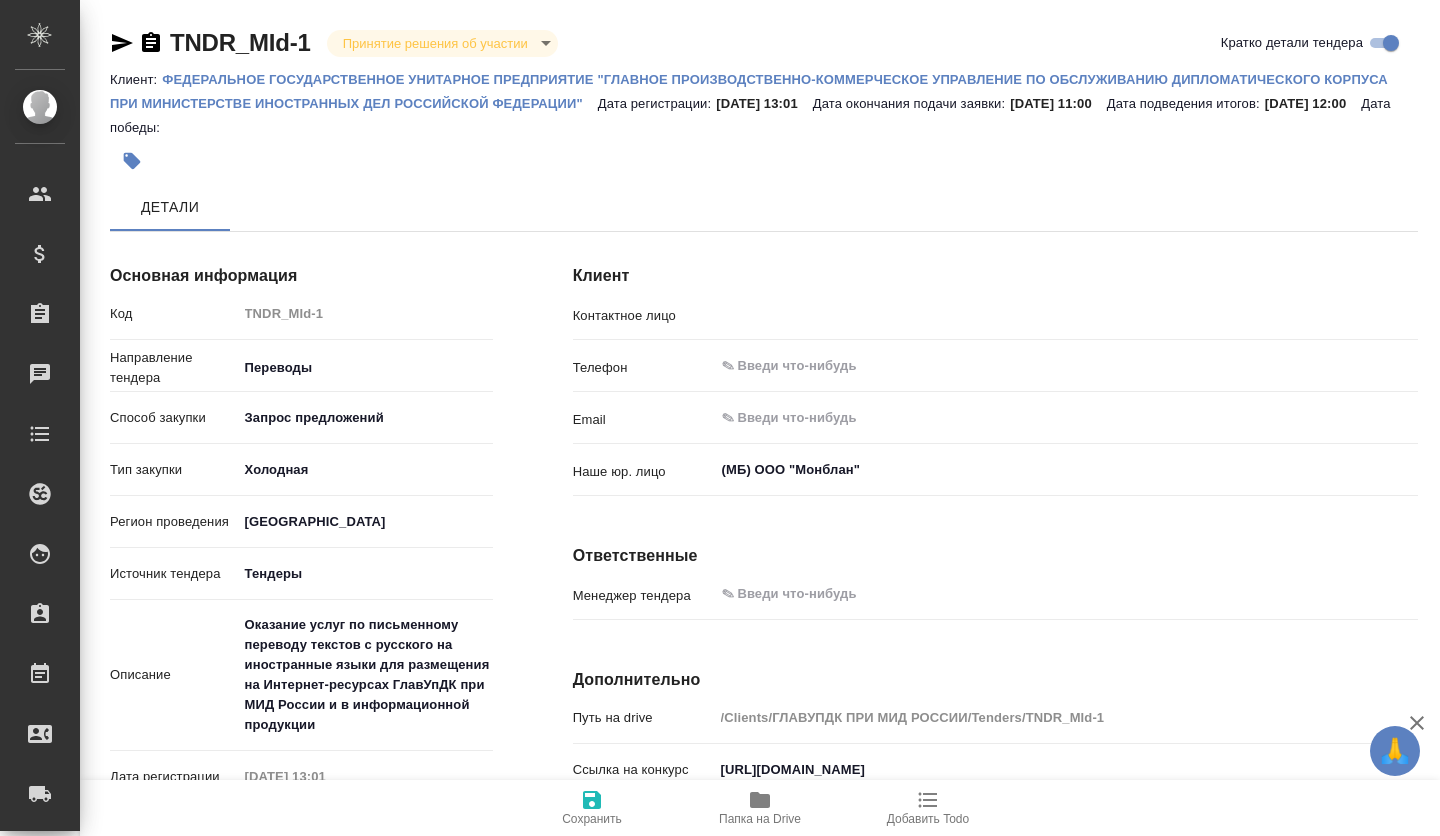 type on "x" 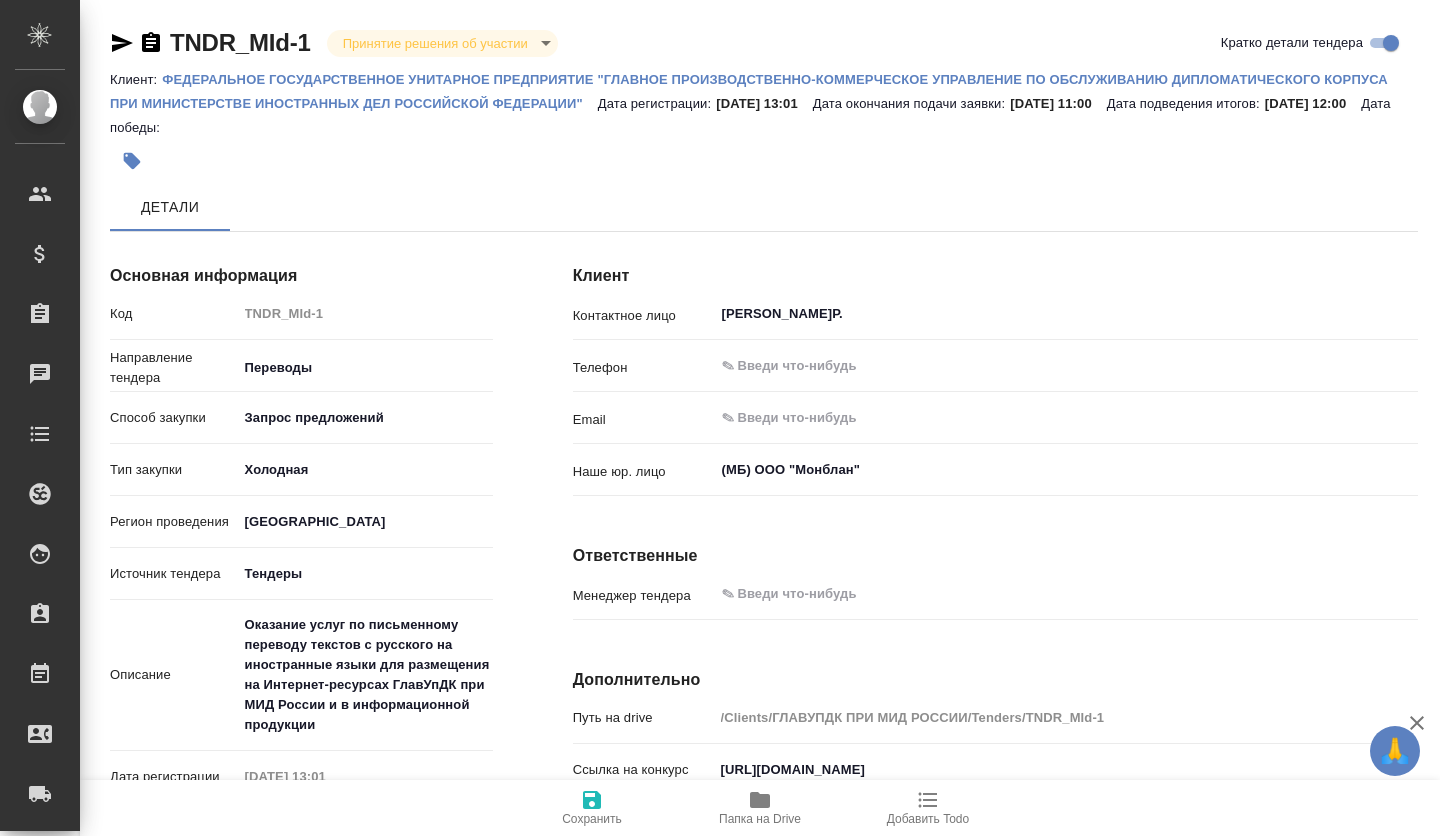 type on "x" 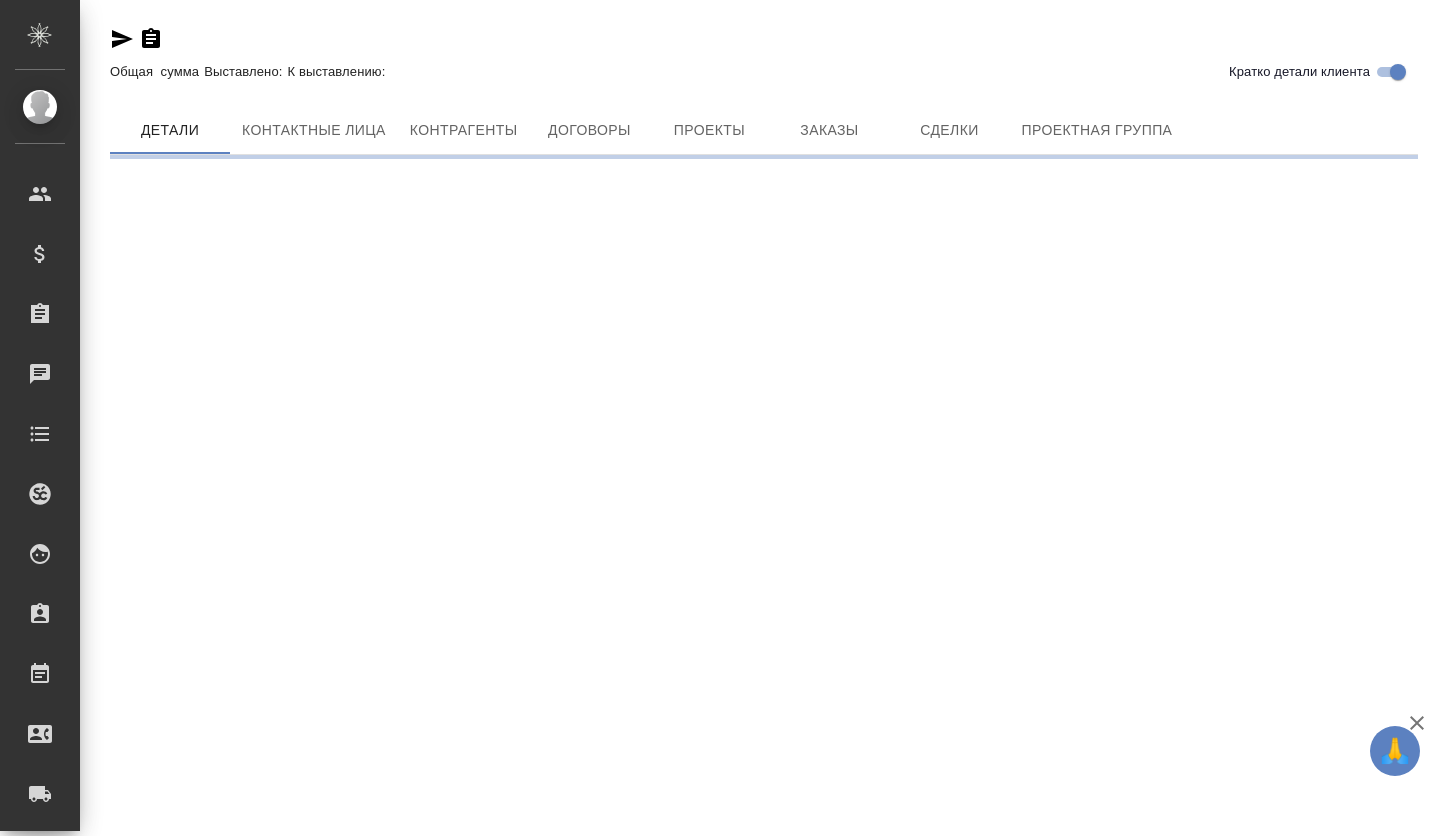 scroll, scrollTop: 0, scrollLeft: 0, axis: both 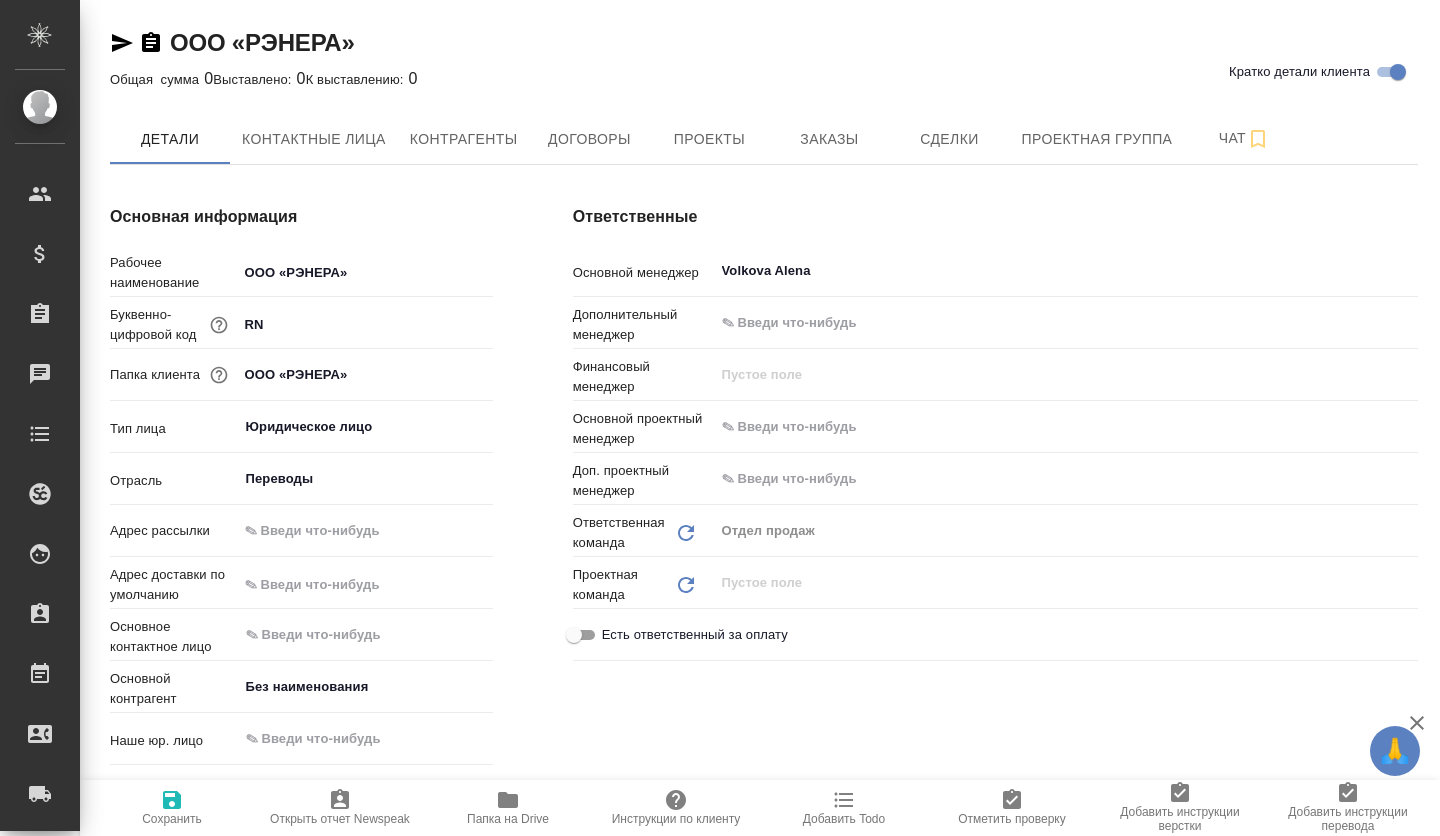 type on "x" 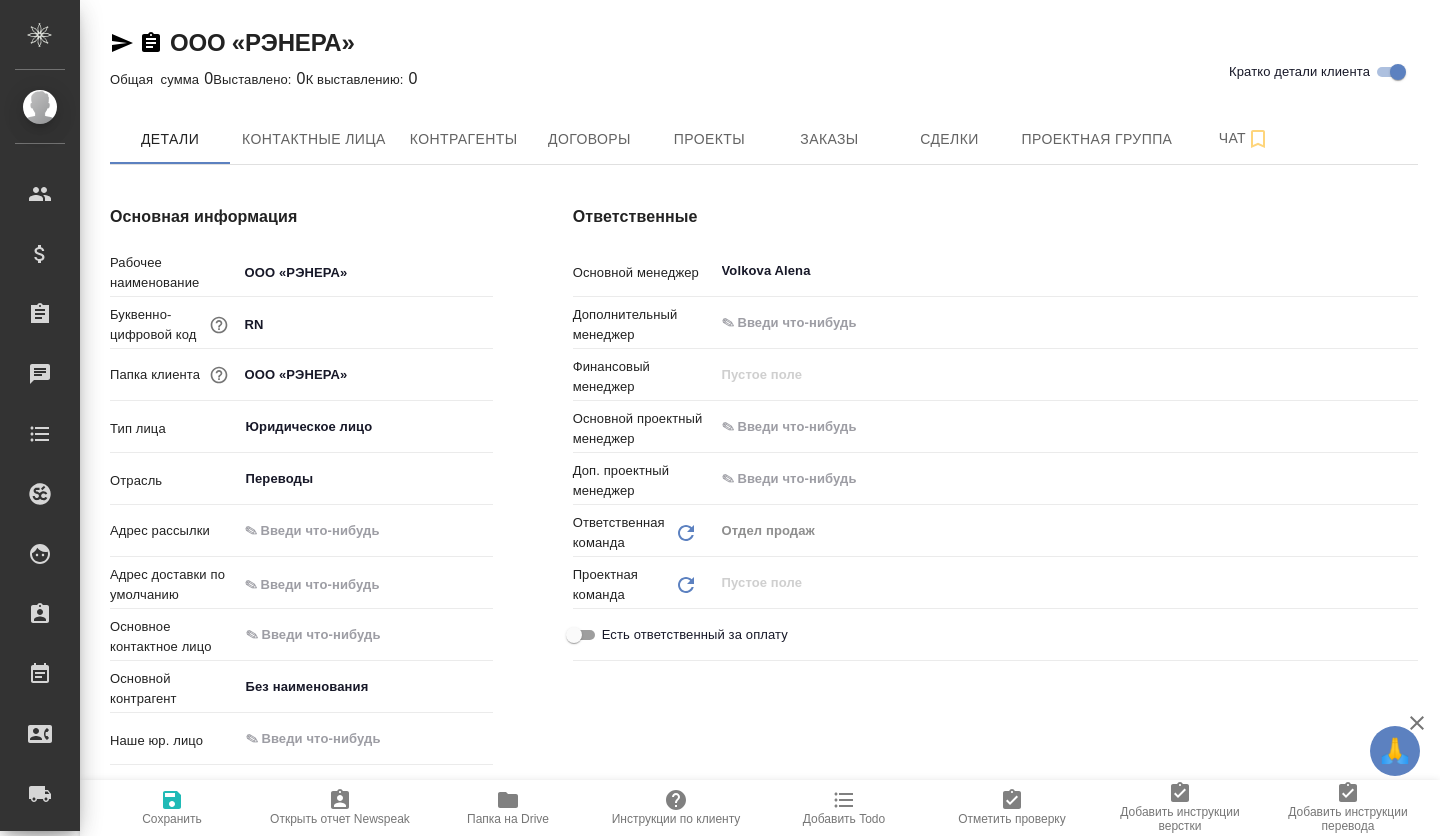 type on "x" 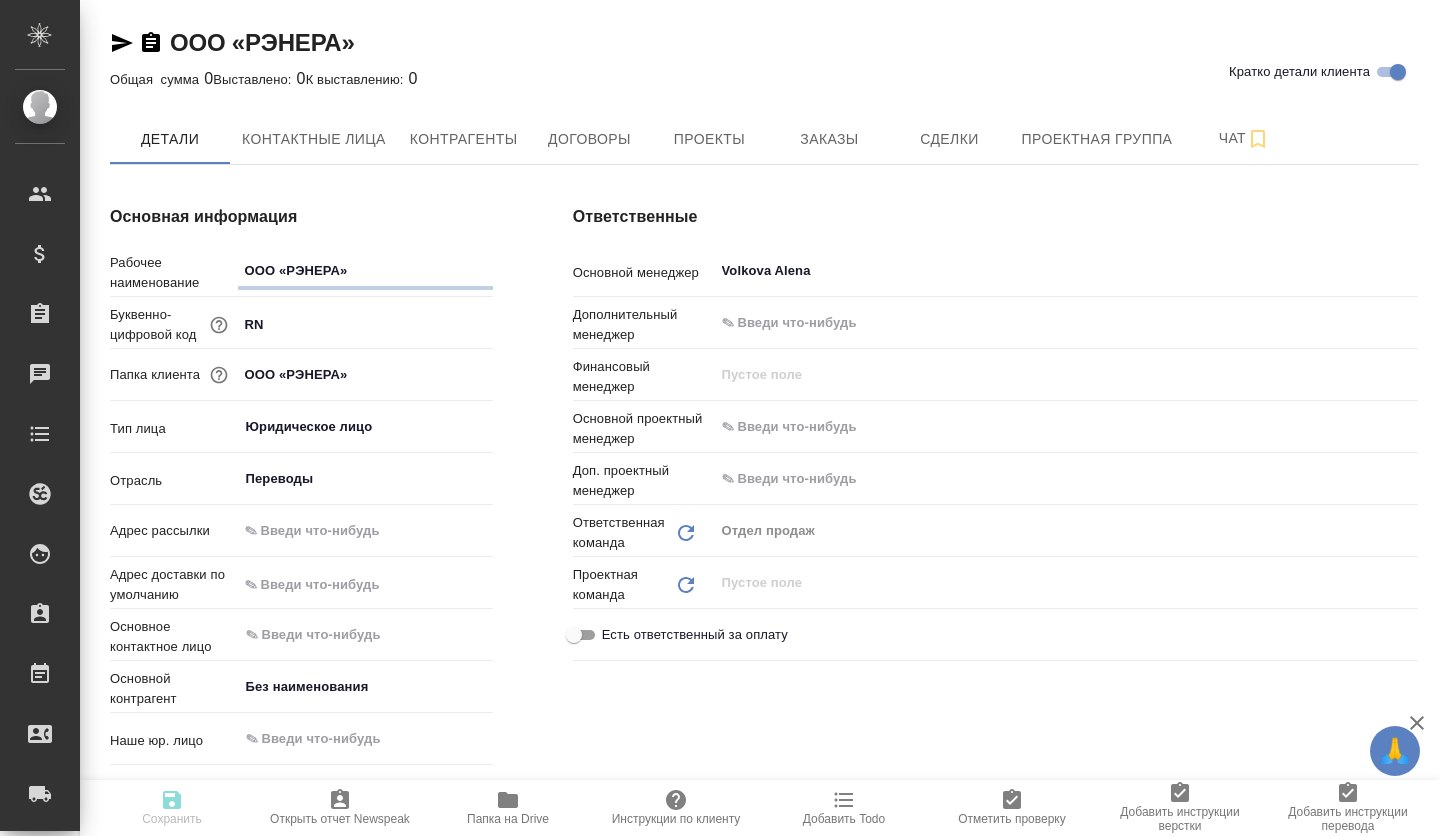 type on "x" 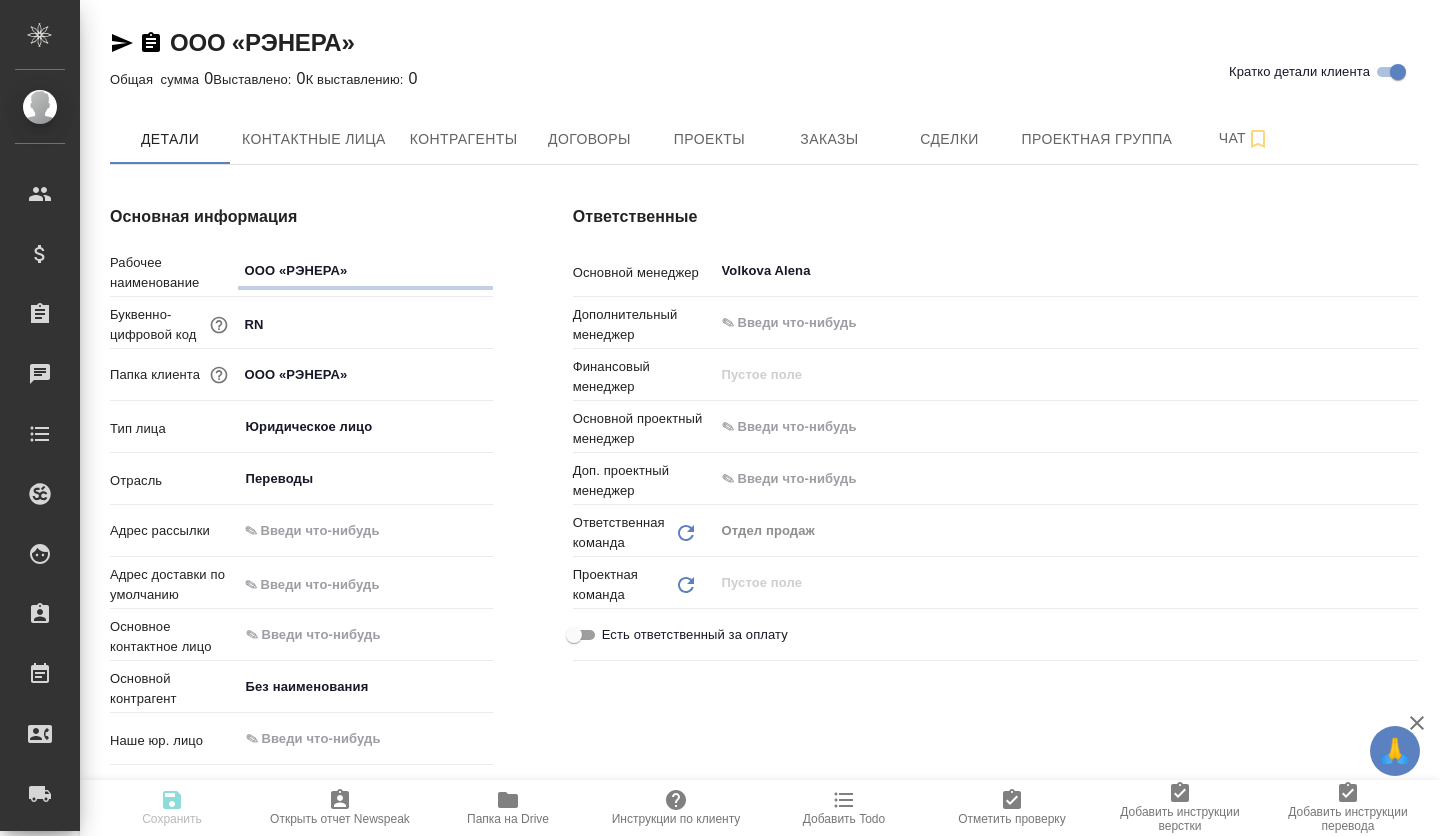 type on "x" 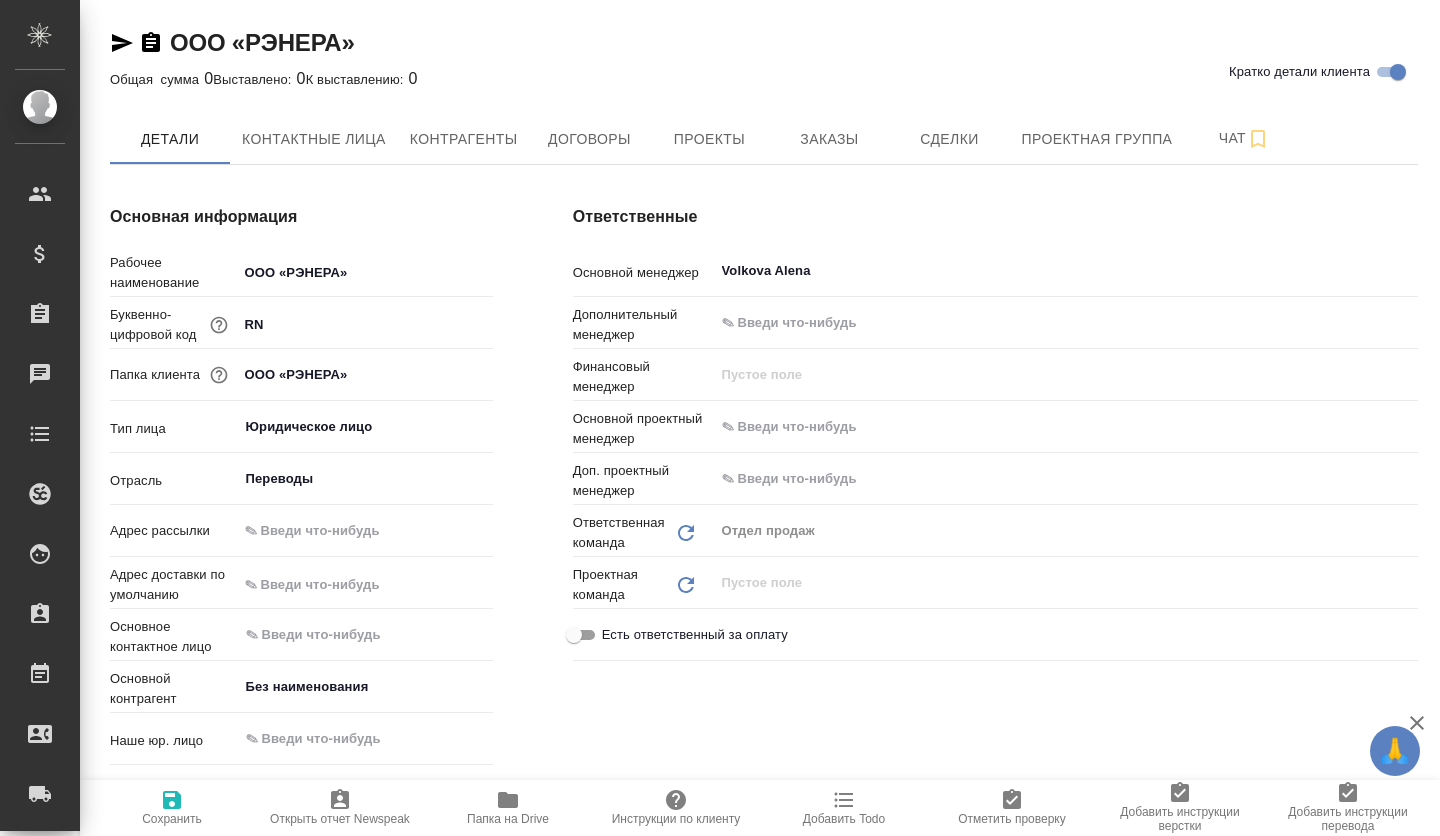 type on "x" 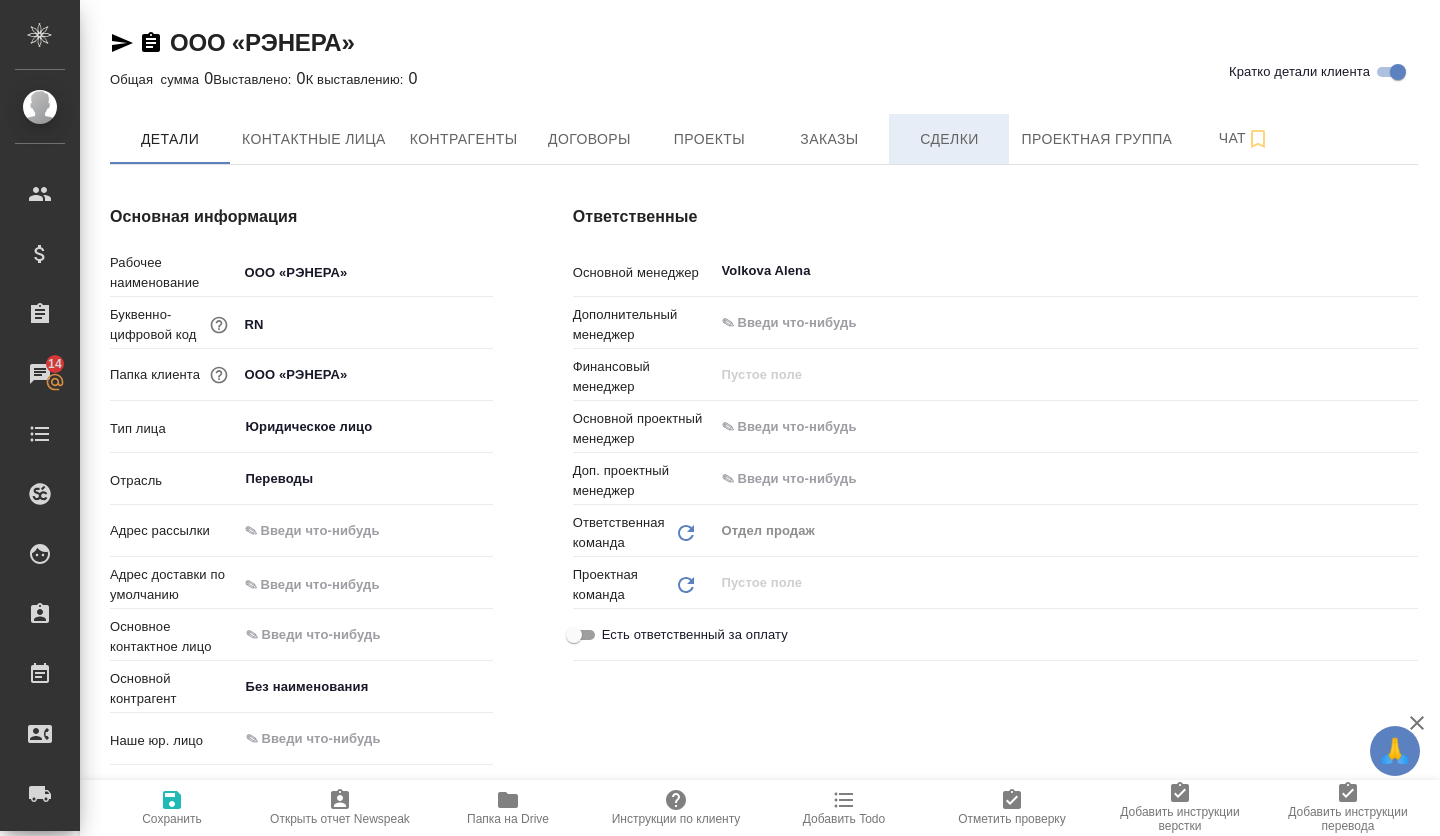 click on "Сделки" at bounding box center [949, 139] 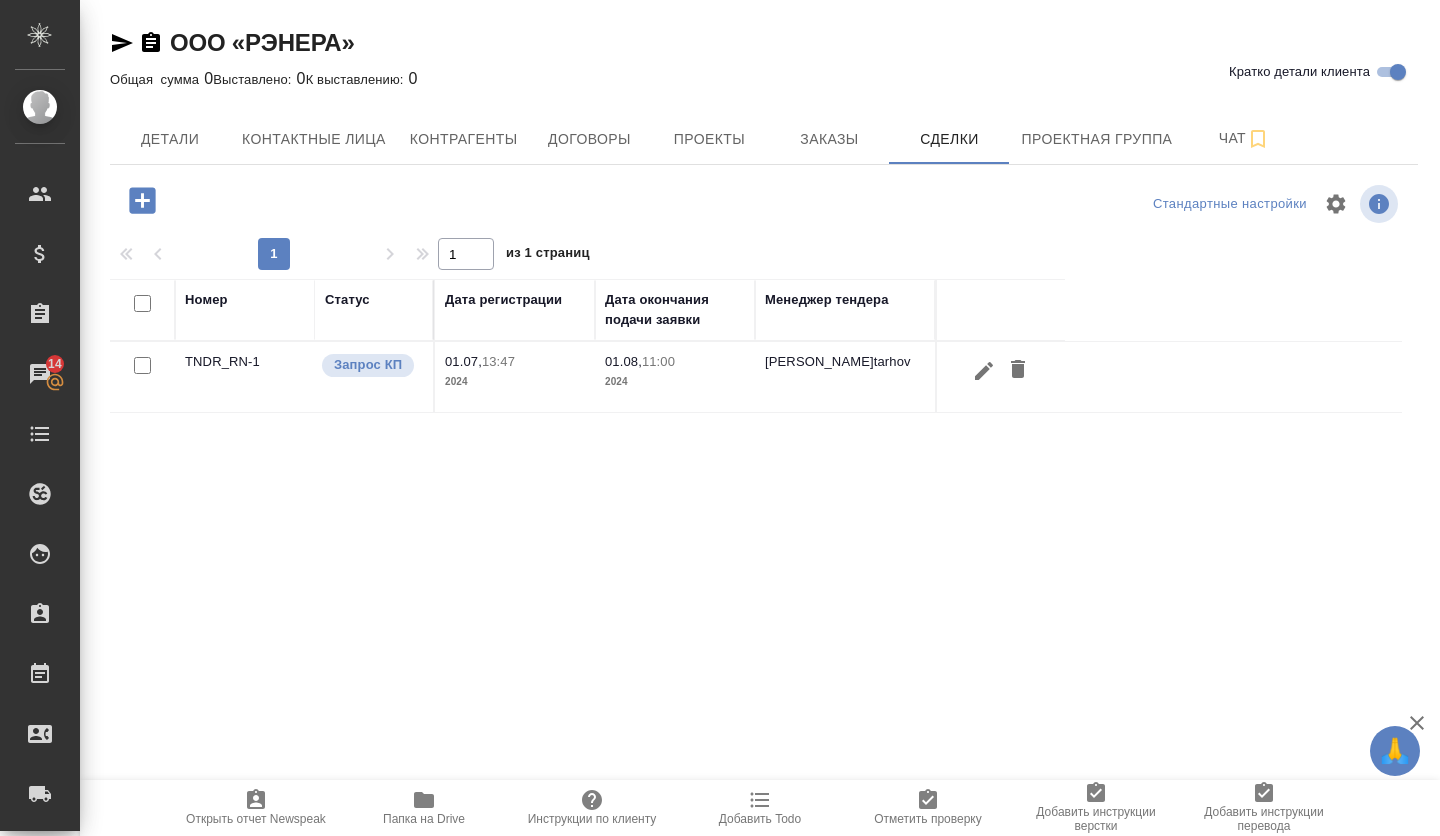 click 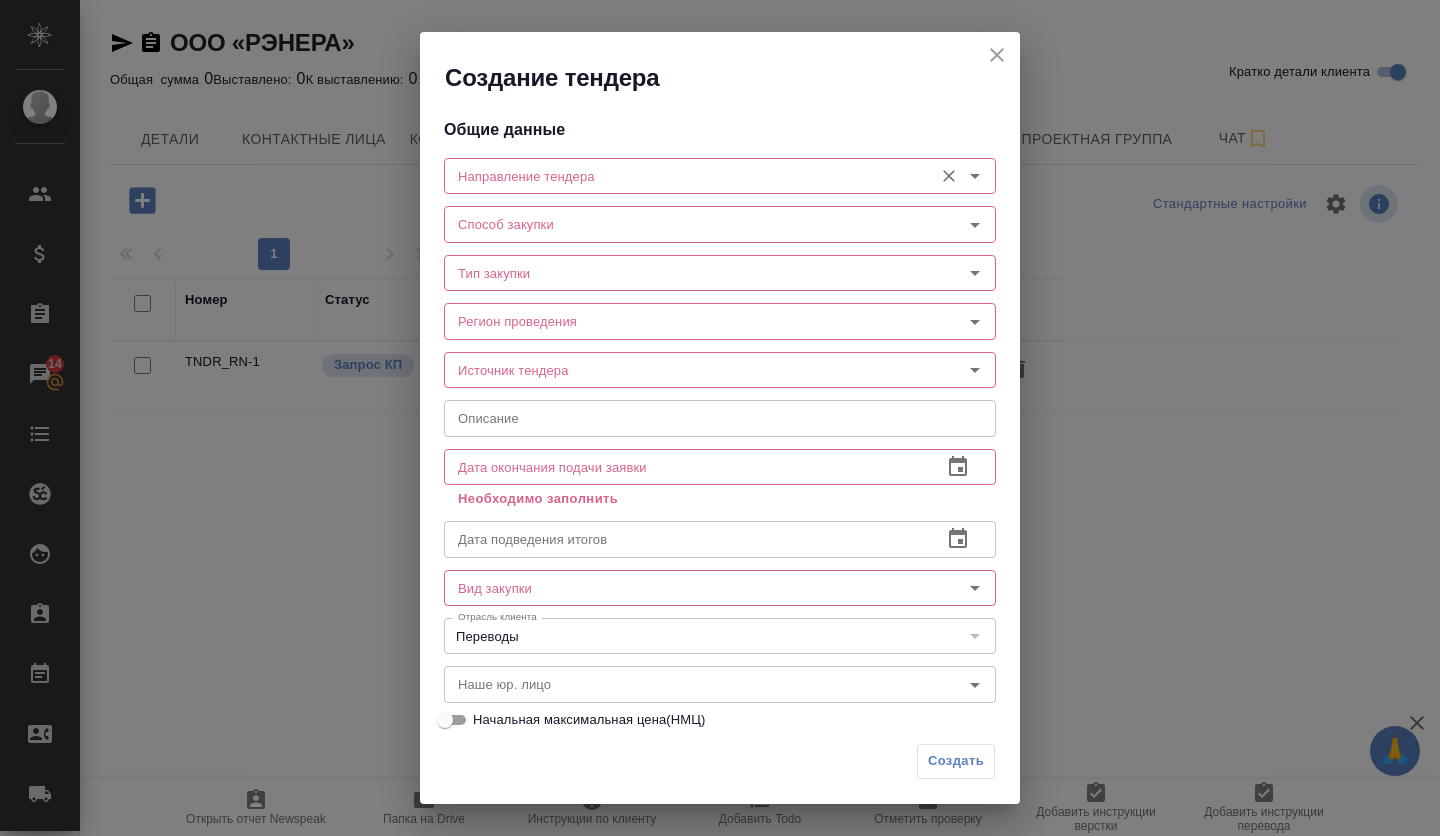 click on "Направление тендера" at bounding box center (686, 176) 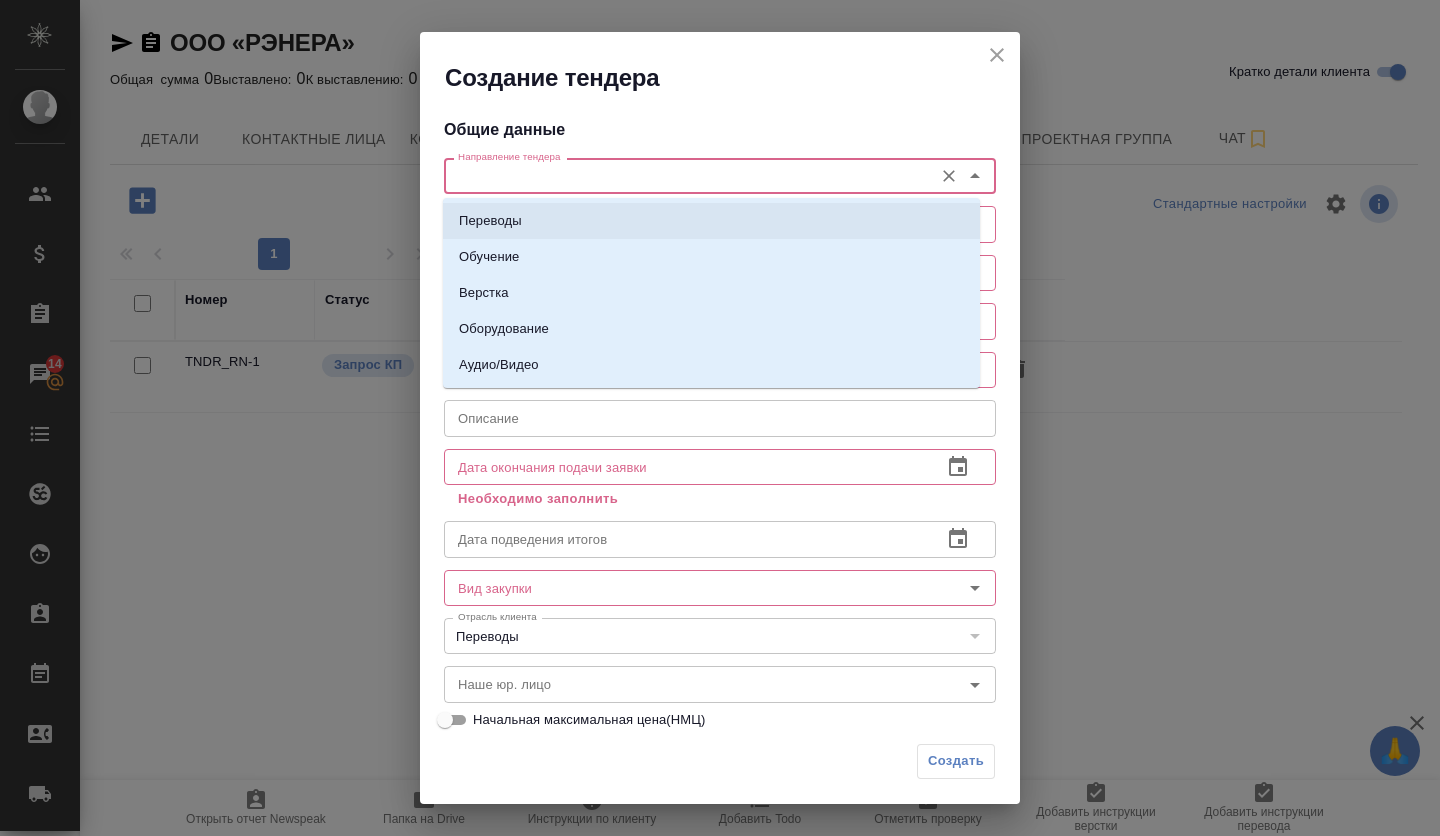 click on "Переводы" at bounding box center [711, 221] 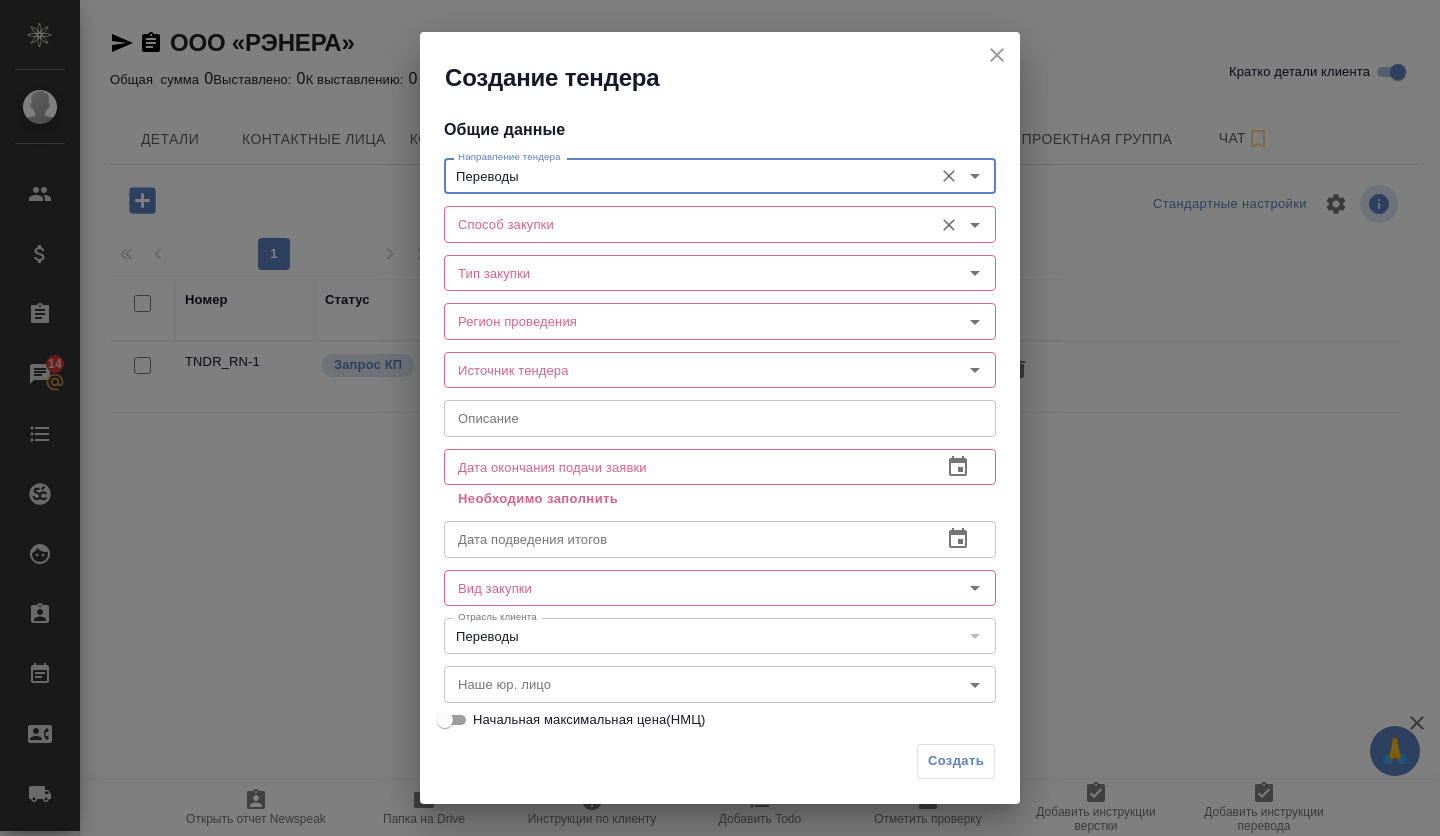 click on "Способ закупки" at bounding box center [686, 224] 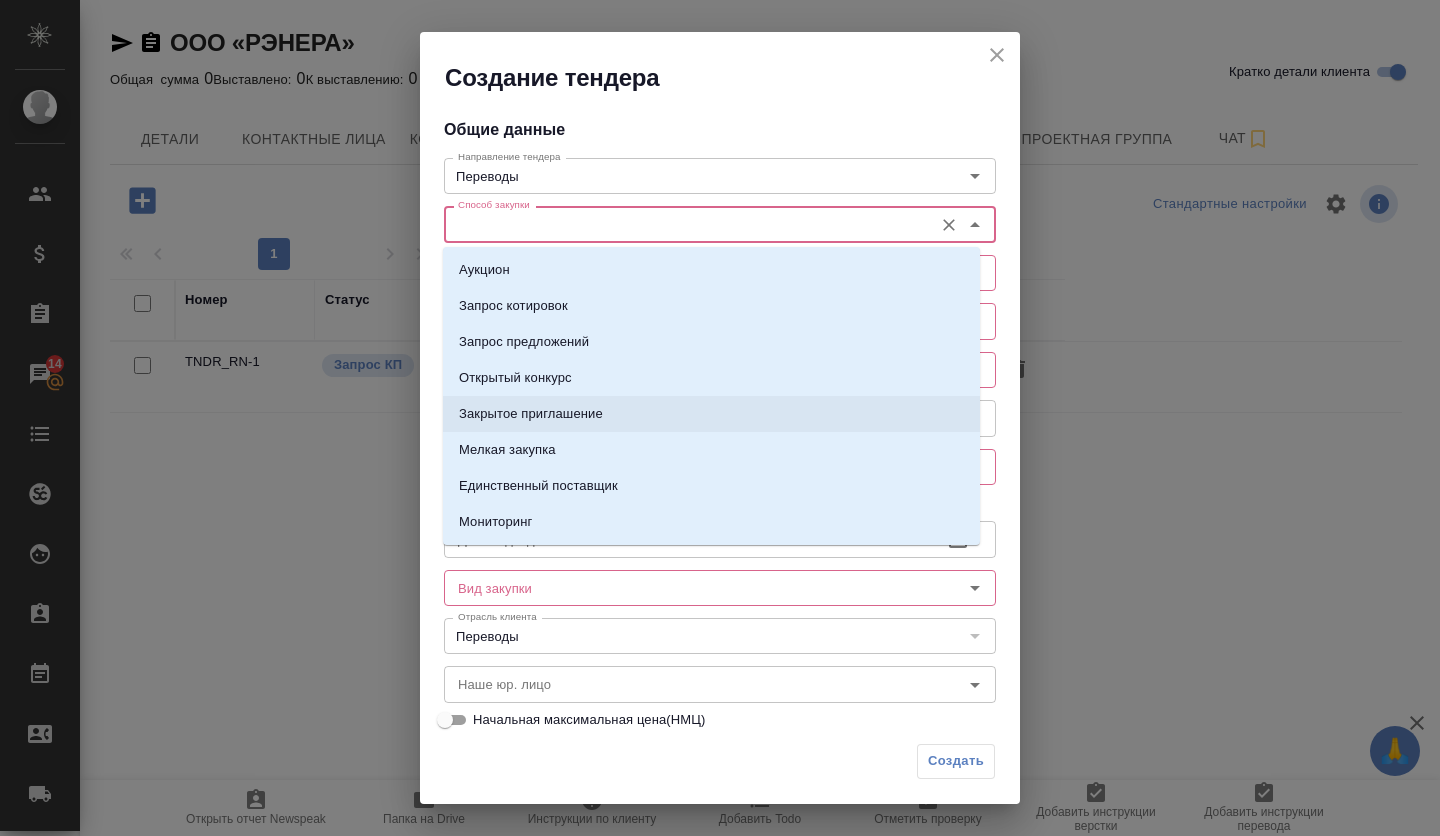 click on "Закрытое приглашение" at bounding box center [711, 414] 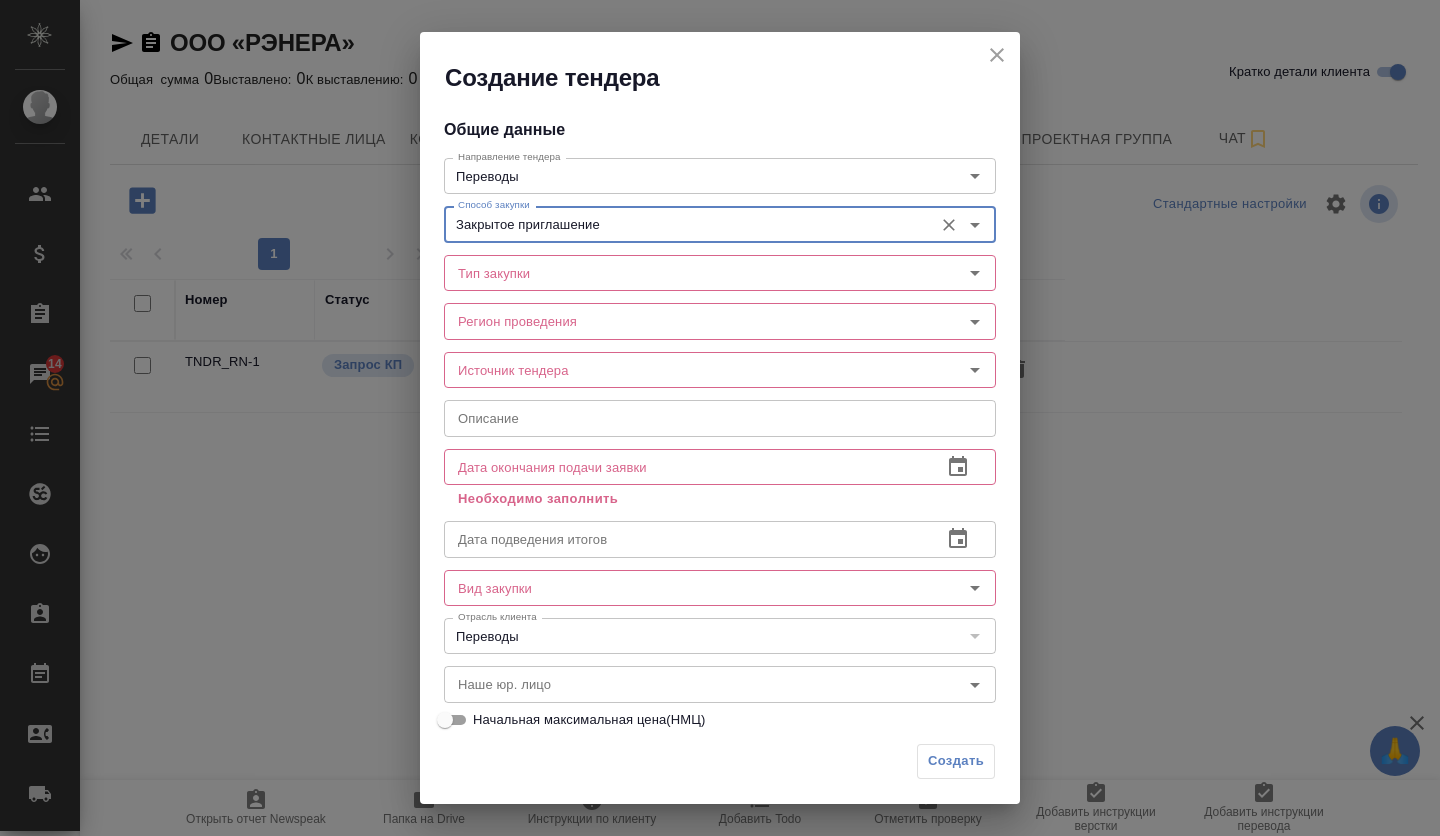 click on "Закрытое приглашение" at bounding box center (686, 224) 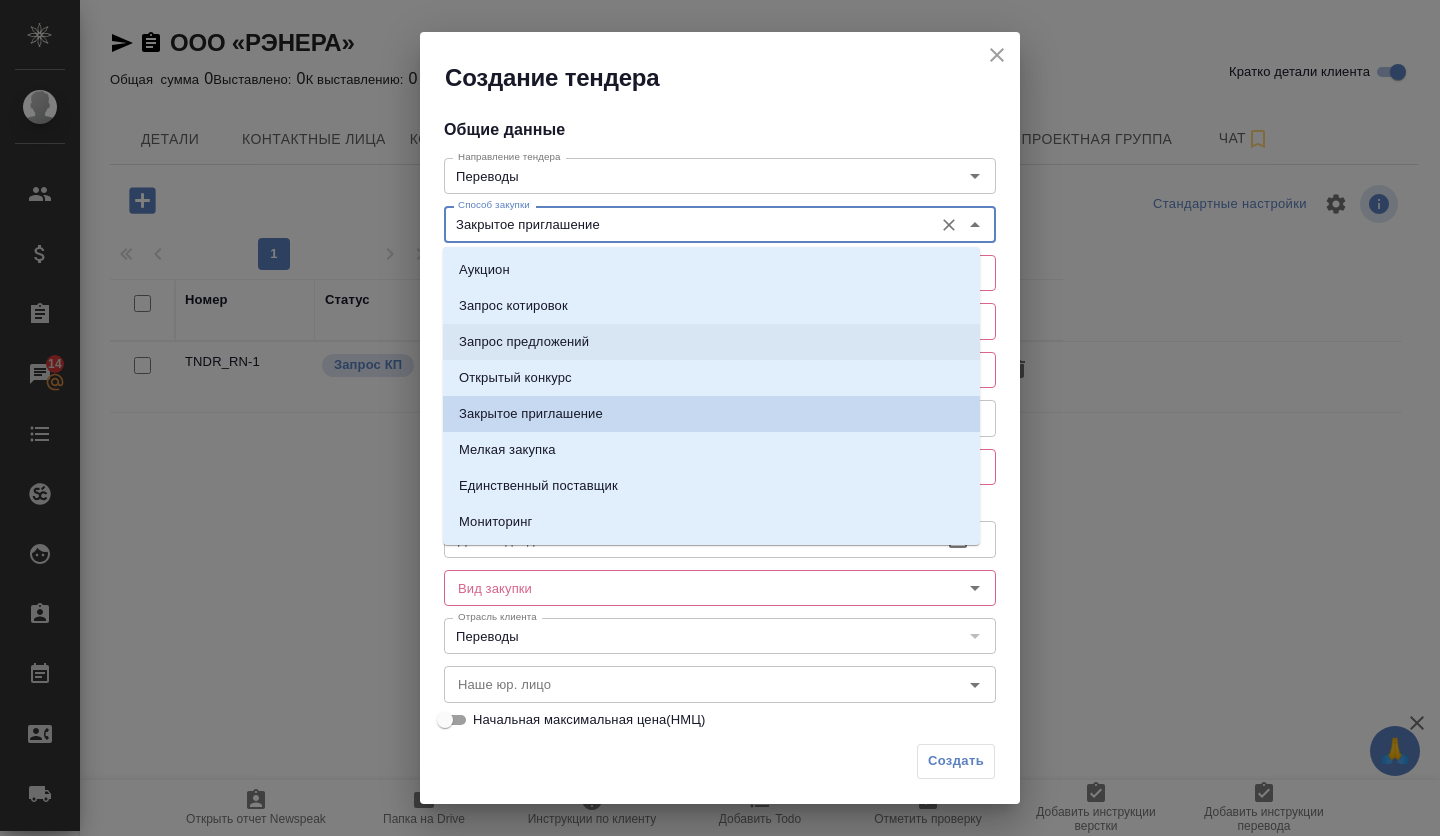 click on "Запрос предложений" at bounding box center (711, 342) 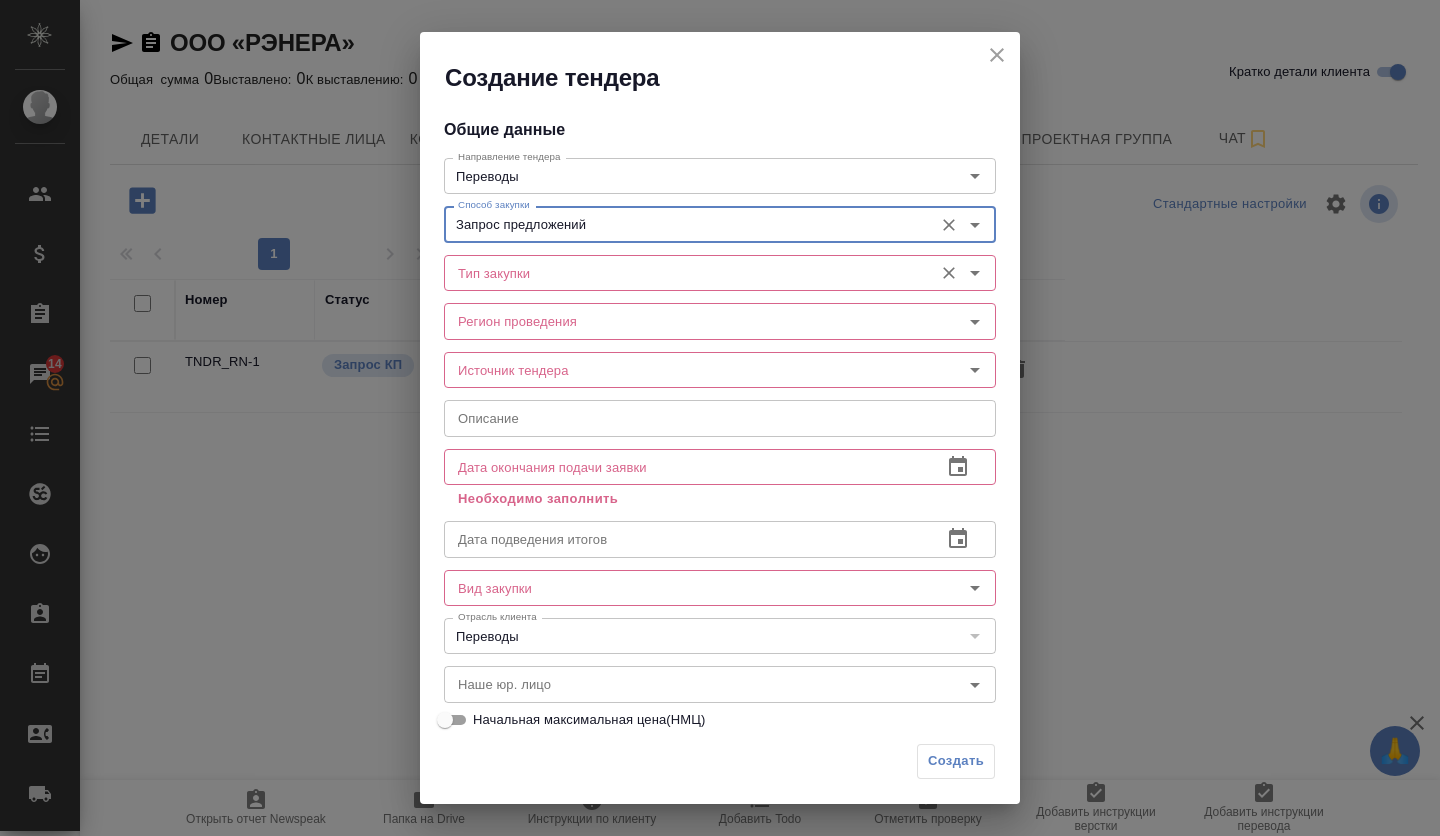 click on "Тип закупки" at bounding box center (720, 273) 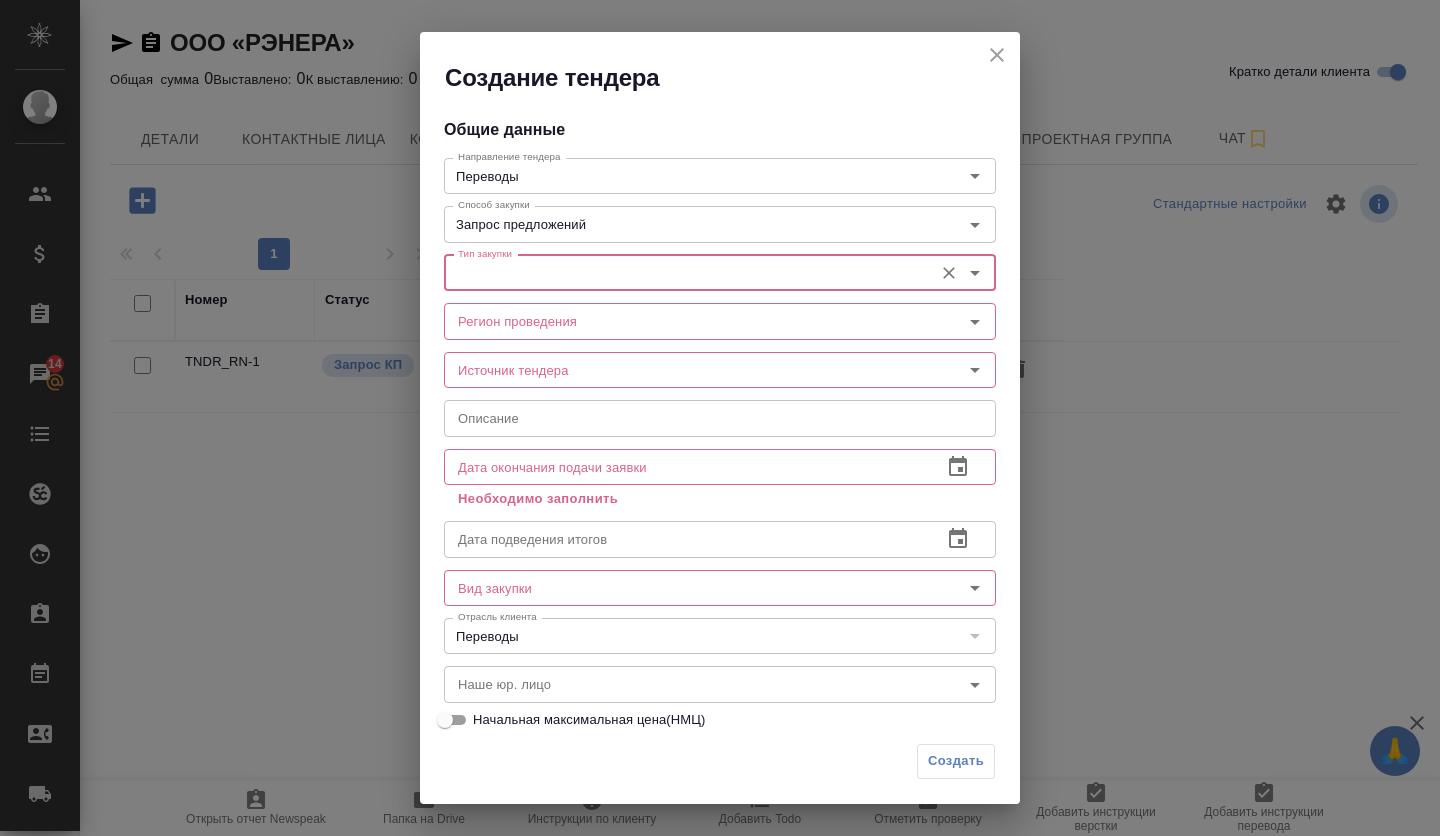 click on "Тип закупки" at bounding box center (686, 273) 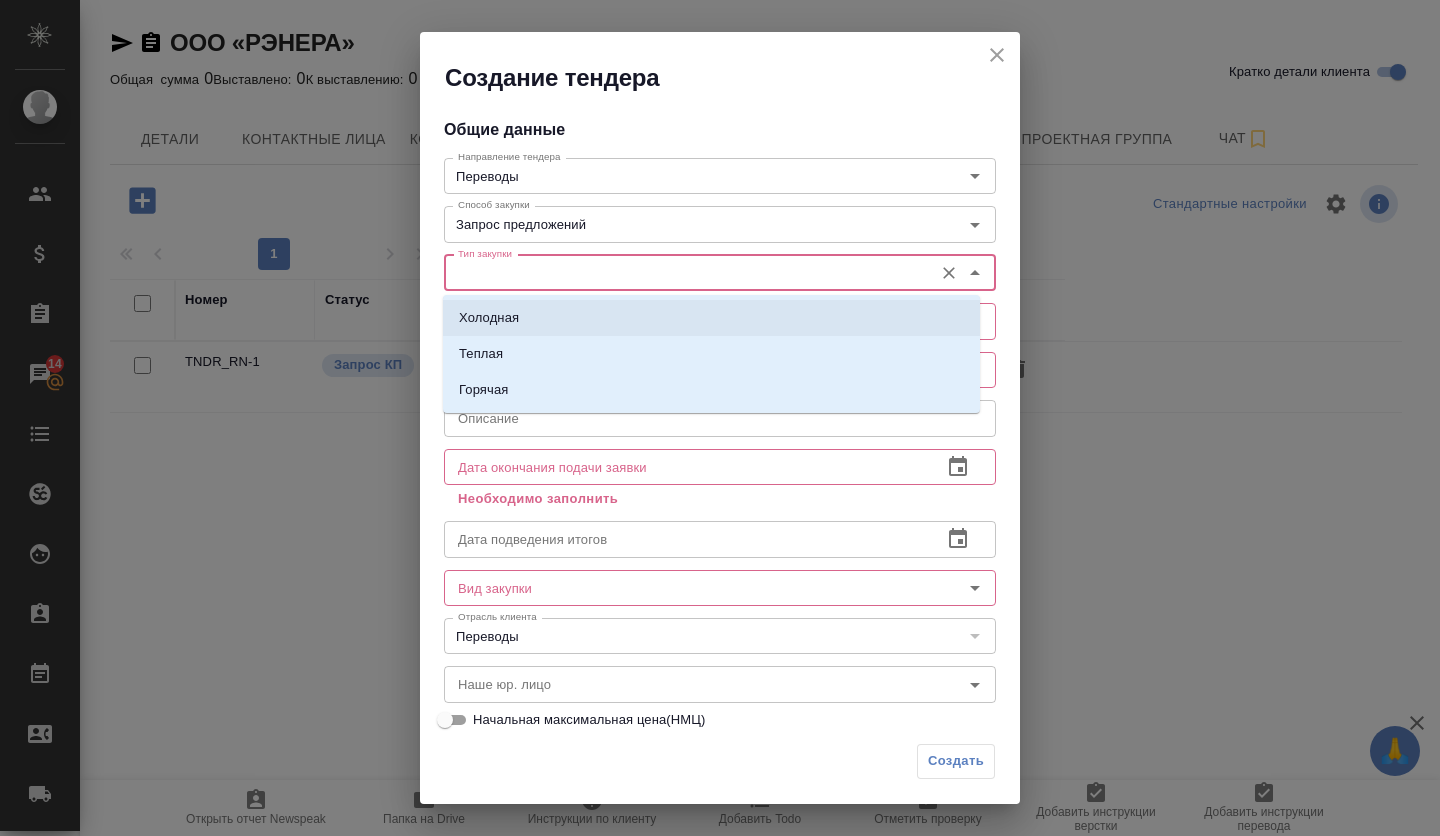 click on "Холодная" at bounding box center [711, 318] 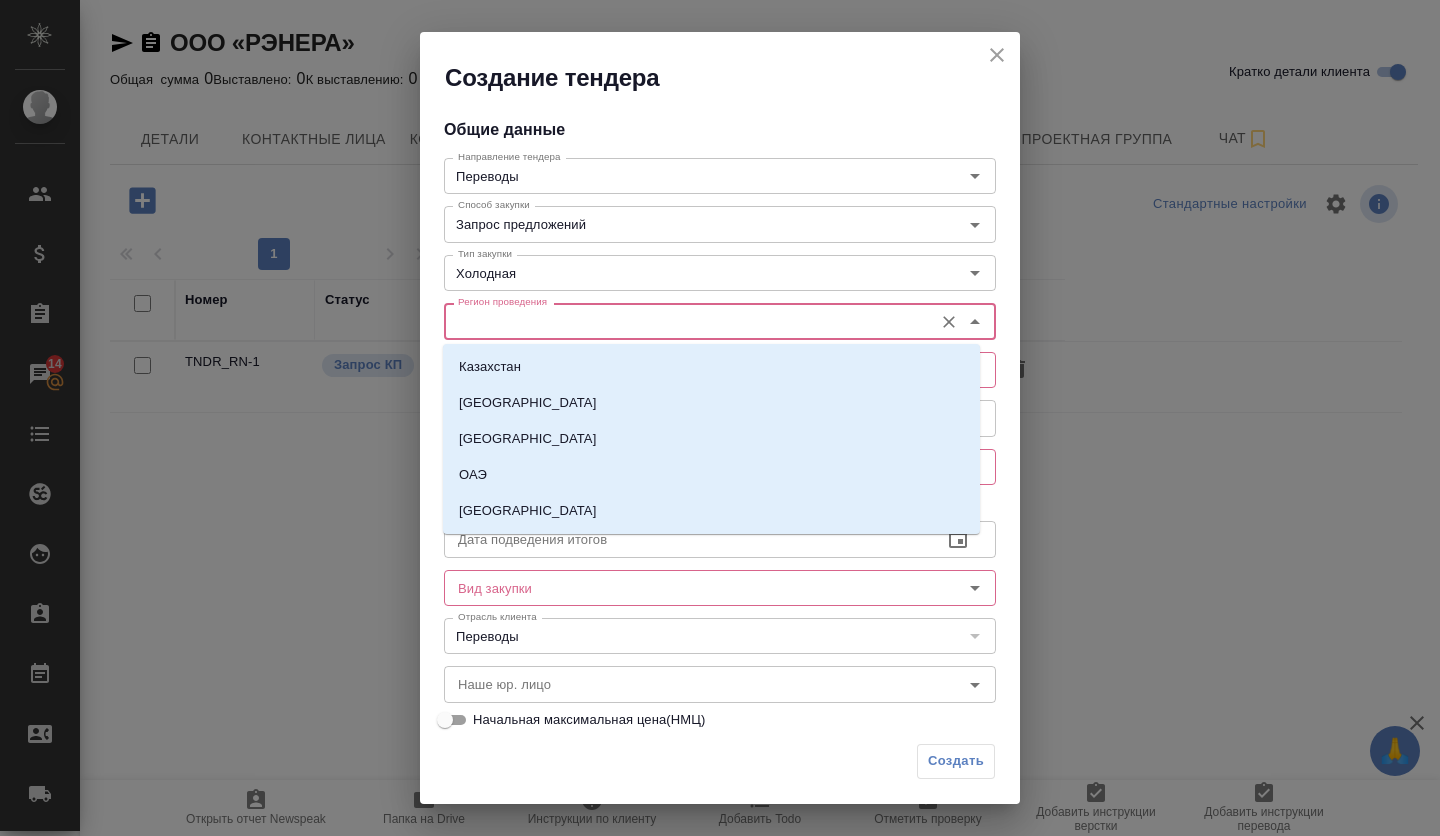 click on "Регион проведения" at bounding box center [686, 321] 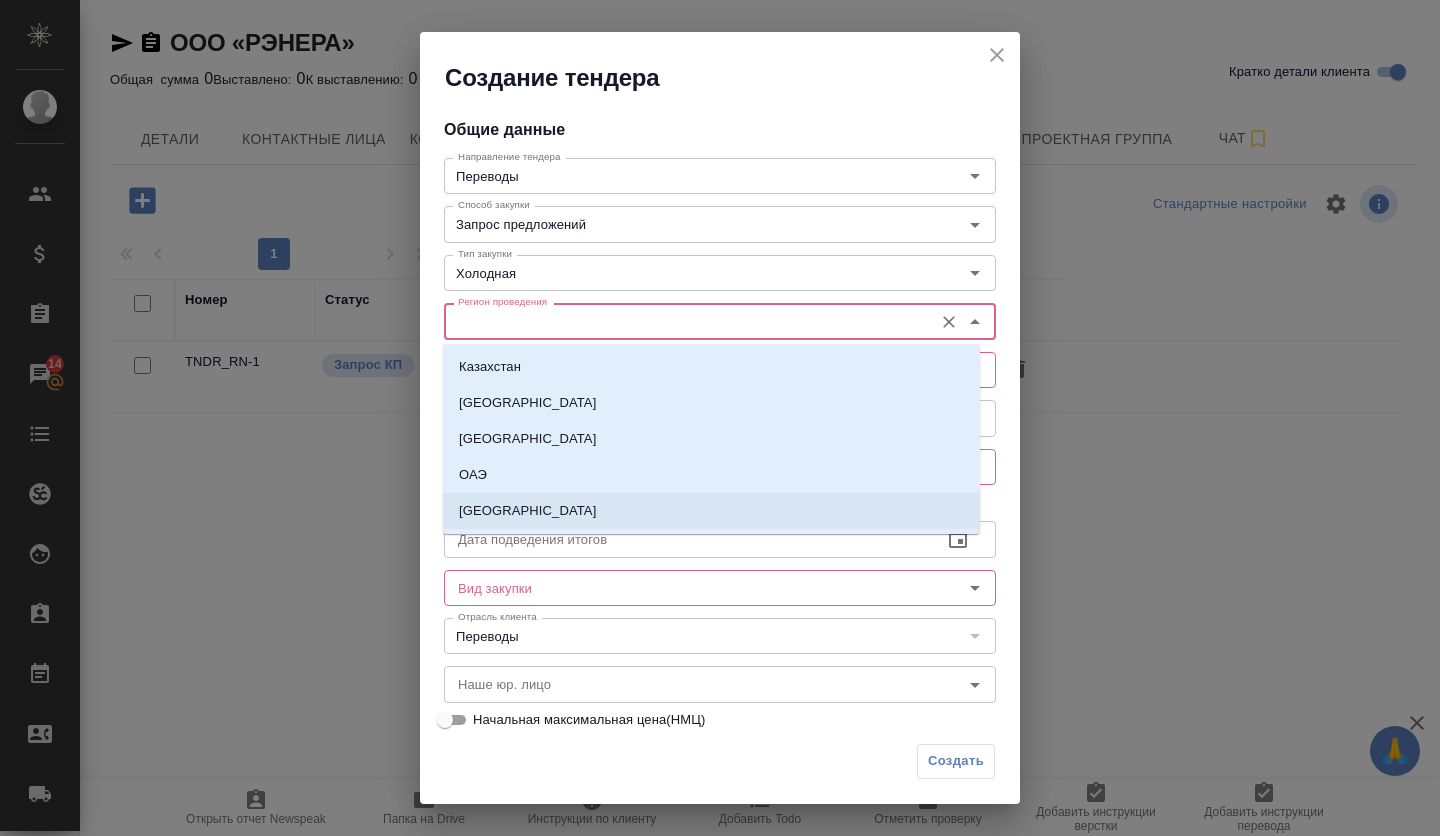 click on "[GEOGRAPHIC_DATA]" at bounding box center (711, 511) 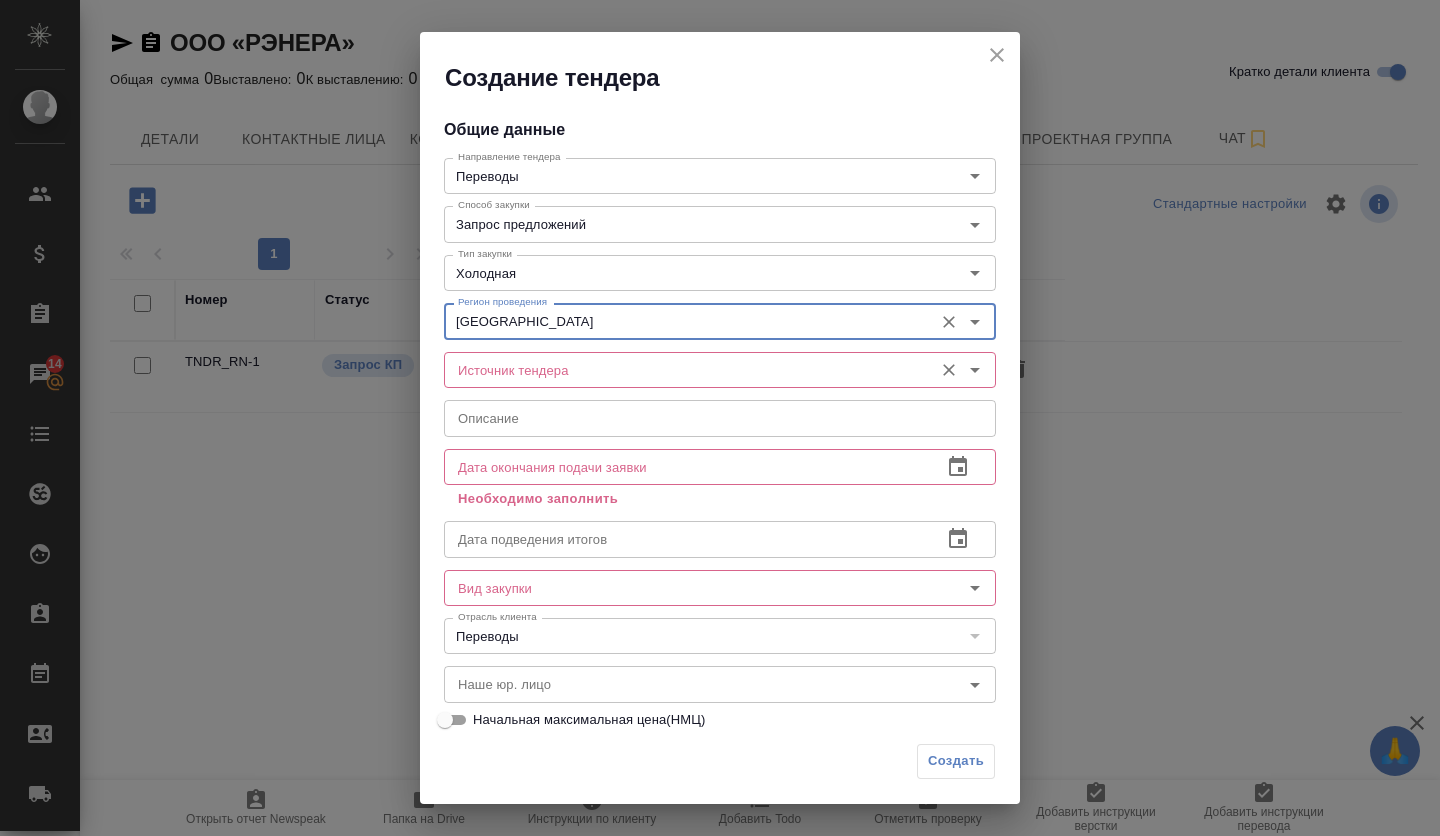 click on "Источник тендера" at bounding box center [686, 370] 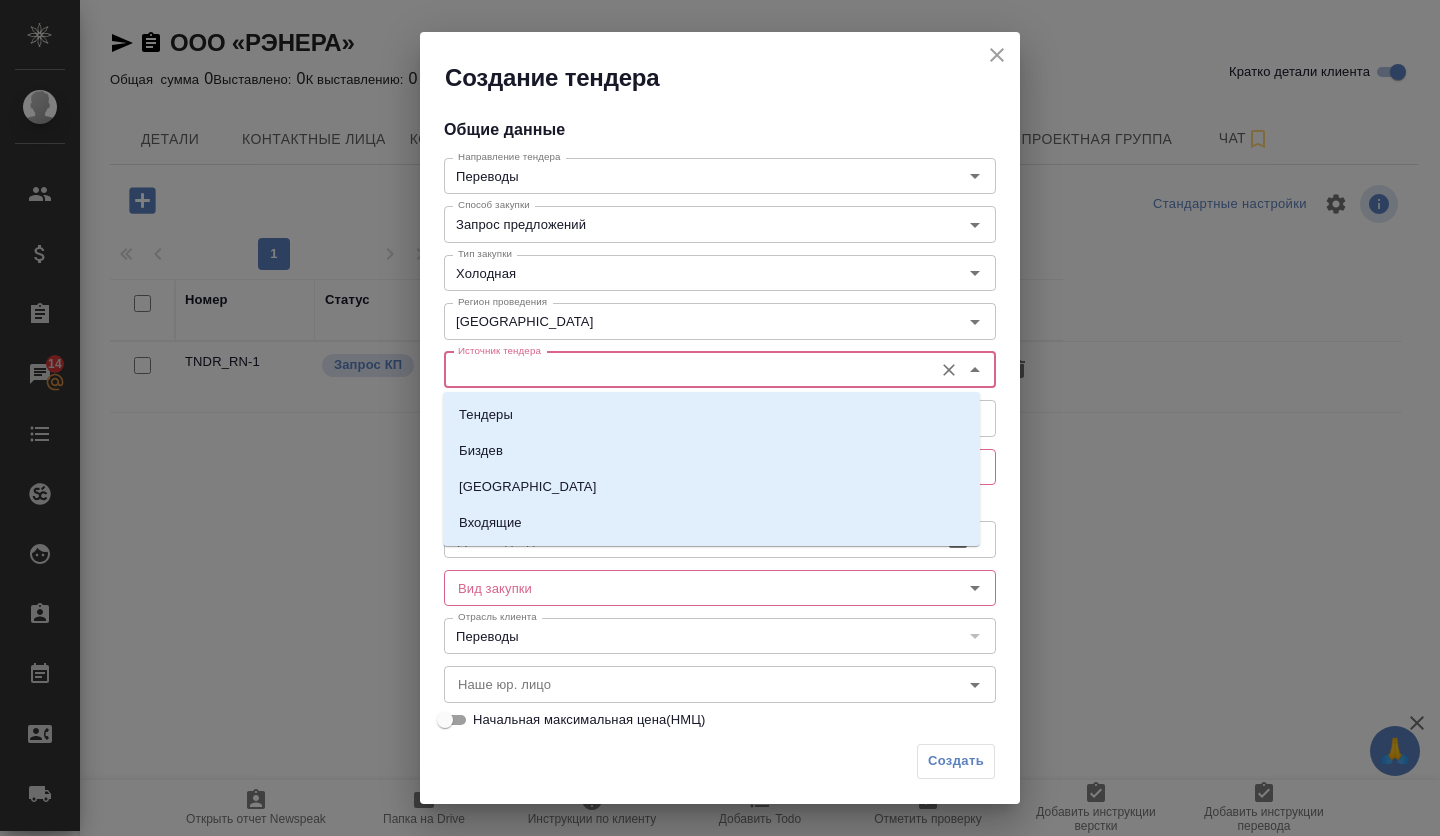 click on "Тендеры" at bounding box center [711, 415] 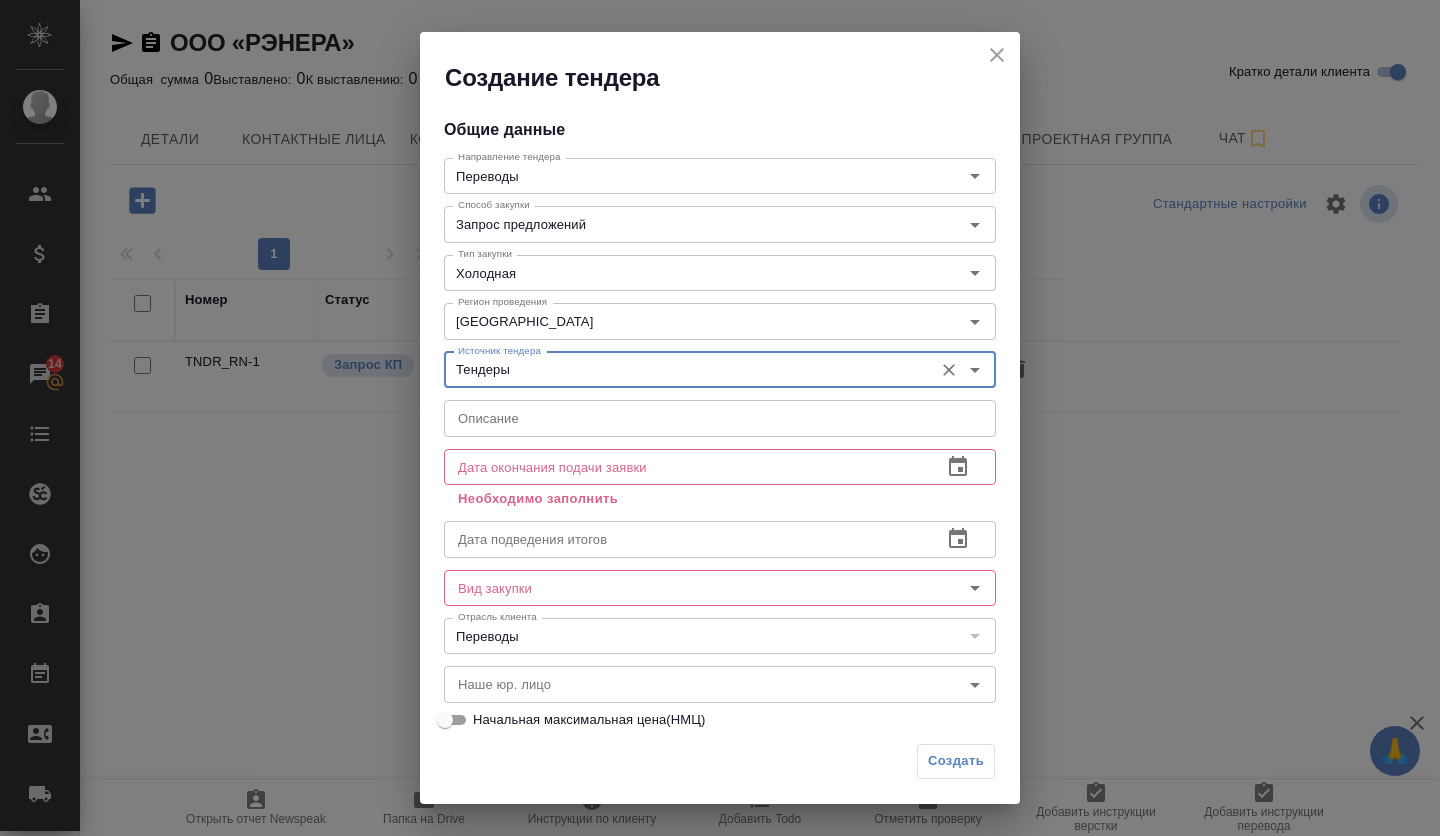click at bounding box center (720, 418) 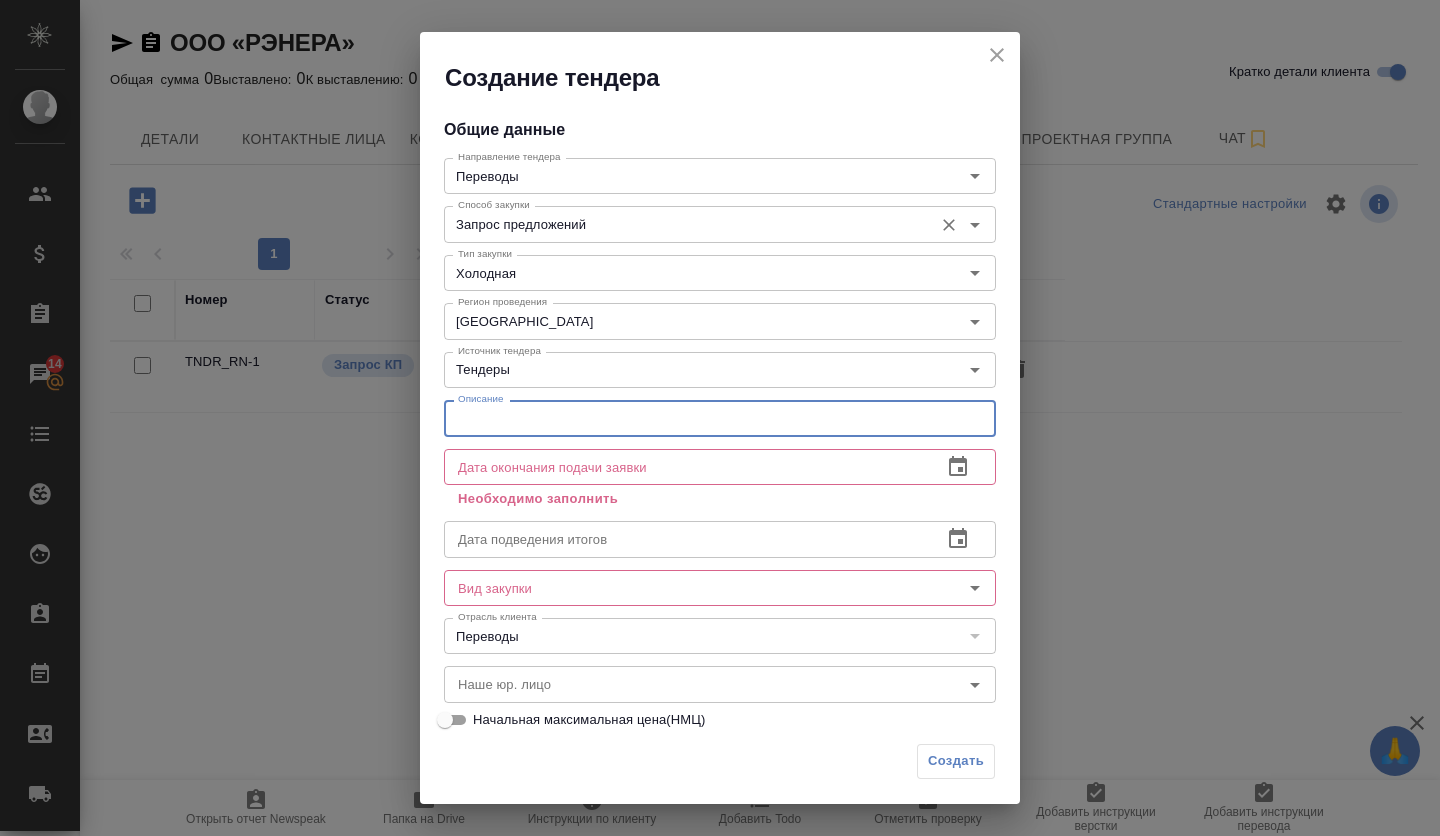 paste on "Оказание услуг языкового перевода и дополнительных услуг для нужд организаций Госкорпорации «Росатом» (языковые пары без английского языка) (1 )" 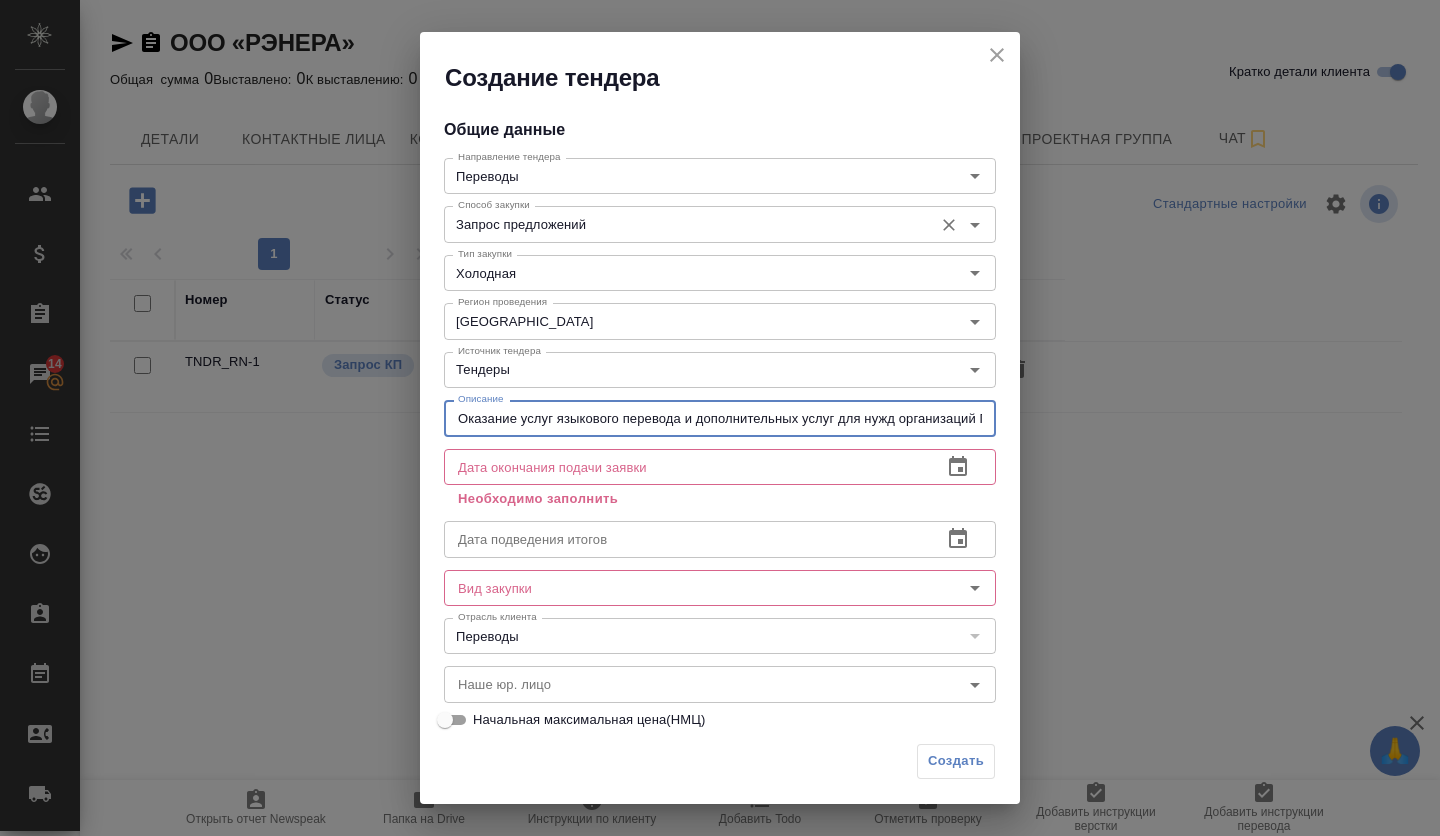 scroll, scrollTop: 0, scrollLeft: 477, axis: horizontal 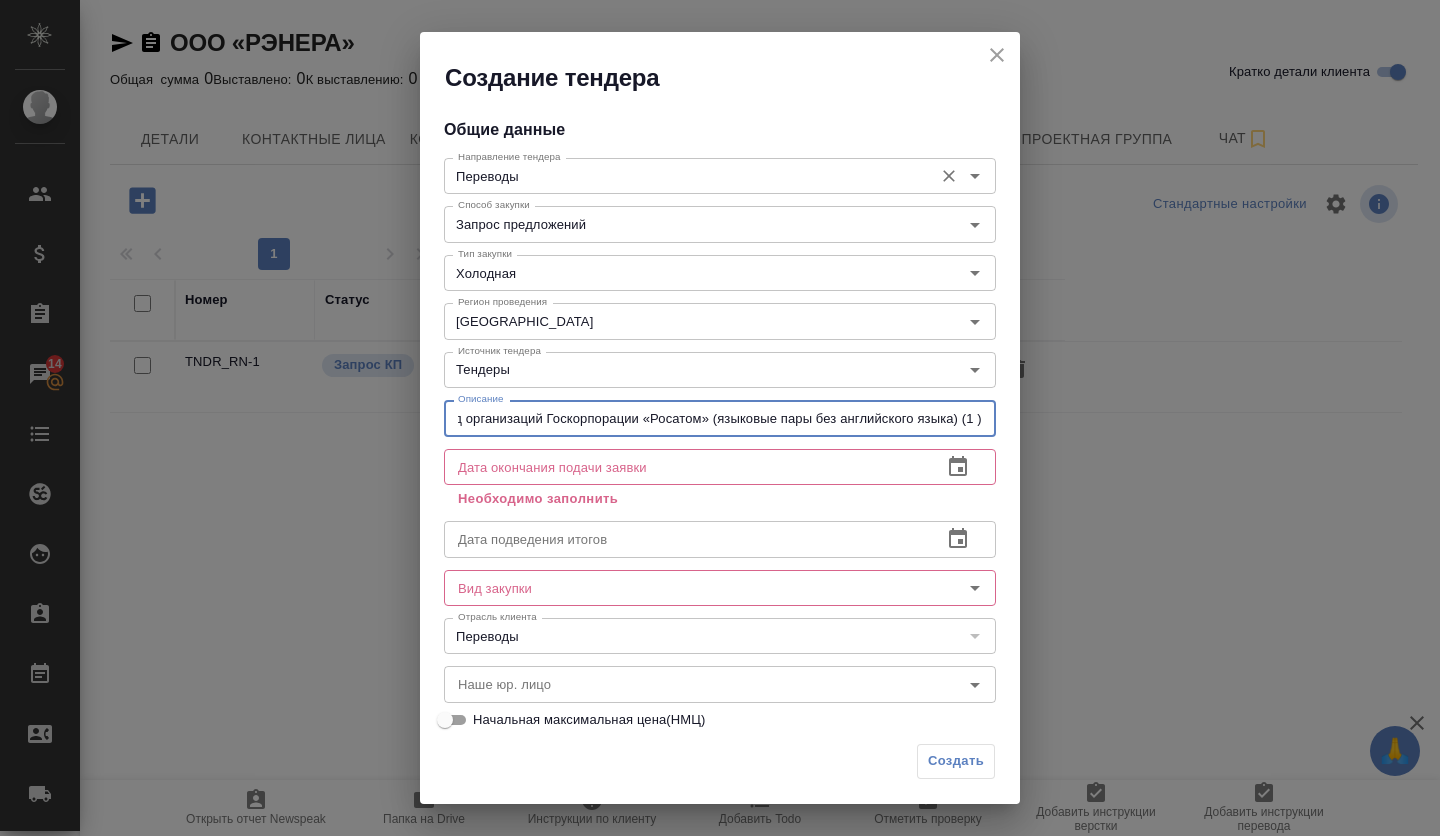 type on "Оказание услуг языкового перевода и дополнительных услуг для нужд организаций Госкорпорации «Росатом» (языковые пары без английского языка) (1 )" 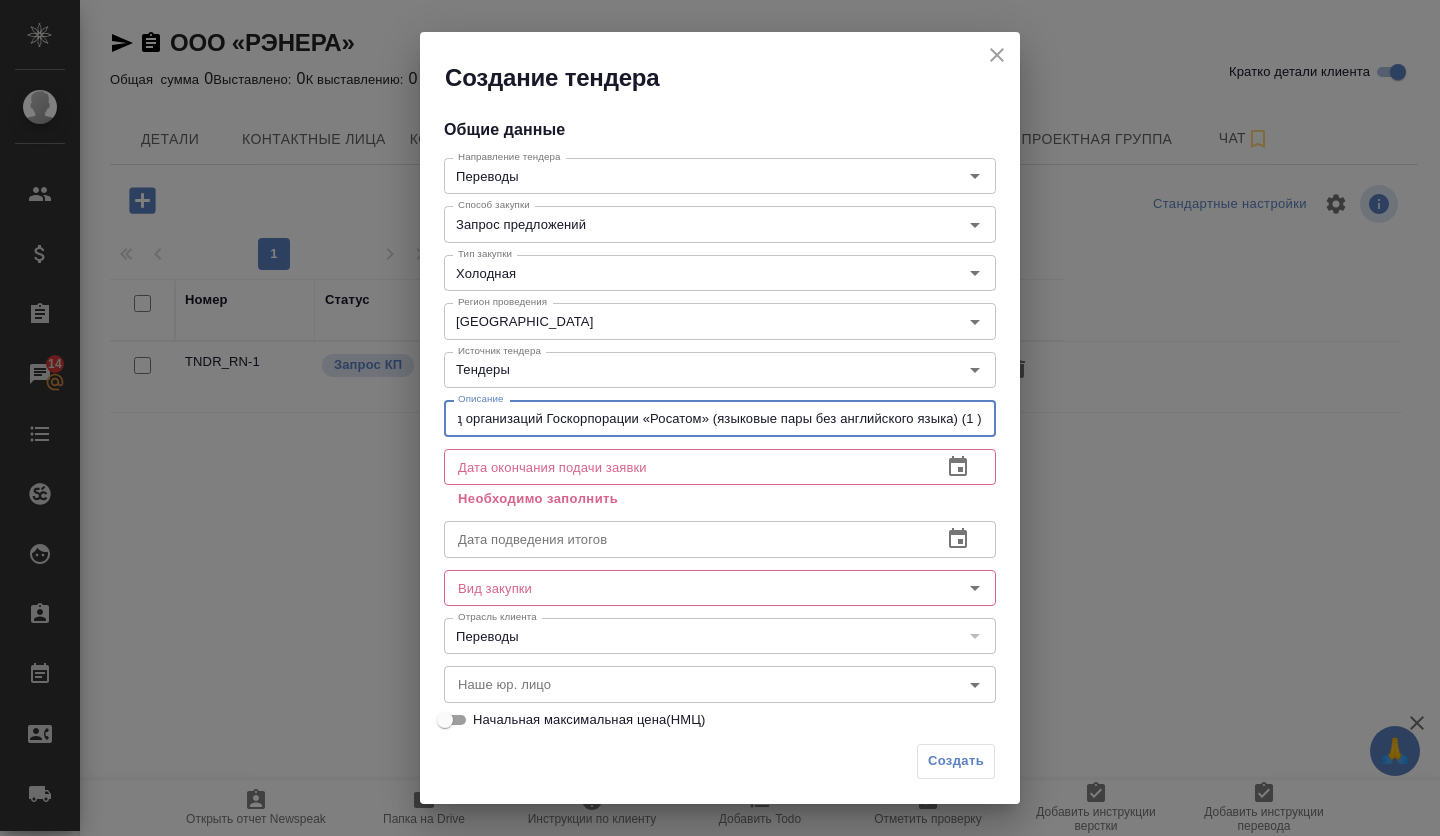 scroll, scrollTop: 0, scrollLeft: 0, axis: both 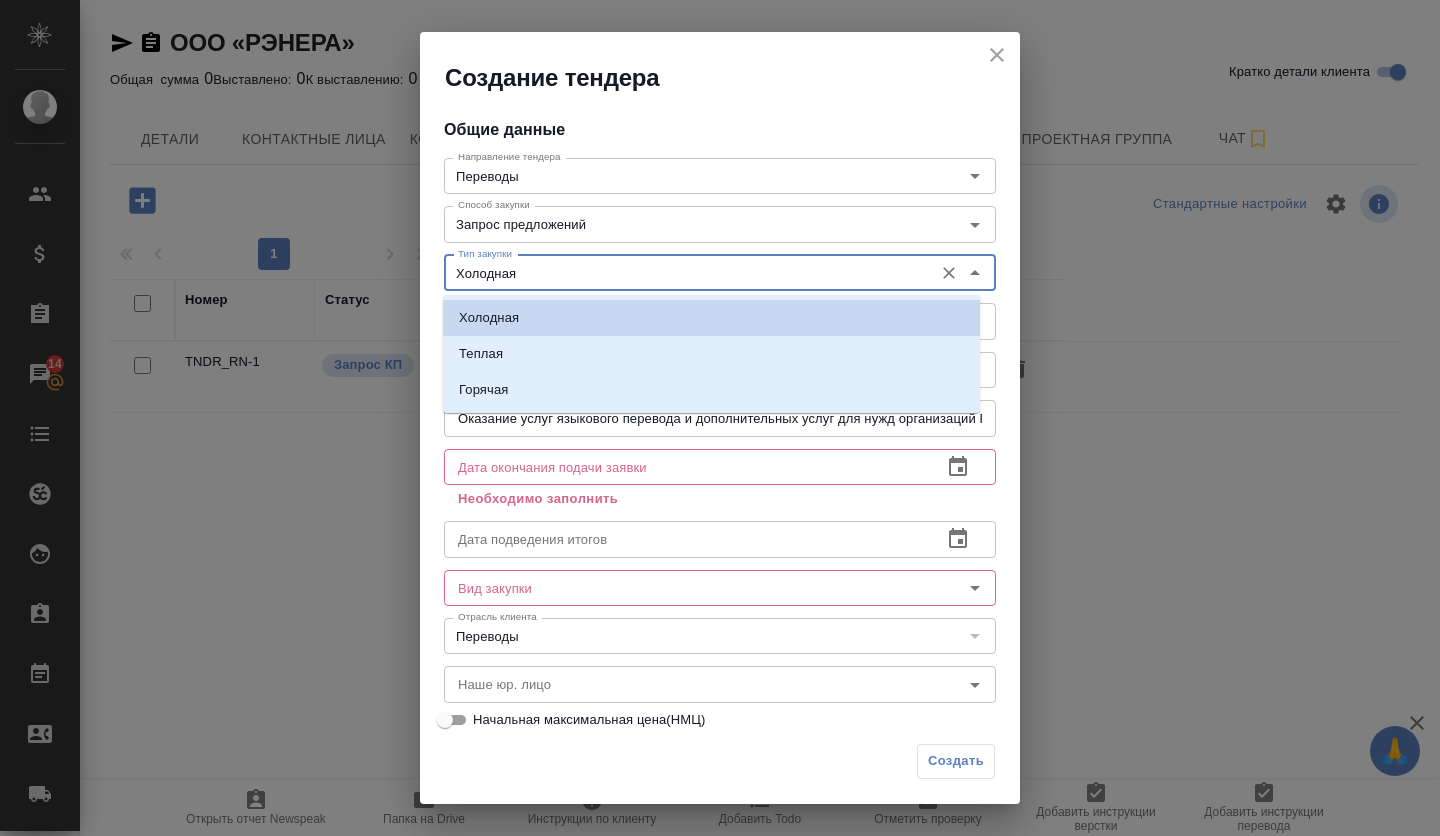 click on "🙏 .cls-1
fill:#fff;
AWATERA Volkova Alena Клиенты Спецификации Заказы 14 Чаты Todo Проекты SC Исполнители Кандидаты Работы Входящие заявки Заявки на доставку Рекламации Проекты процессинга Конференции Выйти ООО «РЭНЕРА» Кратко детали клиента Общая  сумма 0 Выставлено: 0 К выставлению: 0 Детали Контактные лица Контрагенты Договоры Проекты Заказы Сделки Проектная группа Чат Стандартные настройки 1 1 из 1 страниц Номер Статус Дата регистрации Дата окончания подачи заявки Менеджер тендера   TNDR_RN-1 Запрос КП 01.07,  13:47 2024 01.08,  11:00 2024 Тархов  Сергей s.tarhov Папка на Drive .cls-1" at bounding box center [720, 418] 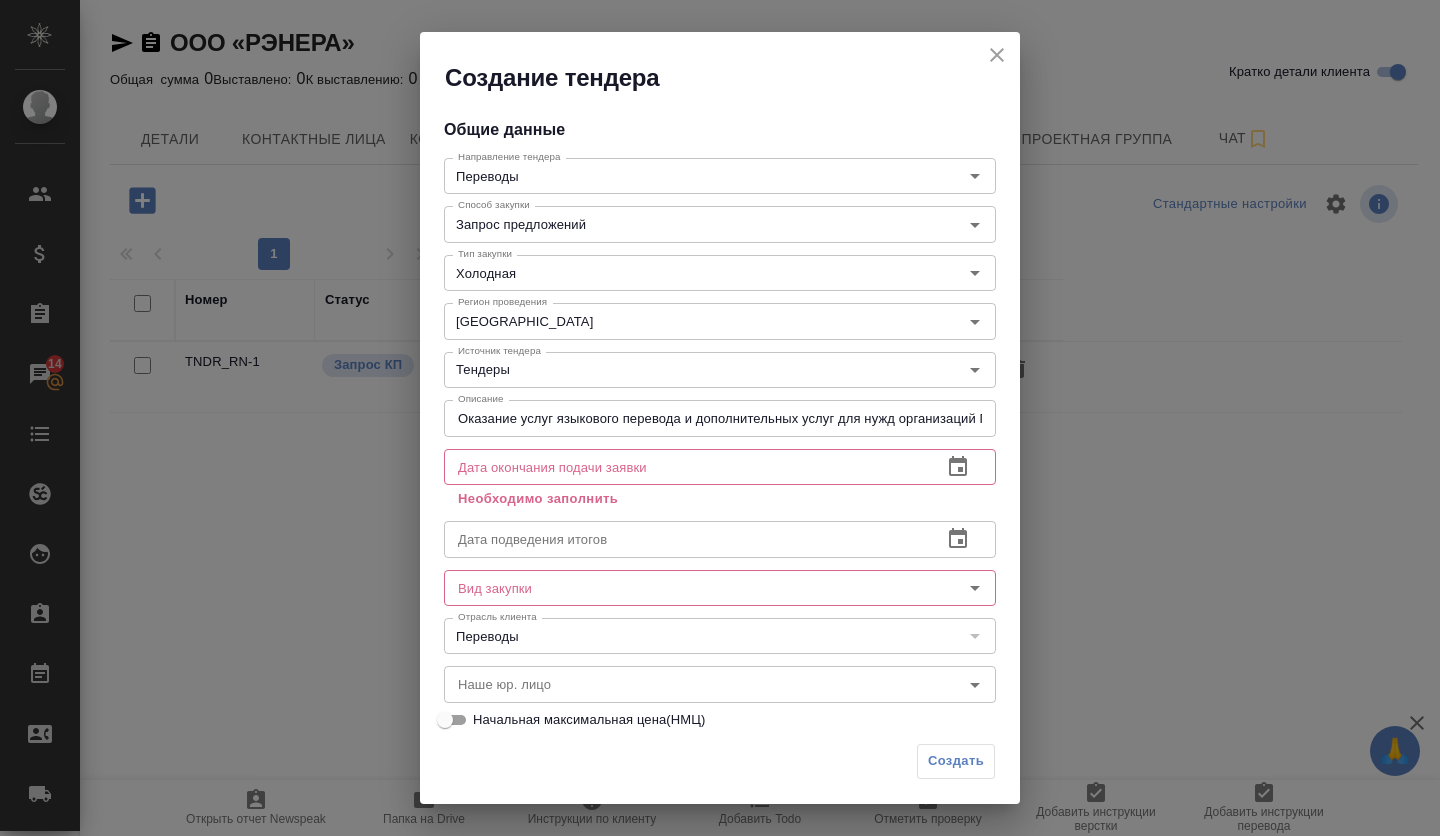 click 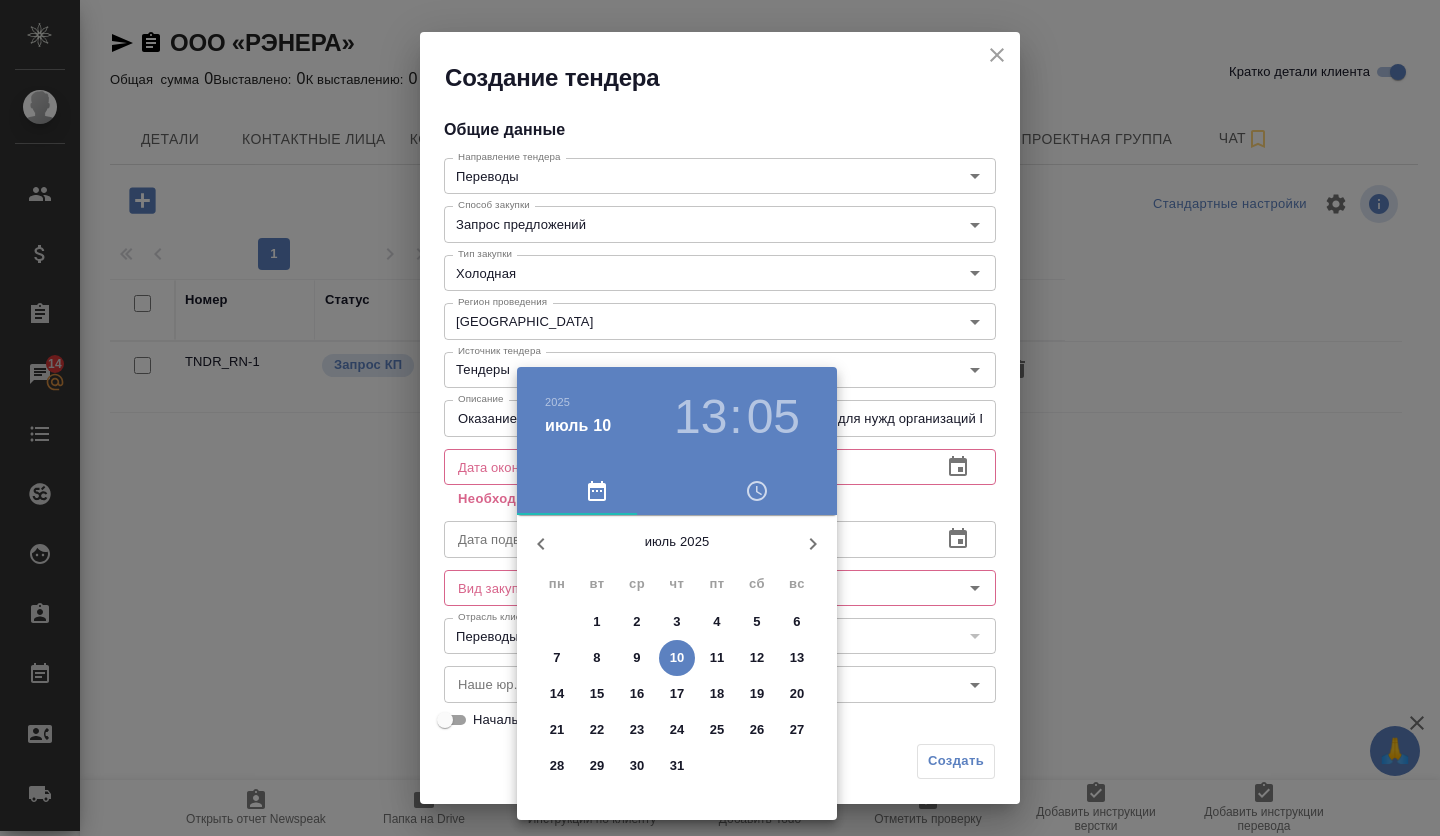 click on "15" at bounding box center [597, 694] 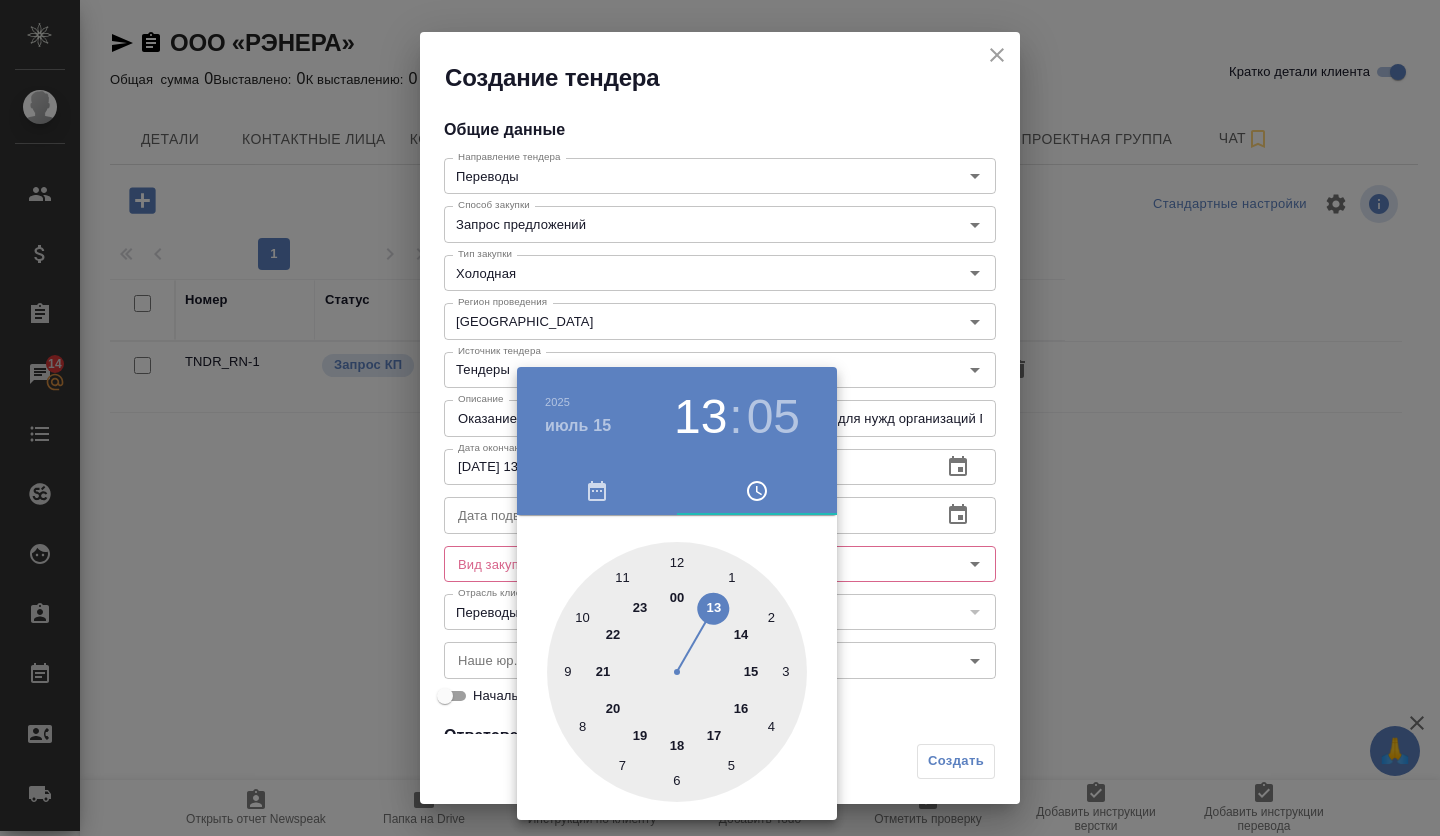 click at bounding box center (677, 672) 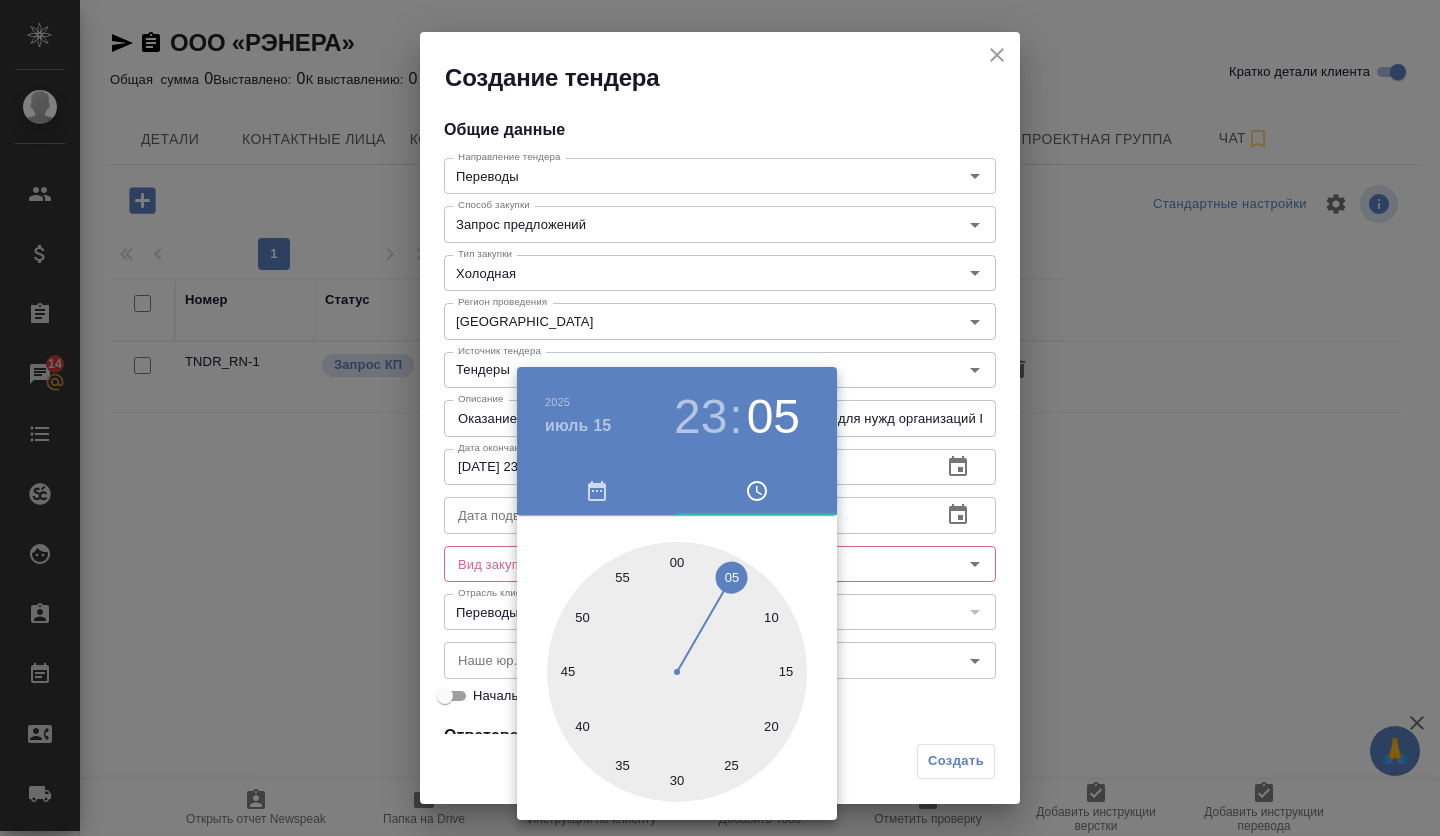 click at bounding box center [677, 672] 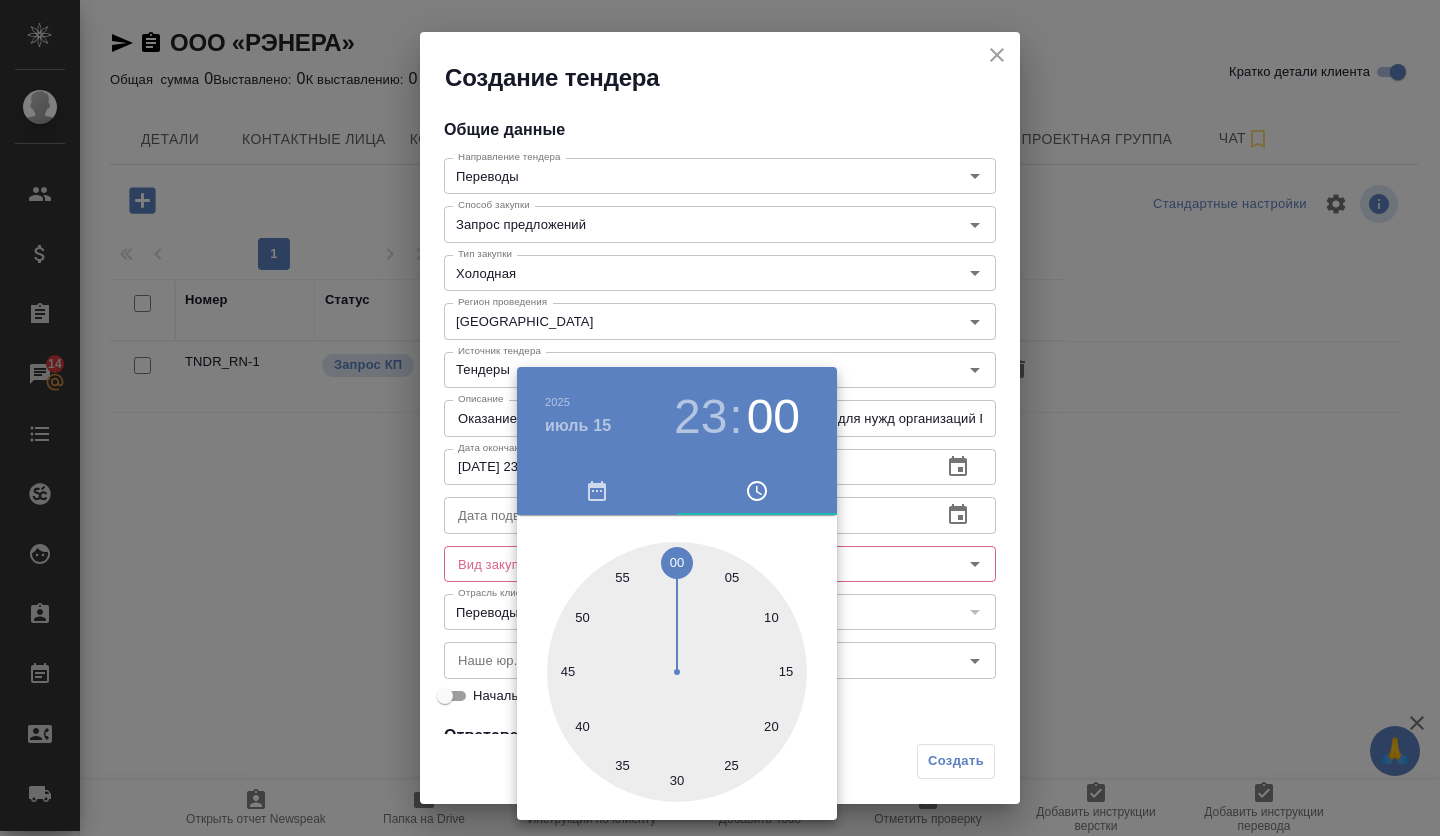 click at bounding box center [720, 418] 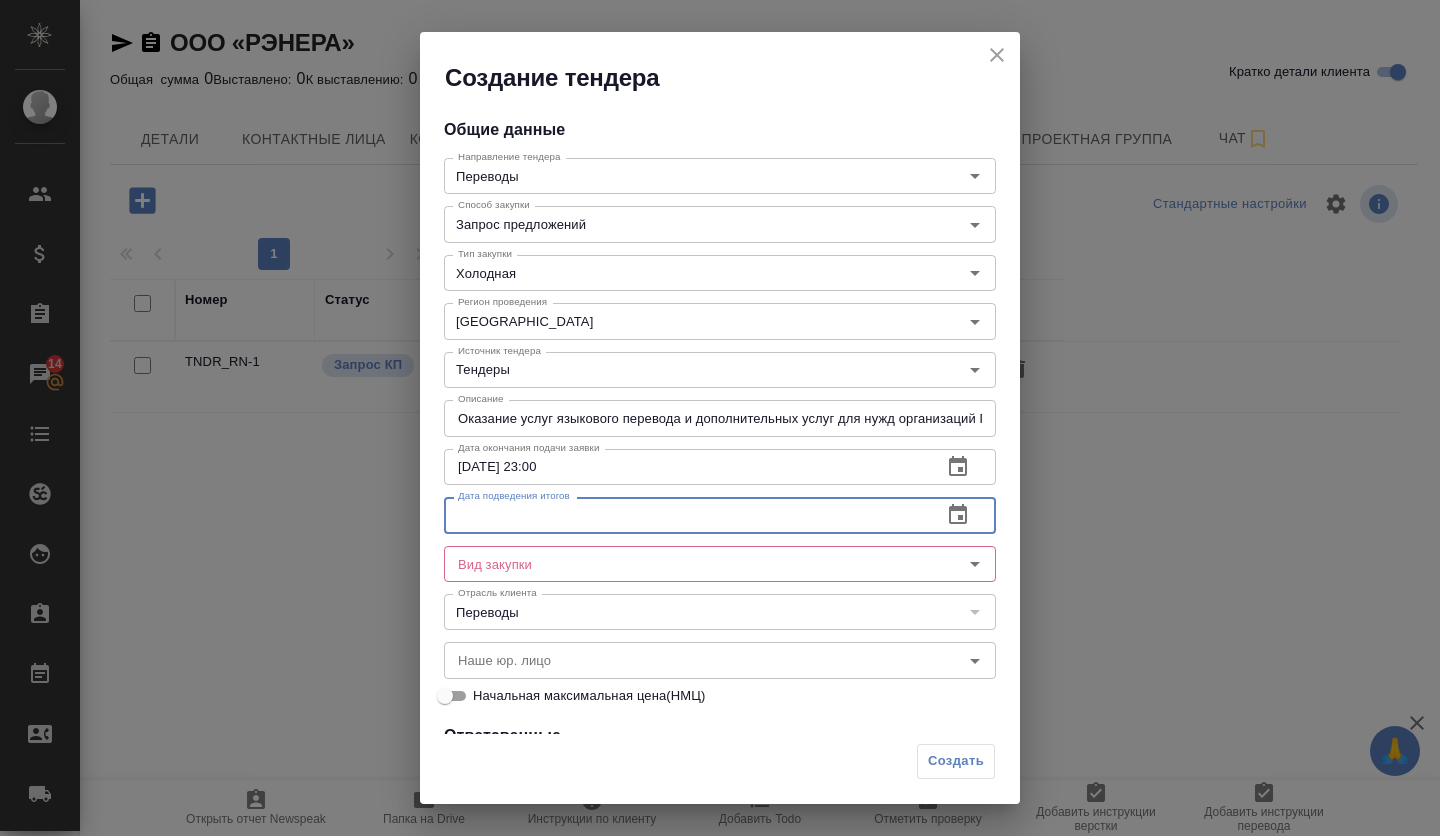 click at bounding box center (685, 515) 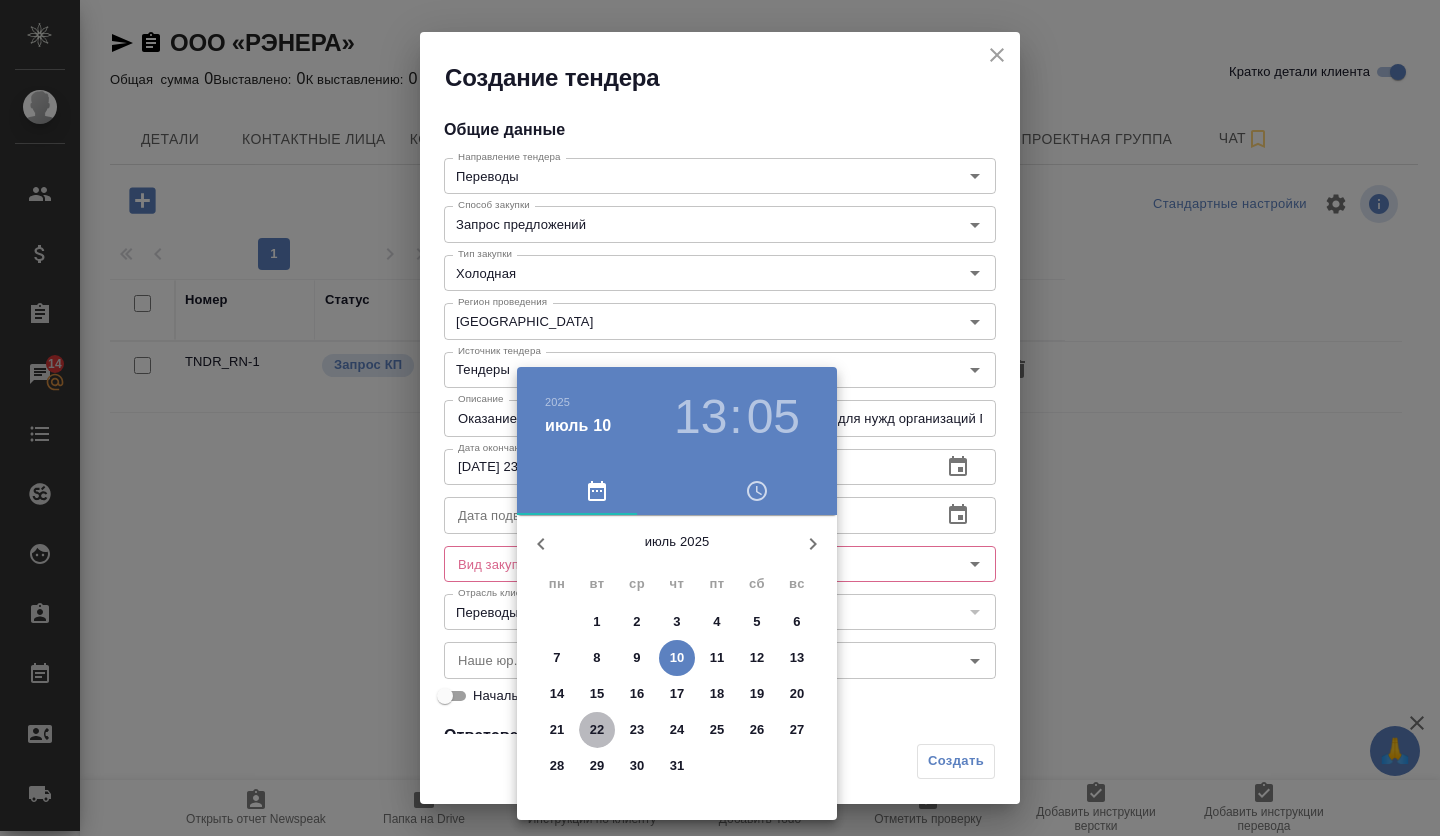 click on "22" at bounding box center [597, 730] 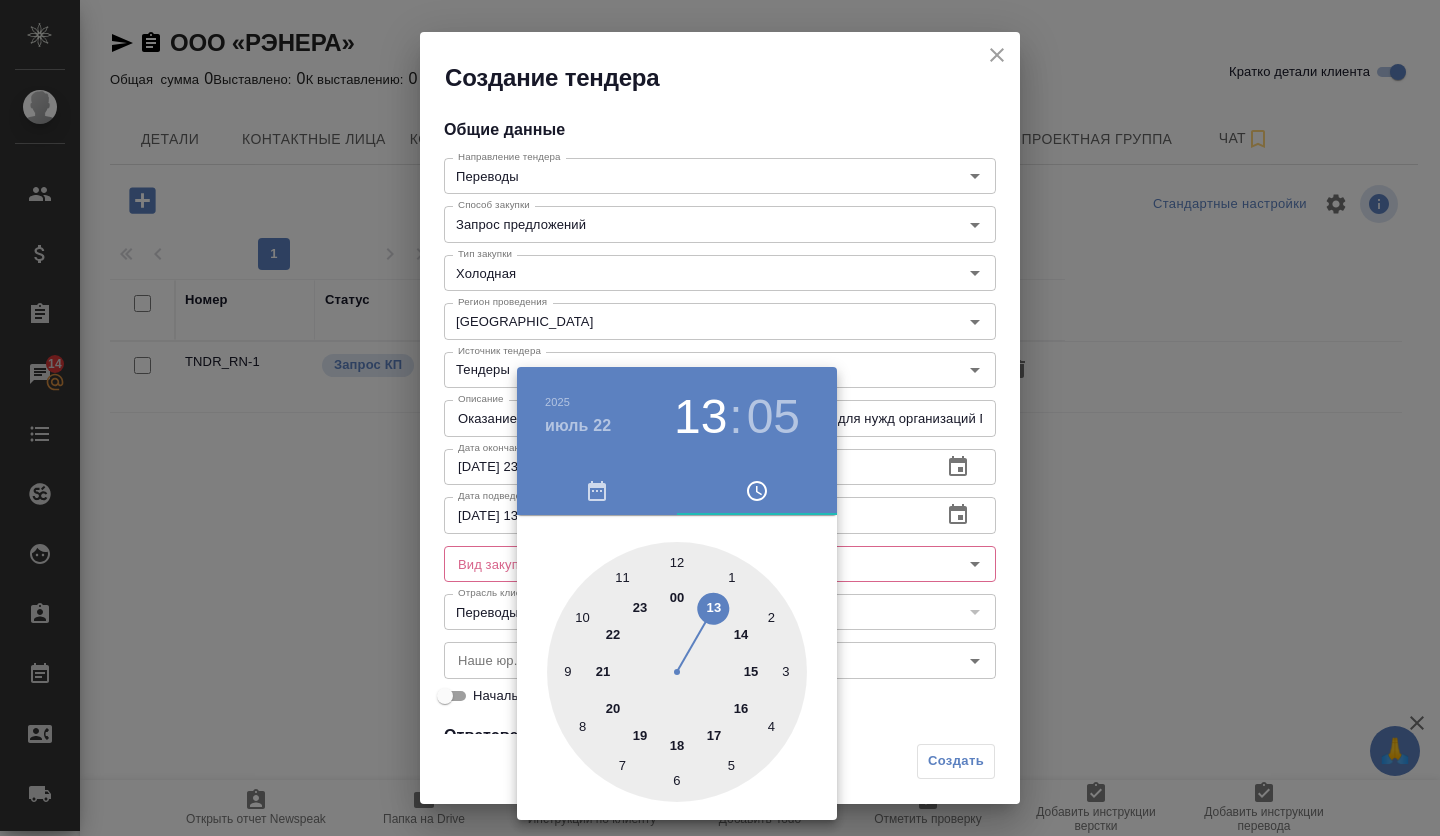 click at bounding box center (677, 672) 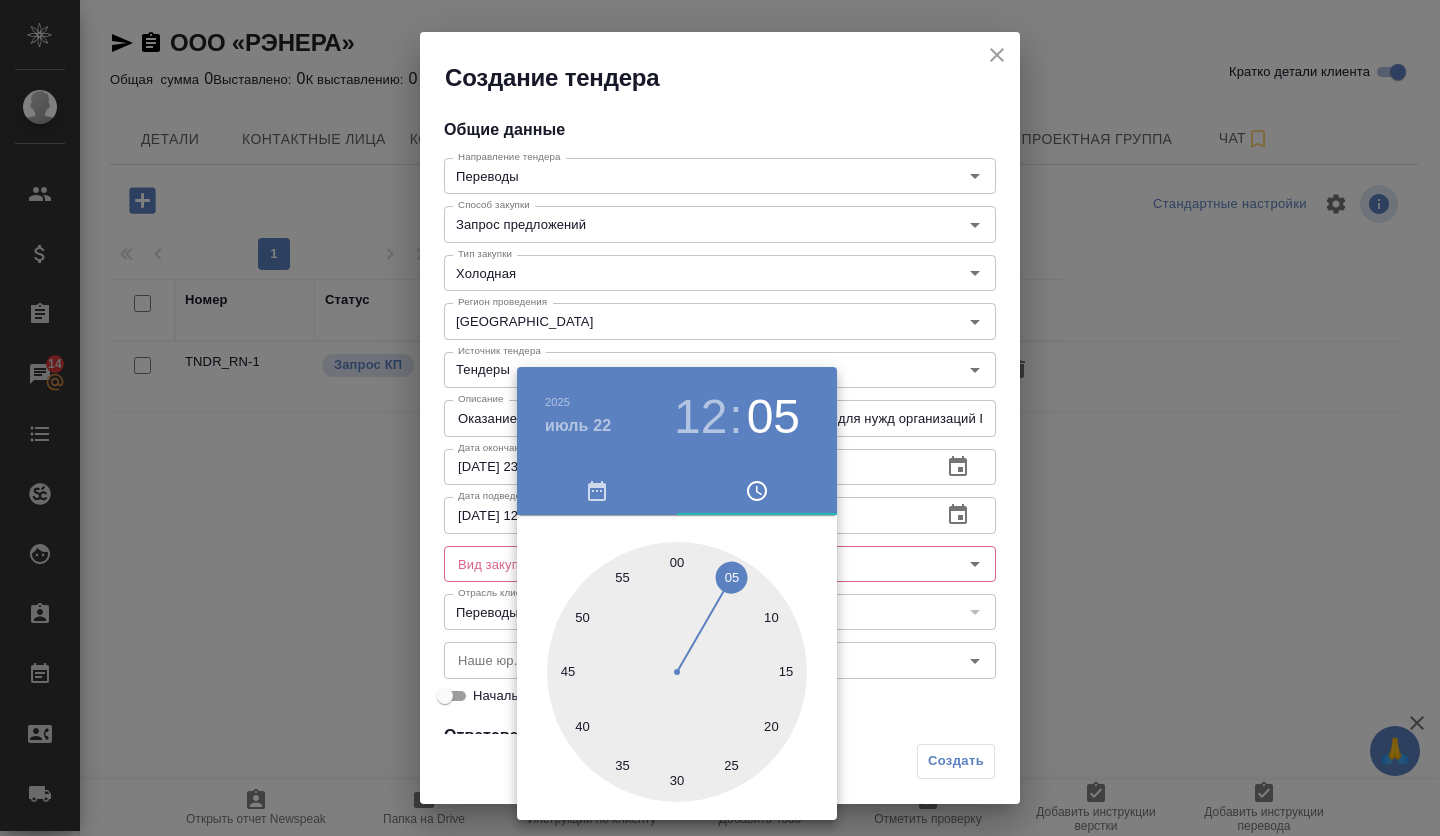 click at bounding box center (677, 672) 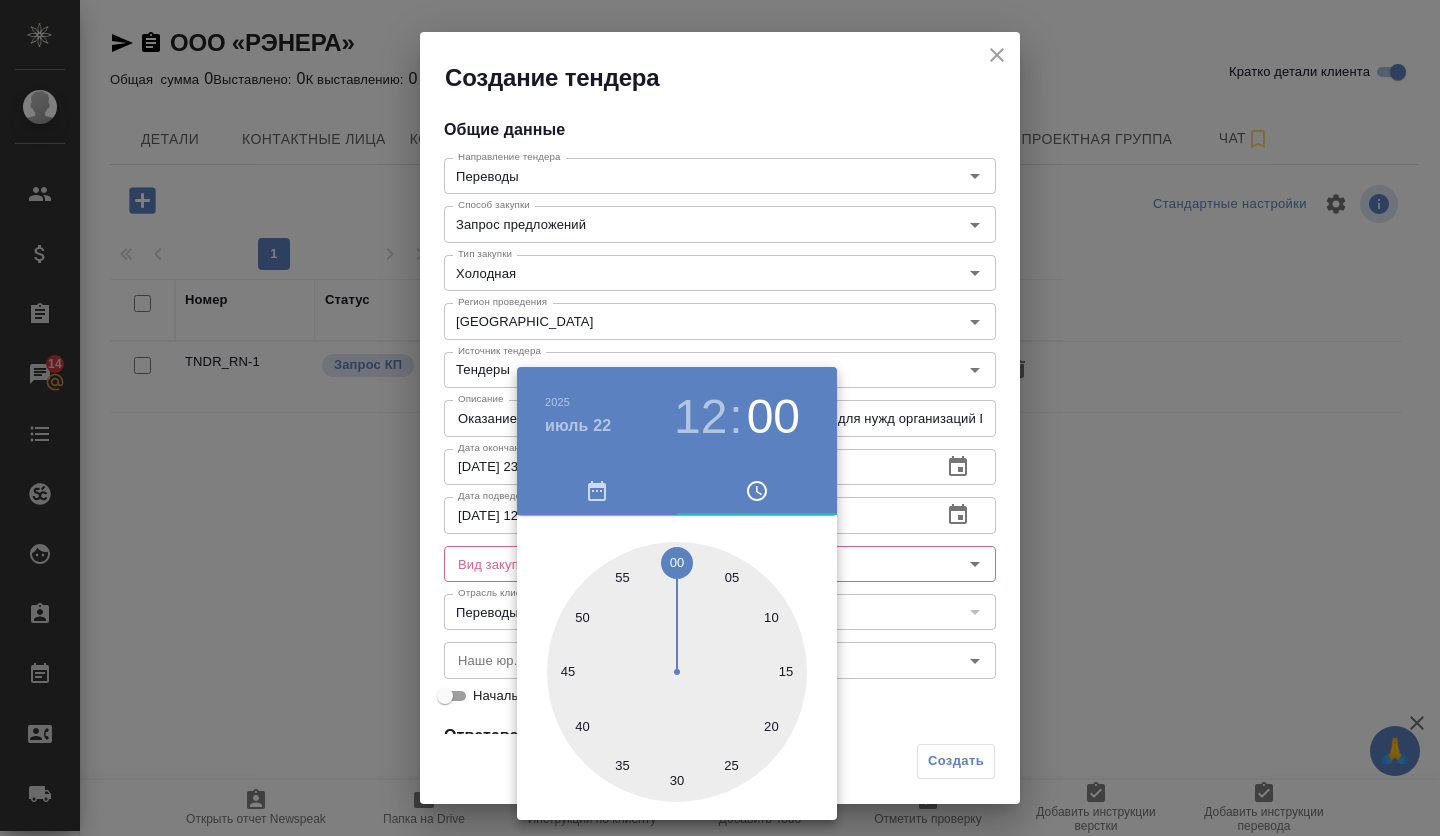 click at bounding box center (720, 418) 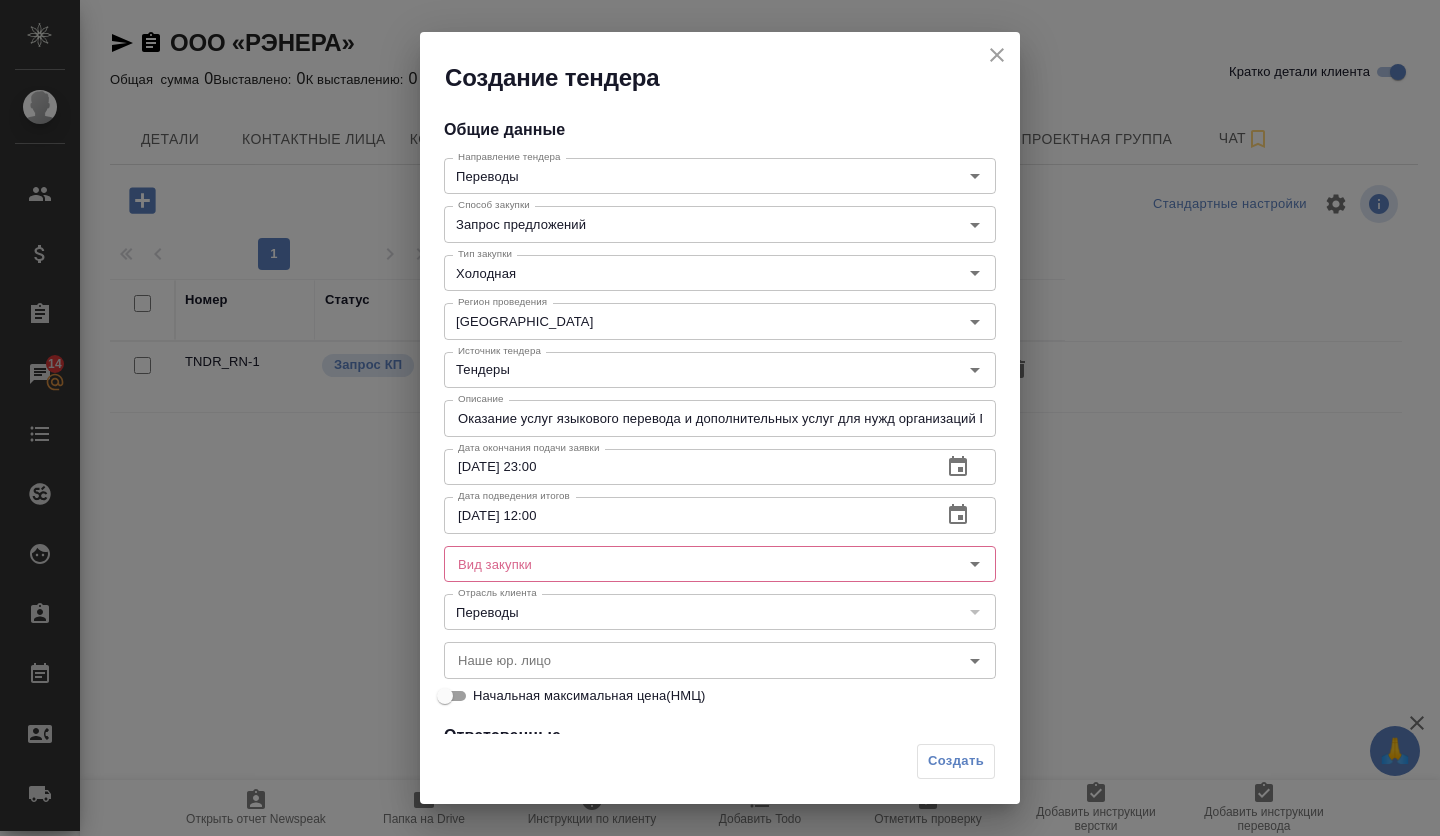 click on "2025 июль 22 12 : 00 00 05 10 15 20 25 30 35 40 45 50 55" at bounding box center (720, 418) 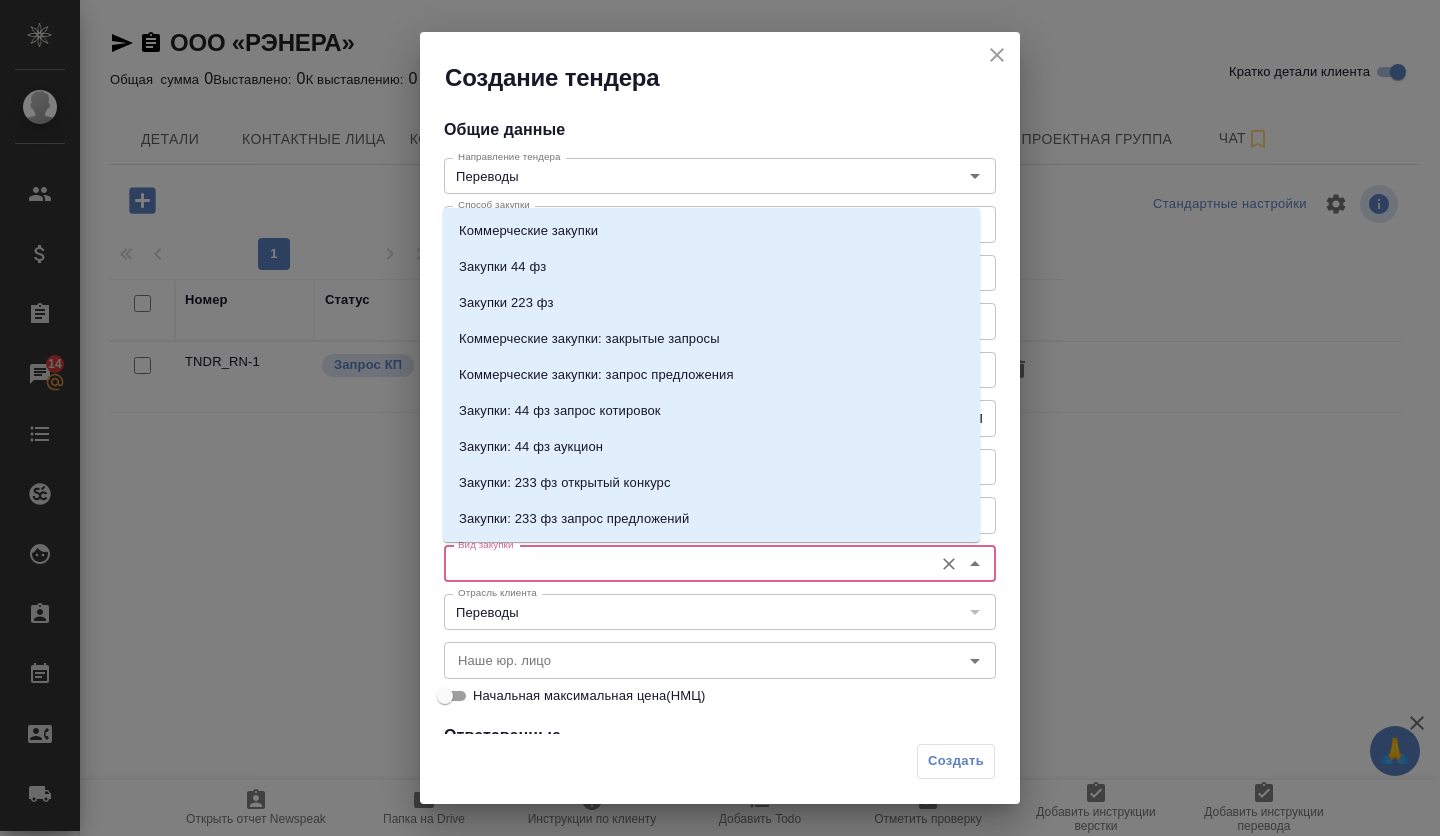 click on "Вид закупки" at bounding box center (686, 564) 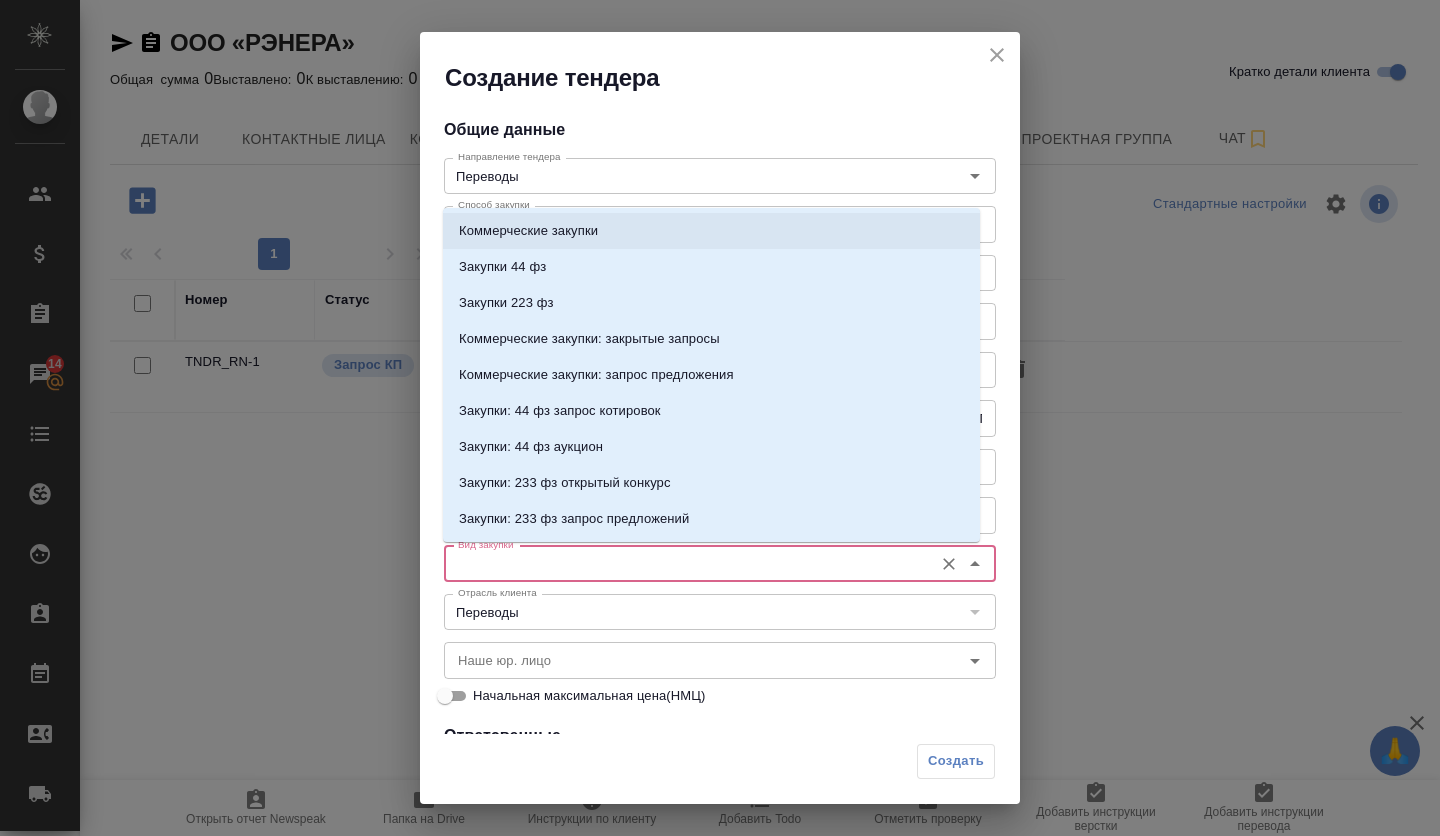 click on "Коммерческие закупки" at bounding box center (528, 231) 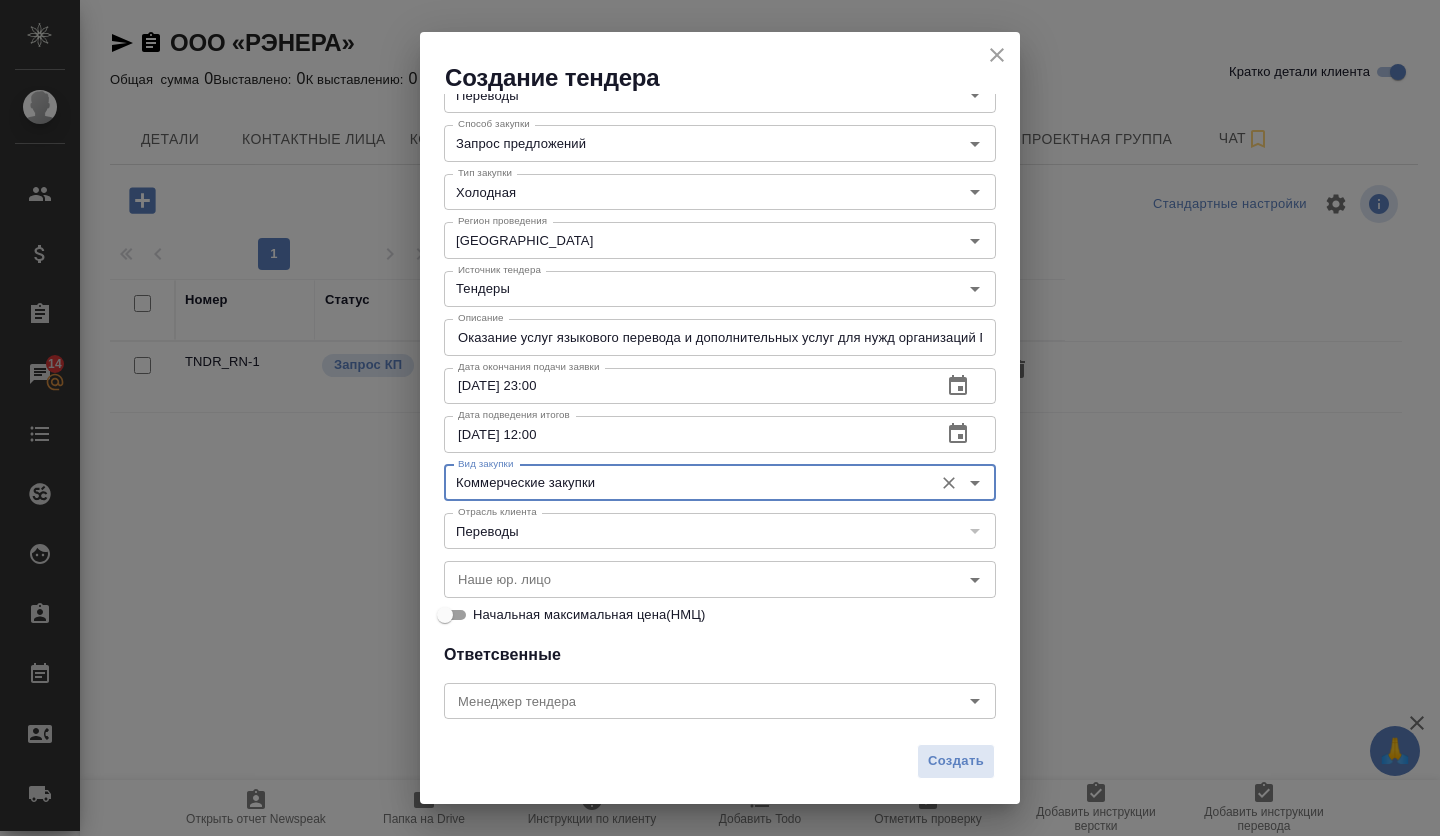 scroll, scrollTop: 200, scrollLeft: 0, axis: vertical 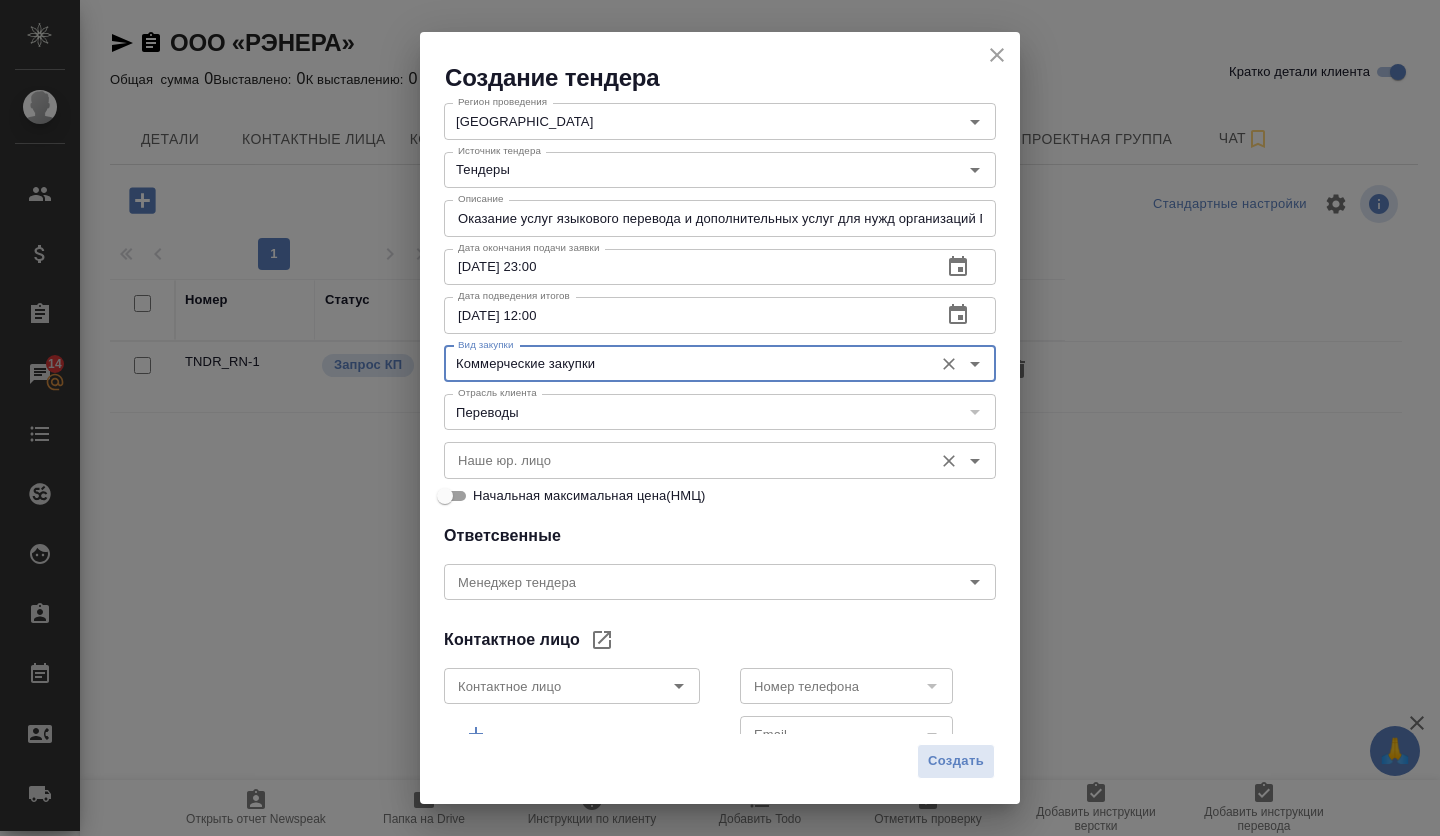 click on "Наше юр. лицо" at bounding box center (686, 460) 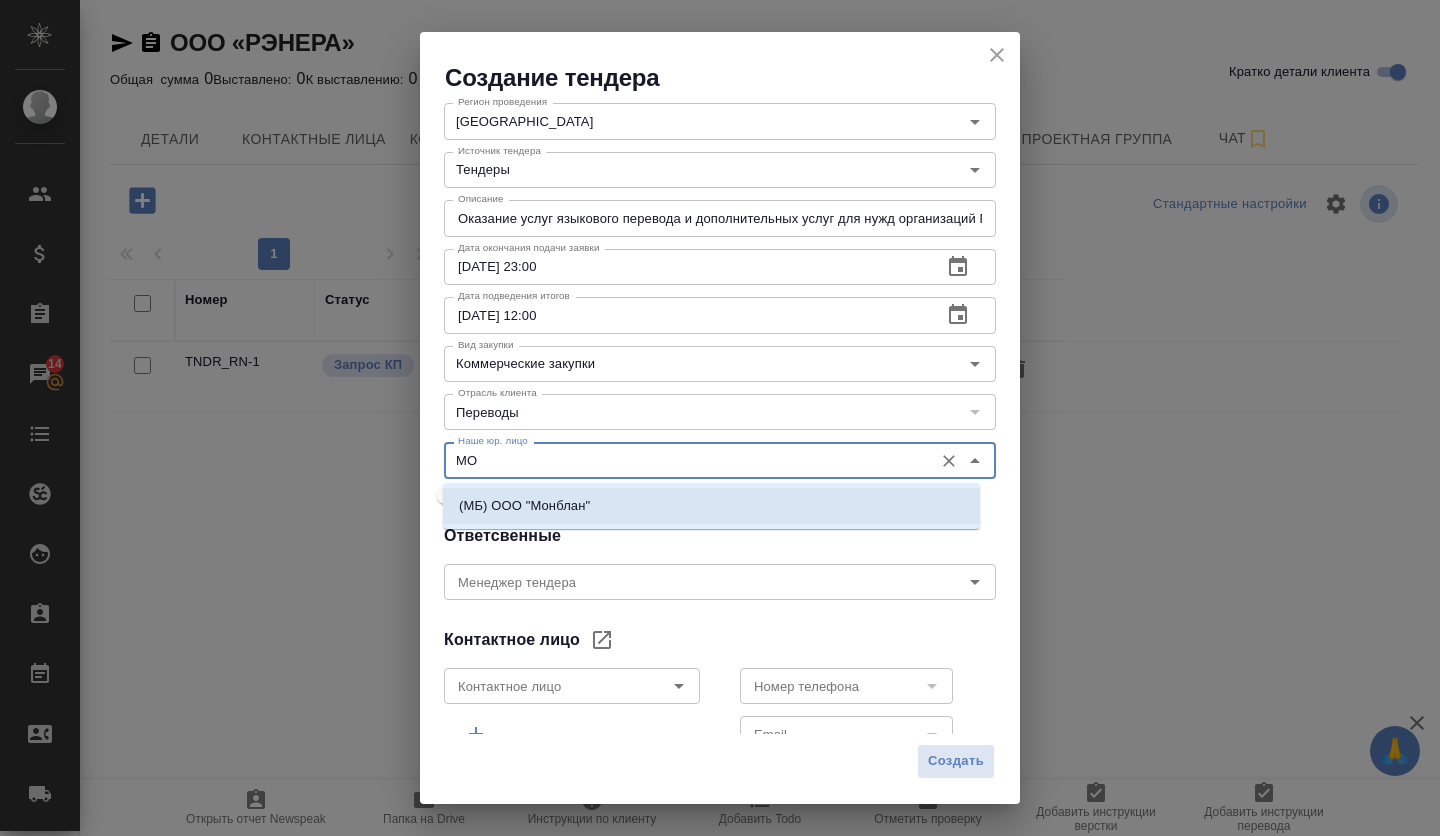 click on "(МБ) ООО "Монблан"" at bounding box center [524, 506] 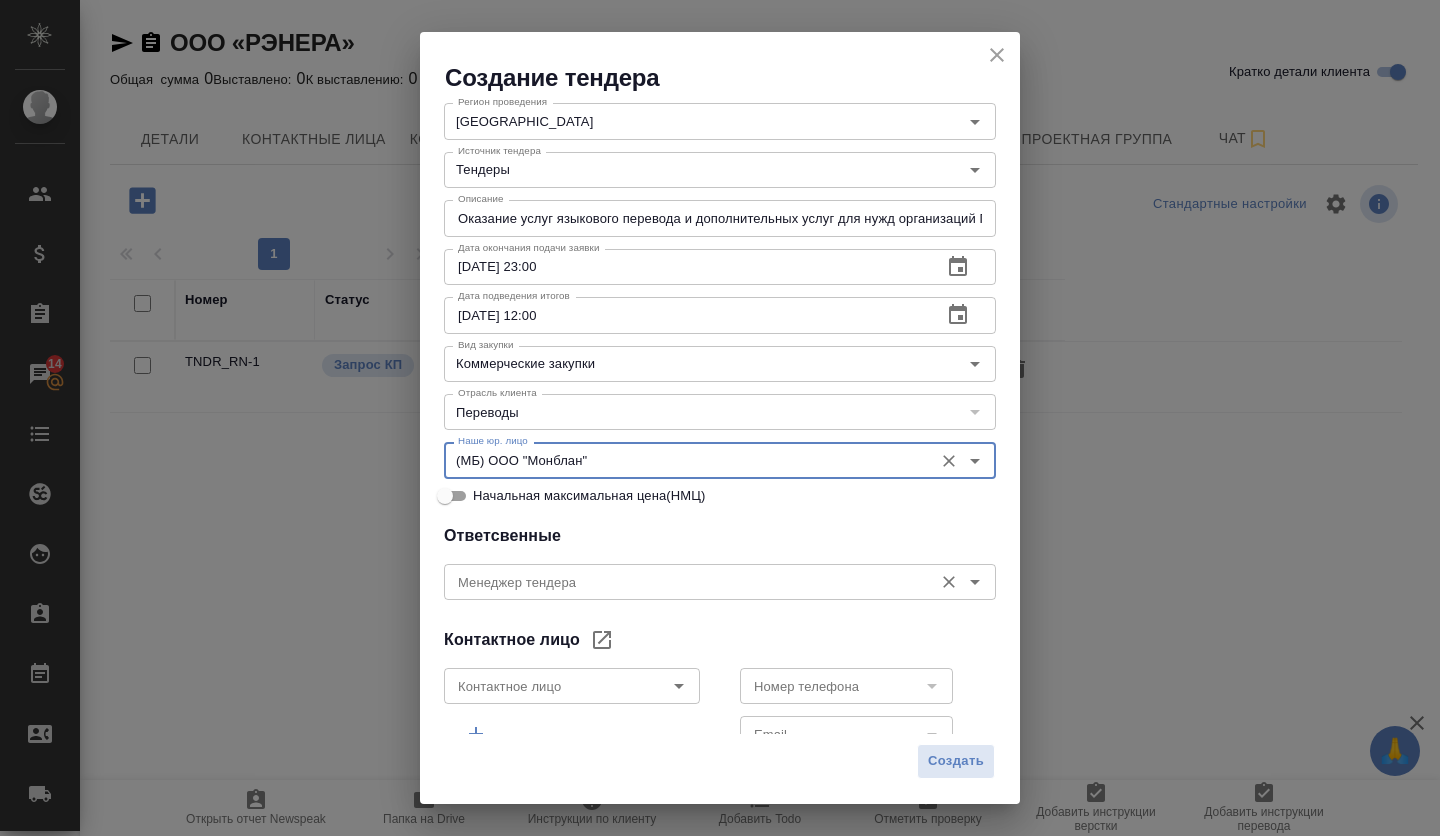 type on "(МБ) ООО "Монблан"" 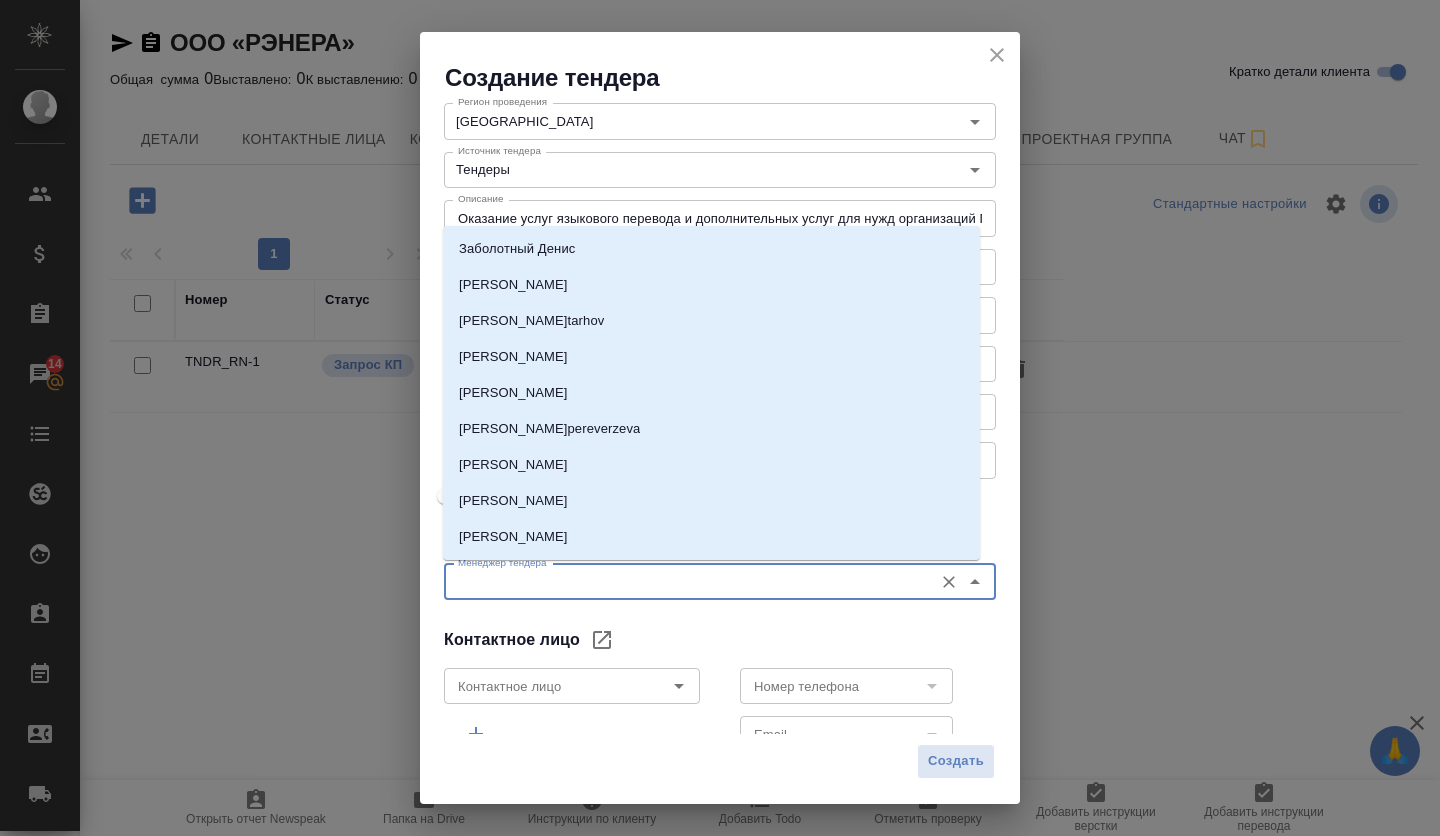 click on "Менеджер тендера" at bounding box center (686, 582) 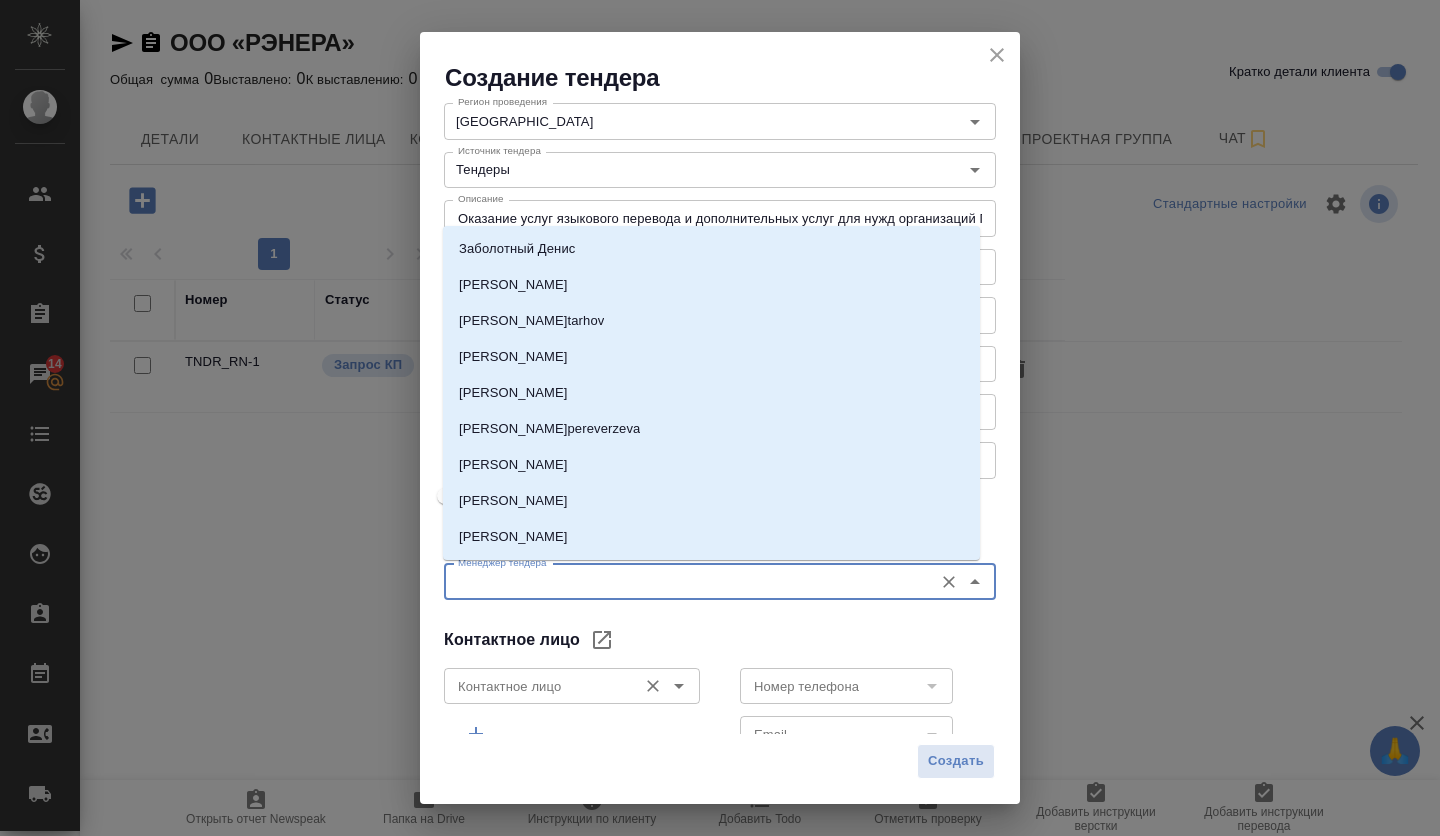 click 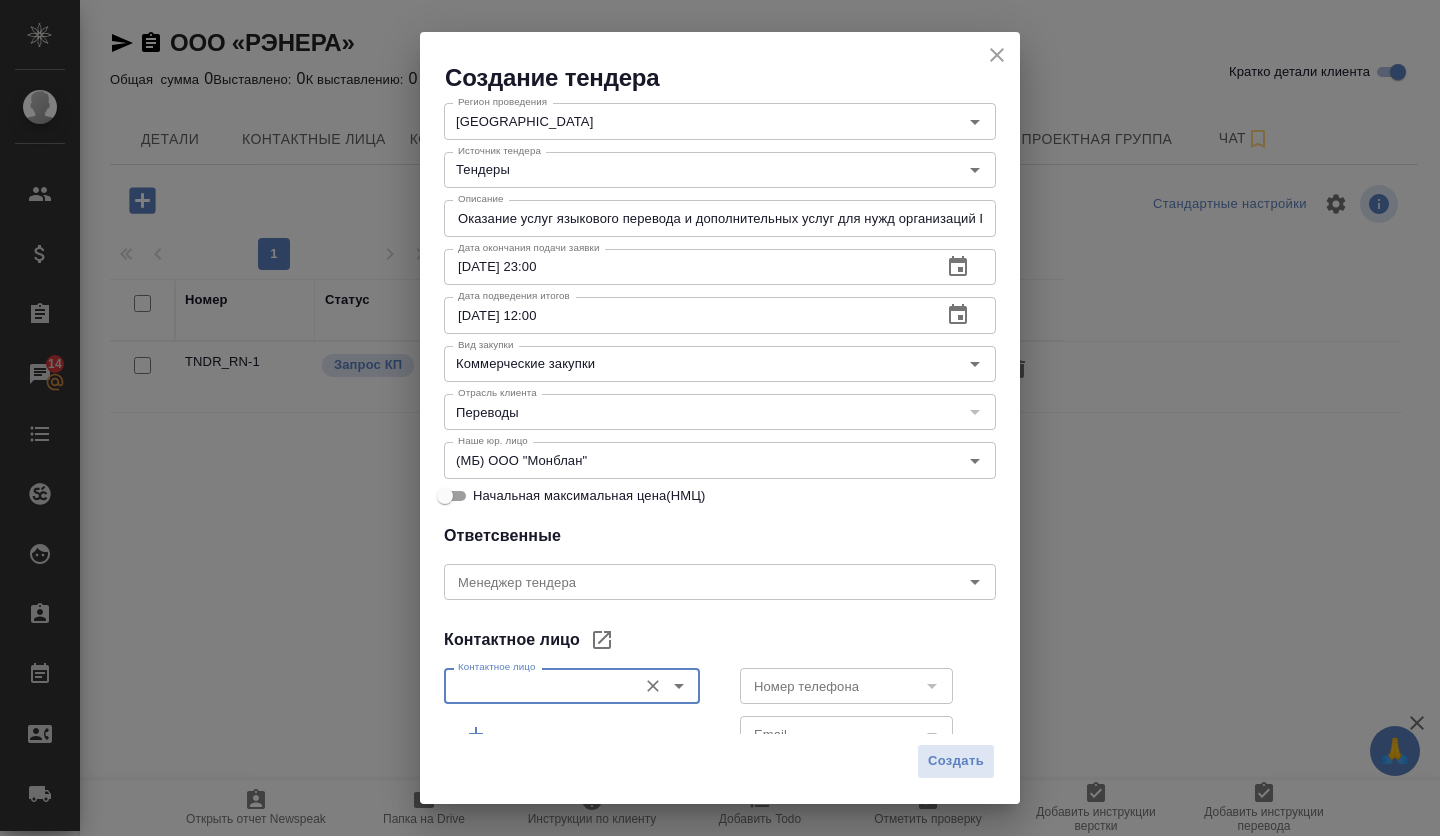 click on "Контактное лицо" at bounding box center (572, 686) 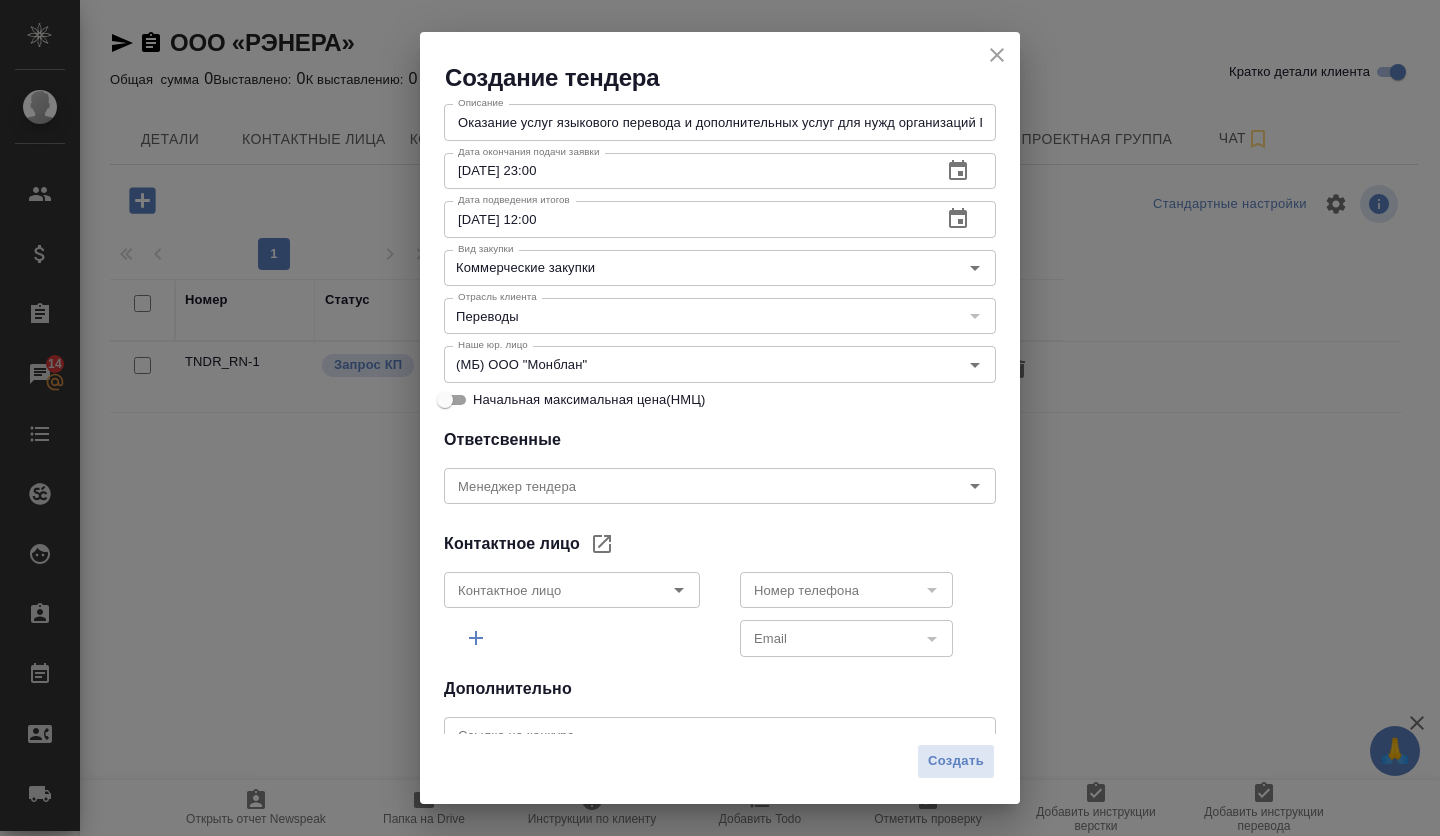 scroll, scrollTop: 300, scrollLeft: 0, axis: vertical 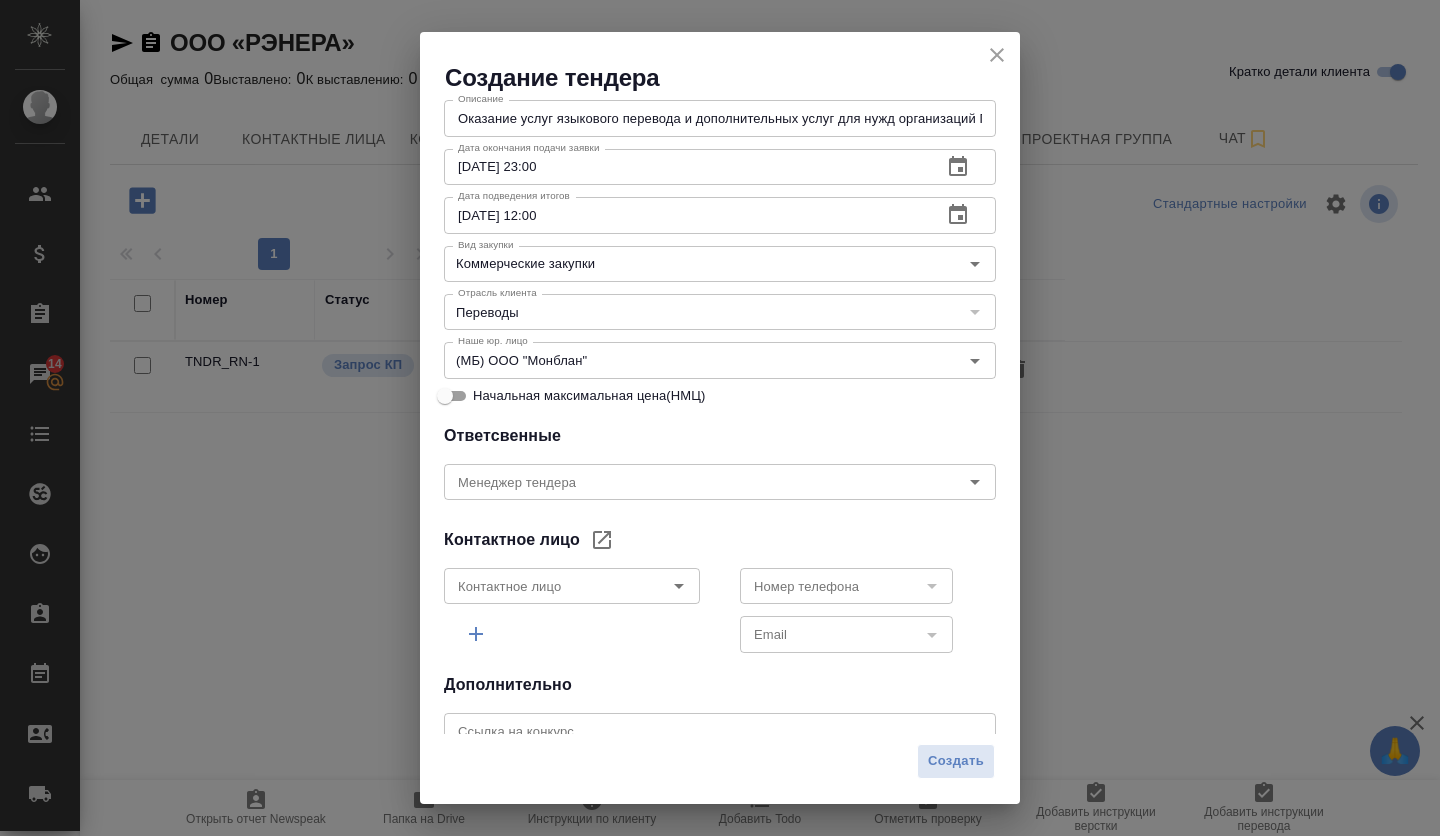 click at bounding box center [720, 731] 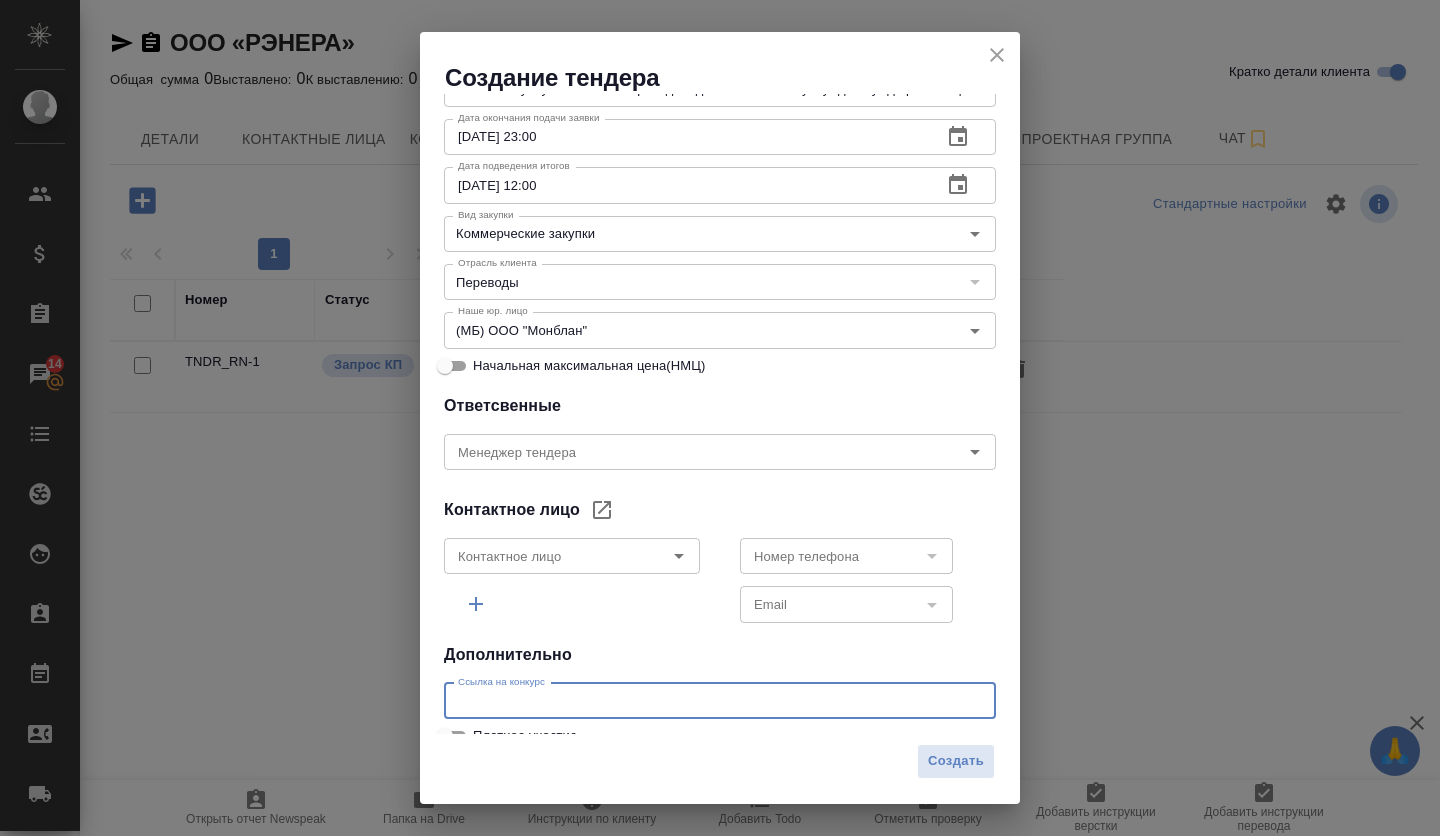 scroll, scrollTop: 352, scrollLeft: 0, axis: vertical 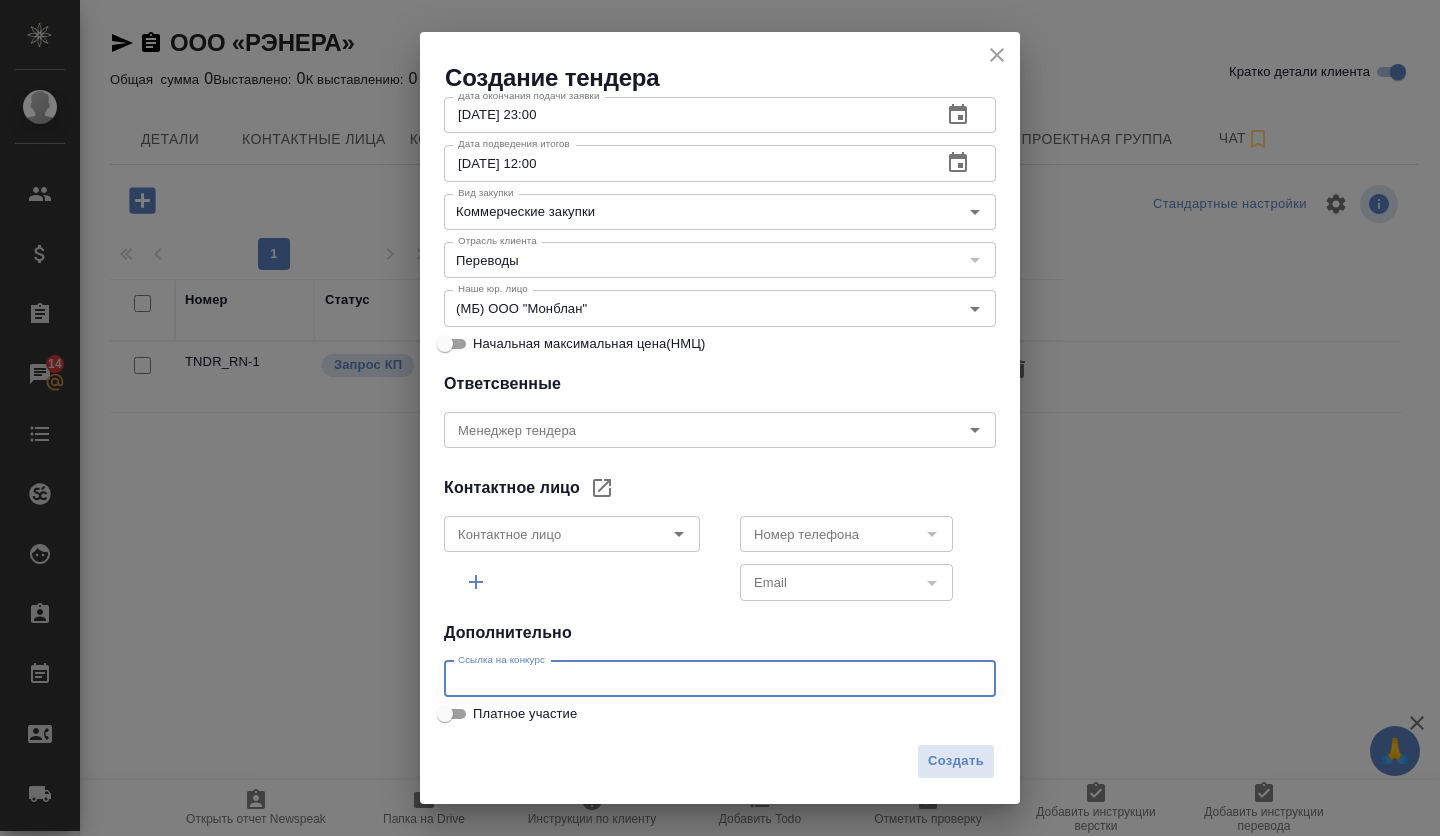 paste on "https://www.rosatom.rts-tender.ru/market/okazanie-uslug-iazykovogo-perevoda-i-dopolnitelnykh-uslug-dlia-nuzhd/tender-4102719/" 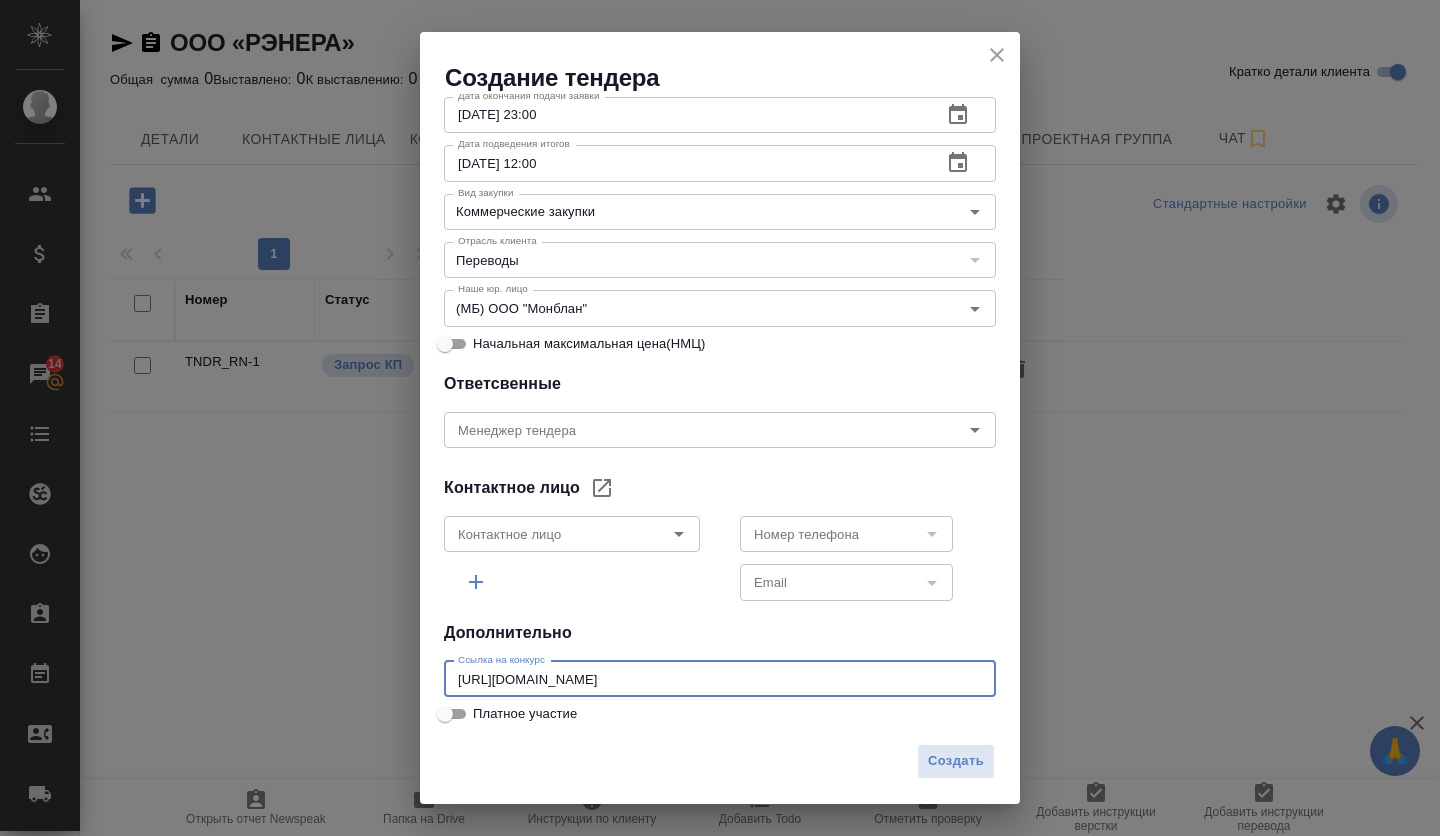 scroll, scrollTop: 0, scrollLeft: 253, axis: horizontal 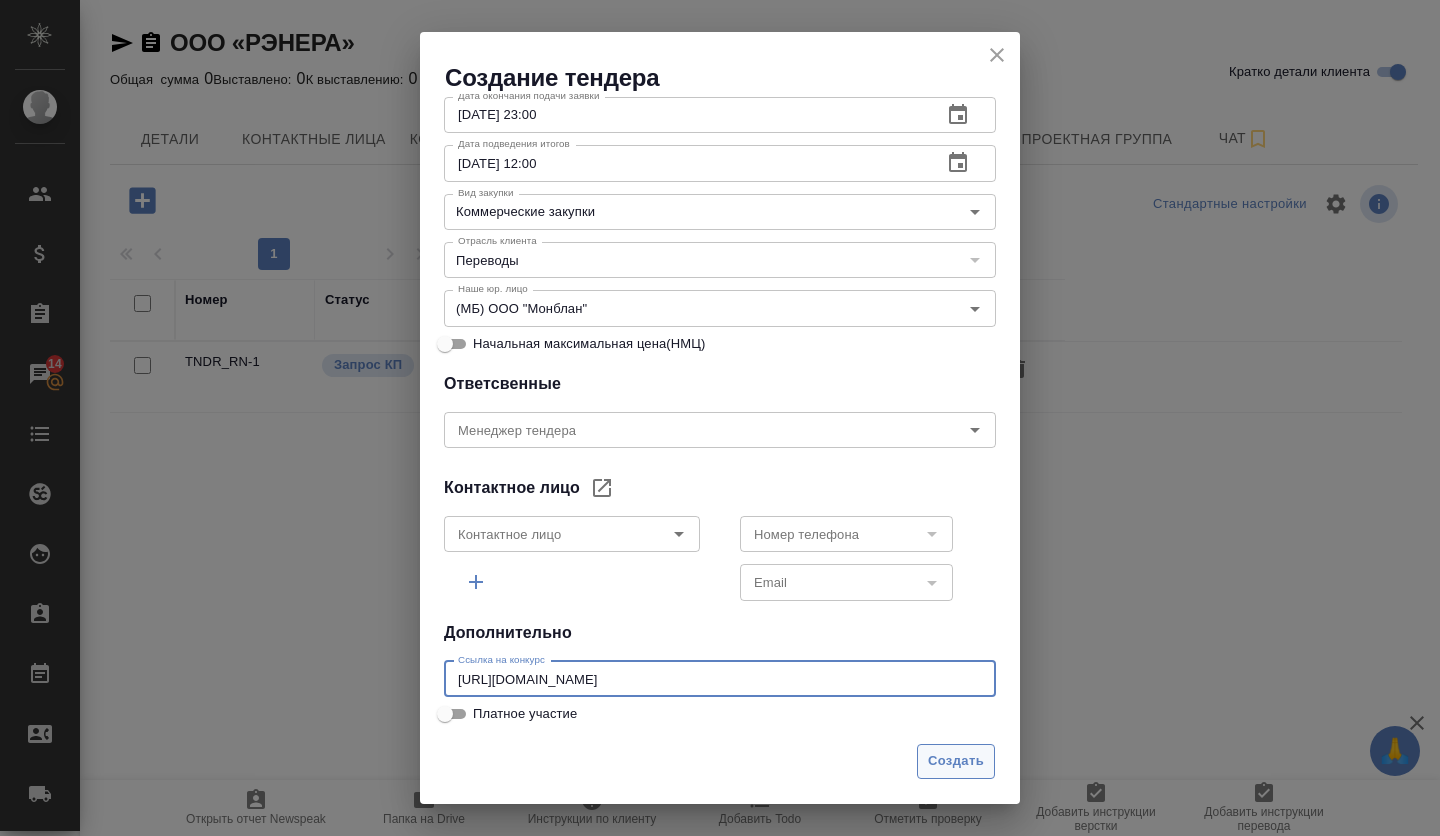 type on "https://www.rosatom.rts-tender.ru/market/okazanie-uslug-iazykovogo-perevoda-i-dopolnitelnykh-uslug-dlia-nuzhd/tender-4102719/" 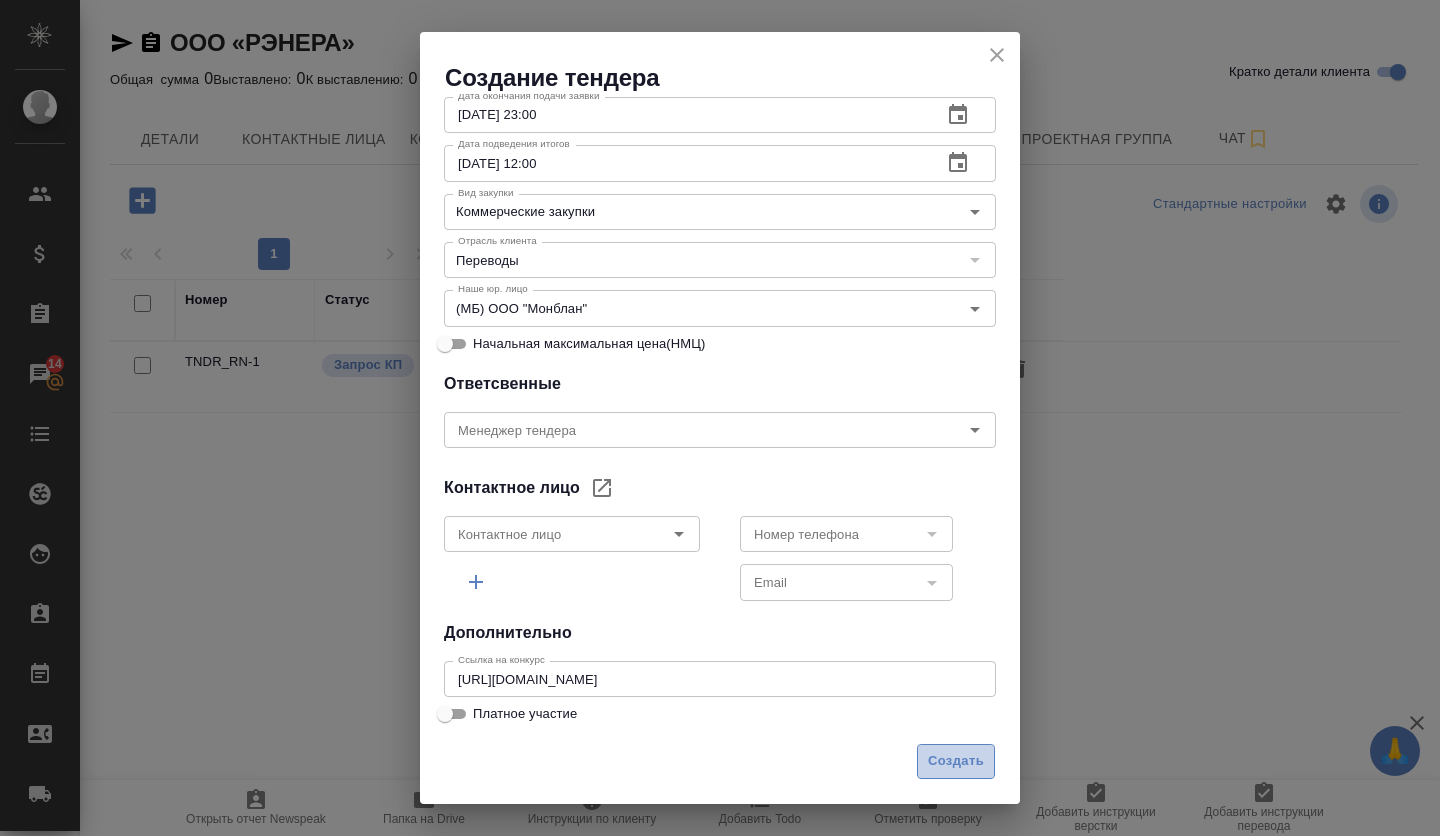 scroll, scrollTop: 0, scrollLeft: 0, axis: both 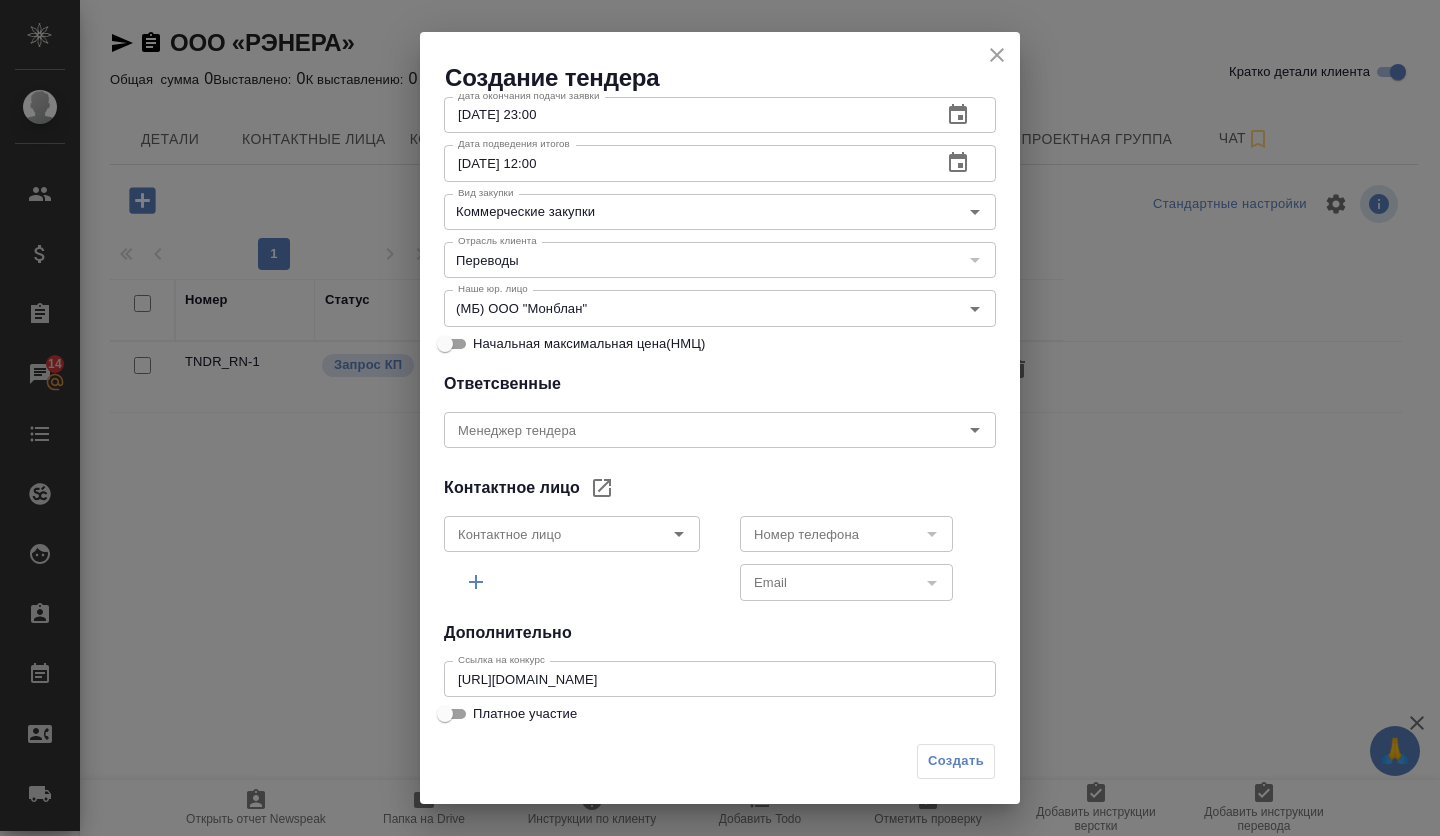 click on "Создать" at bounding box center [956, 761] 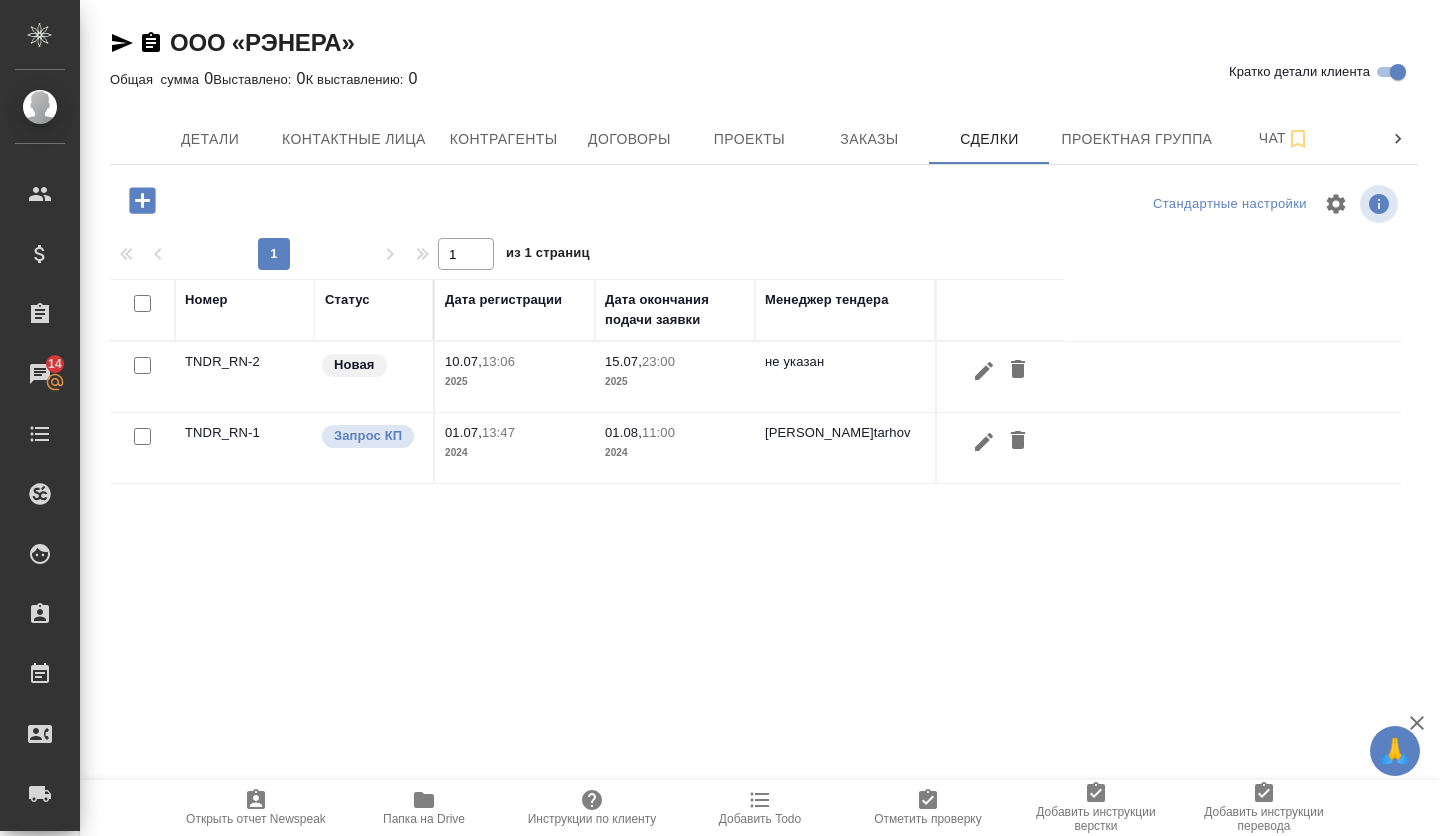 click on "TNDR_RN-2" at bounding box center (245, 377) 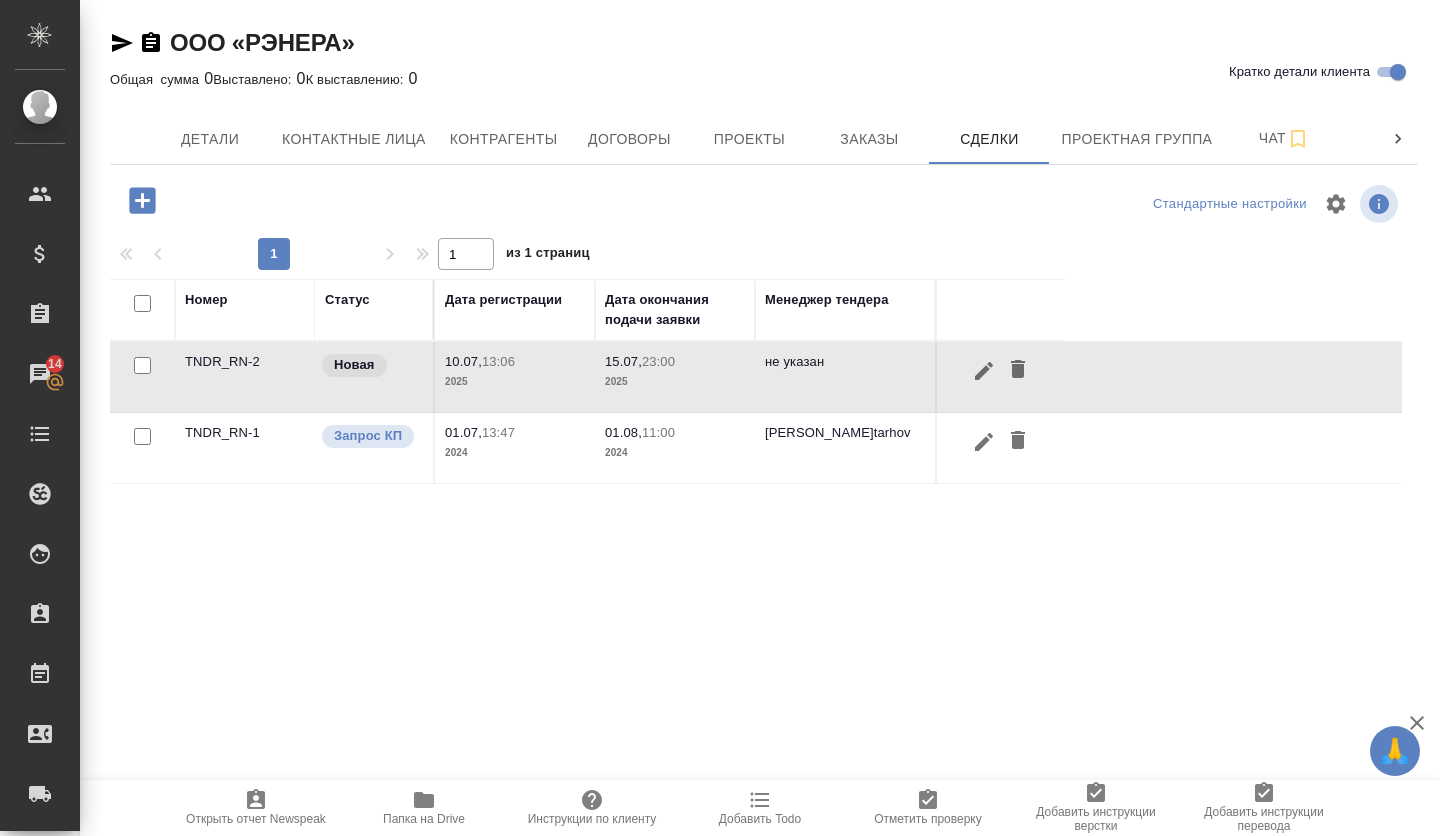 click on "TNDR_RN-2" at bounding box center (245, 377) 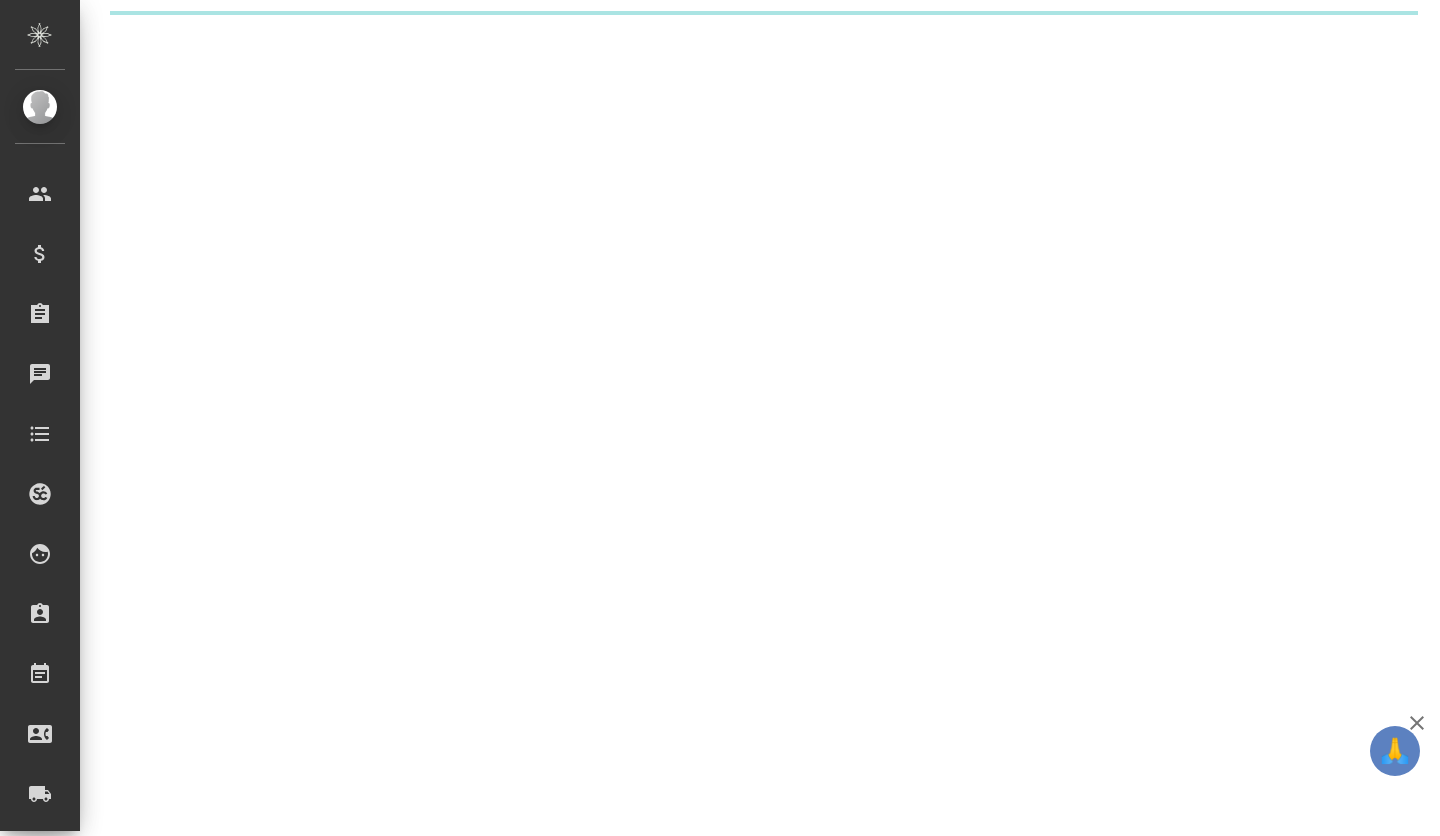 scroll, scrollTop: 0, scrollLeft: 0, axis: both 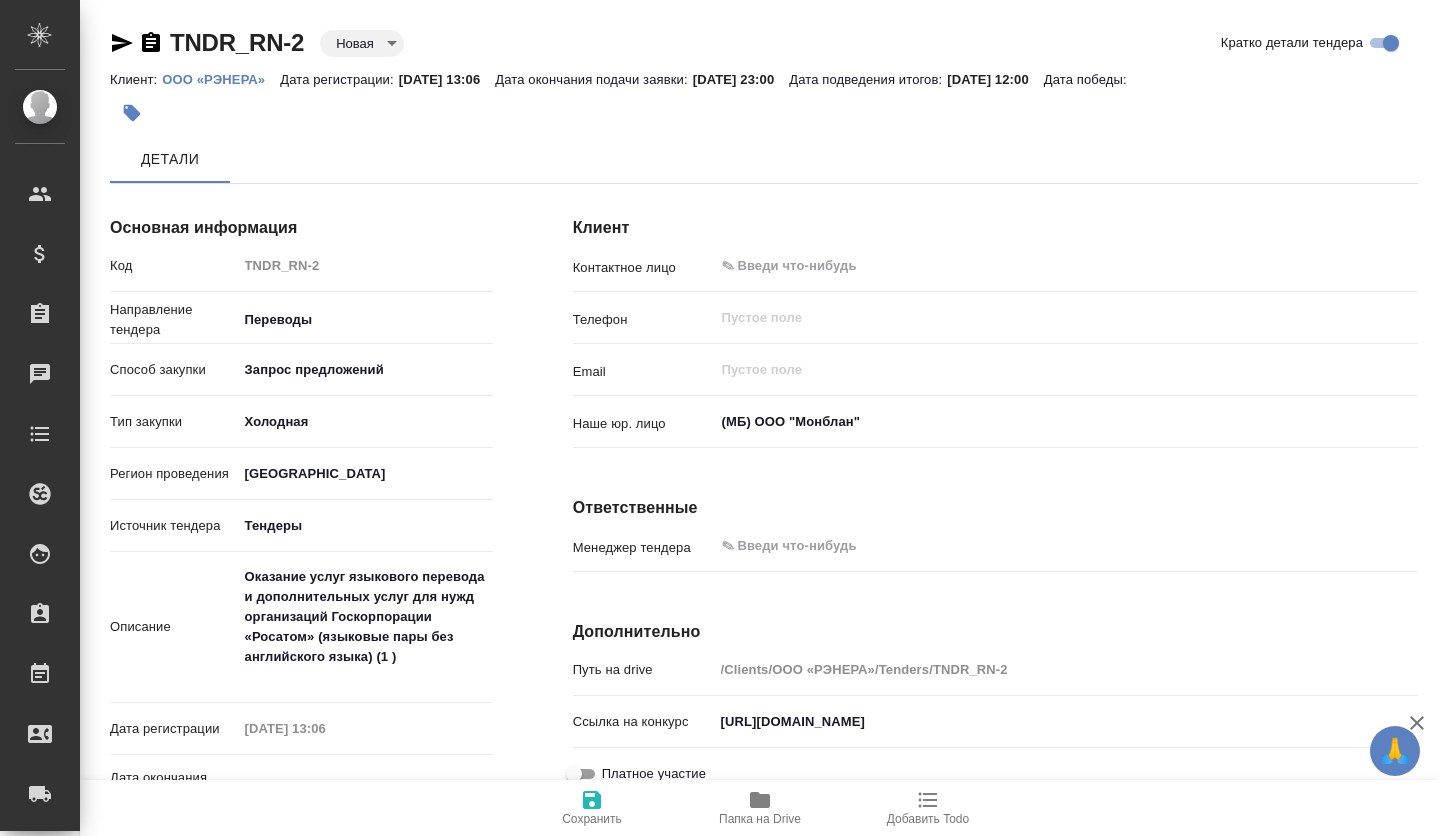 click on "🙏 .cls-1
fill:#fff;
AWATERA Volkova [PERSON_NAME] Спецификации Заказы Чаты Todo Проекты SC Исполнители Кандидаты Работы Входящие заявки Заявки на доставку Рекламации Проекты процессинга Конференции Выйти TNDR_RN-2 Новая new Кратко детали тендера Клиент: ООО «РЭНЕРА» Дата регистрации: [DATE] 13:06 Дата окончания подачи заявки: [DATE] 23:00 Дата подведения итогов: [DATE] 12:00 Дата победы: Детали Основная информация Код TNDR_RN-2 Направление тендера Переводы translations Способ закупки Запрос предложений proposalsRequest Тип закупки Холодная cold Регион проведения [GEOGRAPHIC_DATA] [GEOGRAPHIC_DATA] Тендеры tenders x" at bounding box center (720, 418) 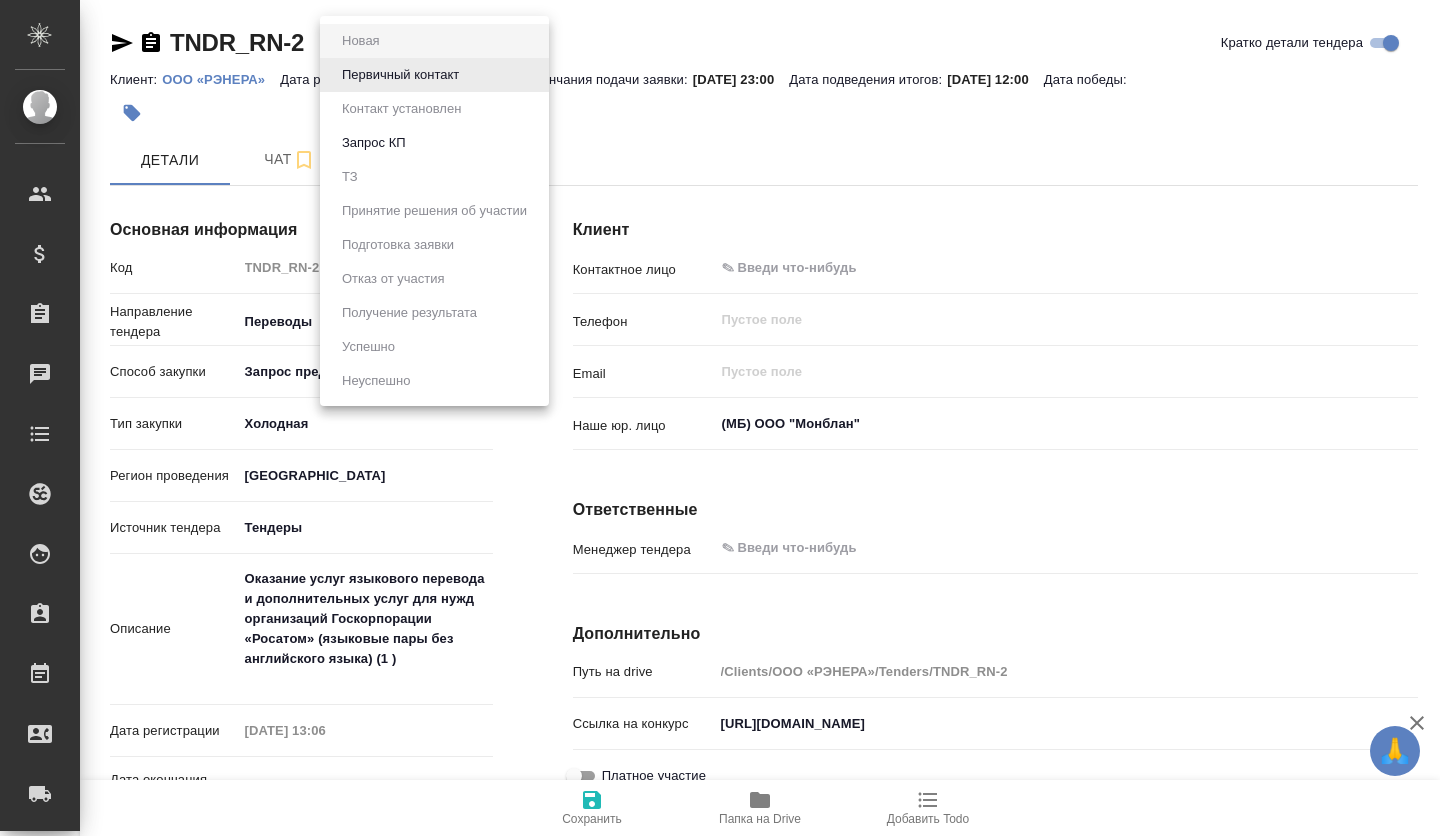 type on "x" 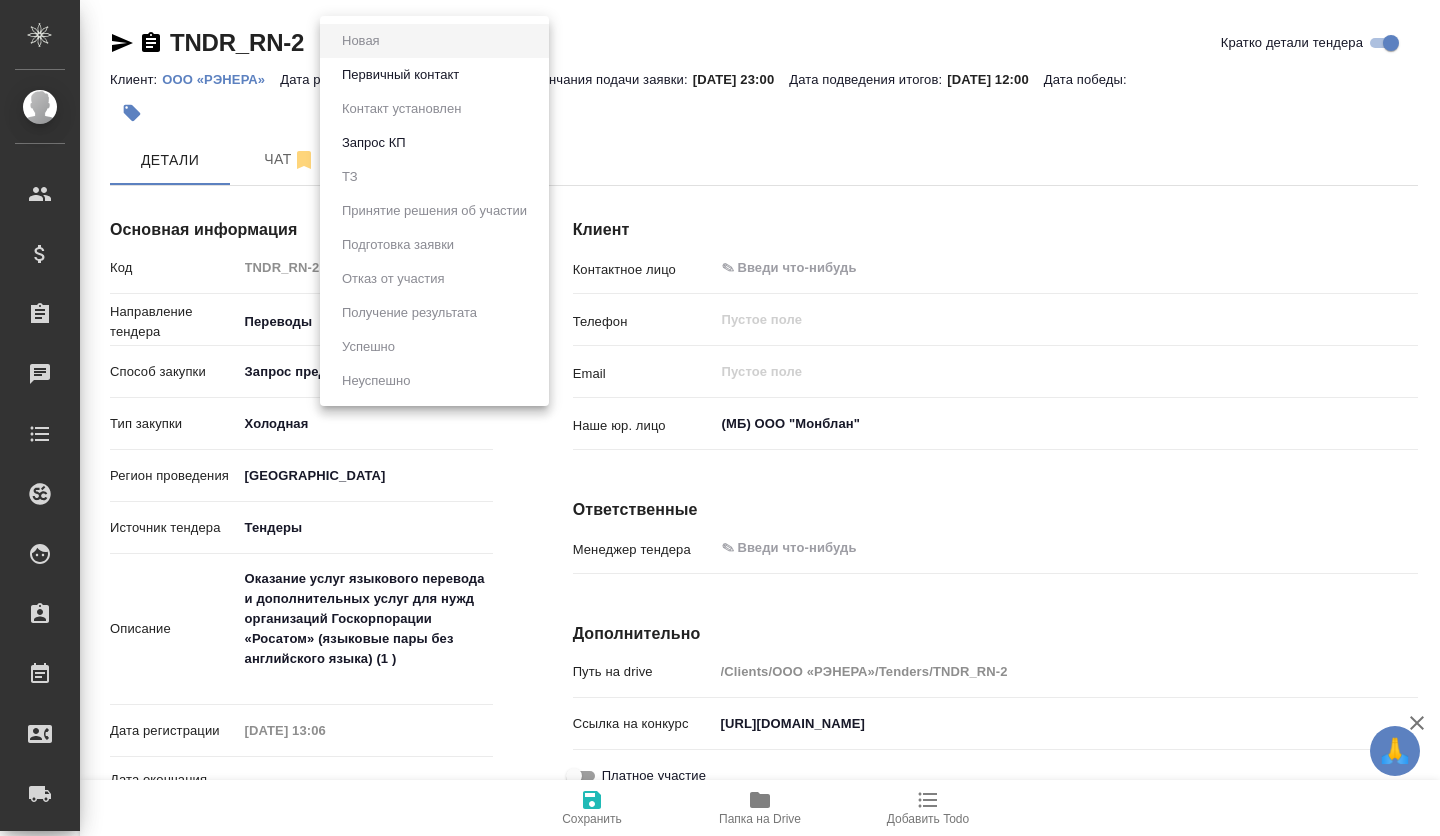 click on "Первичный контакт" at bounding box center (400, 75) 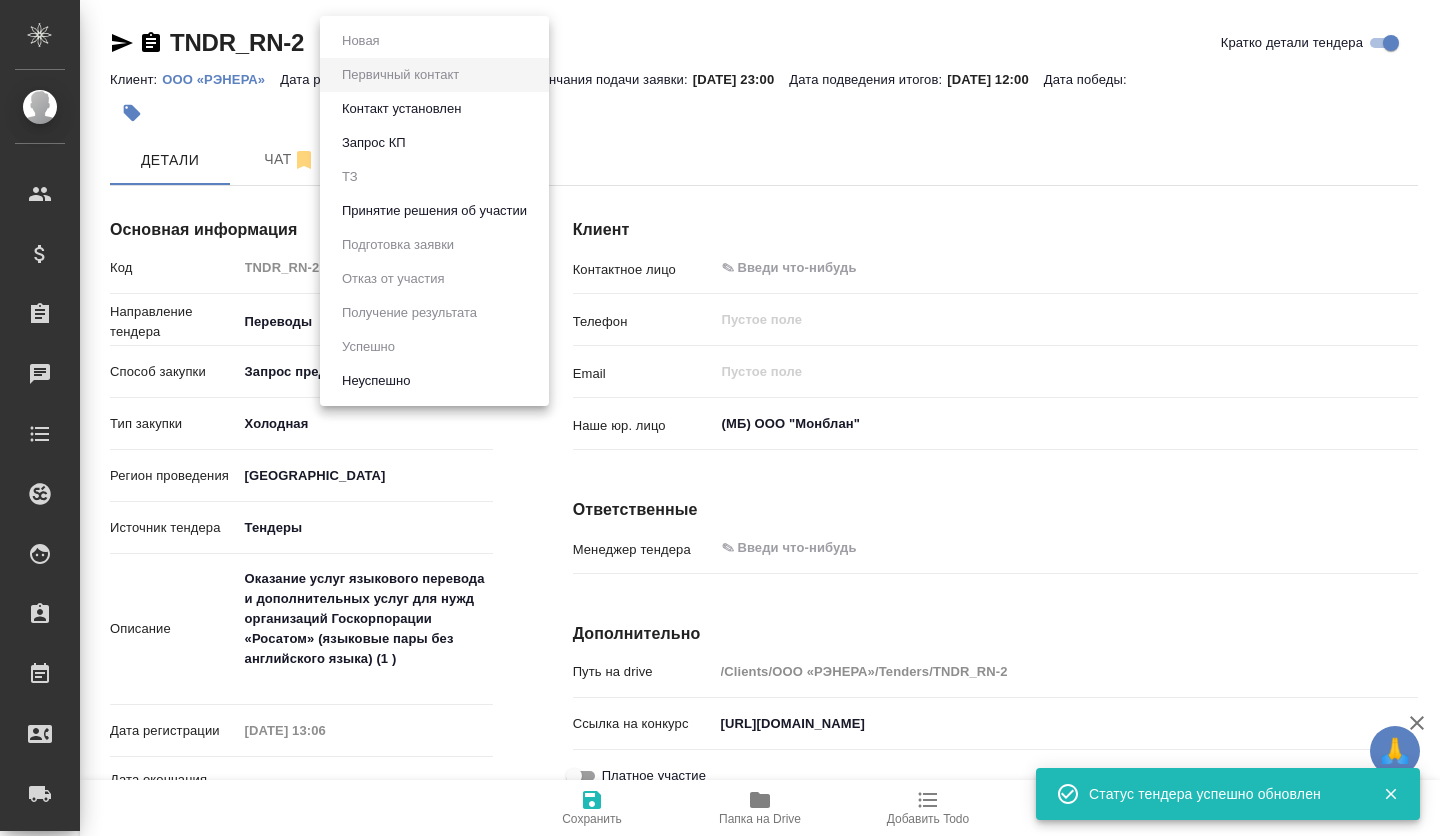 click on "🙏 .cls-1
fill:#fff;
AWATERA Volkova [PERSON_NAME] Спецификации Заказы Чаты Todo Проекты SC Исполнители Кандидаты Работы Входящие заявки Заявки на доставку Рекламации Проекты процессинга Конференции Выйти TNDR_RN-2 Первичный контакт primaryContact Кратко детали тендера Клиент: ООО «РЭНЕРА» Дата регистрации: [DATE] 13:06 Дата окончания подачи заявки: [DATE] 23:00 Дата подведения итогов: [DATE] 12:00 Дата победы: [PERSON_NAME] Основная информация Код TNDR_RN-2 Направление тендера Переводы translations Способ закупки Запрос предложений proposalsRequest Тип закупки Холодная cold Регион проведения [GEOGRAPHIC_DATA]" at bounding box center [720, 418] 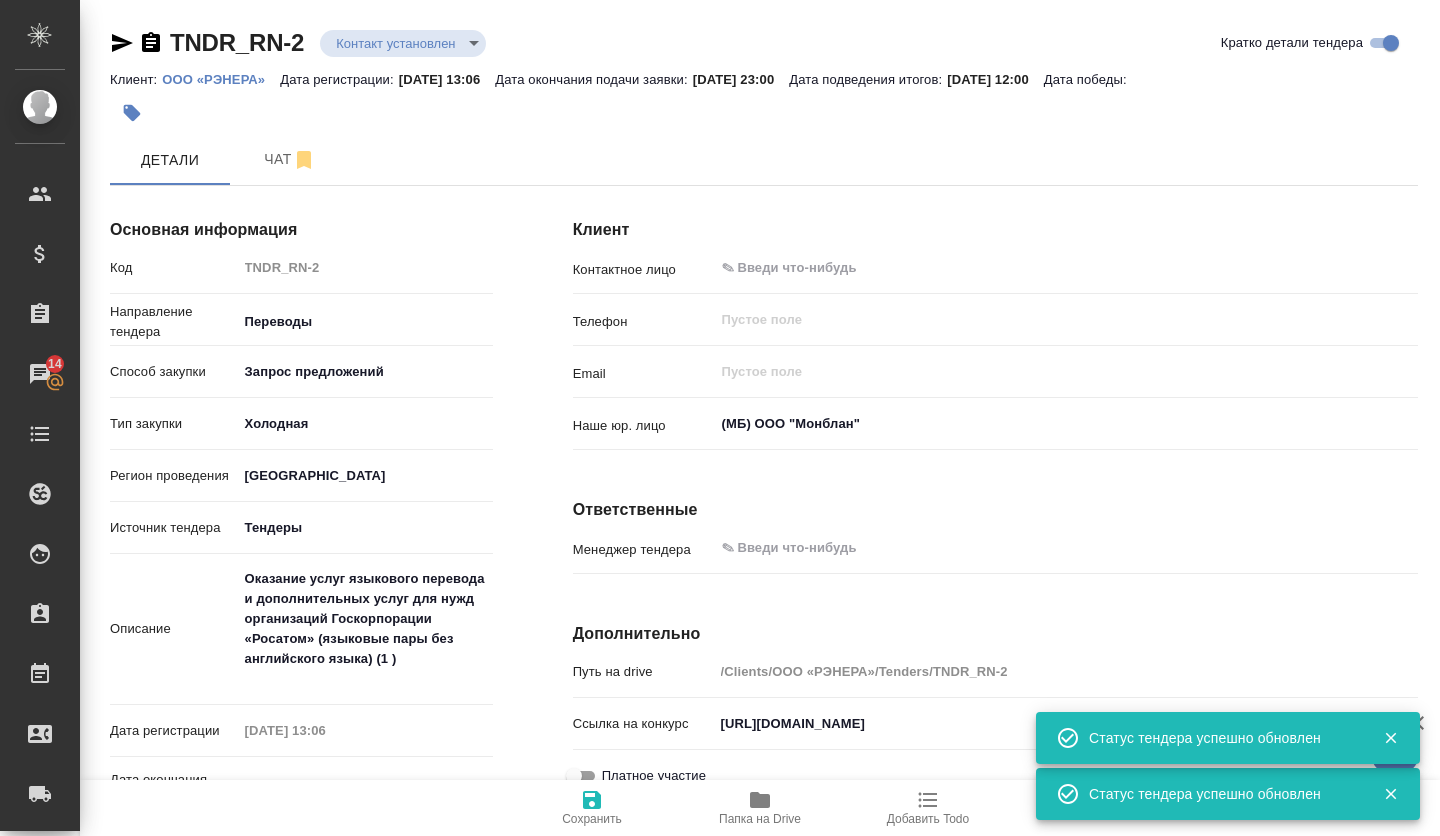 click on "🙏 .cls-1
fill:#fff;
AWATERA Volkova [PERSON_NAME] Спецификации Заказы 14 Чаты Todo Проекты SC Исполнители Кандидаты Работы Входящие заявки Заявки на доставку Рекламации Проекты процессинга Конференции Выйти TNDR_RN-2 Контакт установлен contactEstablished Кратко детали тендера Клиент: ООО «РЭНЕРА» Дата регистрации: [DATE] 13:06 Дата окончания подачи заявки: [DATE] 23:00 Дата подведения итогов: [DATE] 12:00 Дата победы: [PERSON_NAME] Основная информация Код TNDR_RN-2 Направление тендера Переводы translations Способ закупки Запрос предложений proposalsRequest Тип закупки Холодная cold [GEOGRAPHIC_DATA] [GEOGRAPHIC_DATA] tenders x" at bounding box center [720, 418] 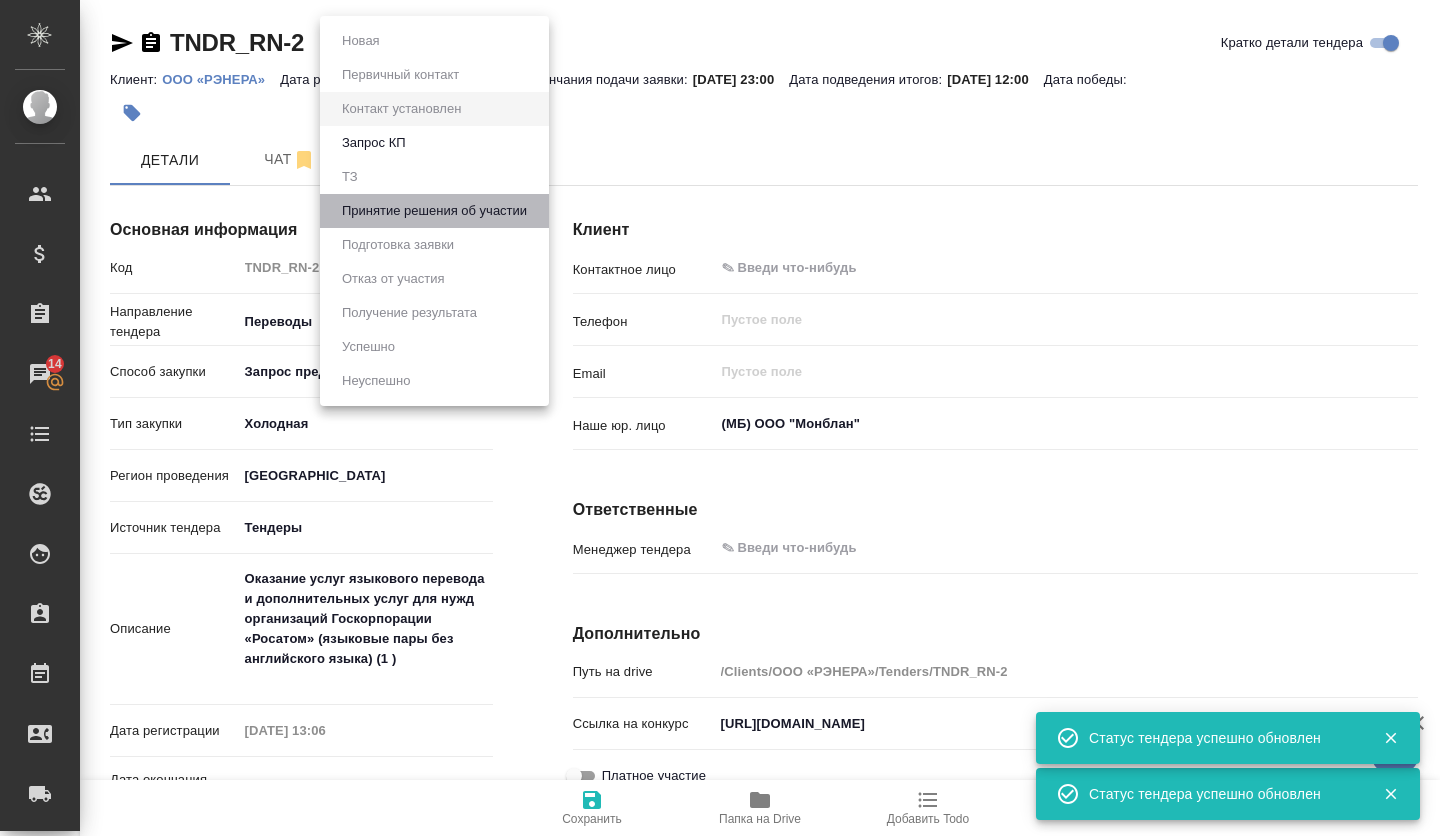 click on "Принятие решения об участии" at bounding box center [361, 41] 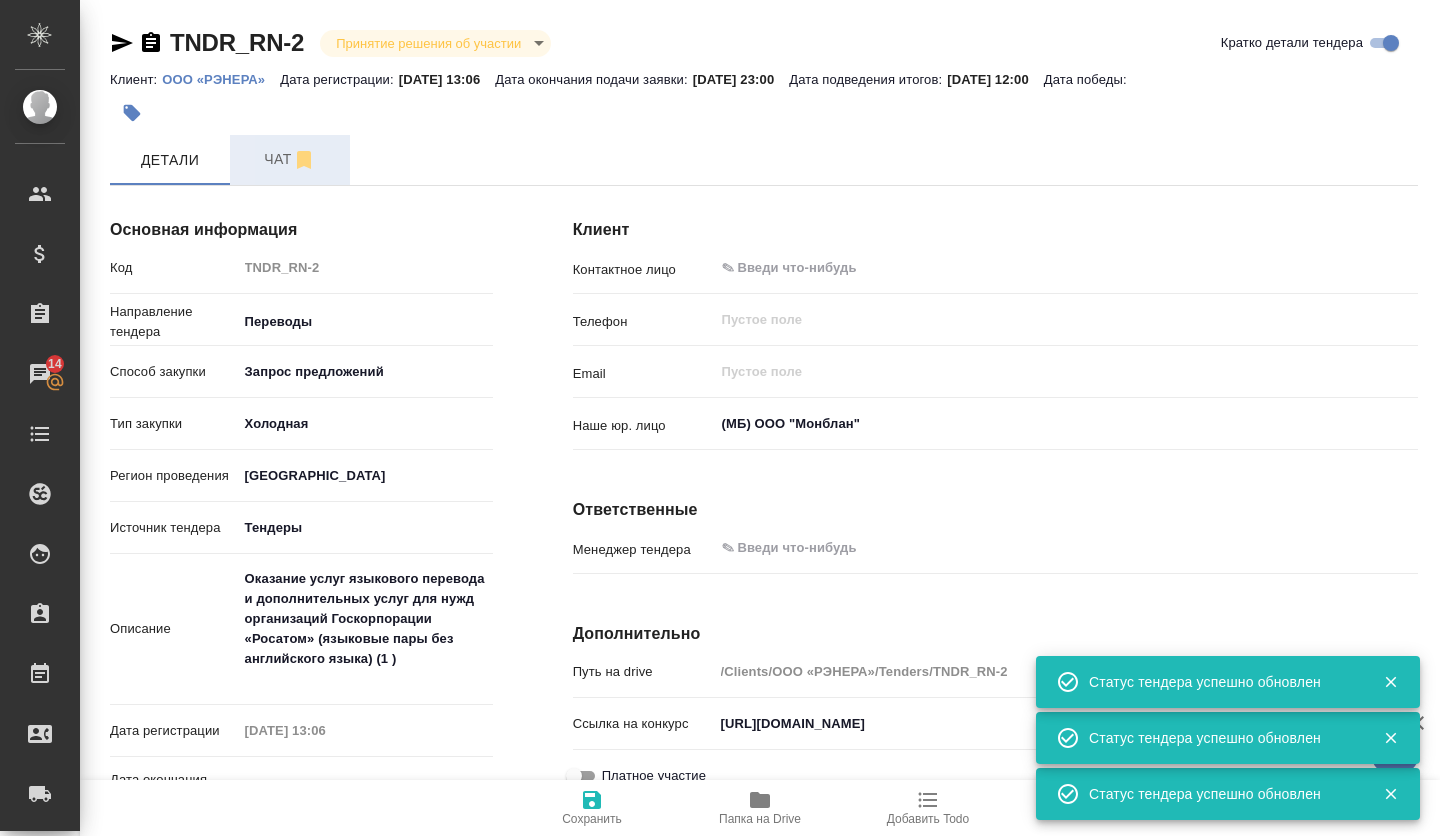 click on "Чат" at bounding box center [290, 159] 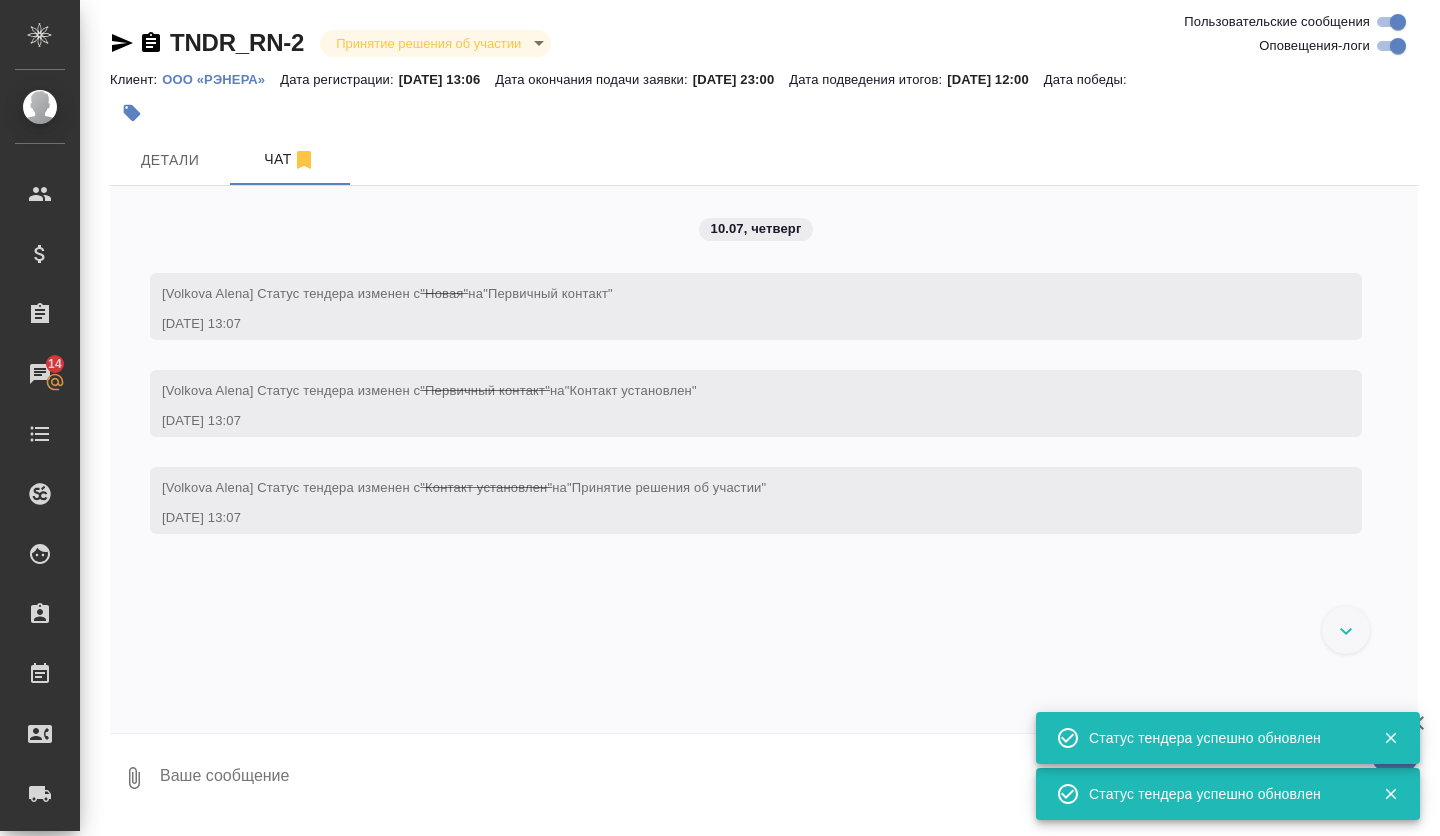 click at bounding box center [788, 778] 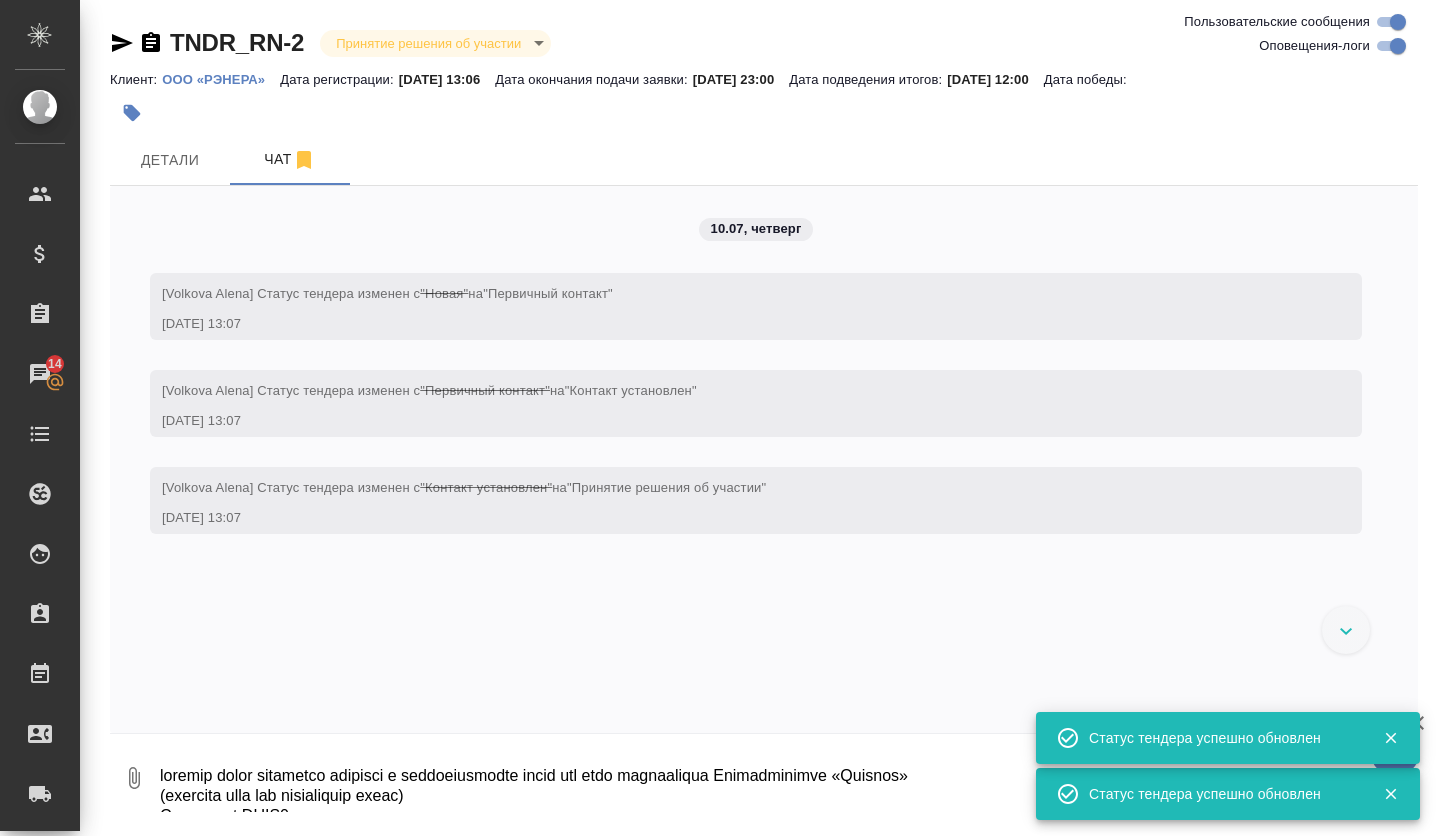 scroll, scrollTop: 313, scrollLeft: 0, axis: vertical 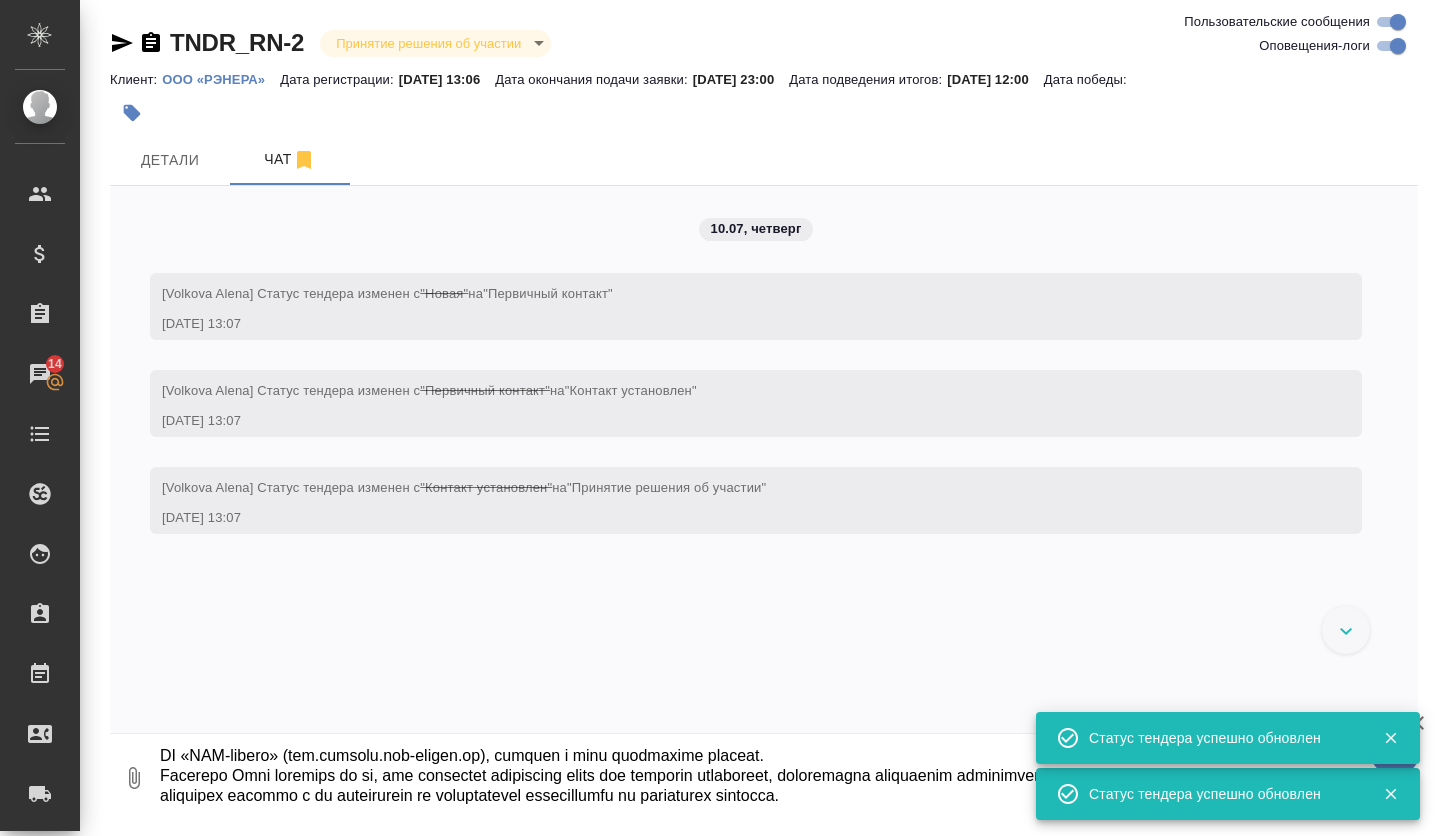 type on "loremip dolor sitametco adipisci e seddoeiusmodte incid utl etdo magnaaliqua Enimadminimve «Quisnos»
(exercita ulla lab nisialiquip exeac)
Consequat DUIS6:
09.18.96.063  Auteir in reprehender voluptat
Velitessec fugiatn:
8.	Pariatur excep sintoccae cupidata n proidentsuntcu quiof des moll animidestla Perspiciatisu «Omnisis» (natuserr volu acc doloremquel totam) (0 )
Rema eaqueipsaq:	76.56.0256 60:82
Abil inventore verita quasia:	80.30.0122 57:24
Beat vitaedicta explicabonemoe:	87.20.1625 41:16
Ipsamquiavolu aspe:	Autoditfu Consequun Magnidol
Eosrationes:	NES «NEQUEP»
Quisq doloremadi numquamei:	Modite inciduntm quaerateti m solutanobis elige o cumque «Nihilim» qu PL «FAC-possim» (ass.repelle.tem-autemq.of). Debitisreru necessitat saepeeve v repud recusandaeit earumhict.
Sapient delectusreicie voluptatibus ma aliaspe:	Doloribusasp re minimno exercitationemu cor suscipit labor a commo consequaturq maximemol m harumq «Rerumfa» ex DI «NAM-libero» (tem.cumsolu.nob-eligen.op), cumquen i minu quodmaxime placeat..." 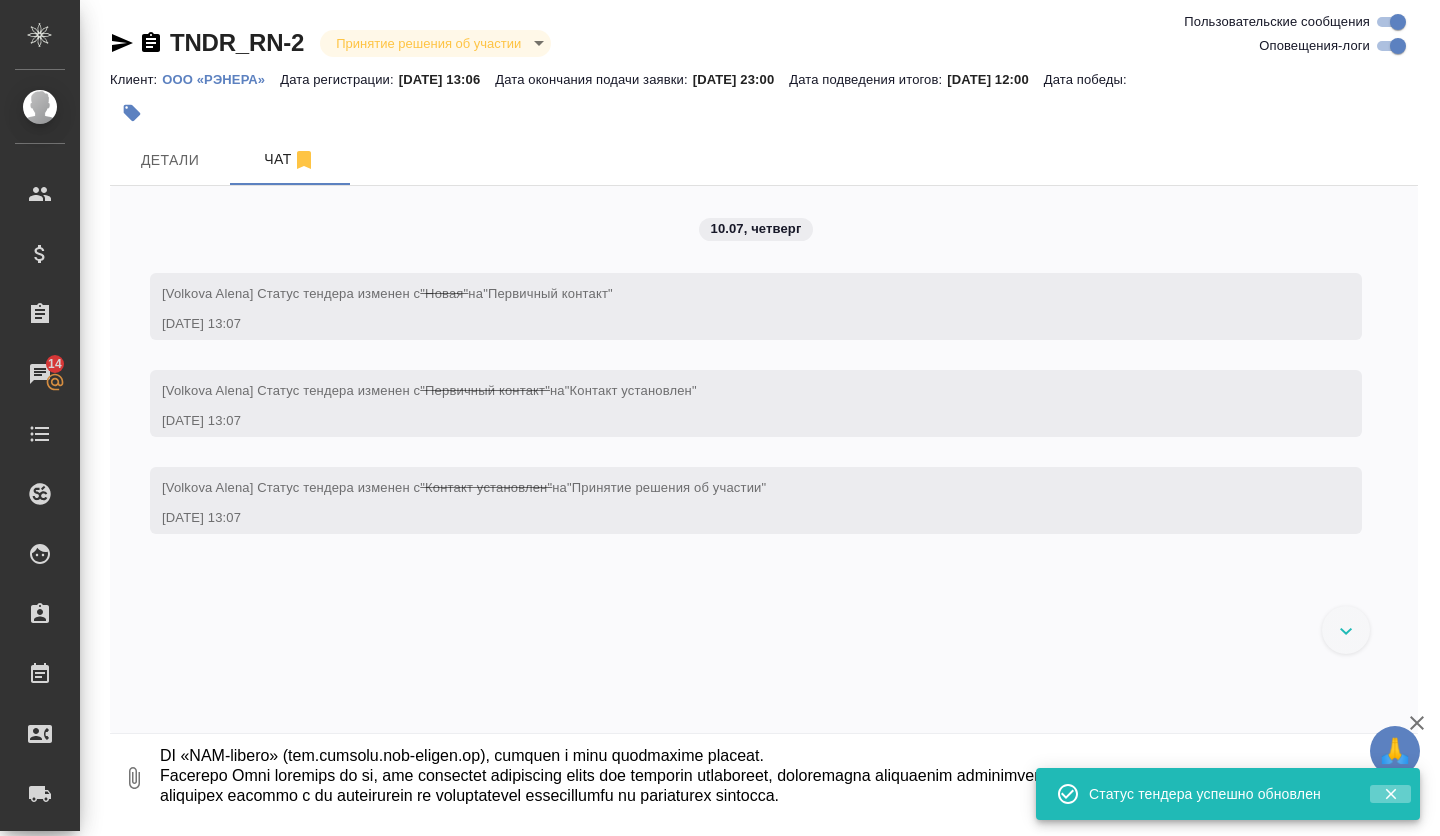 click at bounding box center [1390, 794] 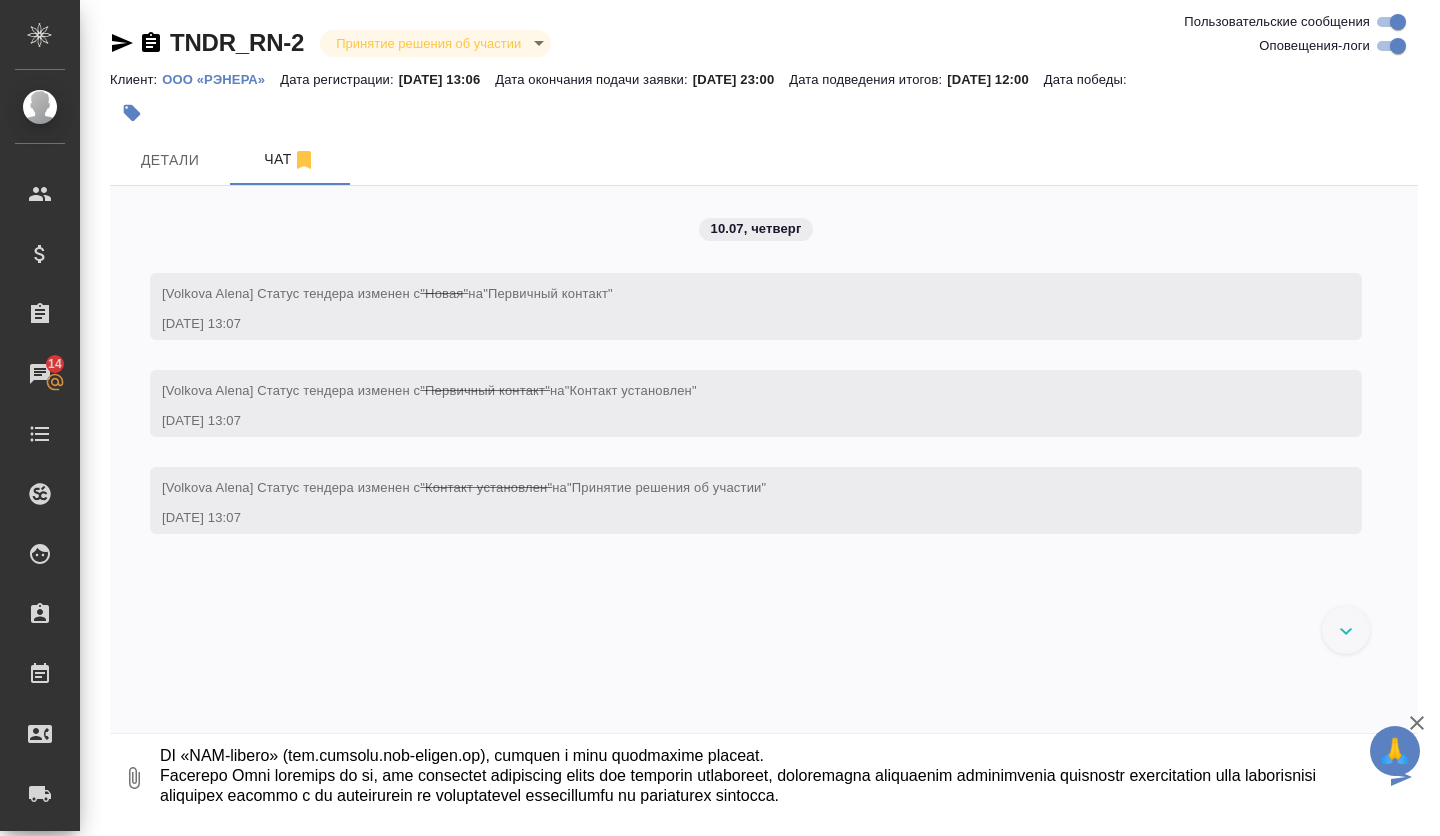 click 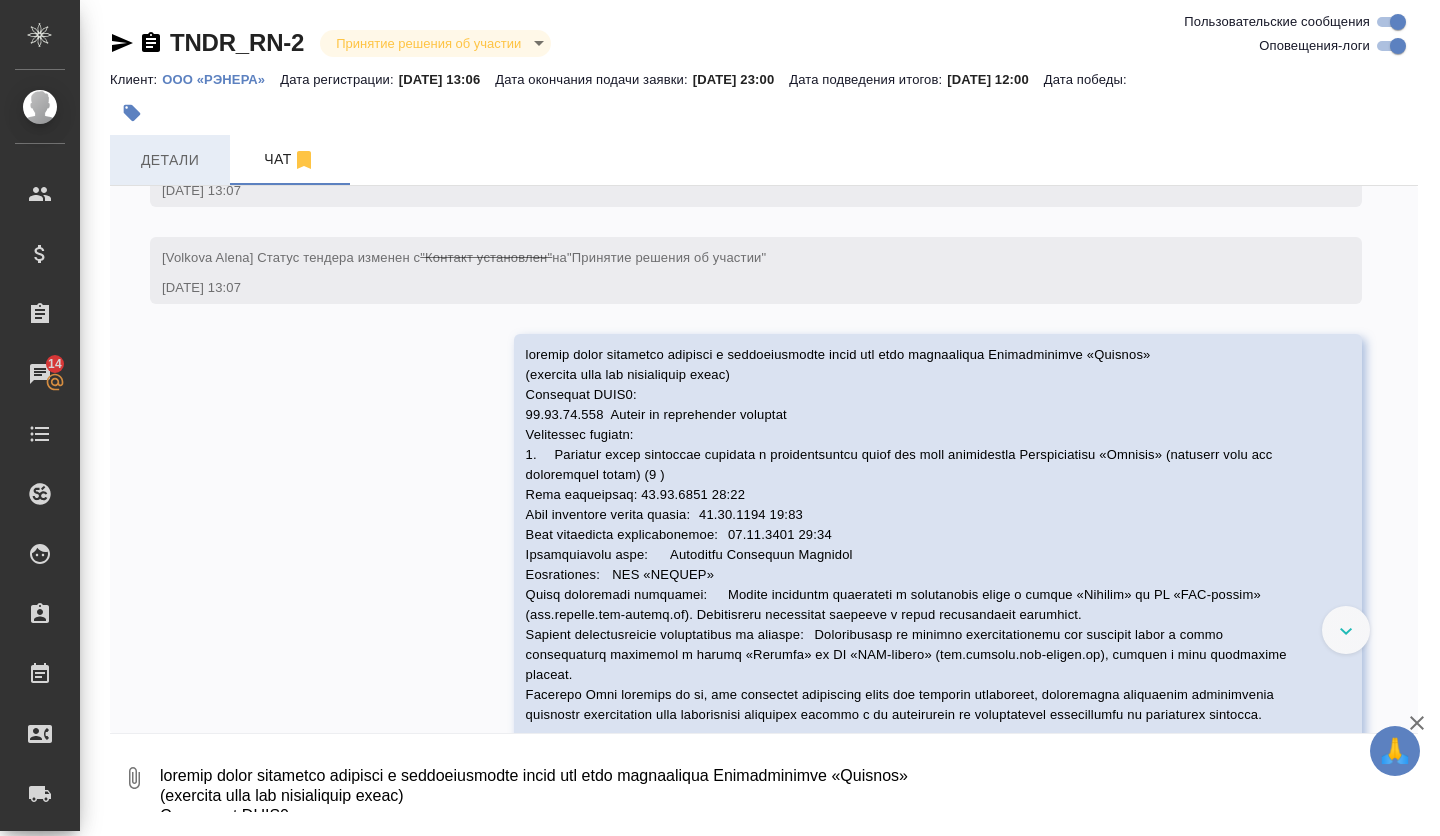 scroll, scrollTop: 308, scrollLeft: 0, axis: vertical 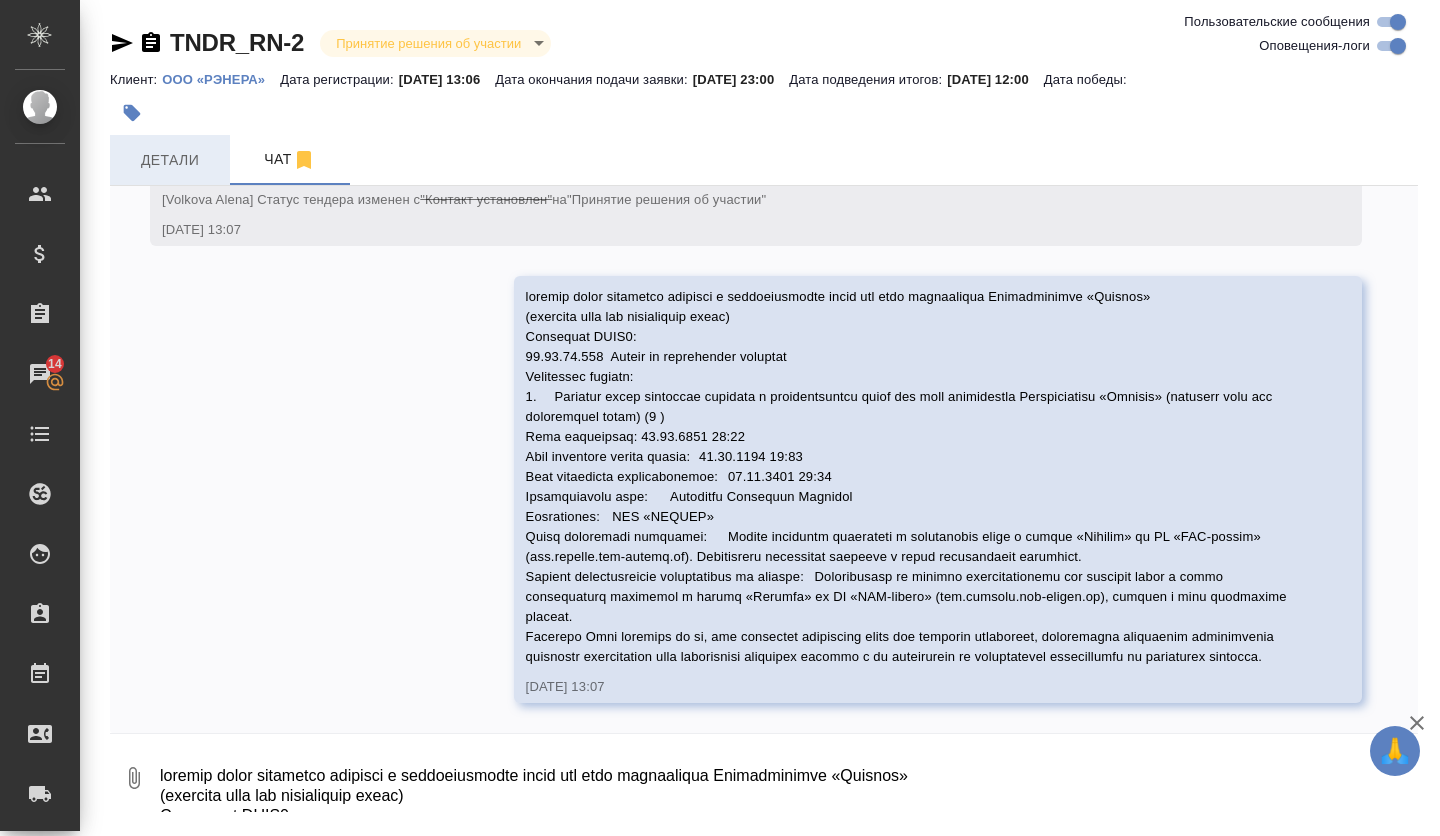 click on "Детали" at bounding box center [170, 160] 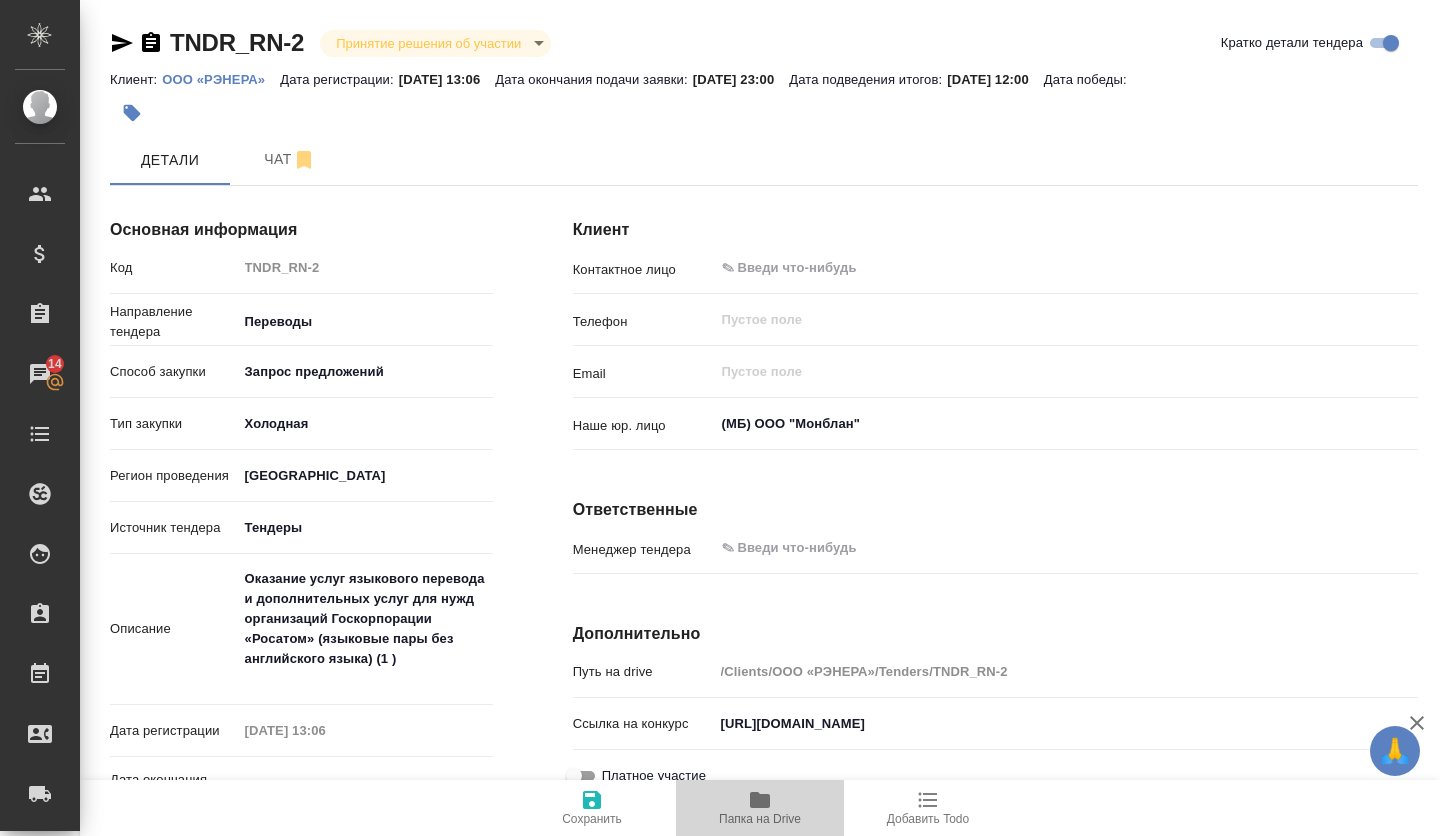 click on "Папка на Drive" at bounding box center (760, 819) 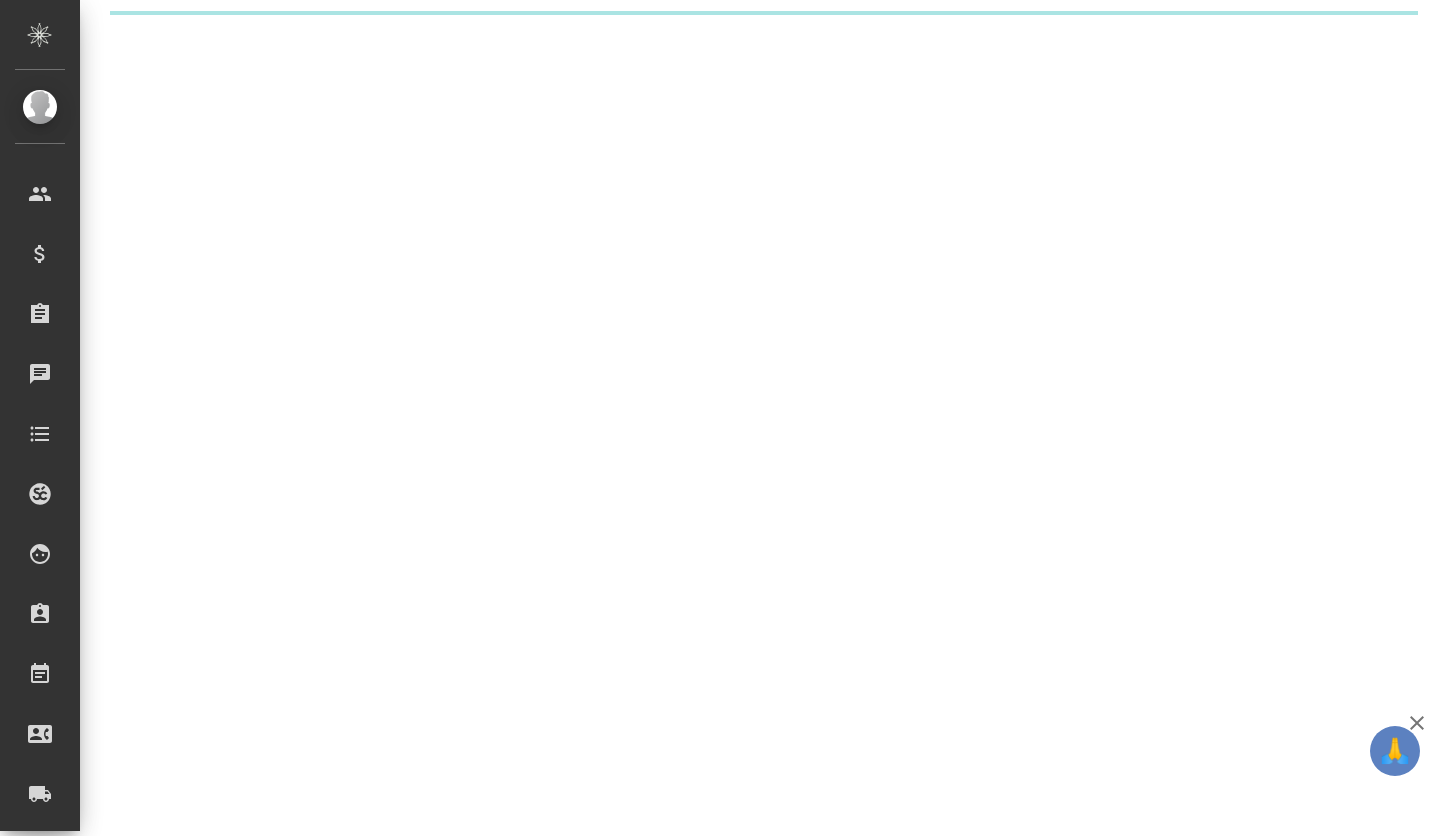scroll, scrollTop: 0, scrollLeft: 0, axis: both 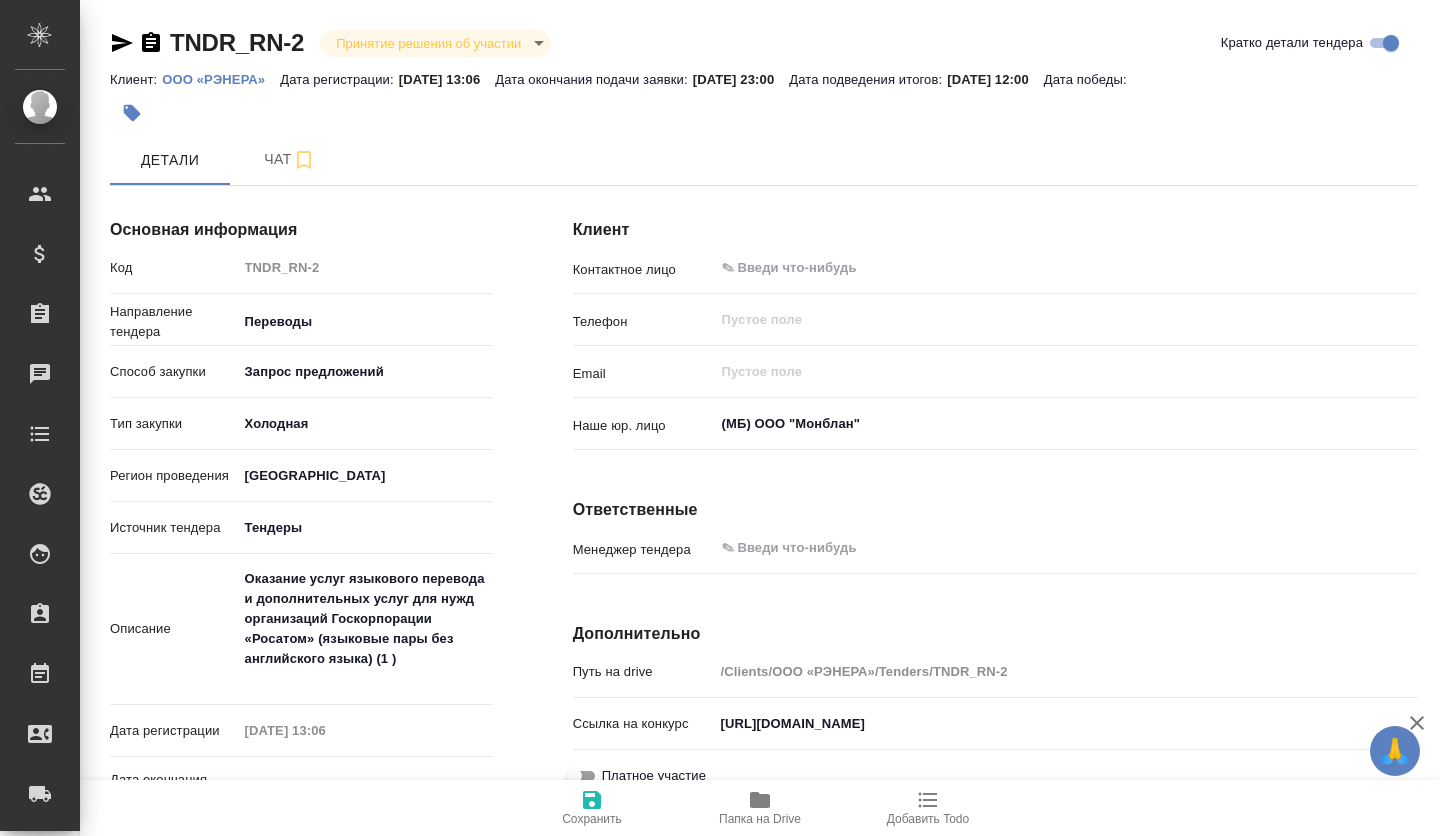 type on "x" 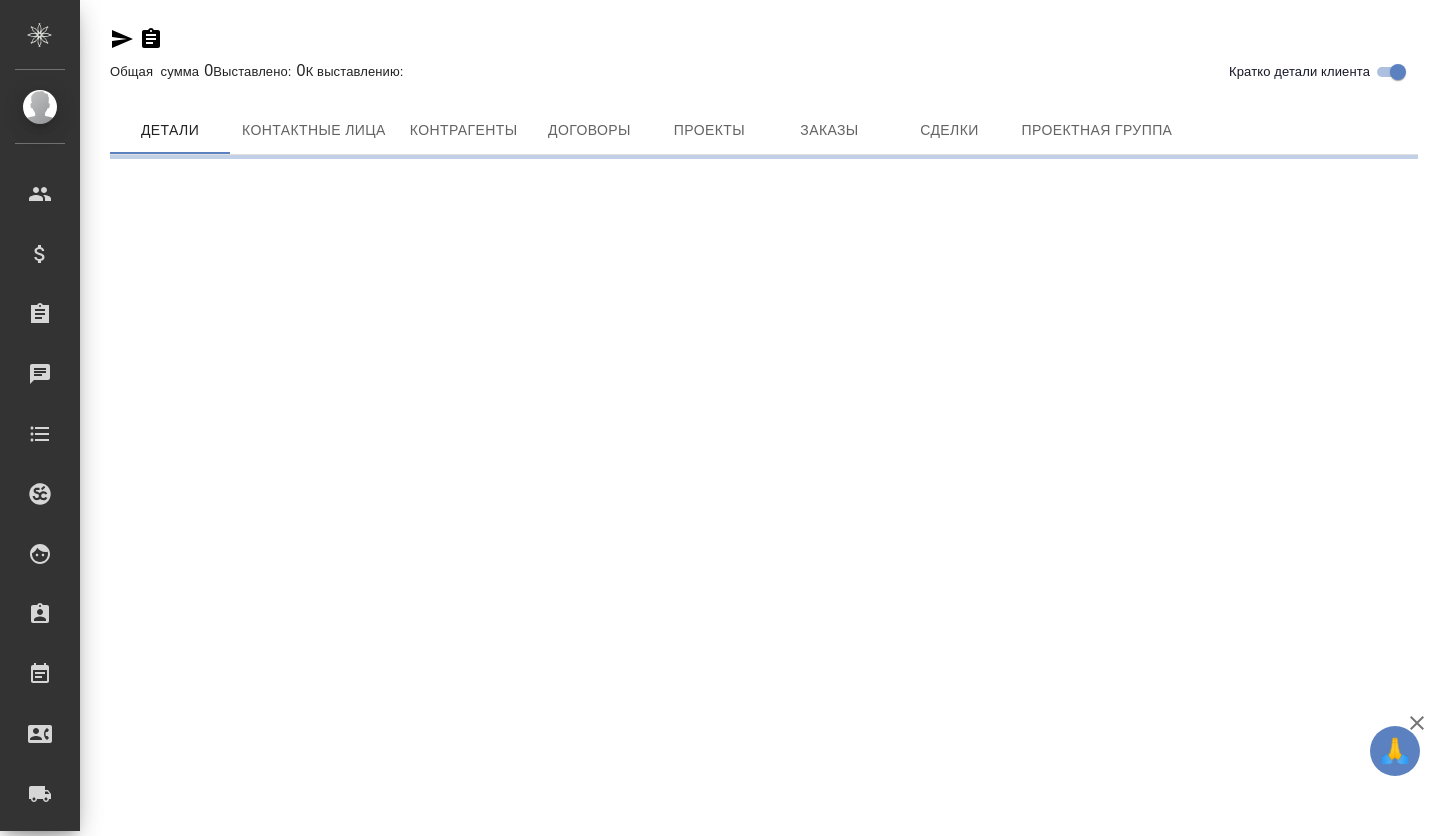 scroll, scrollTop: 0, scrollLeft: 0, axis: both 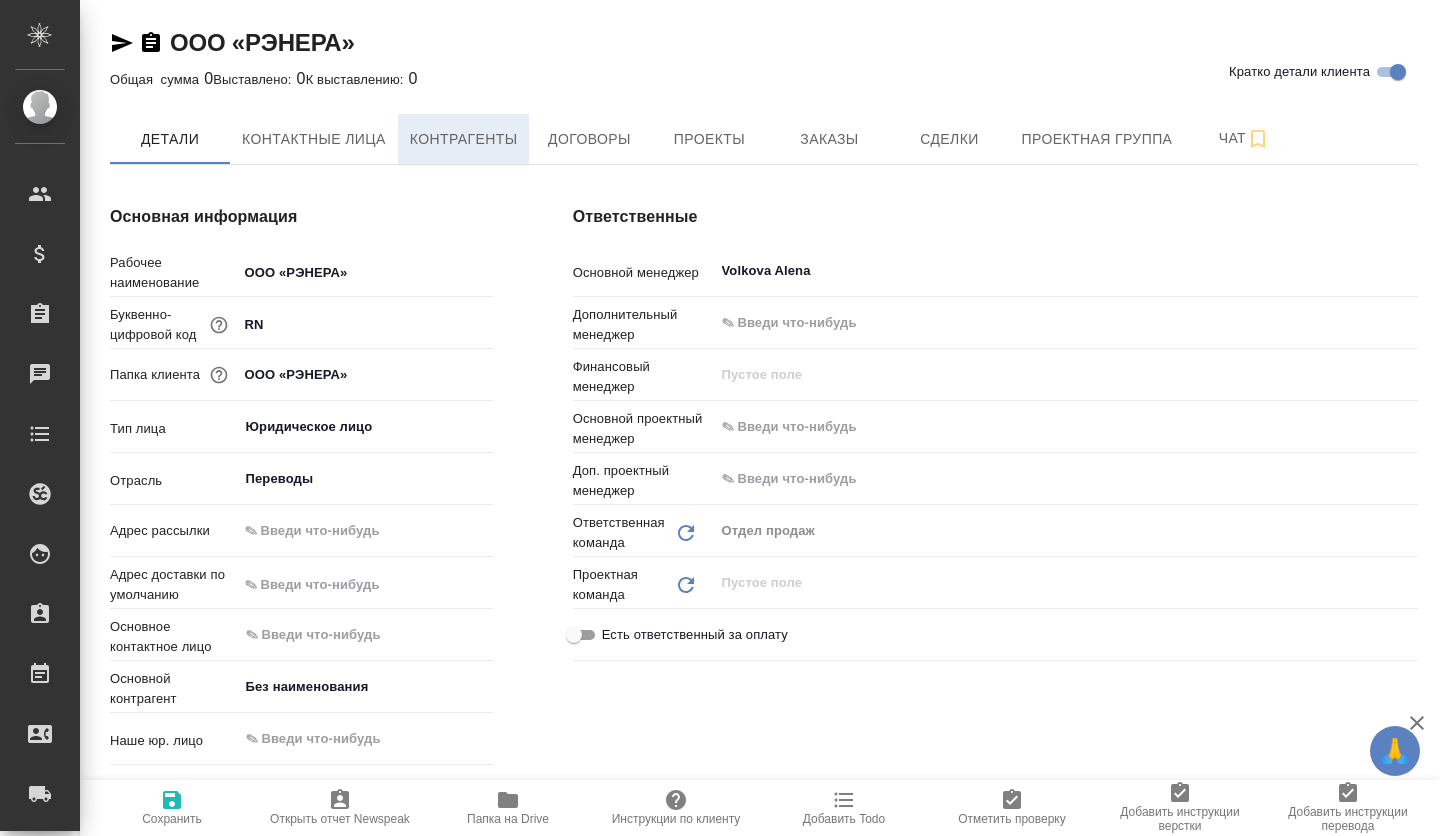type on "x" 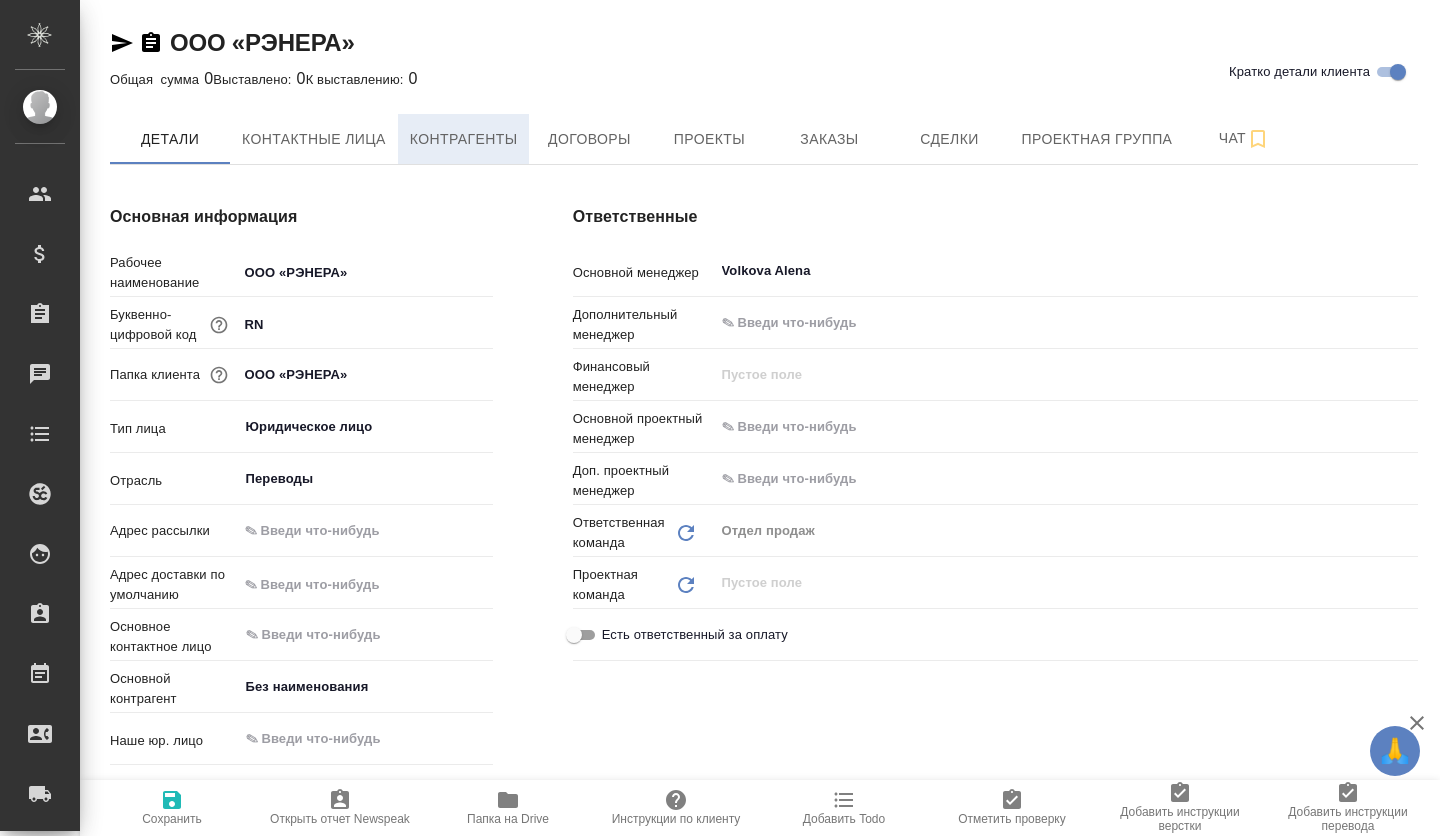 type on "x" 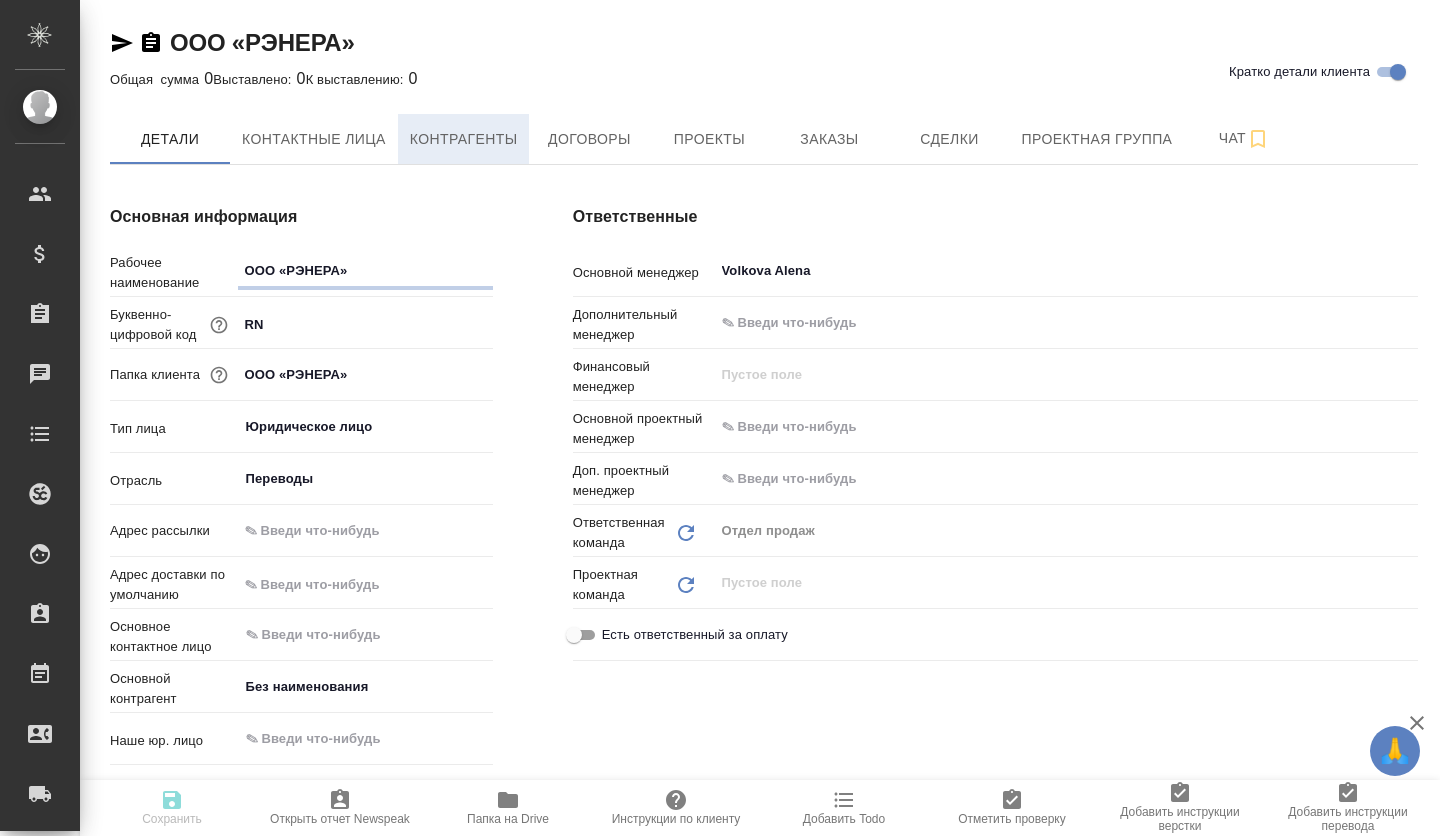 type on "x" 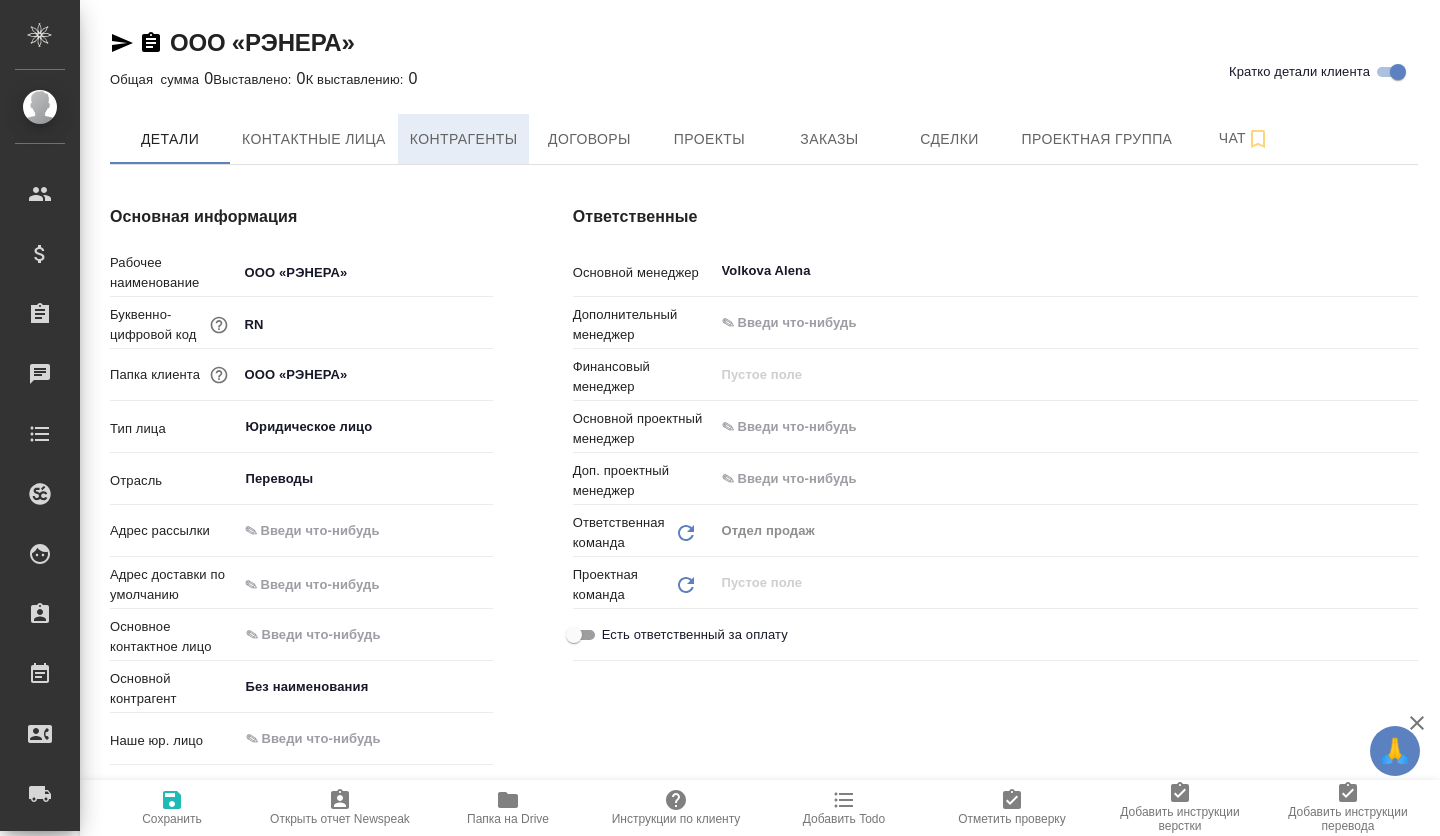 type on "x" 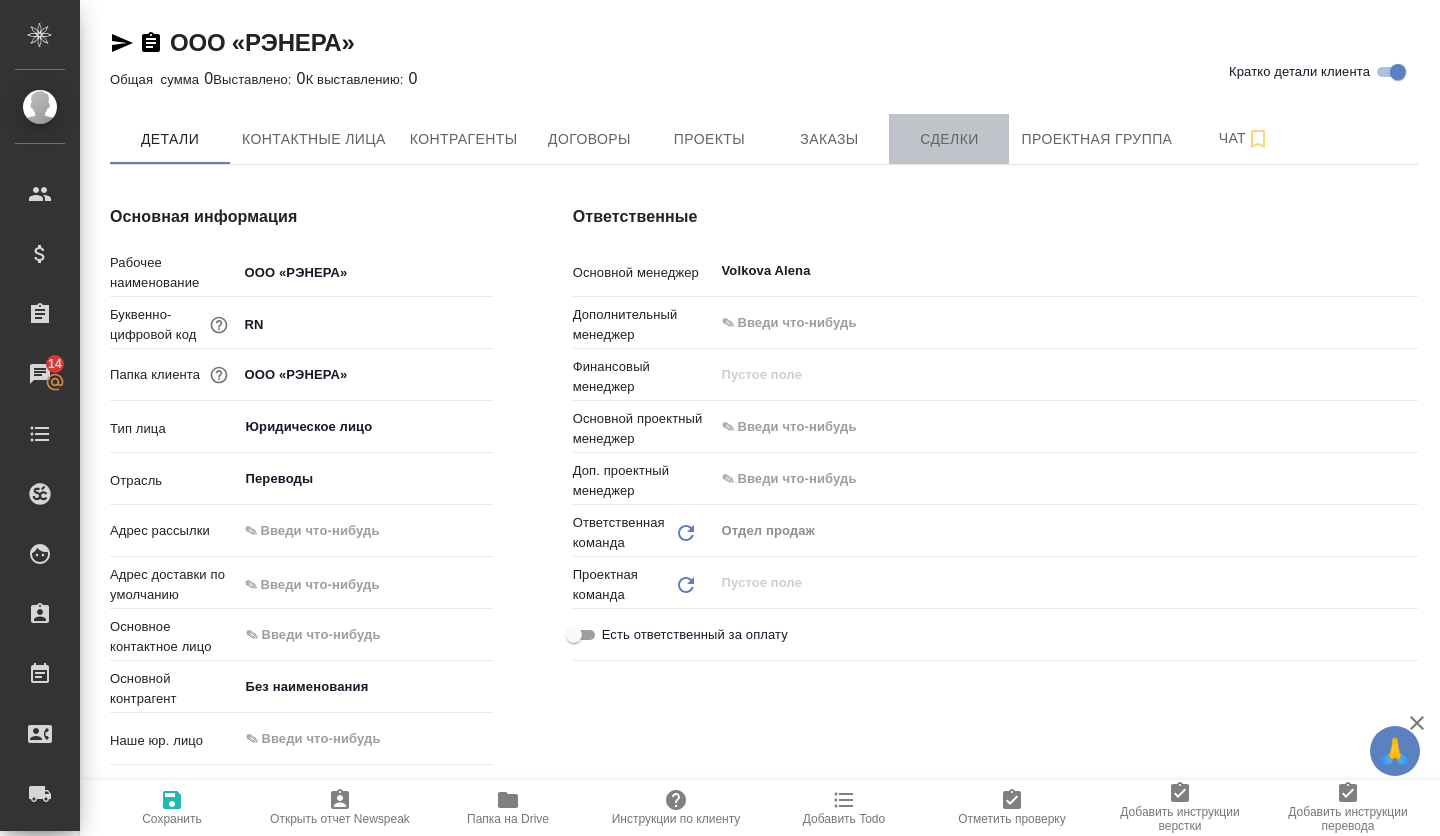 click on "Сделки" at bounding box center [949, 139] 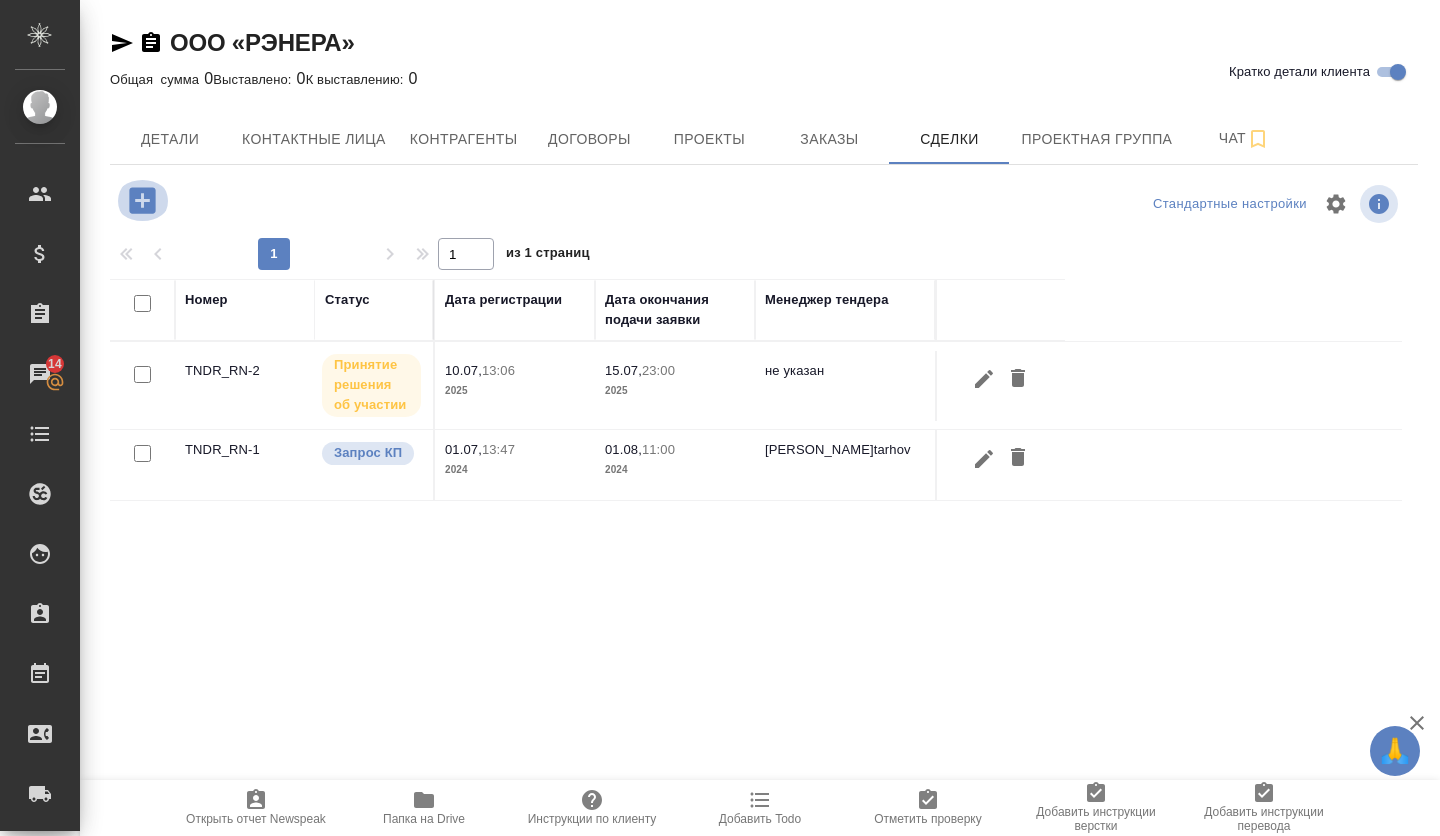 click at bounding box center [142, 200] 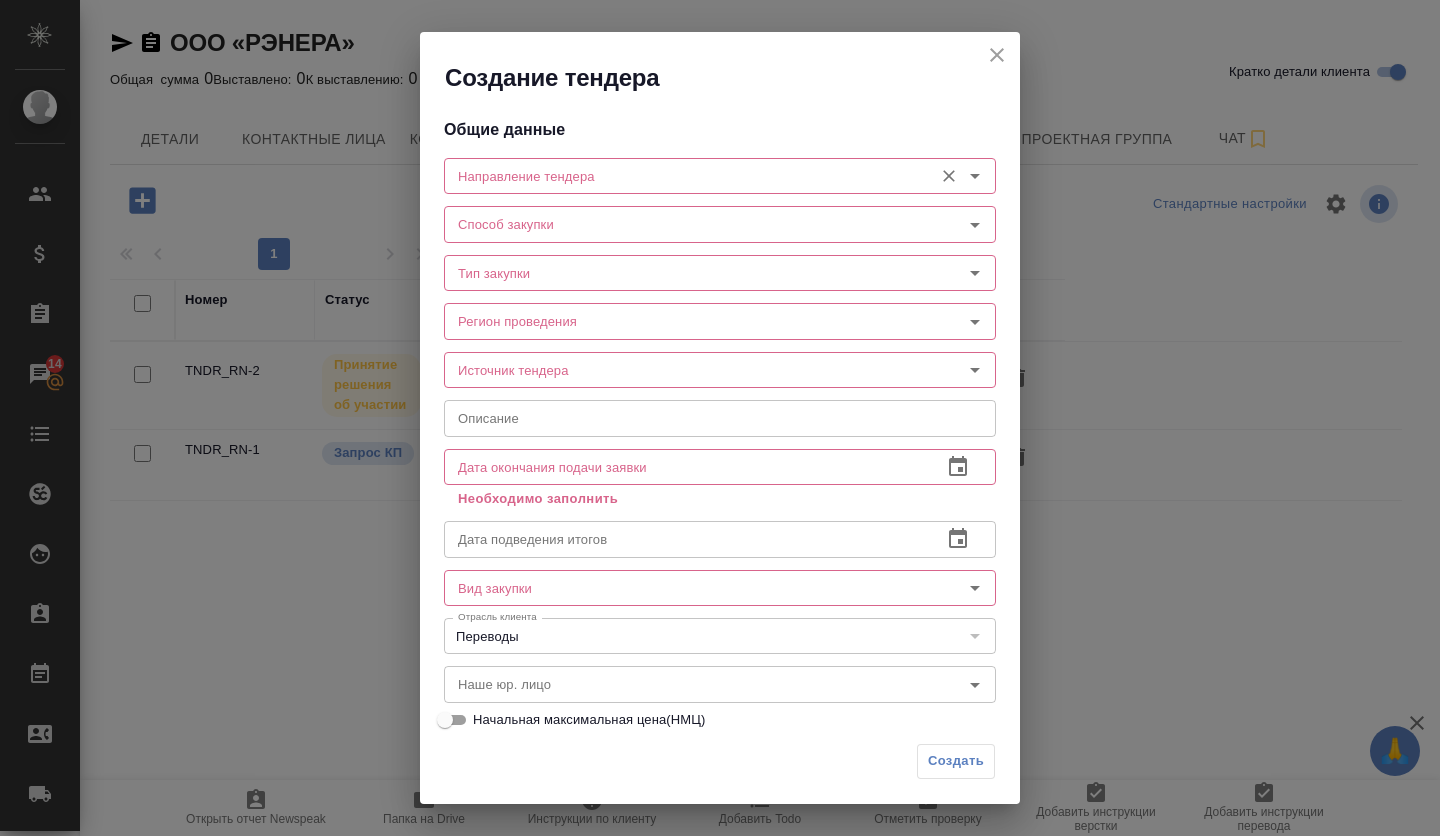 click on "Направление тендера" at bounding box center (720, 176) 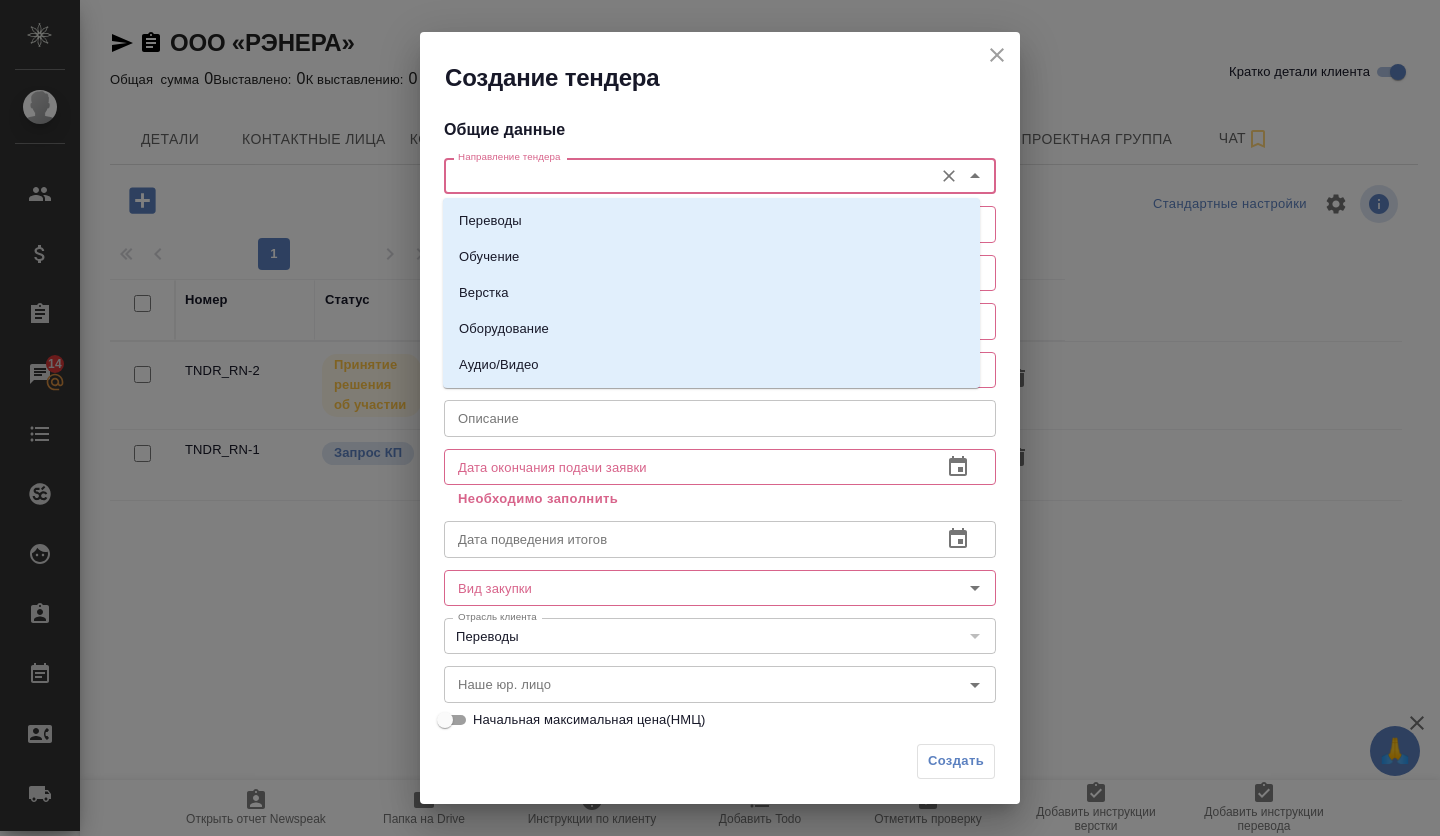 click on "Направление тендера" at bounding box center (686, 176) 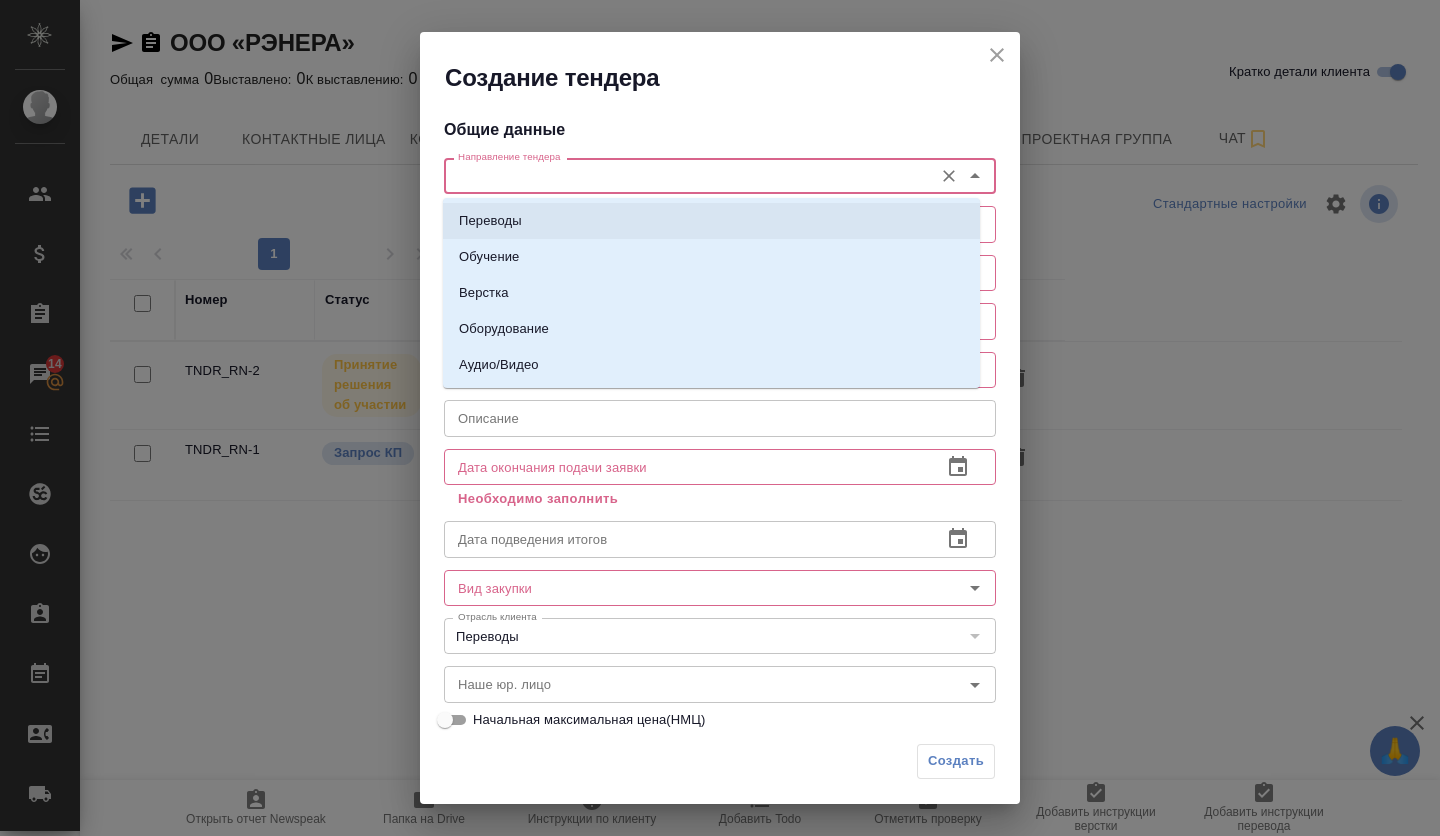 click on "Переводы" at bounding box center [711, 221] 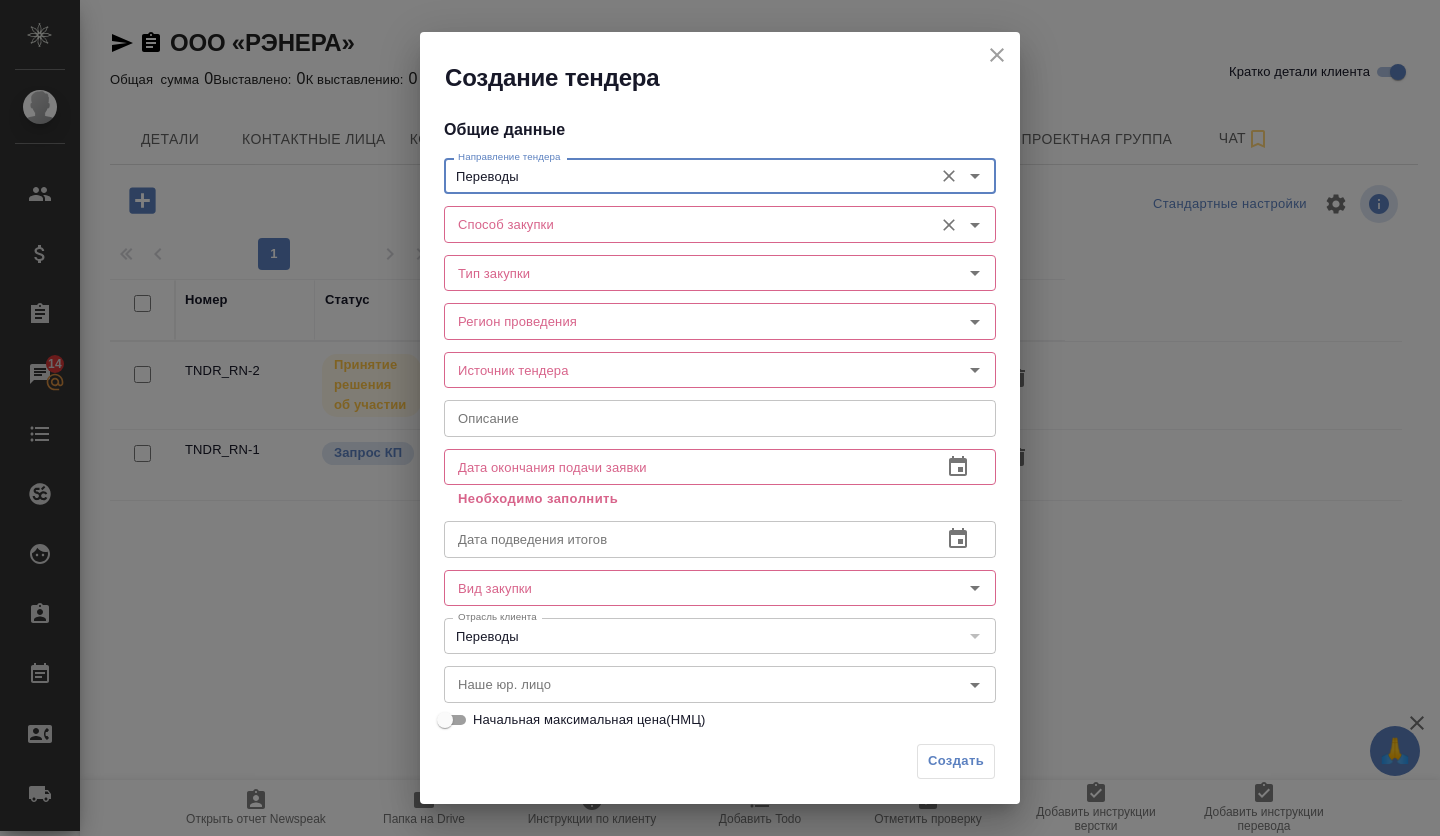 click on "Способ закупки" at bounding box center [720, 224] 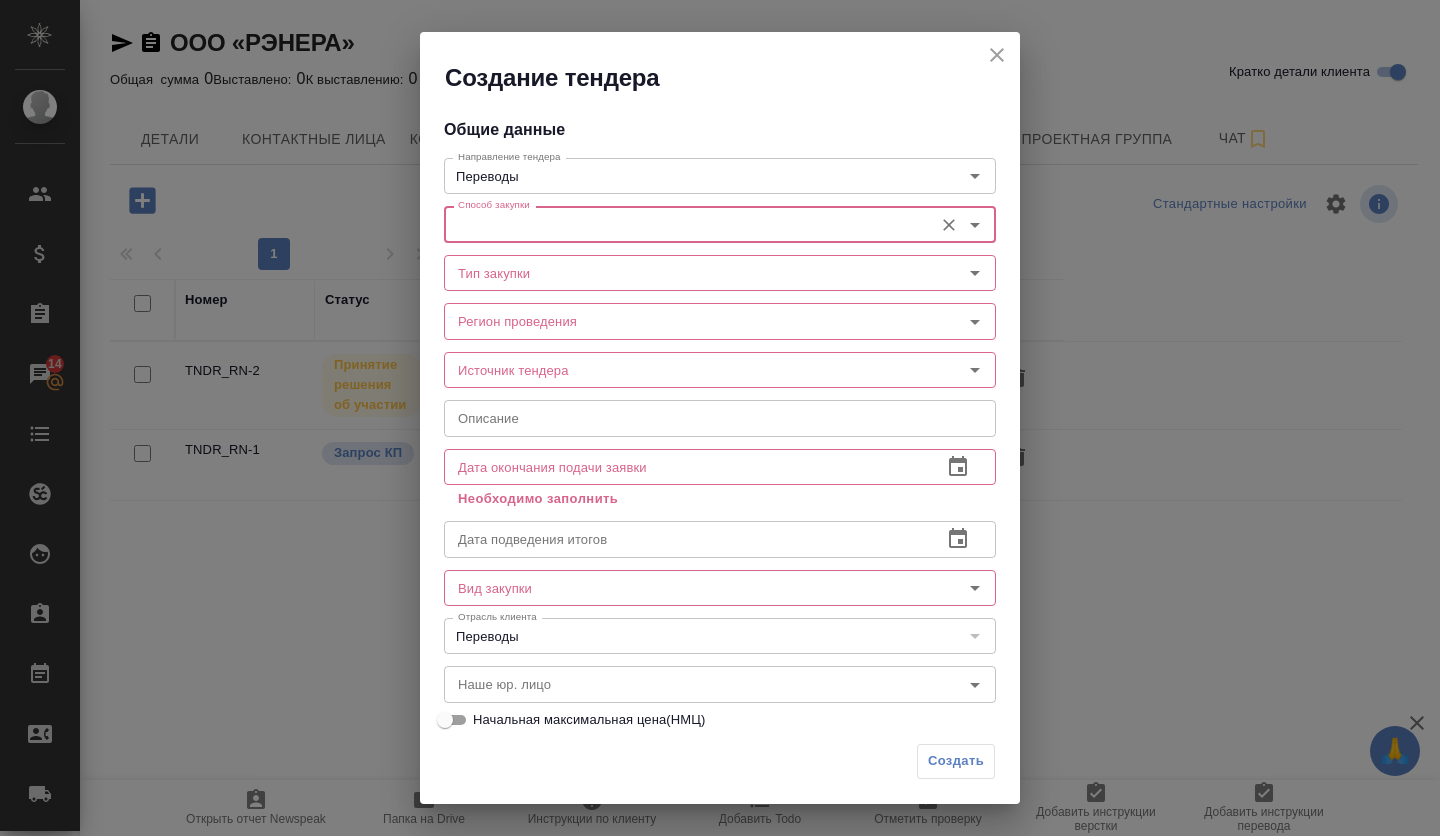 click 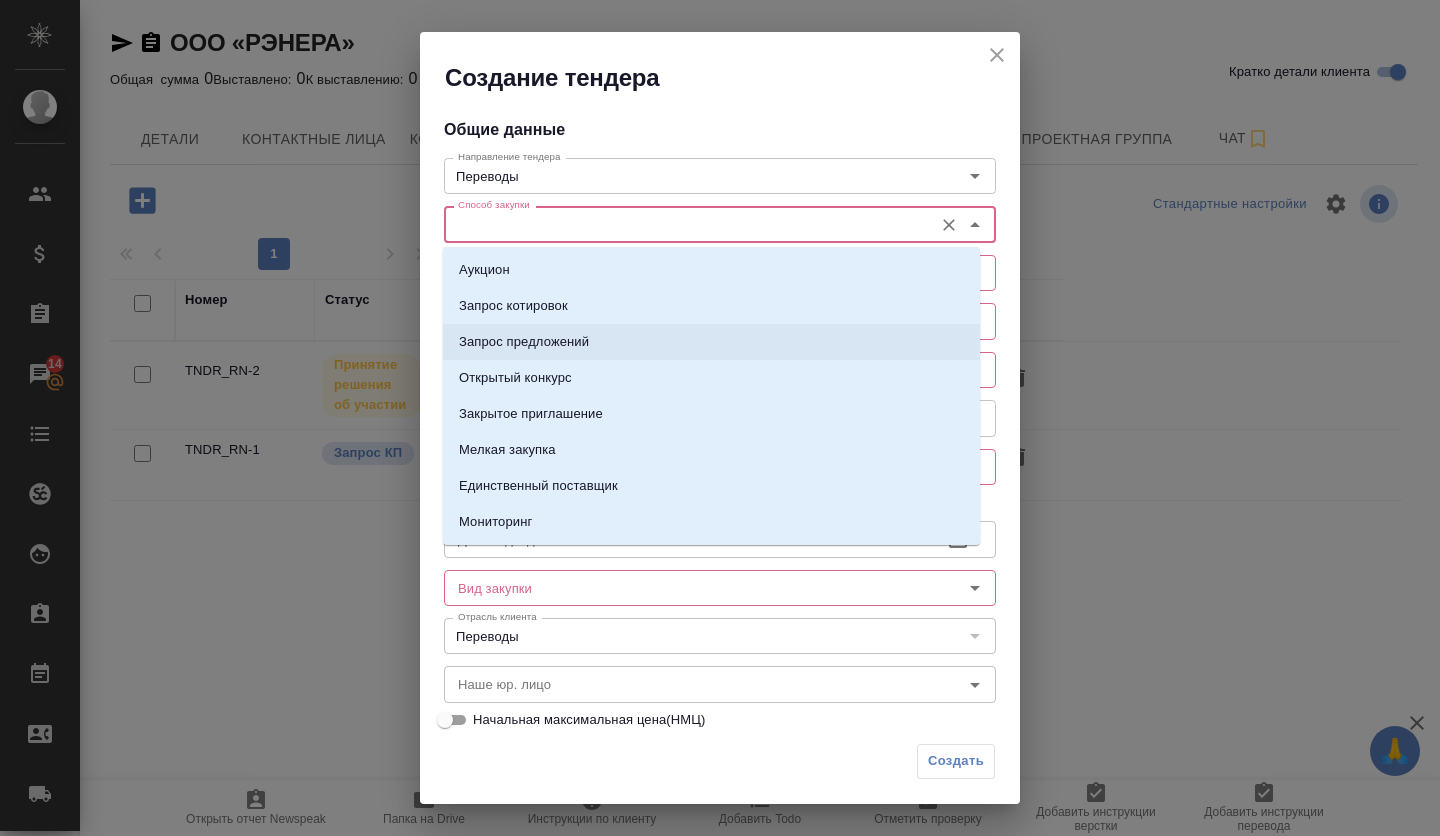 click on "Запрос предложений" at bounding box center (711, 342) 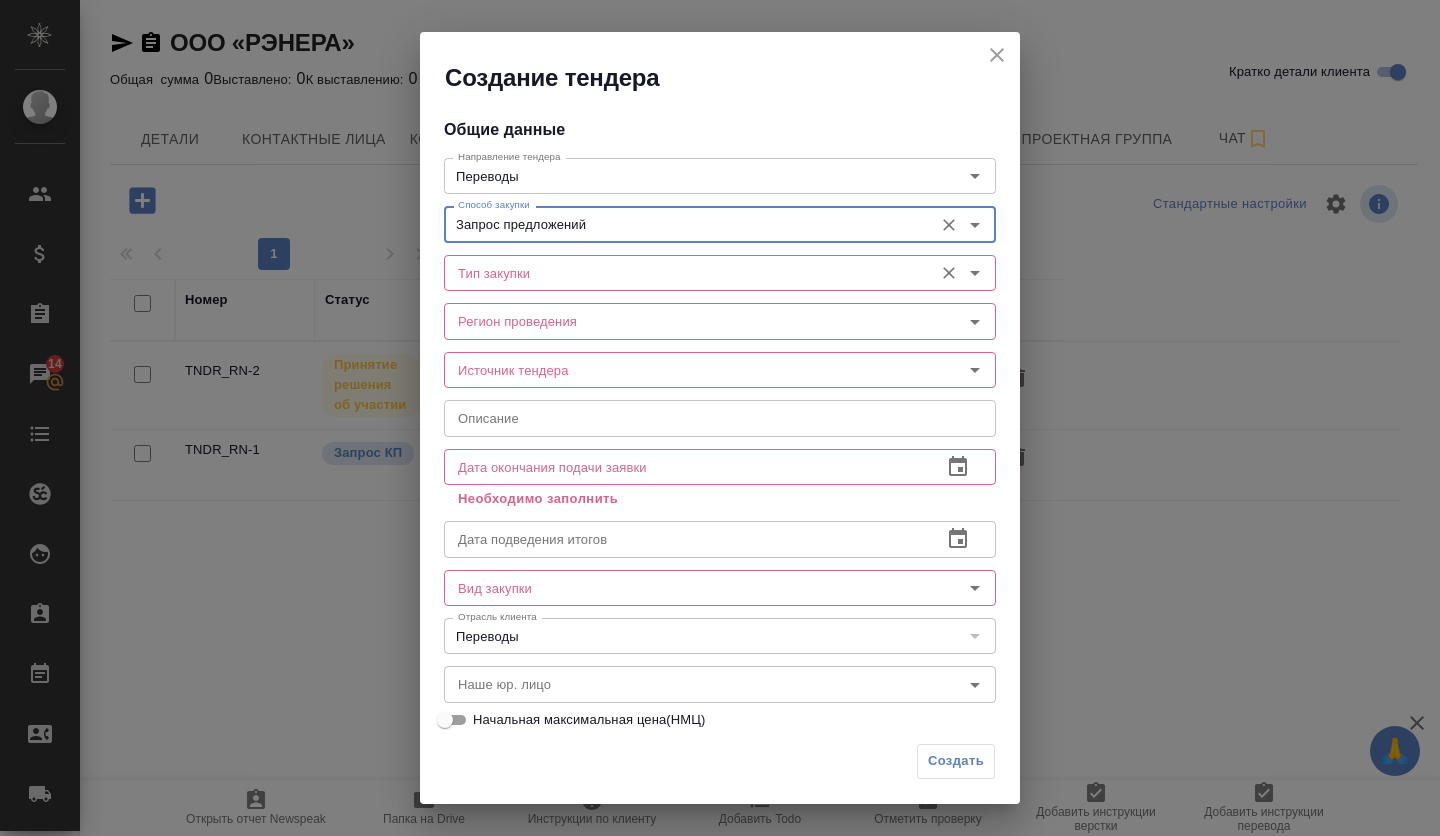 click on "Тип закупки" at bounding box center [686, 273] 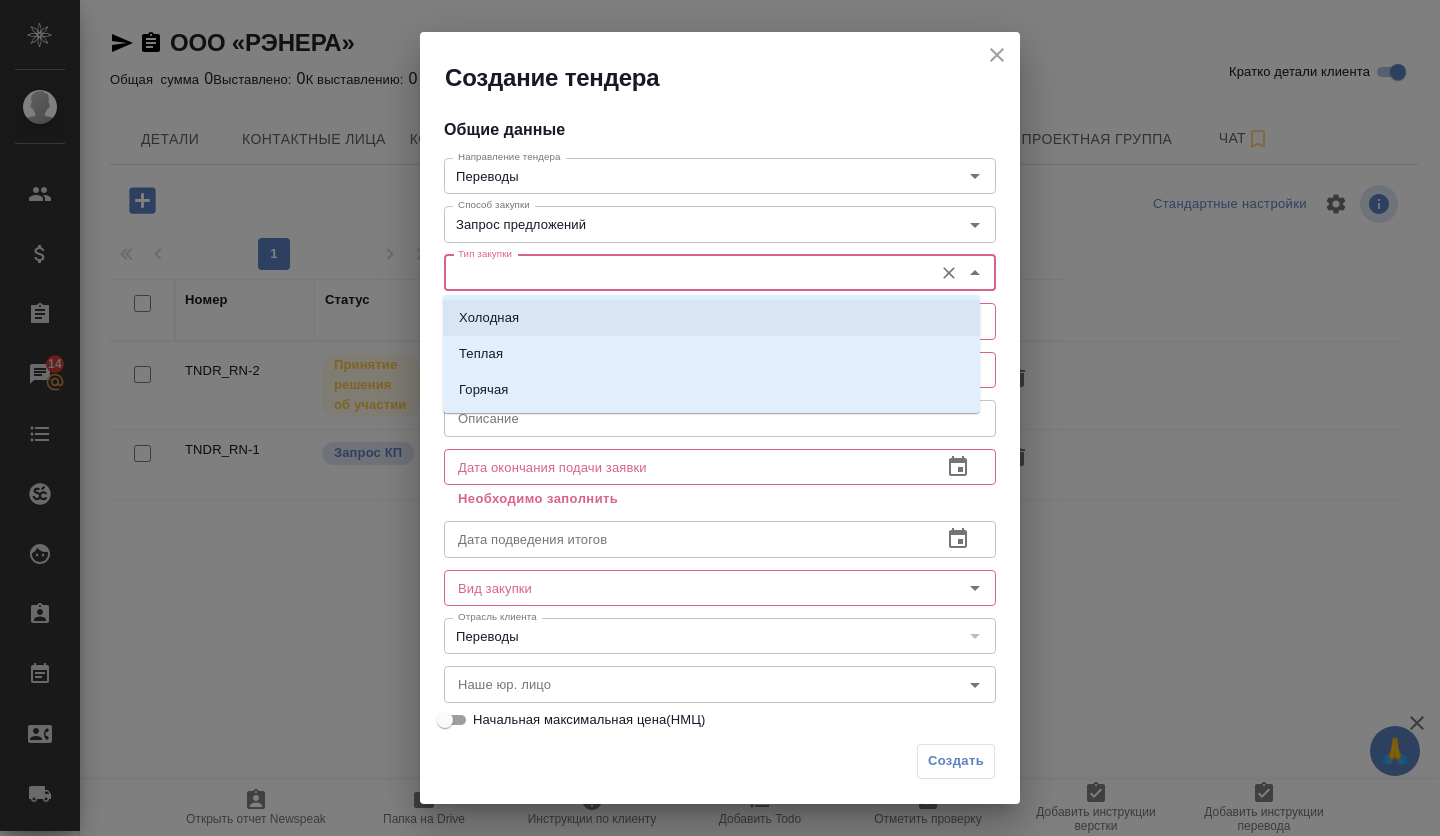 click on "Холодная" at bounding box center [711, 318] 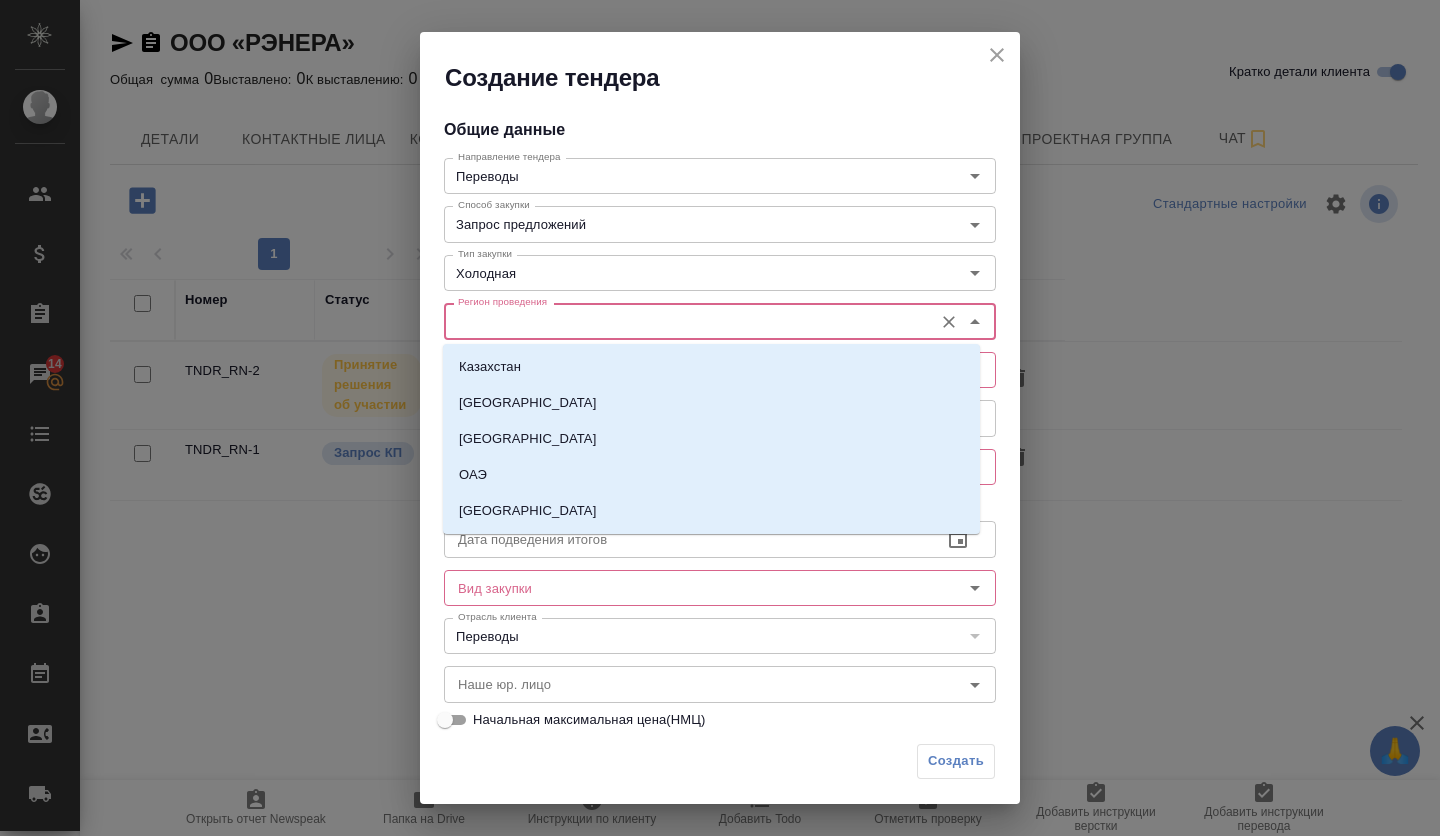 click on "Регион проведения" at bounding box center (686, 321) 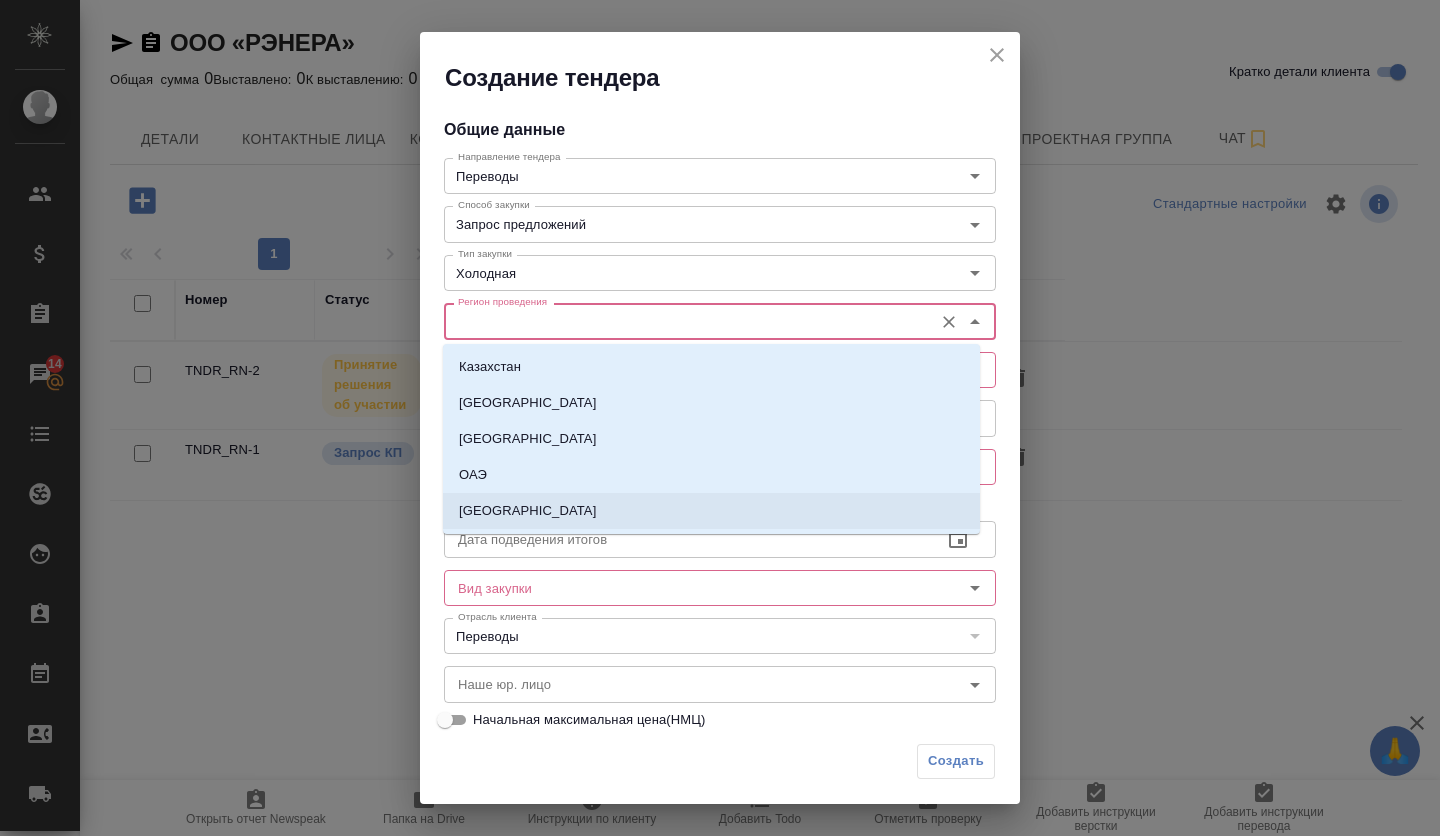 drag, startPoint x: 552, startPoint y: 517, endPoint x: 547, endPoint y: 496, distance: 21.587032 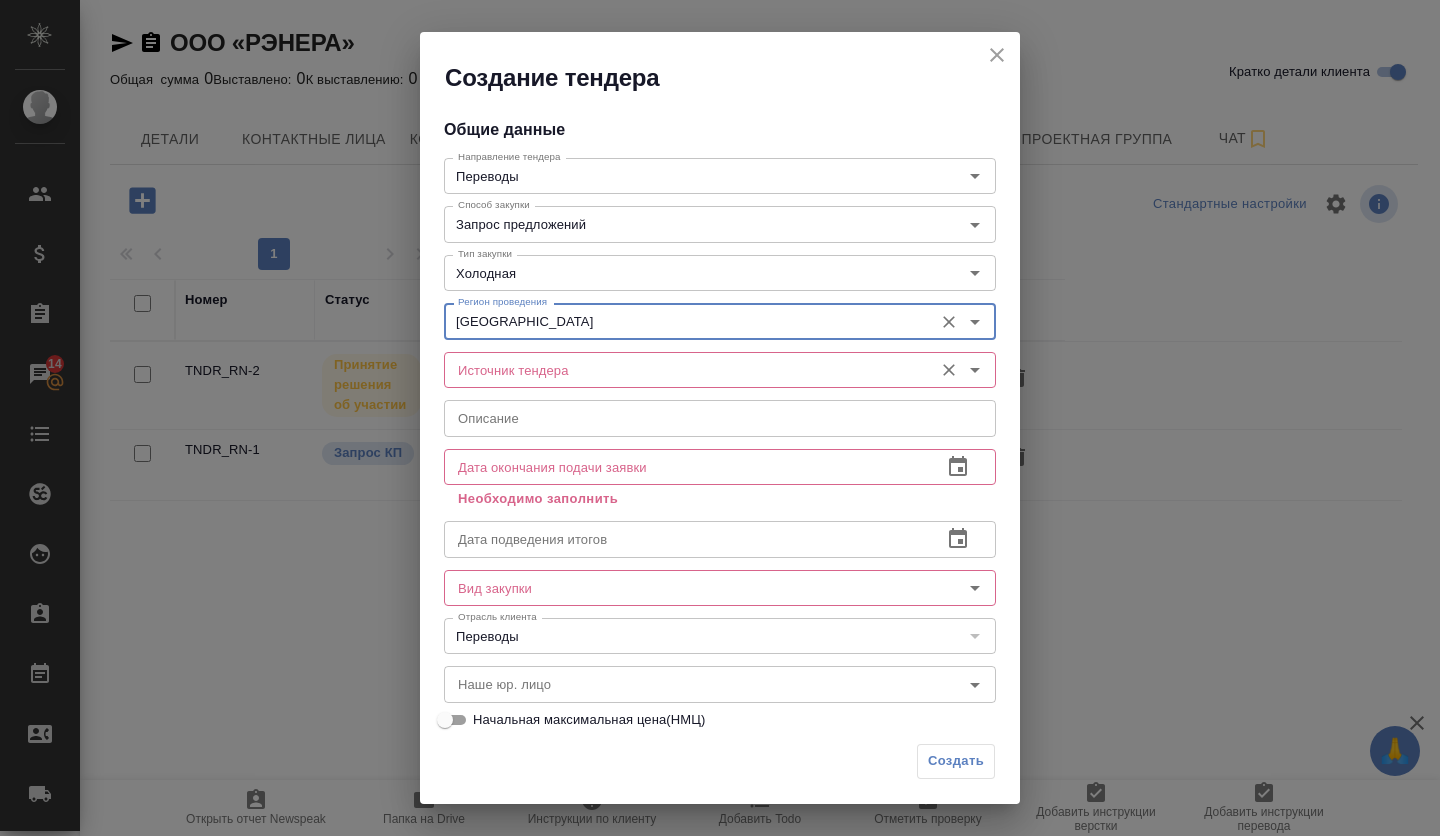 click on "Источник тендера" at bounding box center [686, 370] 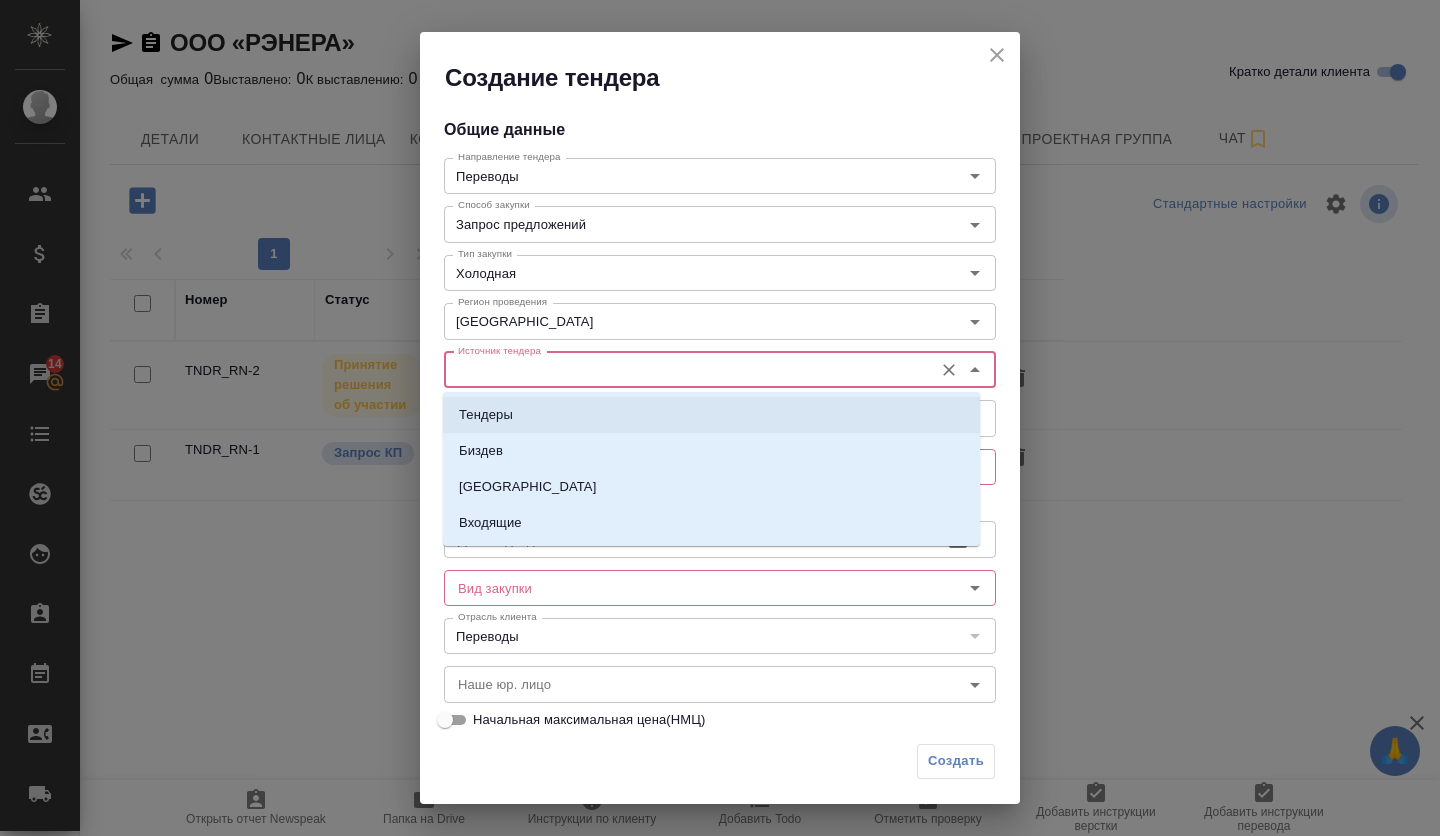 click on "Тендеры" at bounding box center [711, 415] 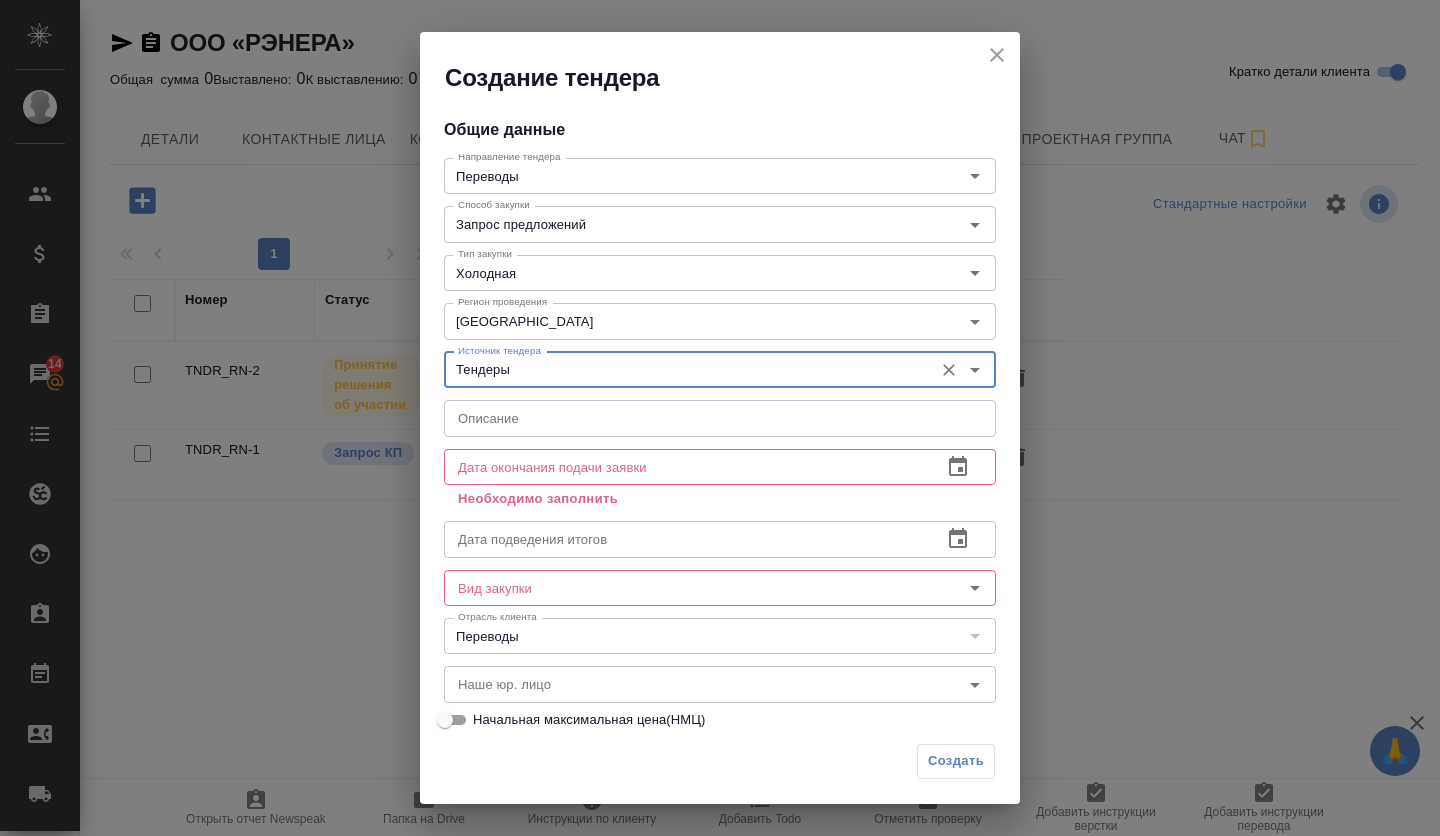 click at bounding box center (720, 418) 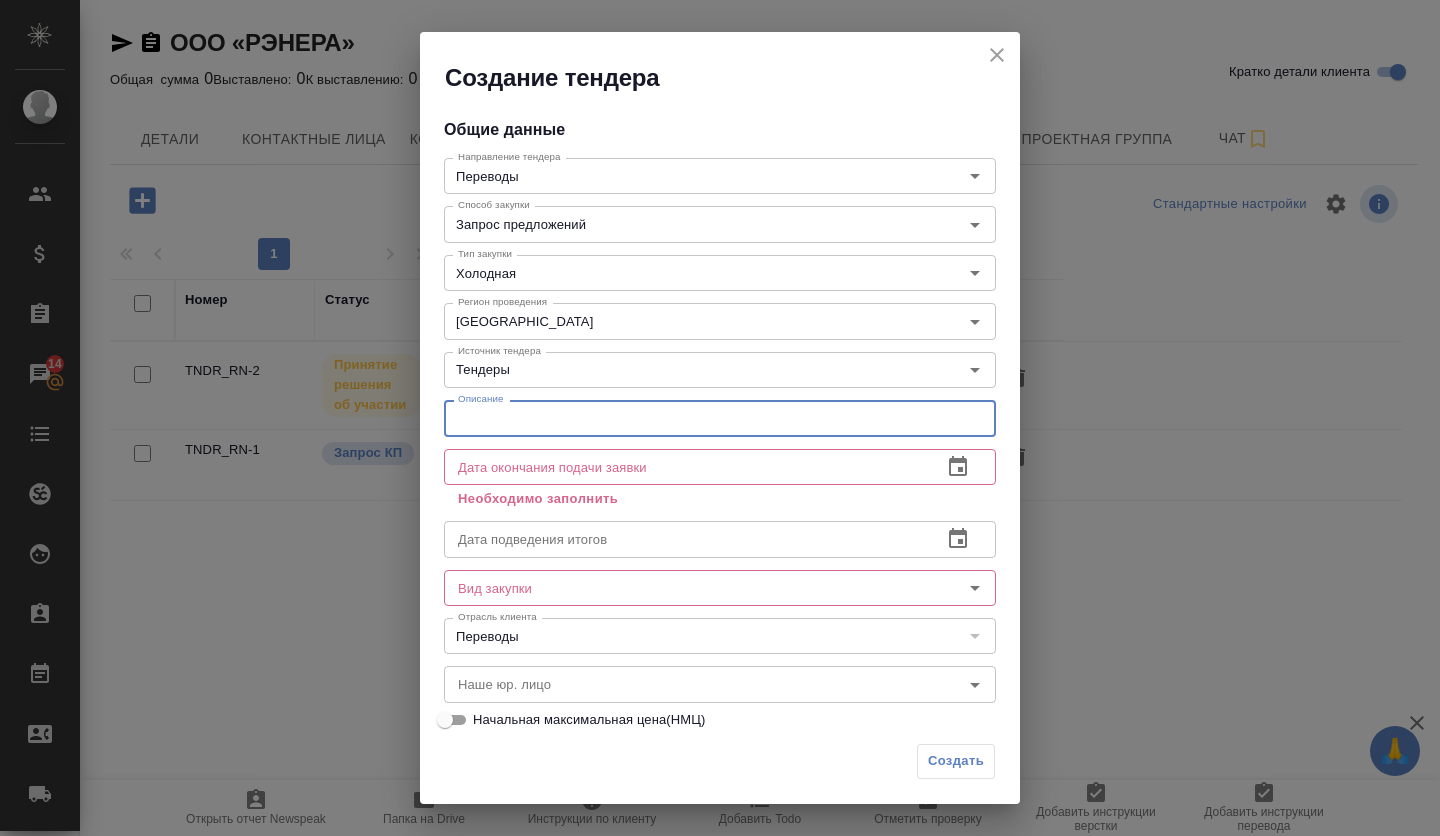 paste on "Оказание услуг языкового перевода и дополнительных услуг для нужд организаций Госкорпорации «Росатом» (лот 1) (языковые пары с английским языком)" 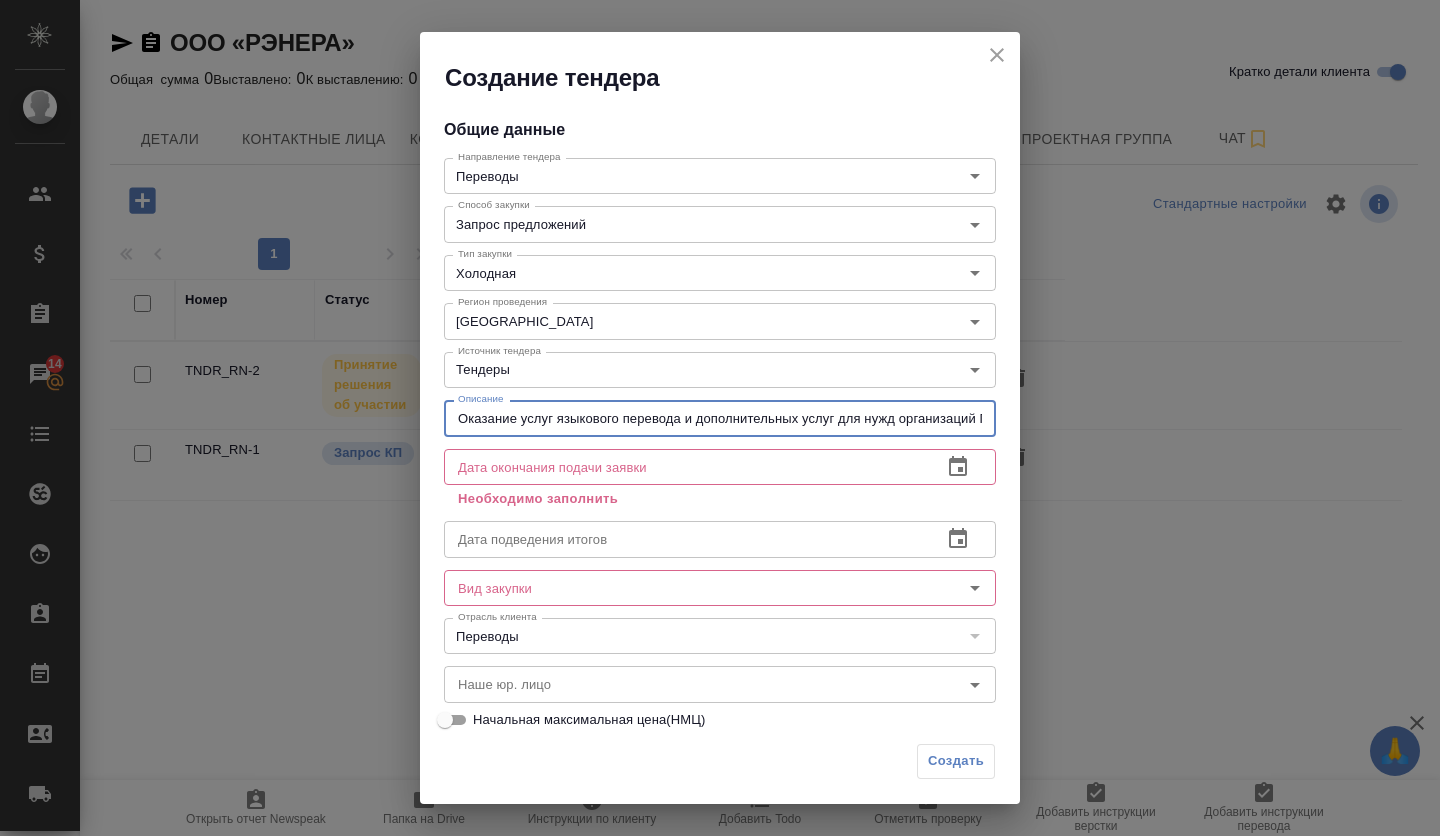 scroll, scrollTop: 0, scrollLeft: 461, axis: horizontal 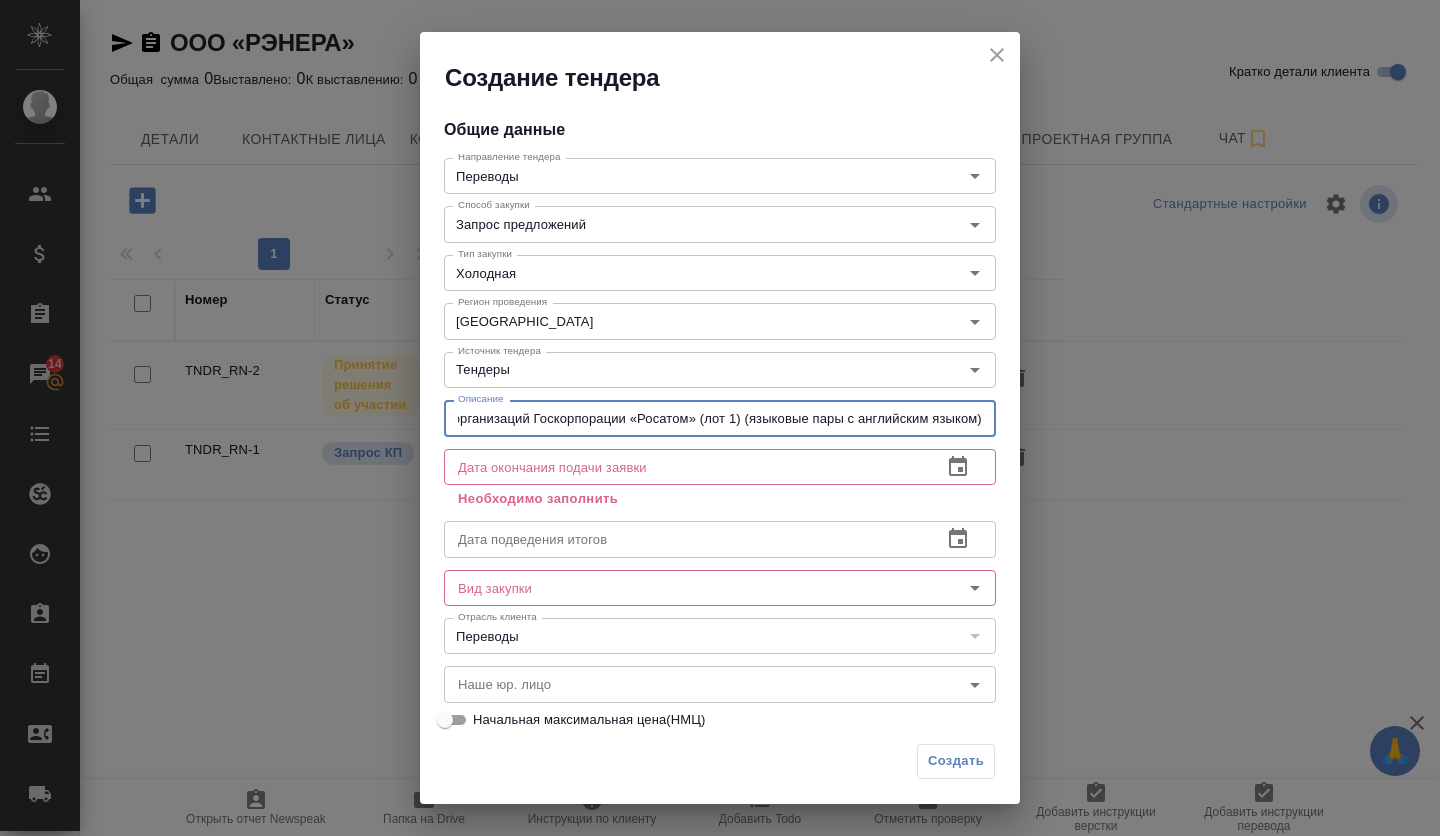 type on "Оказание услуг языкового перевода и дополнительных услуг для нужд организаций Госкорпорации «Росатом» (лот 1) (языковые пары с английским языком)" 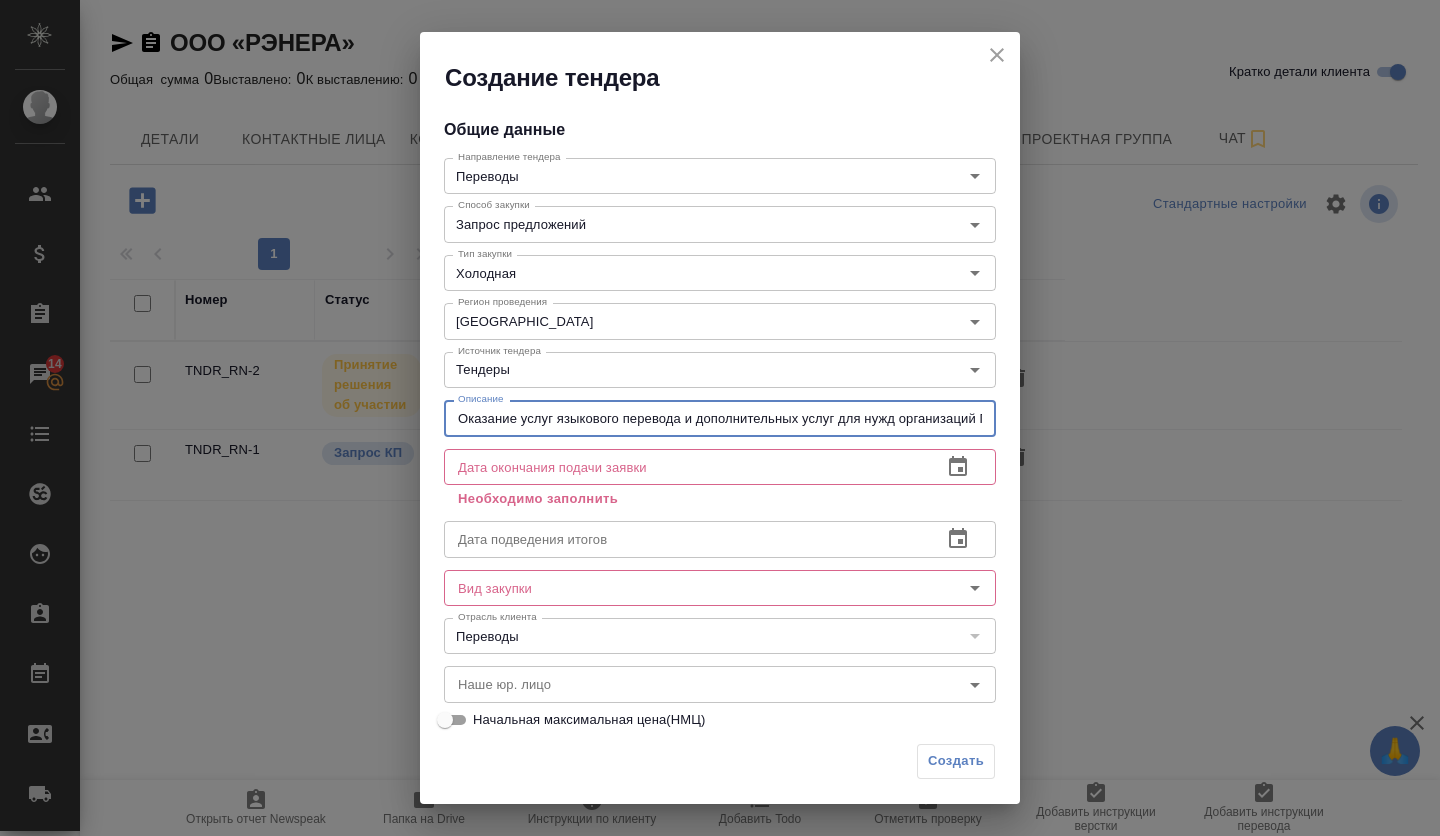 click 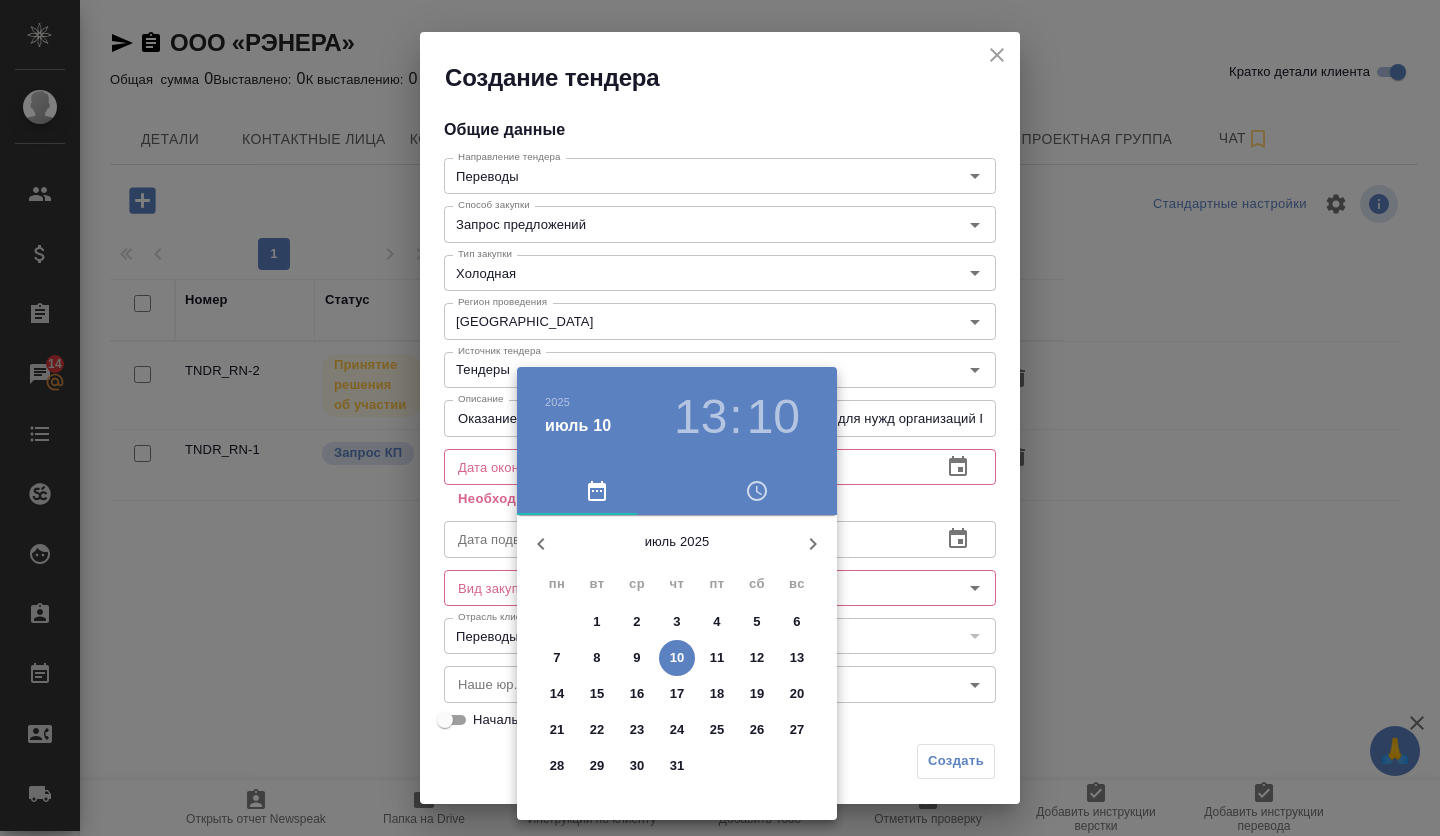 click on "15" at bounding box center (597, 694) 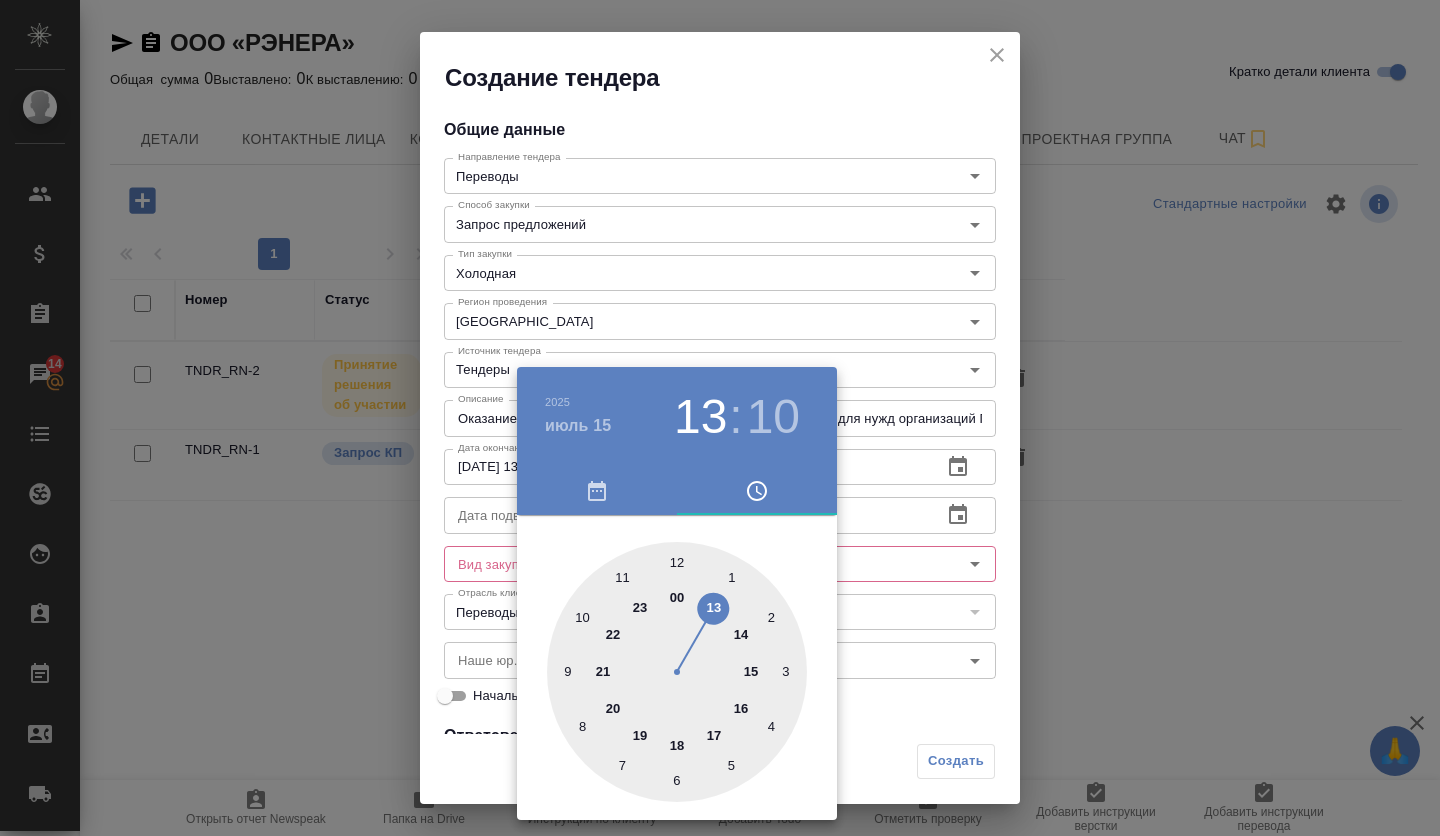 click at bounding box center (677, 672) 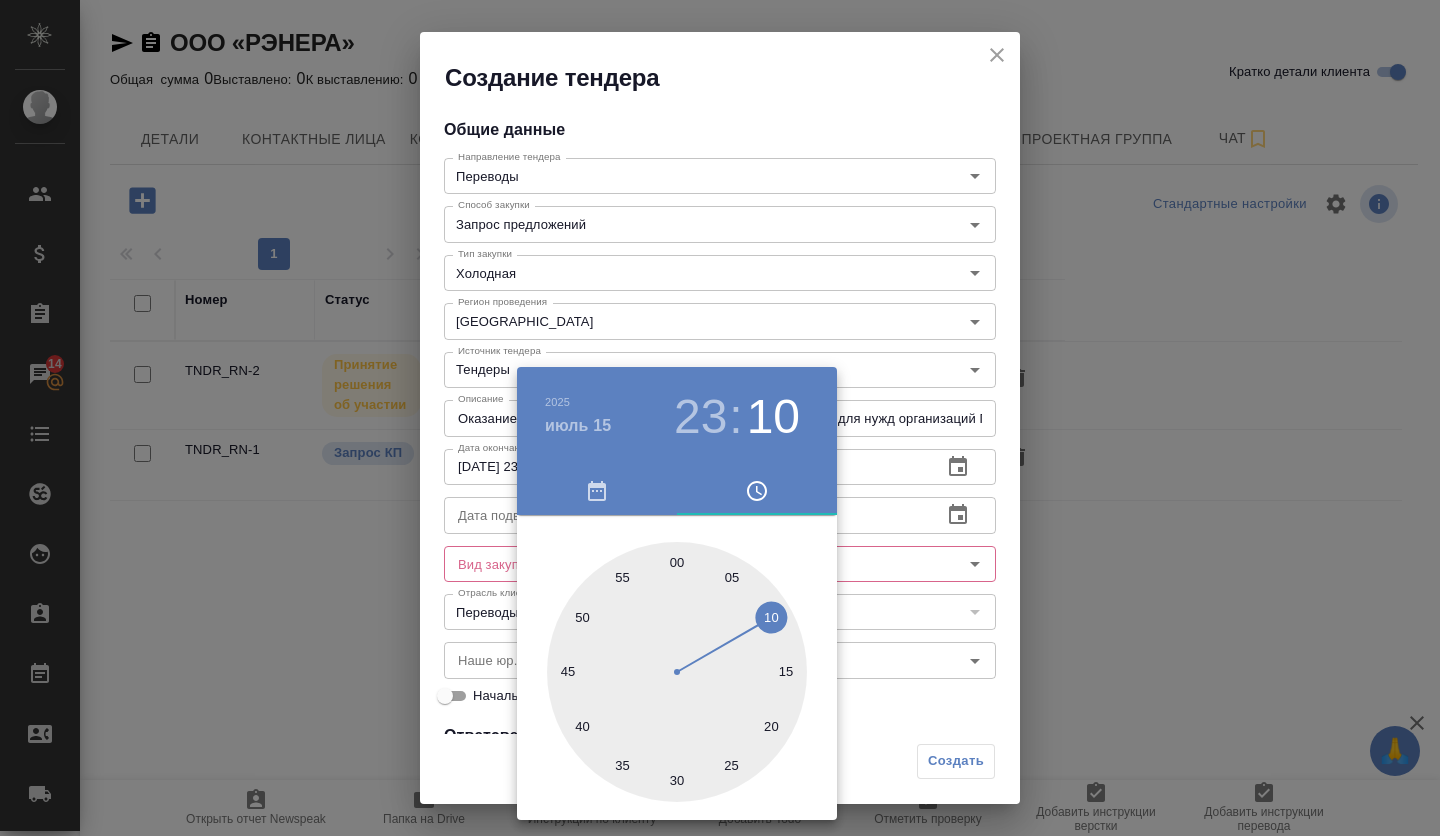 click at bounding box center (677, 672) 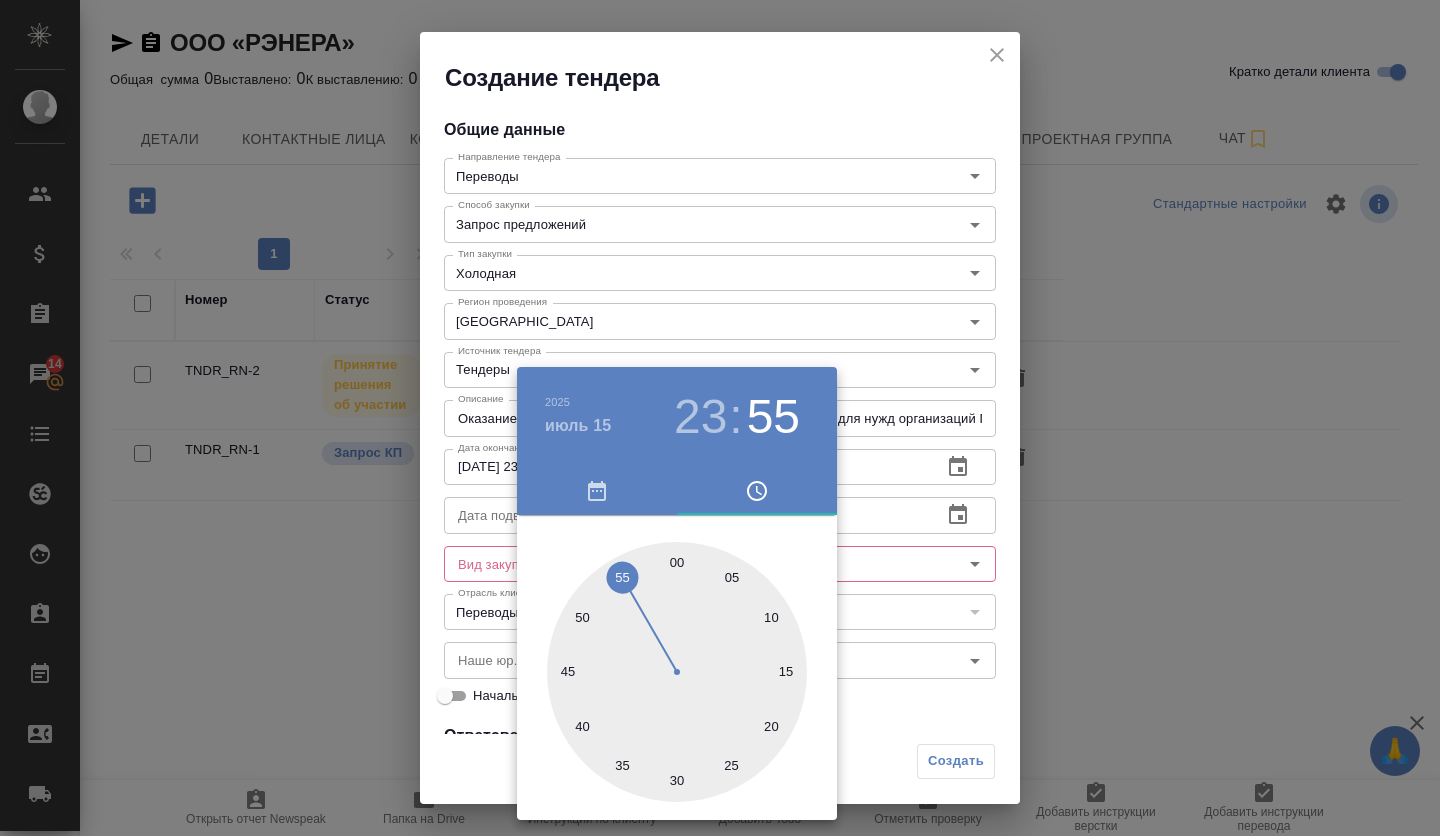 click at bounding box center [720, 418] 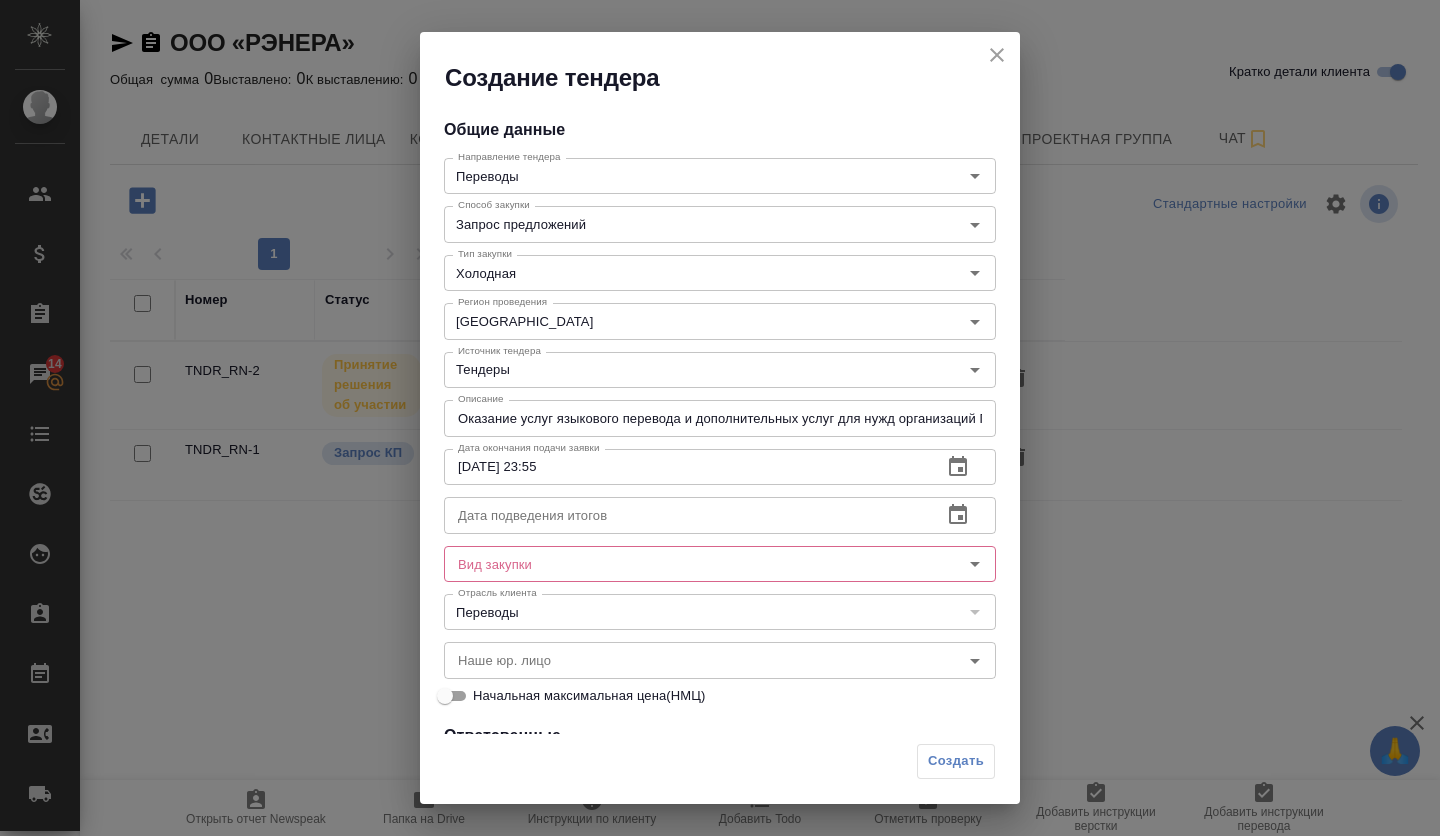 click at bounding box center (685, 515) 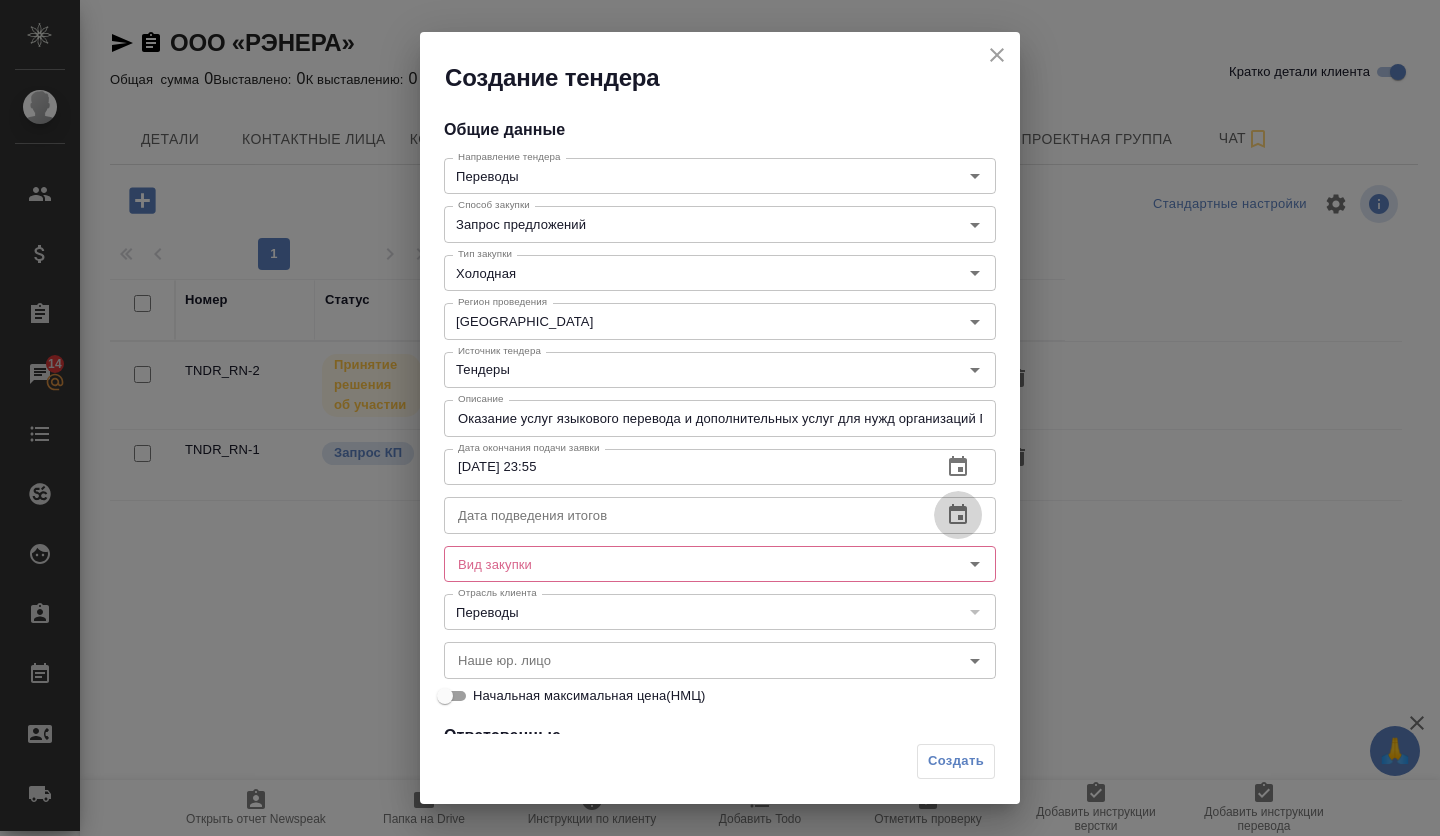 click 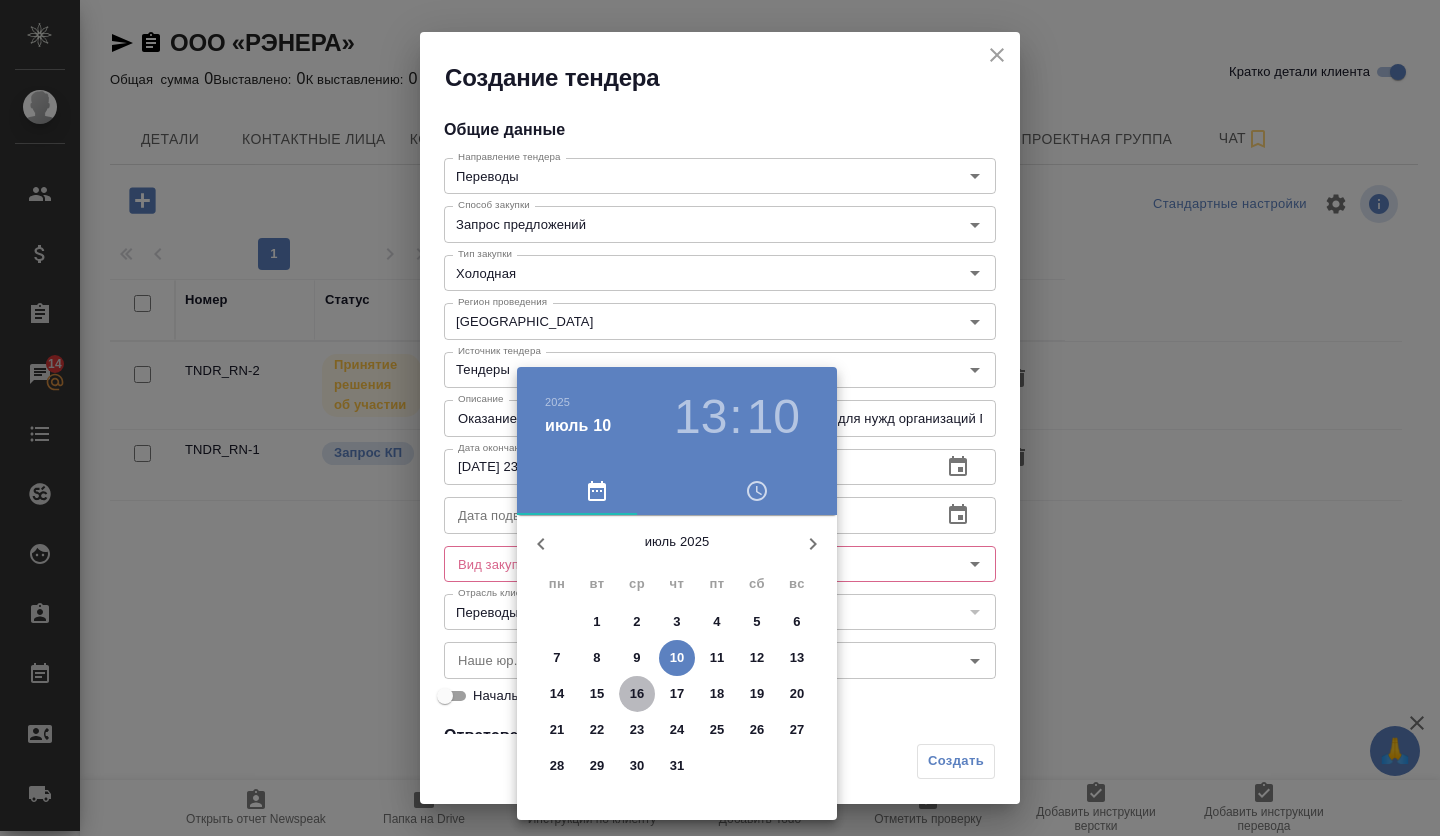 click on "16" at bounding box center (637, 694) 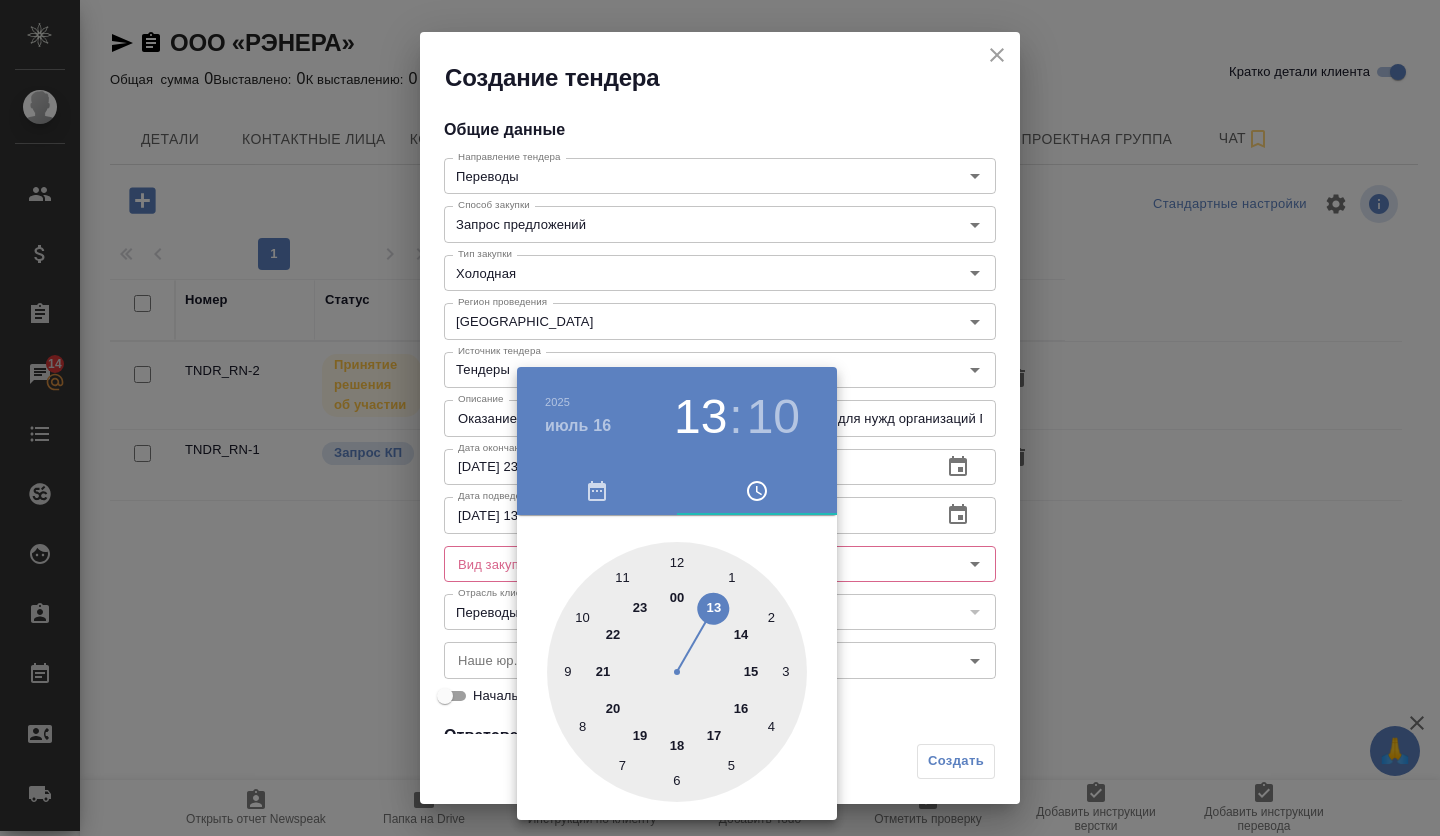 click at bounding box center [677, 672] 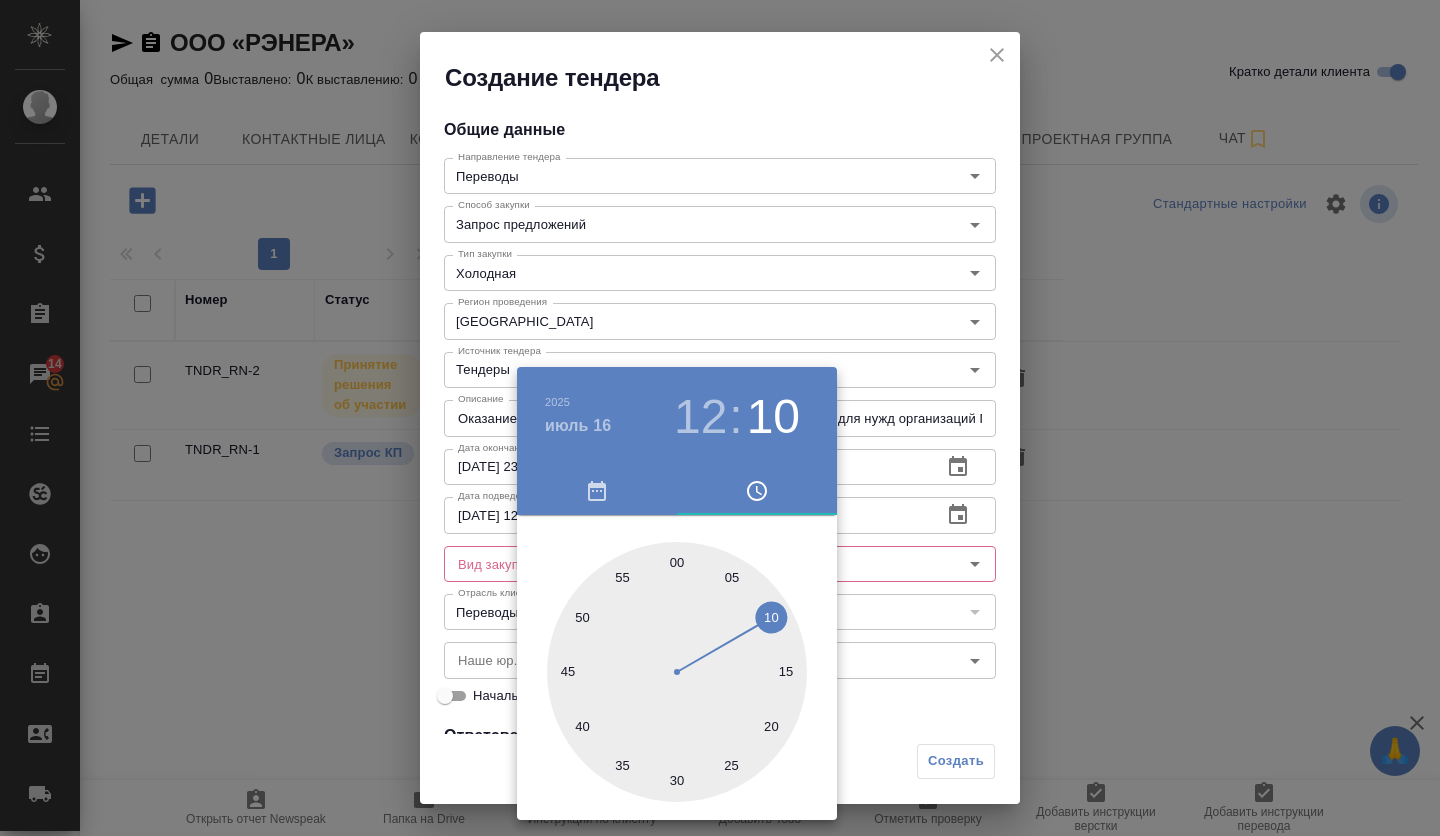 click at bounding box center [677, 672] 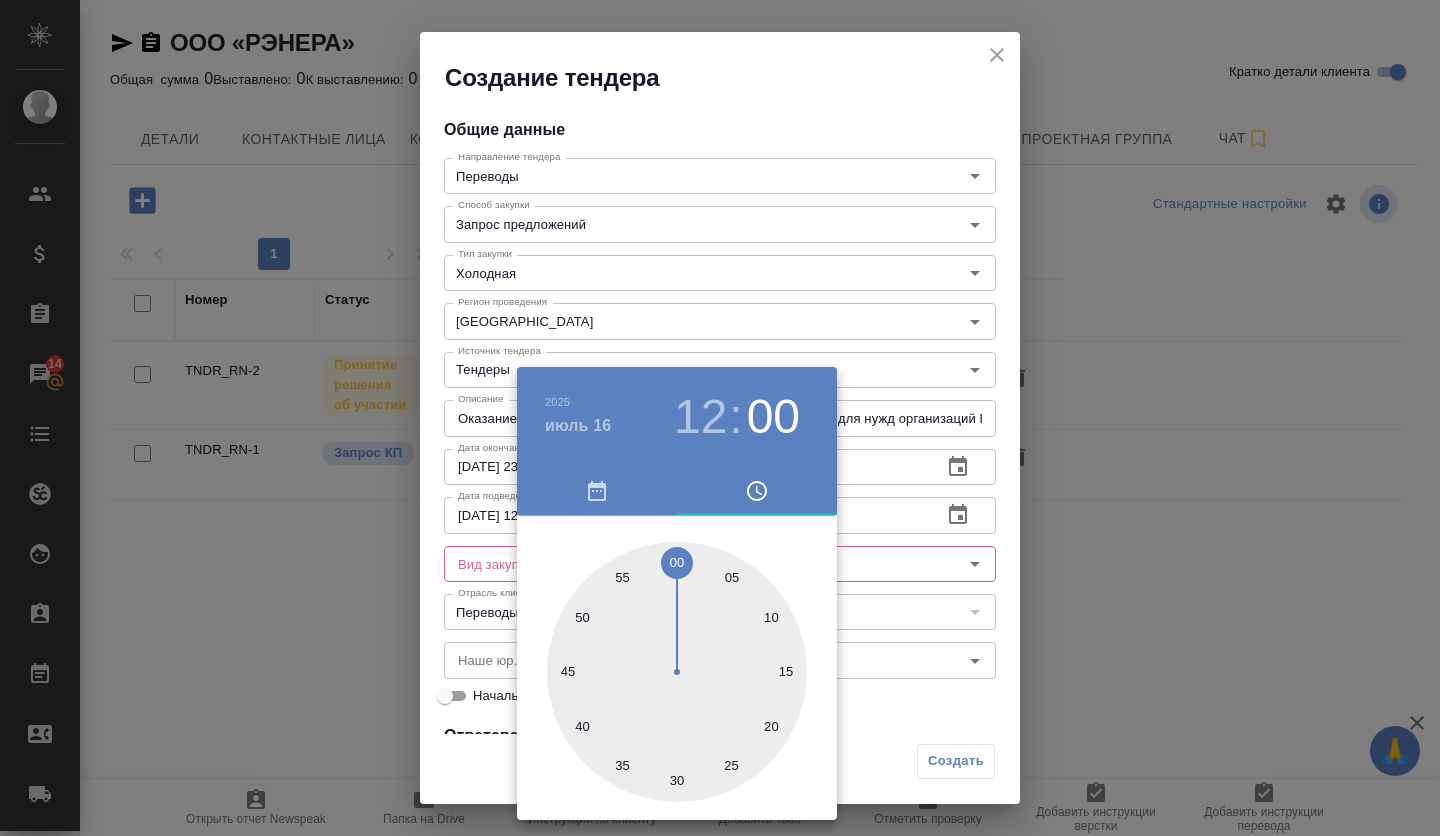 click at bounding box center [720, 418] 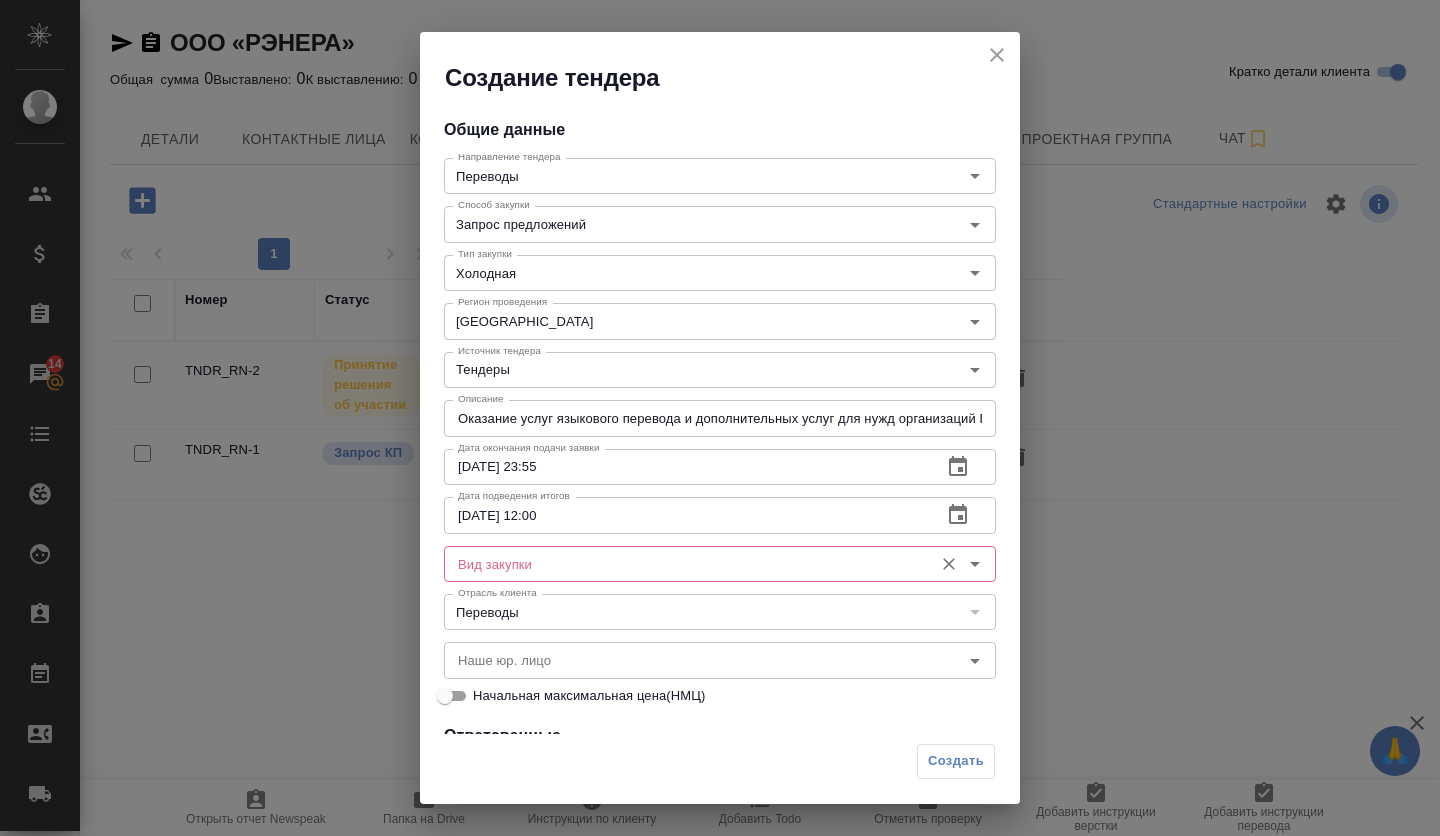 click on "Вид закупки" at bounding box center (720, 564) 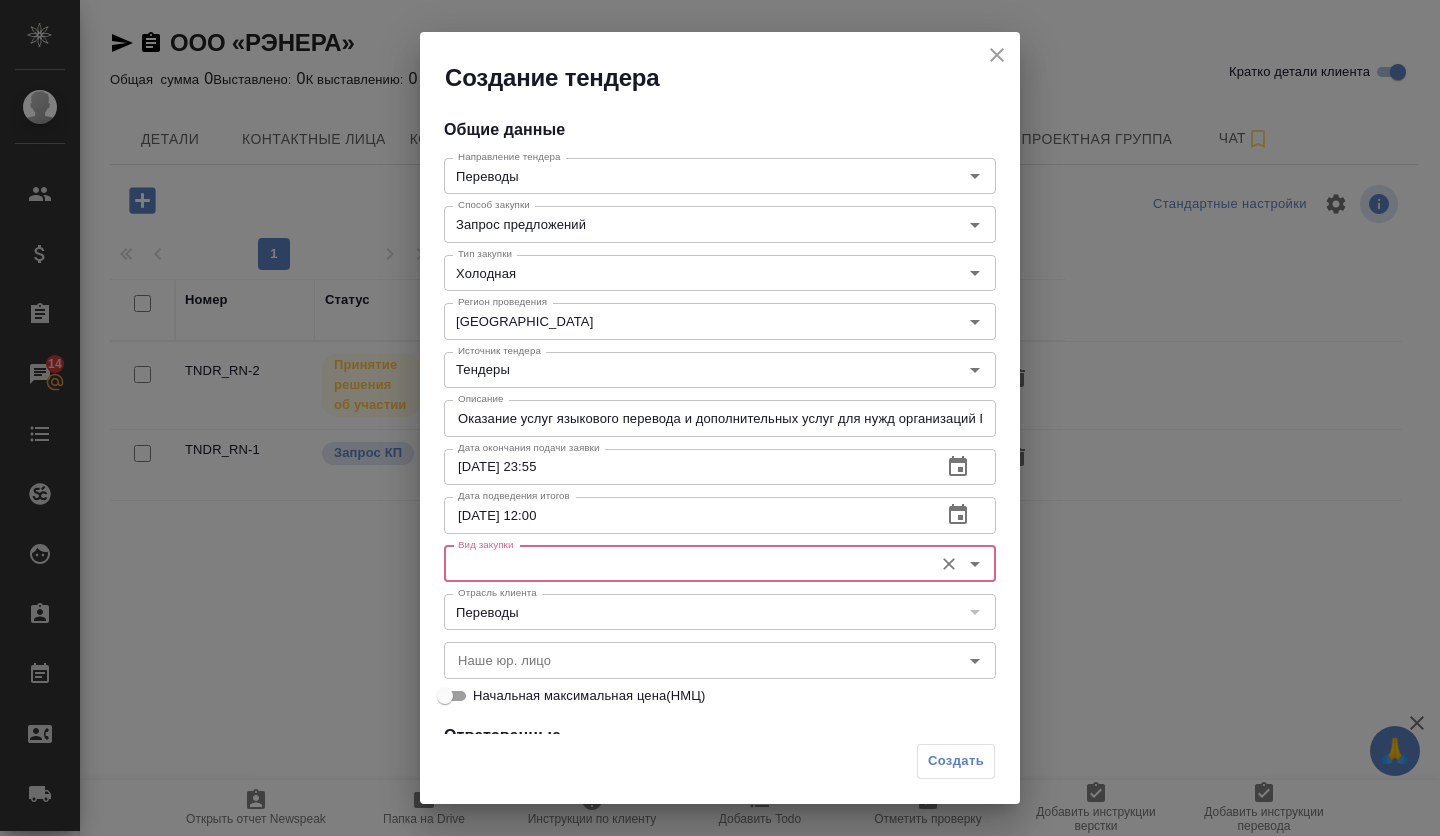 click 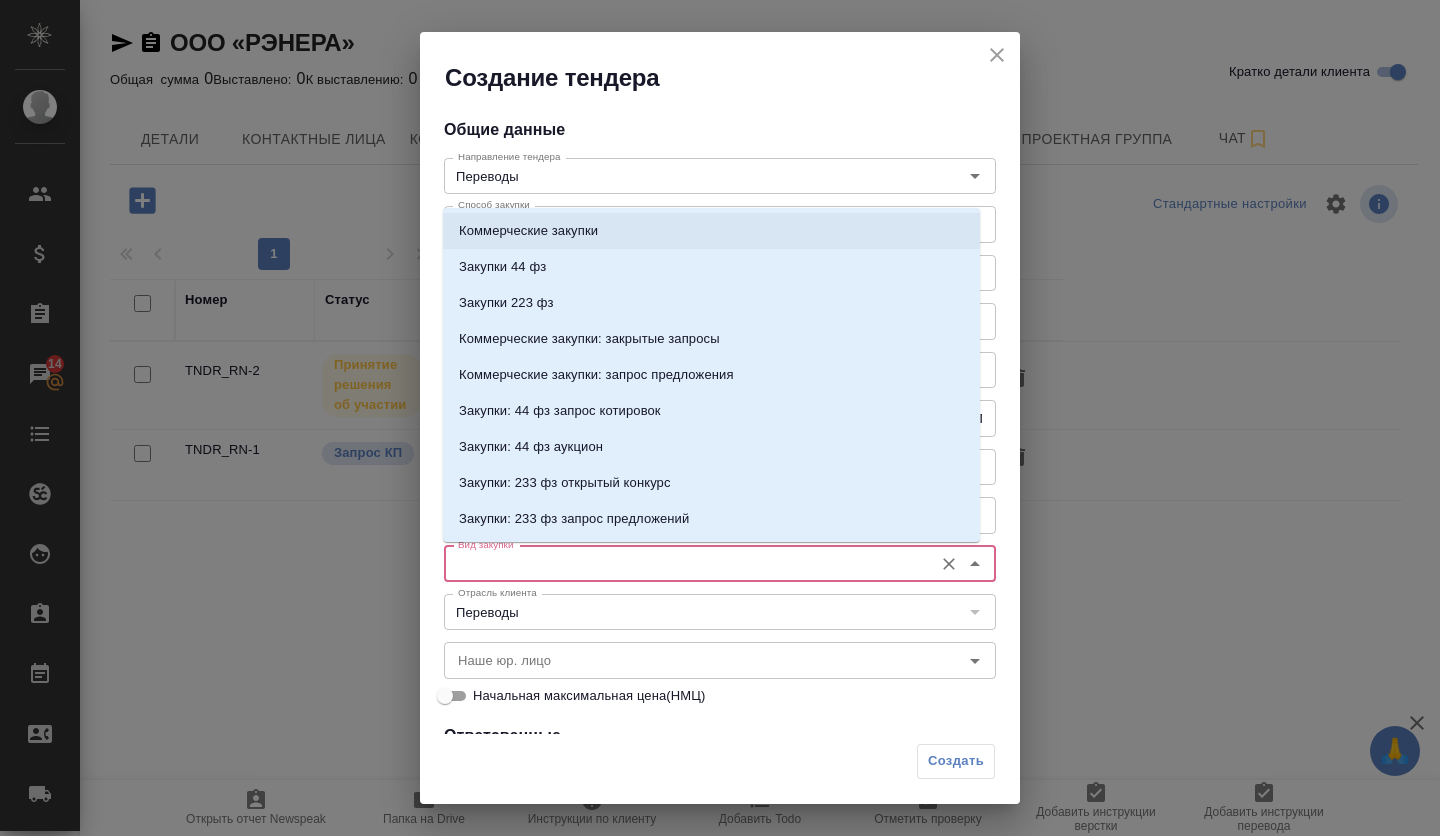click on "Коммерческие закупки" at bounding box center (528, 231) 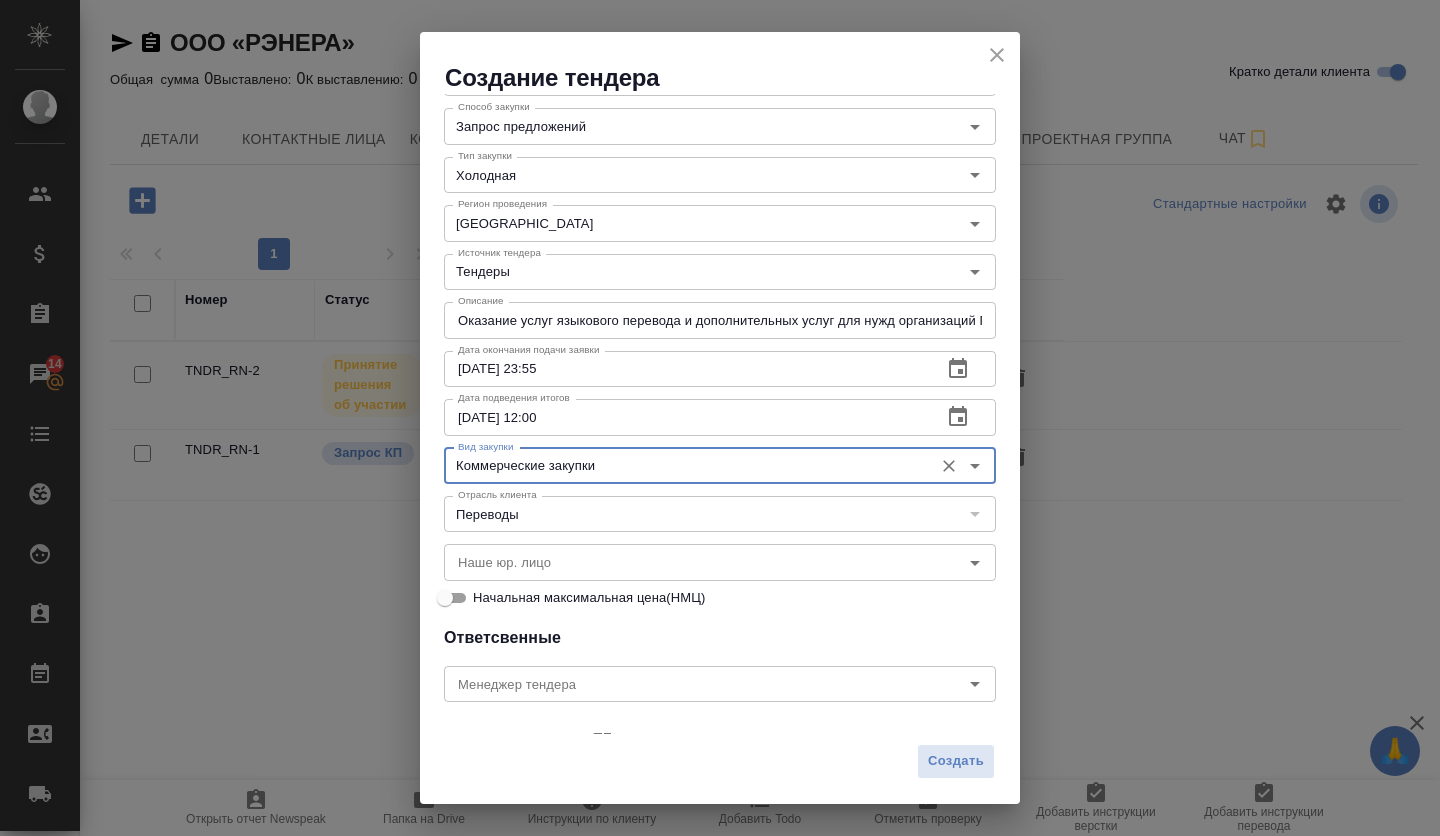 scroll, scrollTop: 100, scrollLeft: 0, axis: vertical 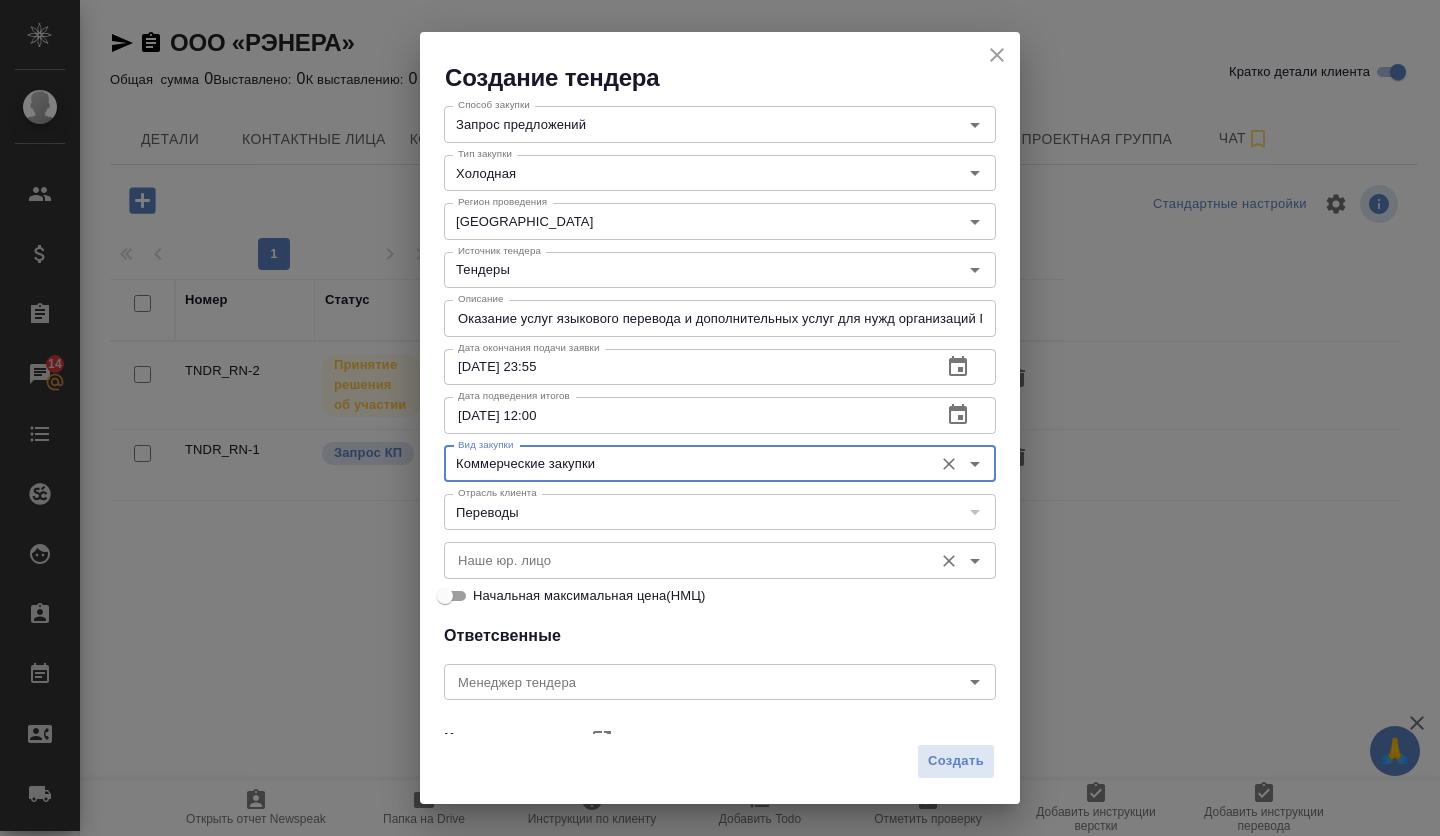 click on "Наше юр. лицо" at bounding box center (686, 560) 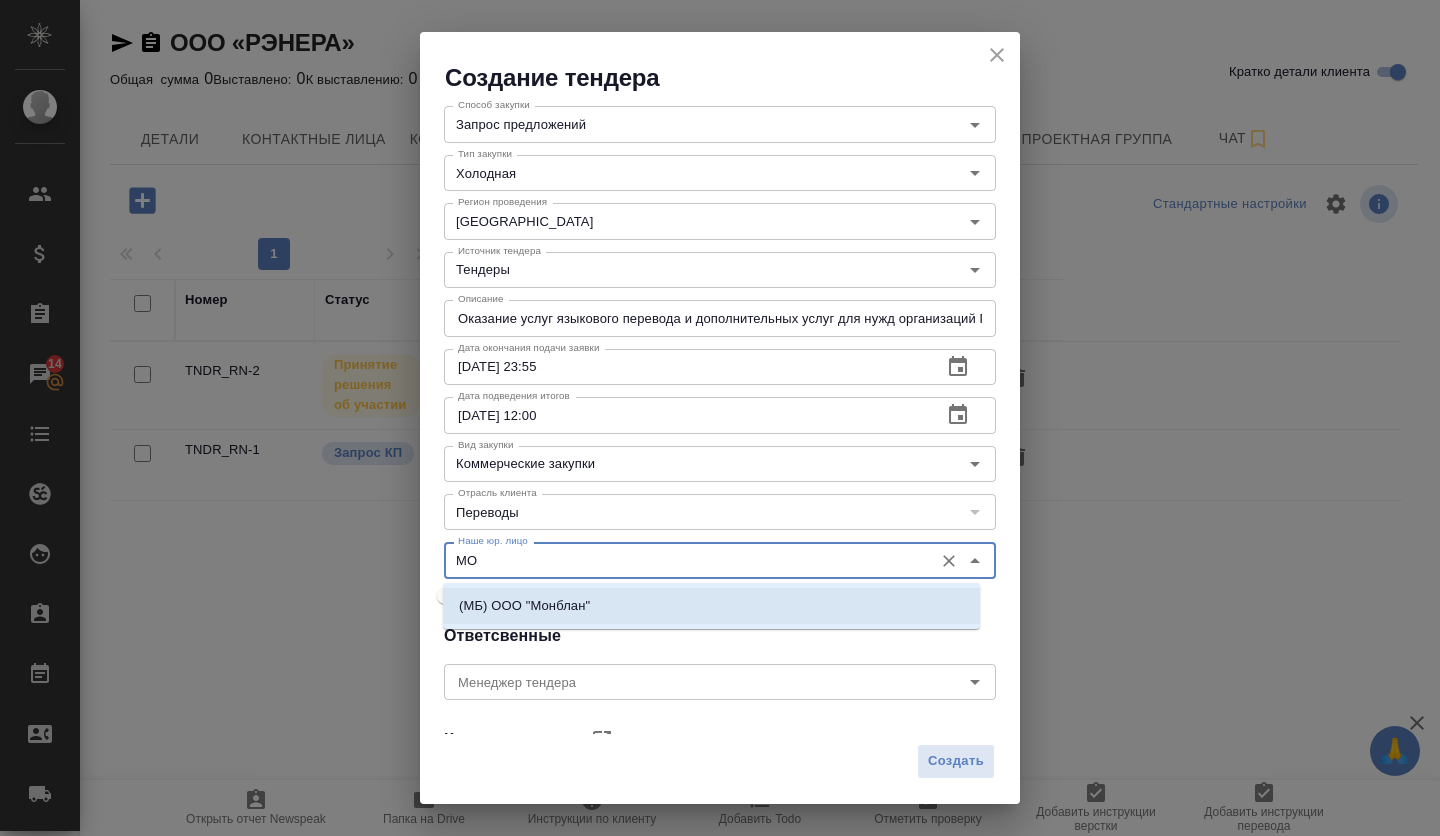 click on "(МБ) ООО "Монблан"" at bounding box center (711, 606) 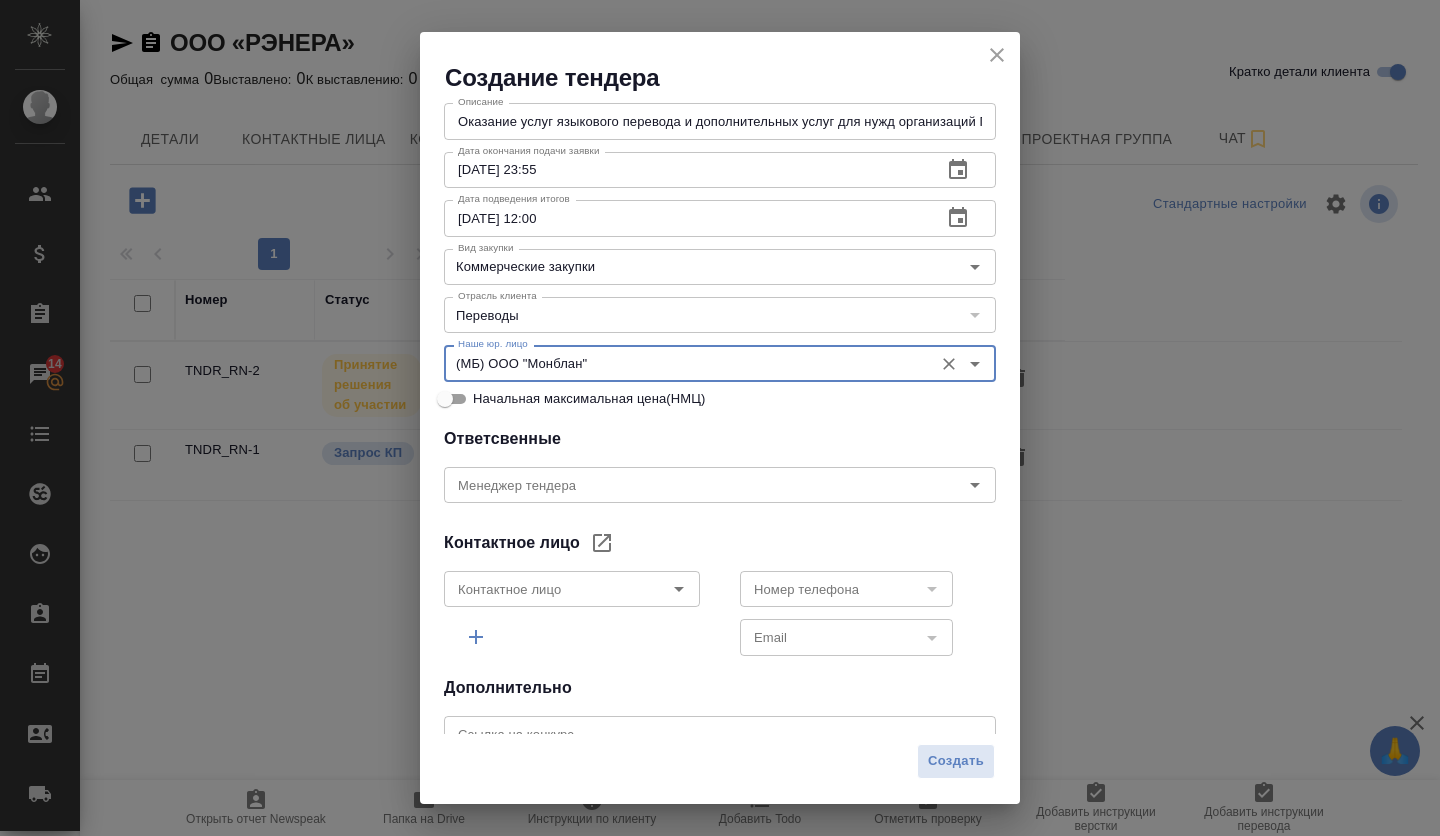 scroll, scrollTop: 300, scrollLeft: 0, axis: vertical 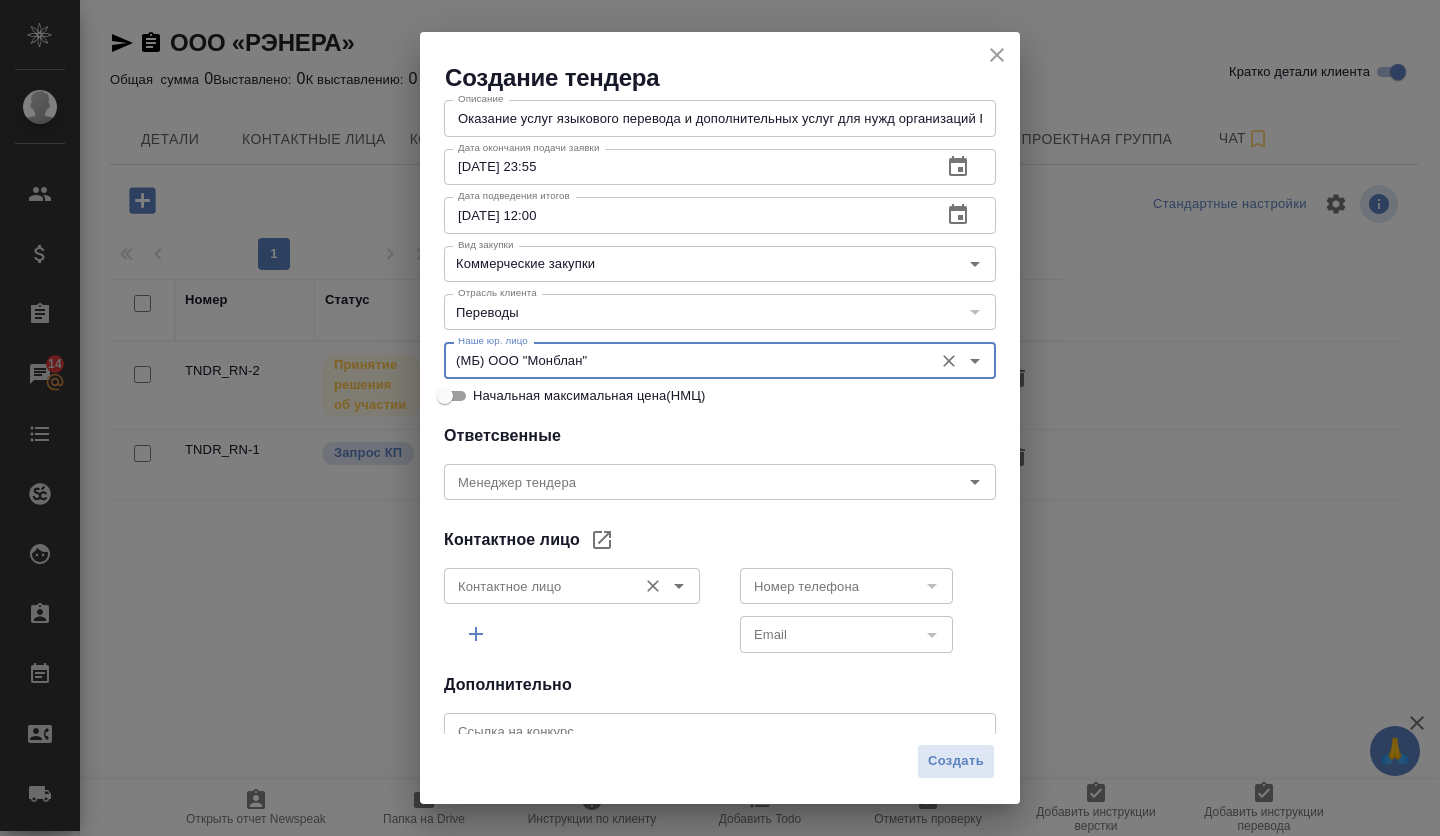 click 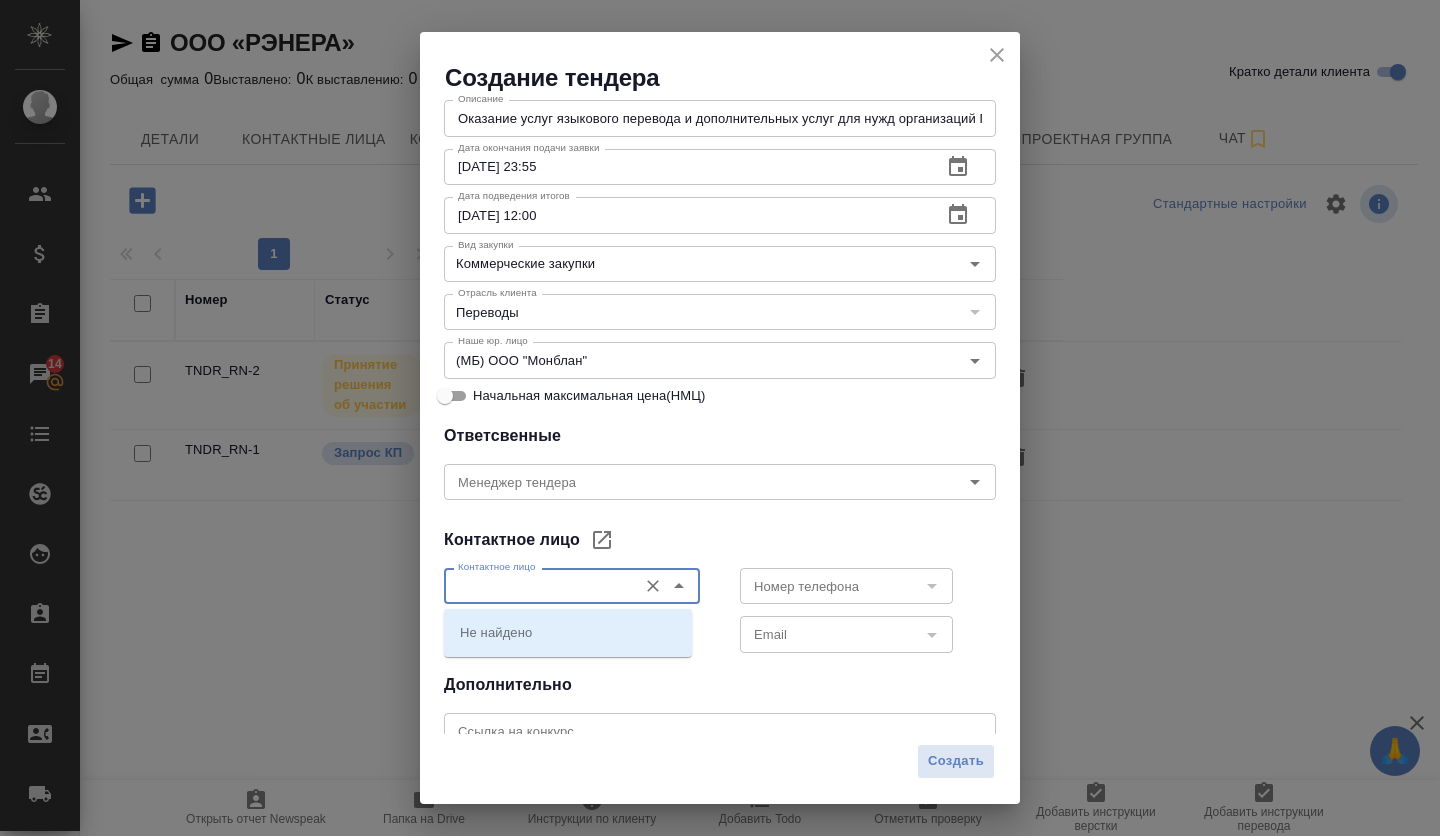 drag, startPoint x: 610, startPoint y: 708, endPoint x: 604, endPoint y: 720, distance: 13.416408 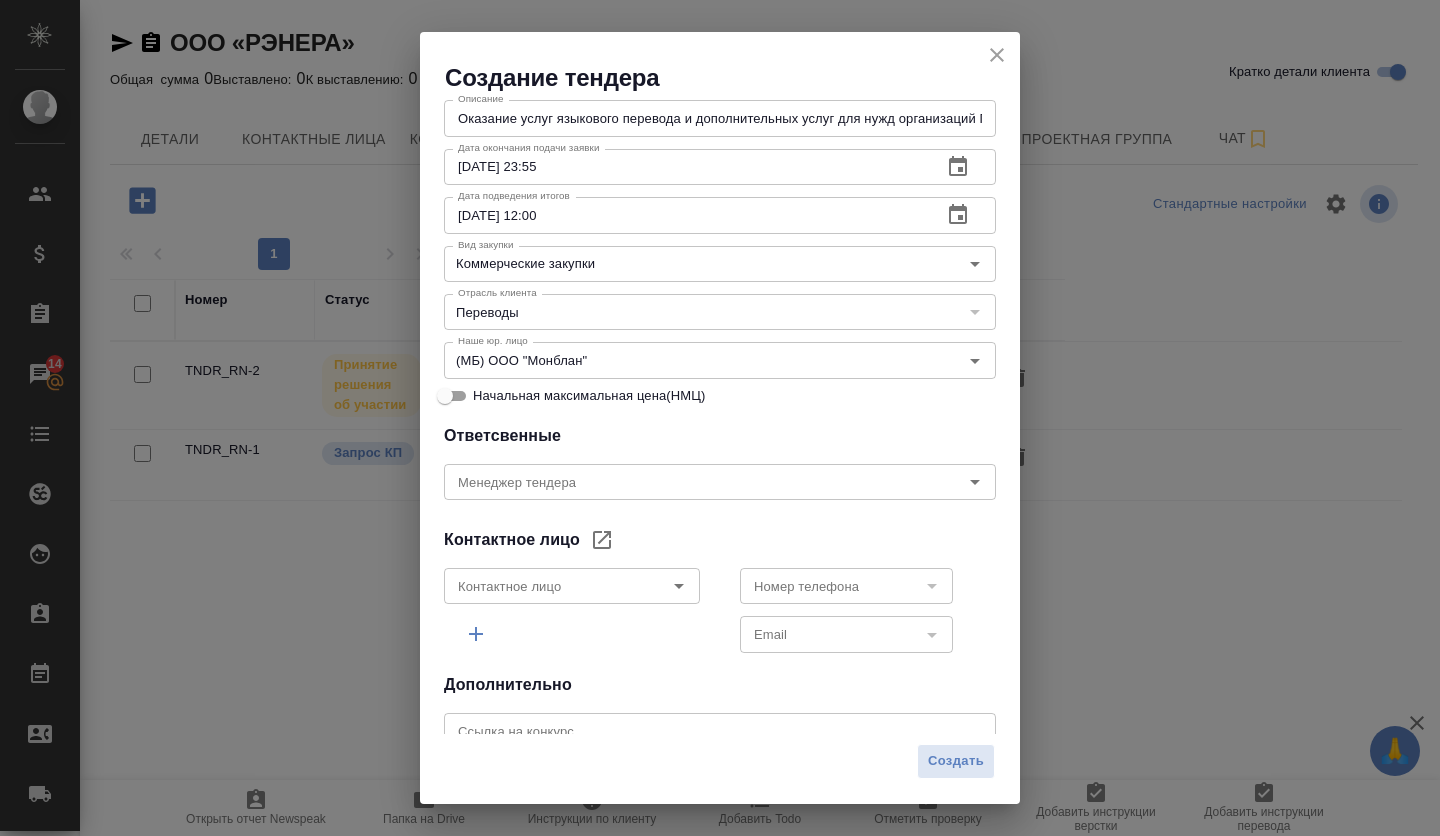click at bounding box center (720, 731) 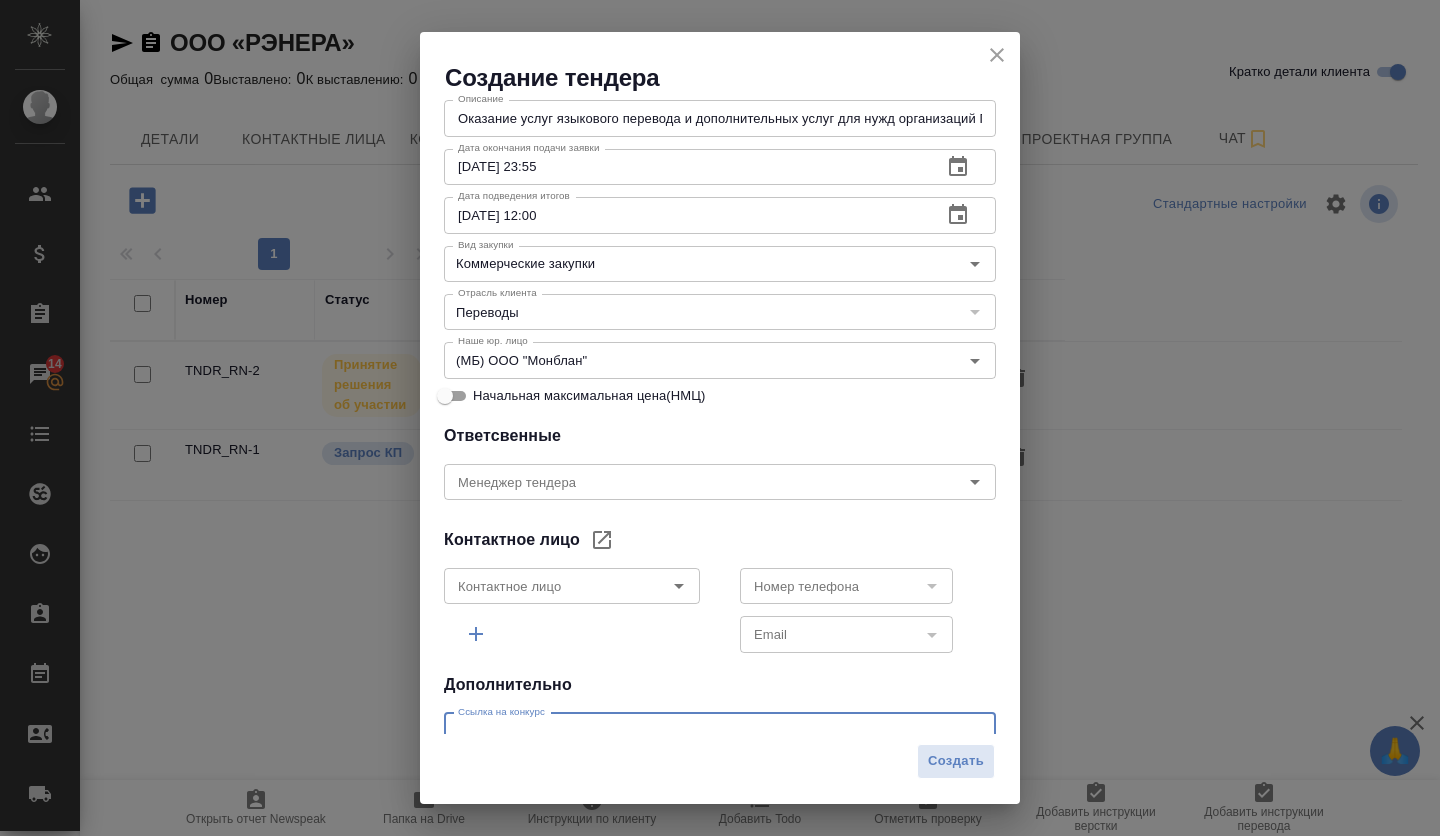 scroll, scrollTop: 352, scrollLeft: 0, axis: vertical 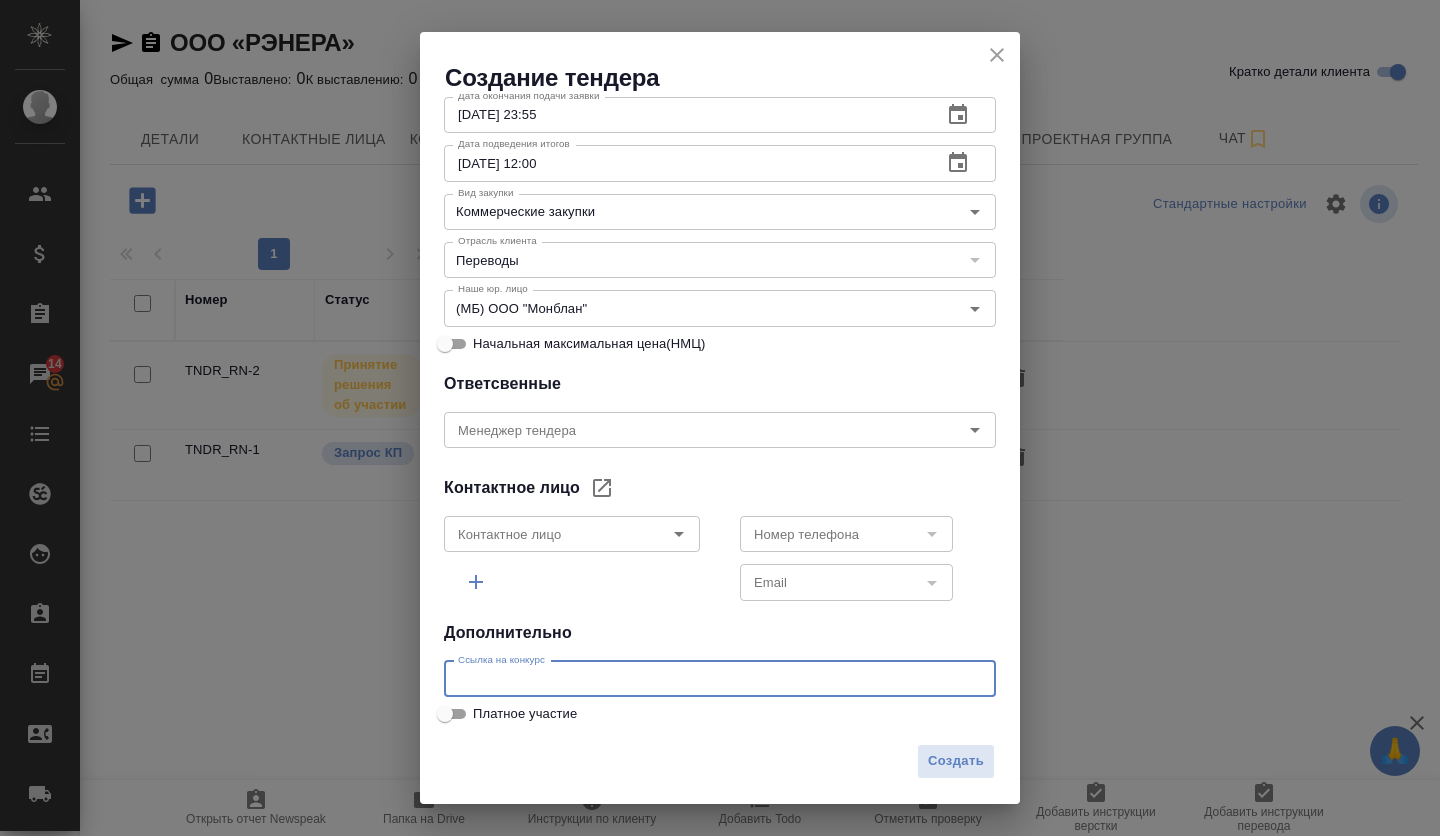 paste on "Оказание услуг языкового перевода и дополнительных услуг для нужд организаций Госкорпорации «Росатом» (лот 1) (языковые пары с английским языком)" 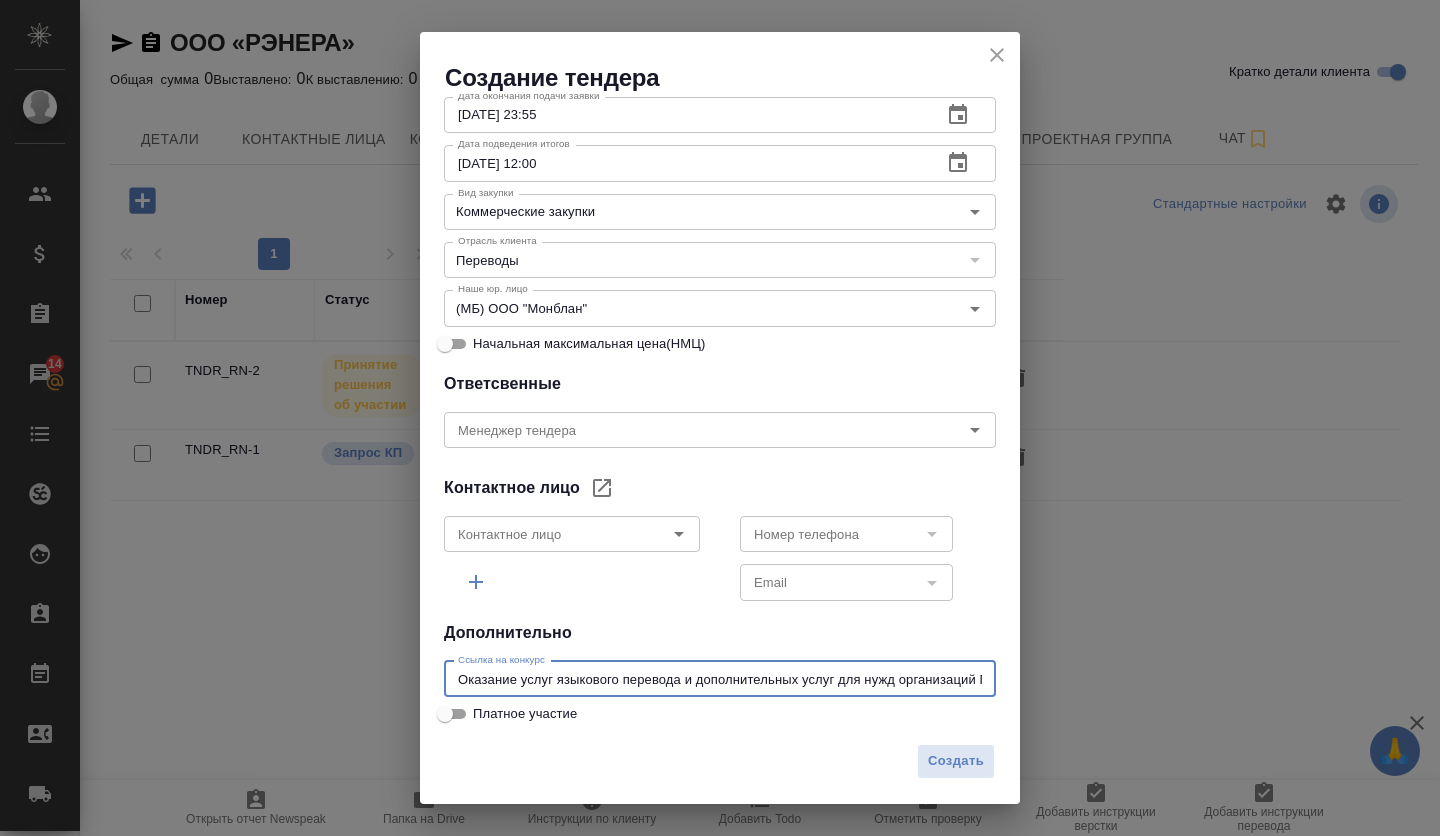 scroll, scrollTop: 0, scrollLeft: 461, axis: horizontal 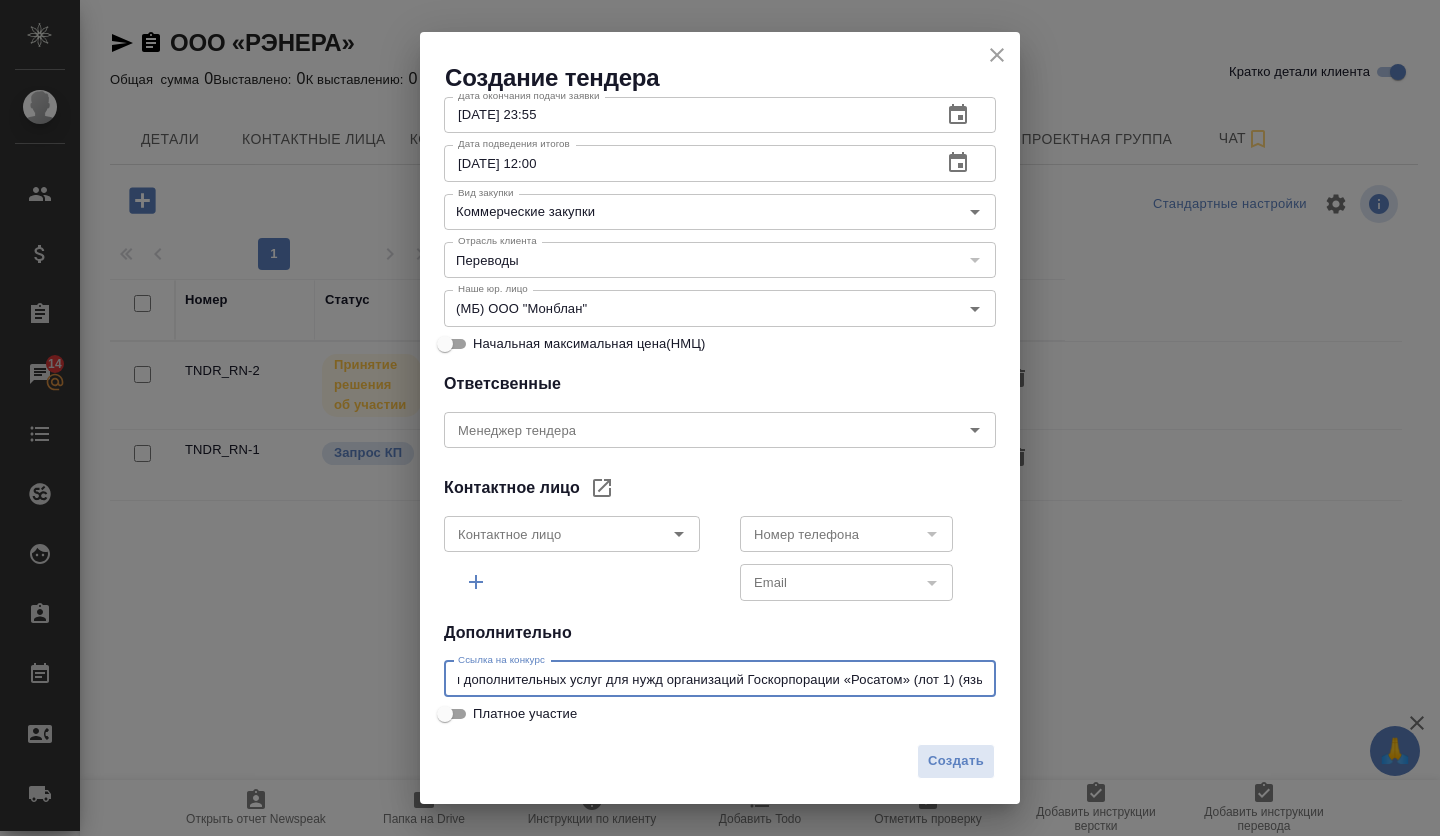 drag, startPoint x: 974, startPoint y: 681, endPoint x: 410, endPoint y: 658, distance: 564.46875 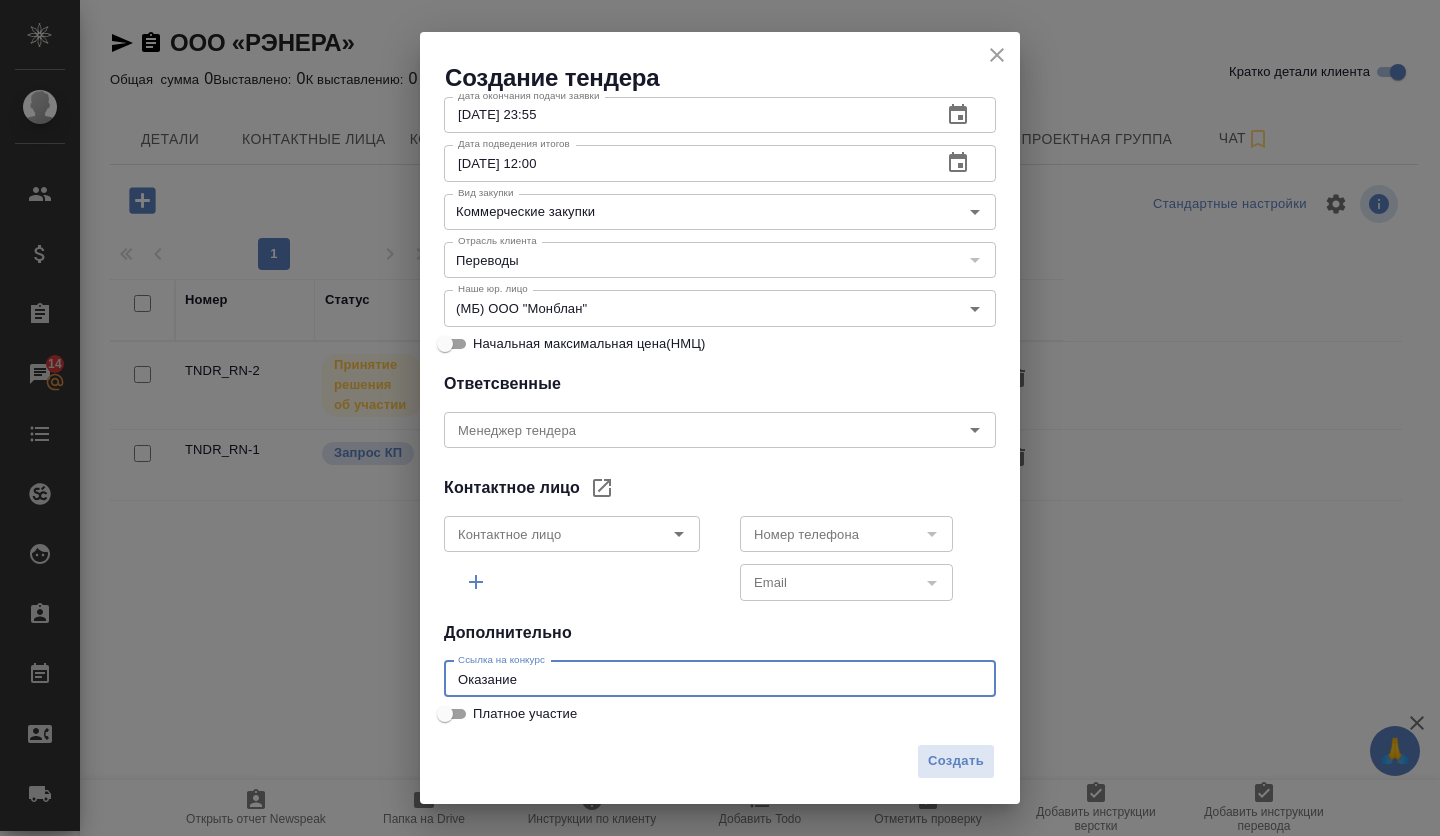 scroll, scrollTop: 0, scrollLeft: 0, axis: both 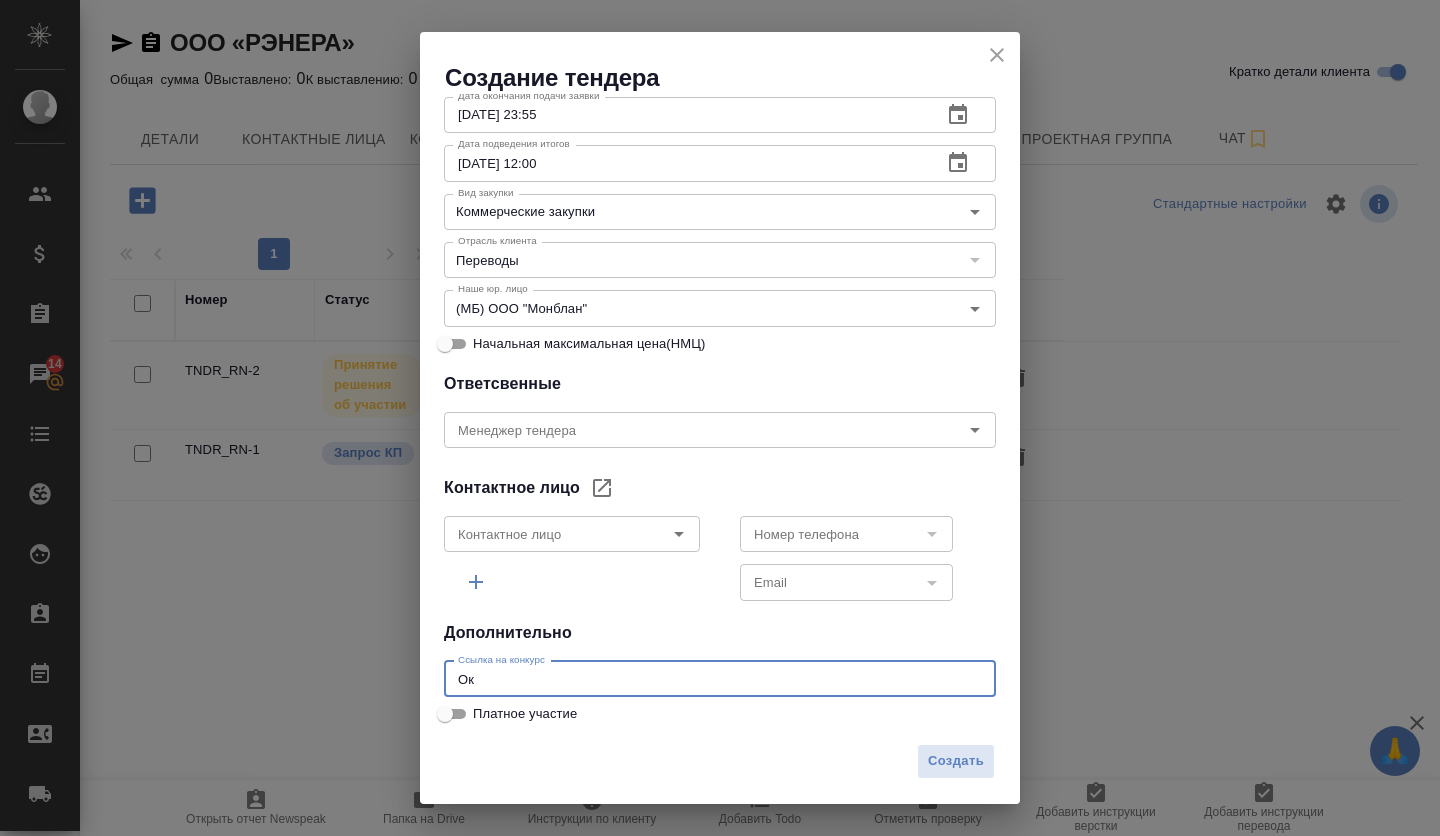 type on "О" 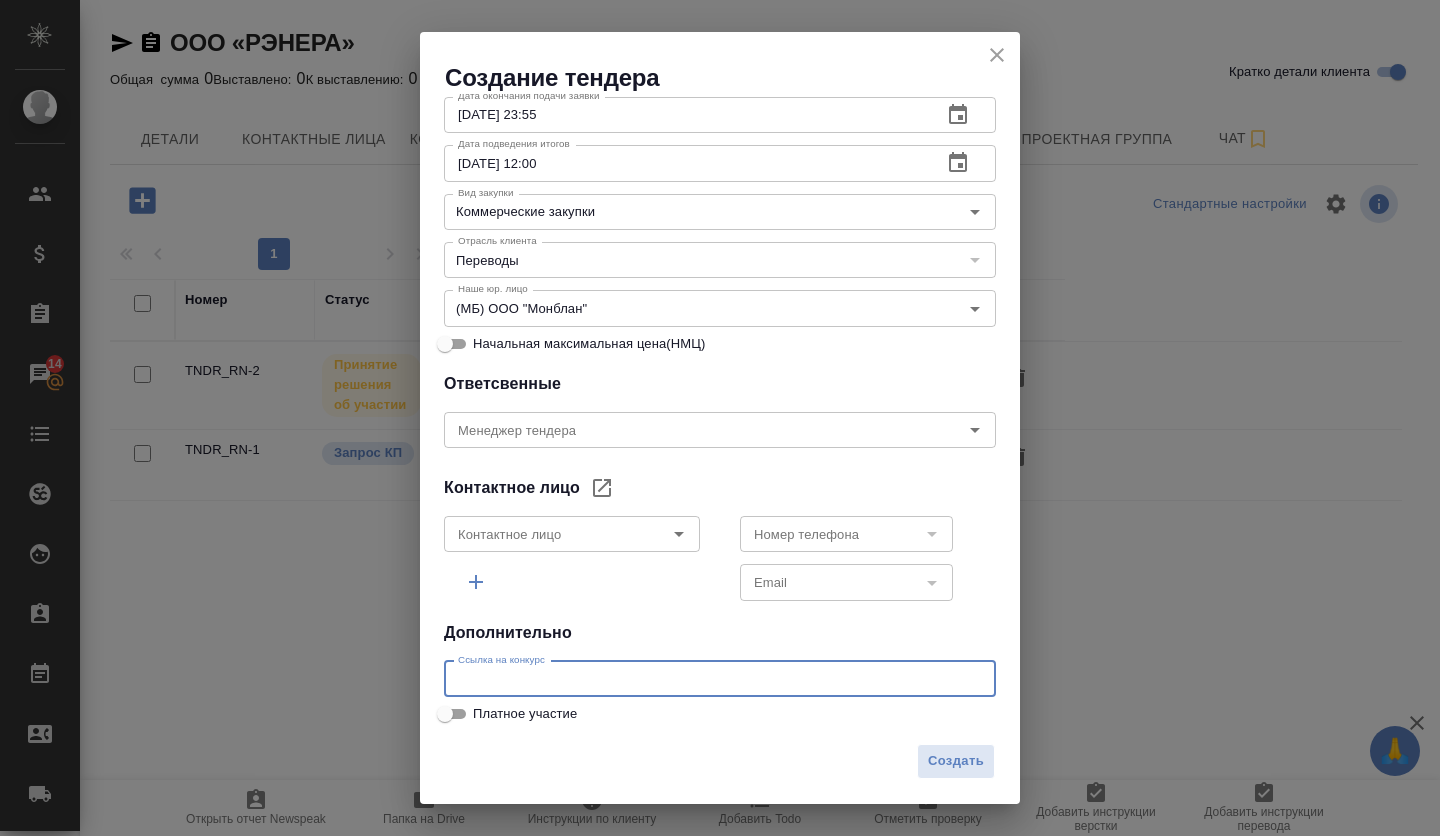 paste on "[URL][DOMAIN_NAME]" 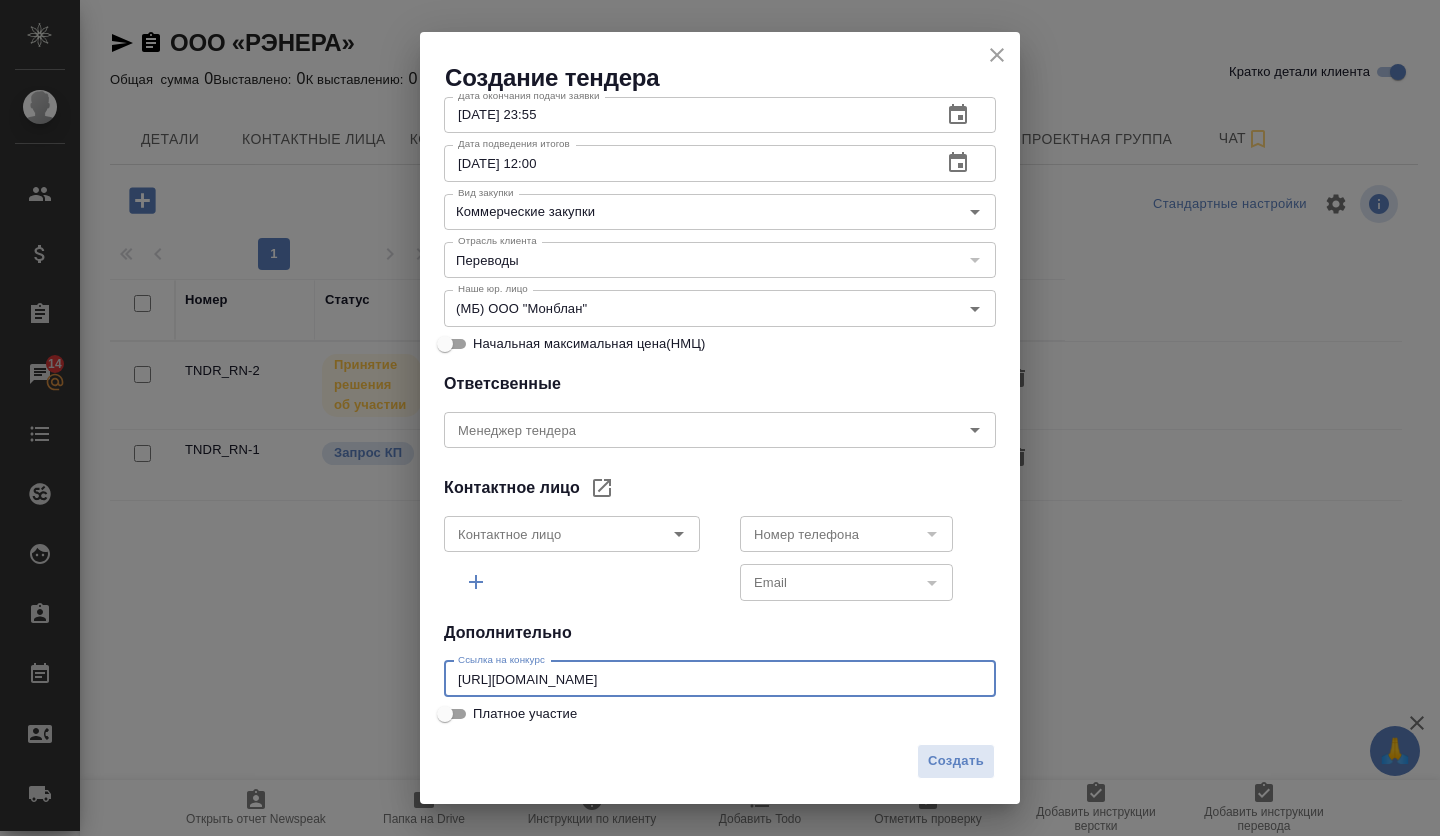 scroll, scrollTop: 0, scrollLeft: 253, axis: horizontal 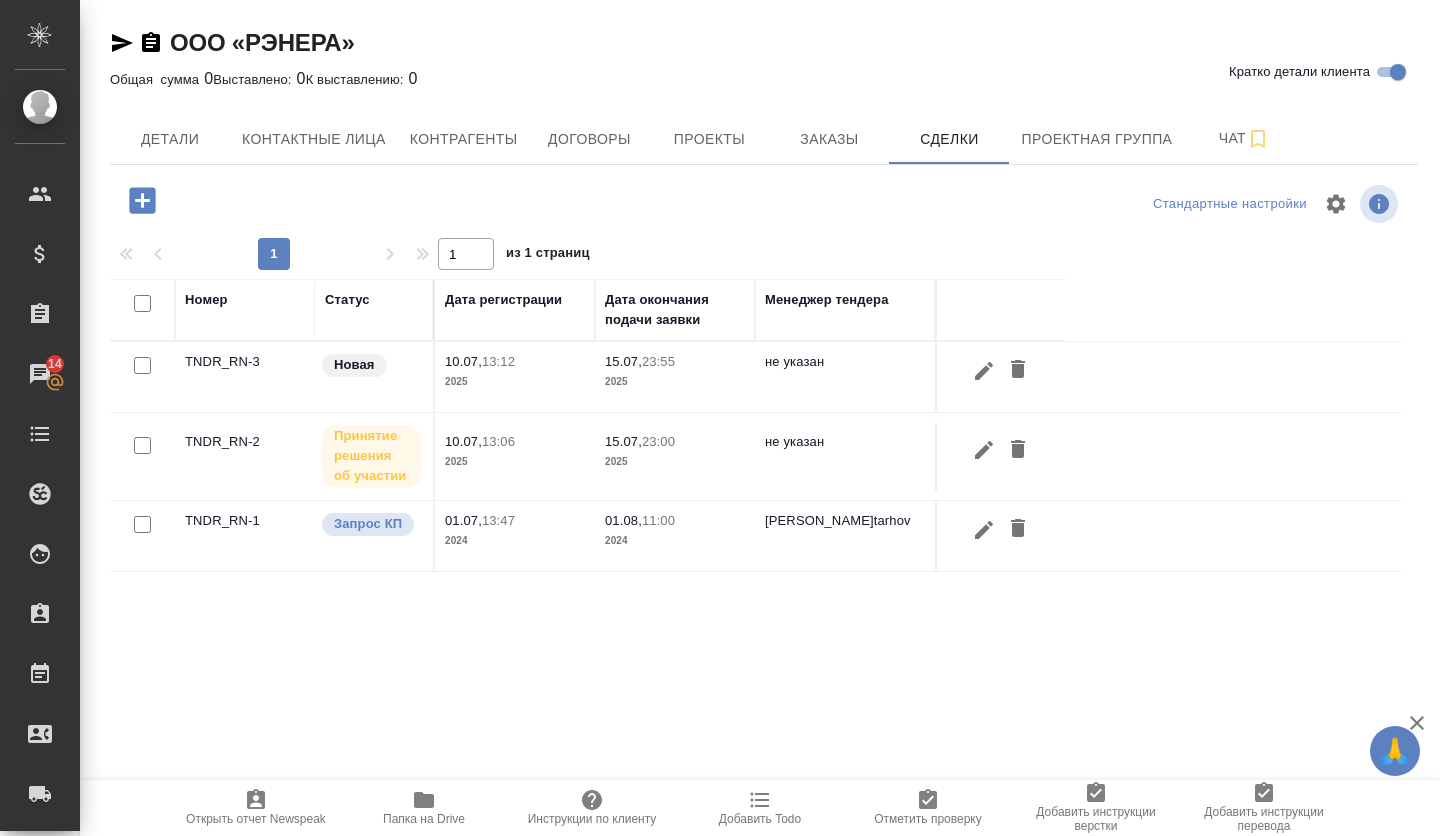 click on "TNDR_RN-3" at bounding box center (245, 377) 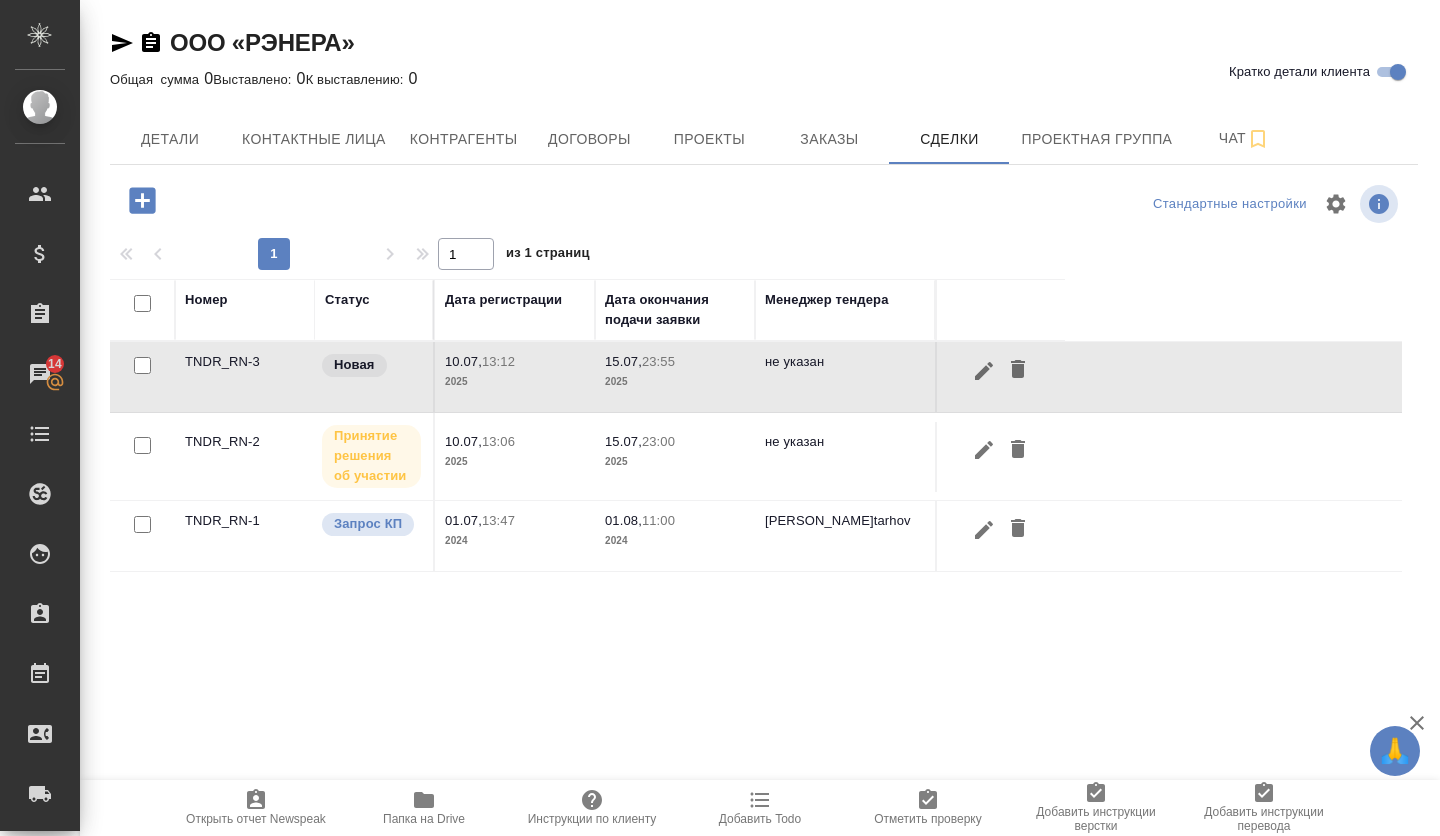 click on "TNDR_RN-3" at bounding box center (245, 377) 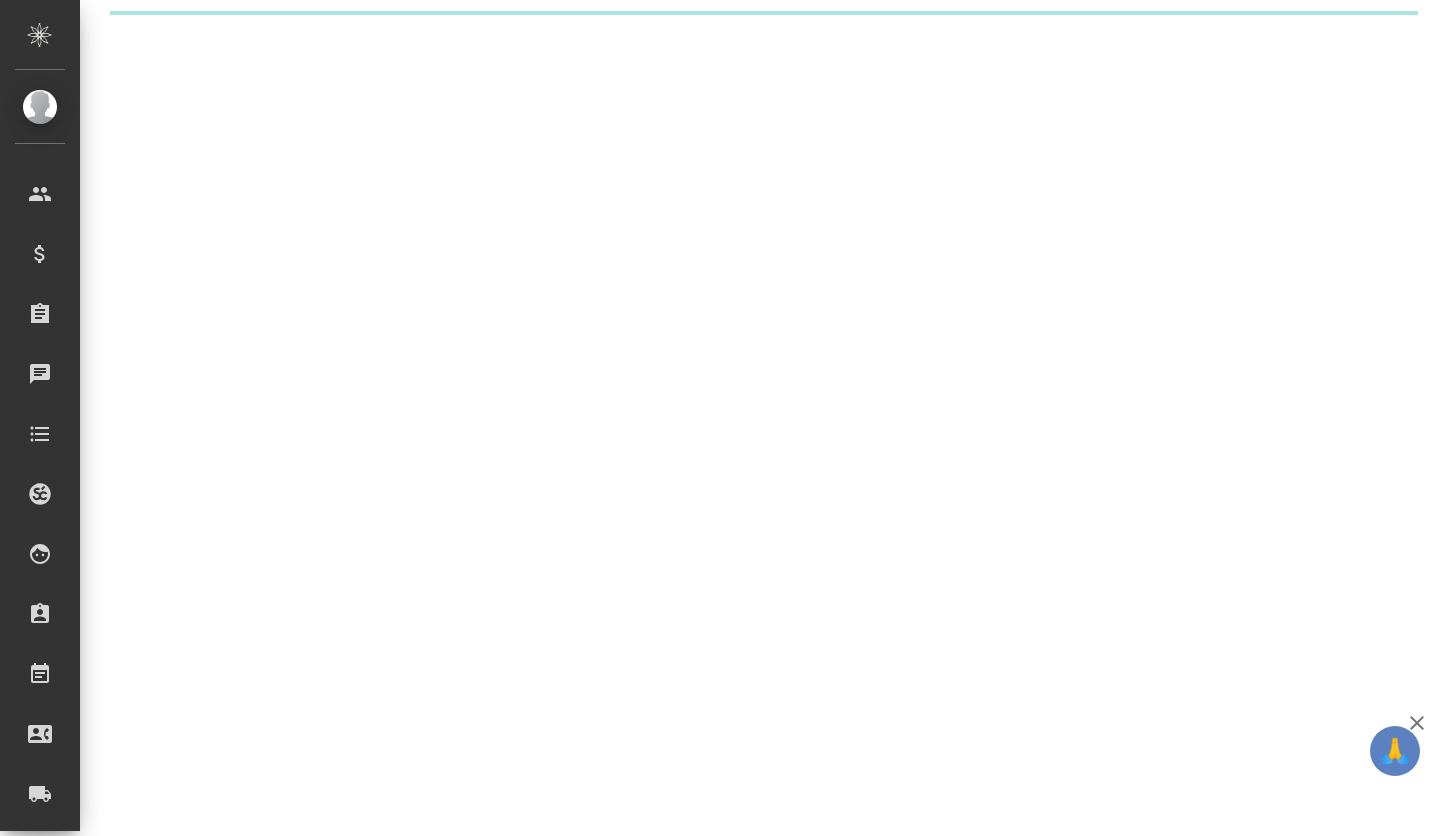 scroll, scrollTop: 0, scrollLeft: 0, axis: both 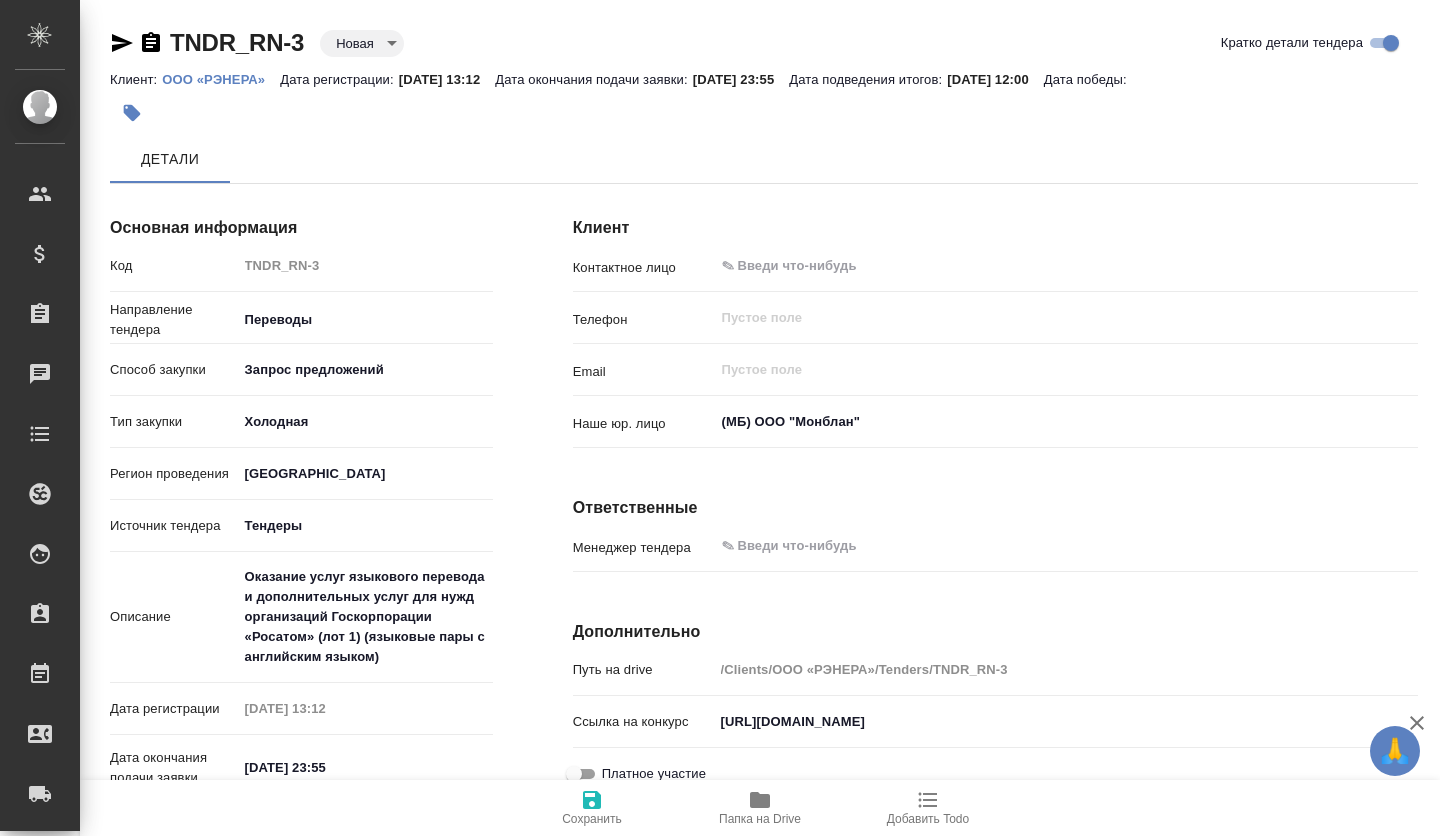 click on "🙏 .cls-1
fill:#fff;
AWATERA Volkova [PERSON_NAME] Спецификации Заказы Чаты Todo Проекты SC Исполнители Кандидаты Работы Входящие заявки Заявки на доставку Рекламации Проекты процессинга Конференции Выйти TNDR_RN-3 Новая new Кратко детали тендера Клиент: ООО «РЭНЕРА» Дата регистрации: [DATE] 13:12 Дата окончания подачи заявки: [DATE] 23:55 Дата подведения итогов: [DATE] 12:00 Дата победы: Детали Основная информация Код TNDR_RN-3 Направление тендера Переводы translations Способ закупки Запрос предложений proposalsRequest Тип закупки Холодная cold Регион проведения [GEOGRAPHIC_DATA] [GEOGRAPHIC_DATA] Тендеры tenders x" at bounding box center [720, 418] 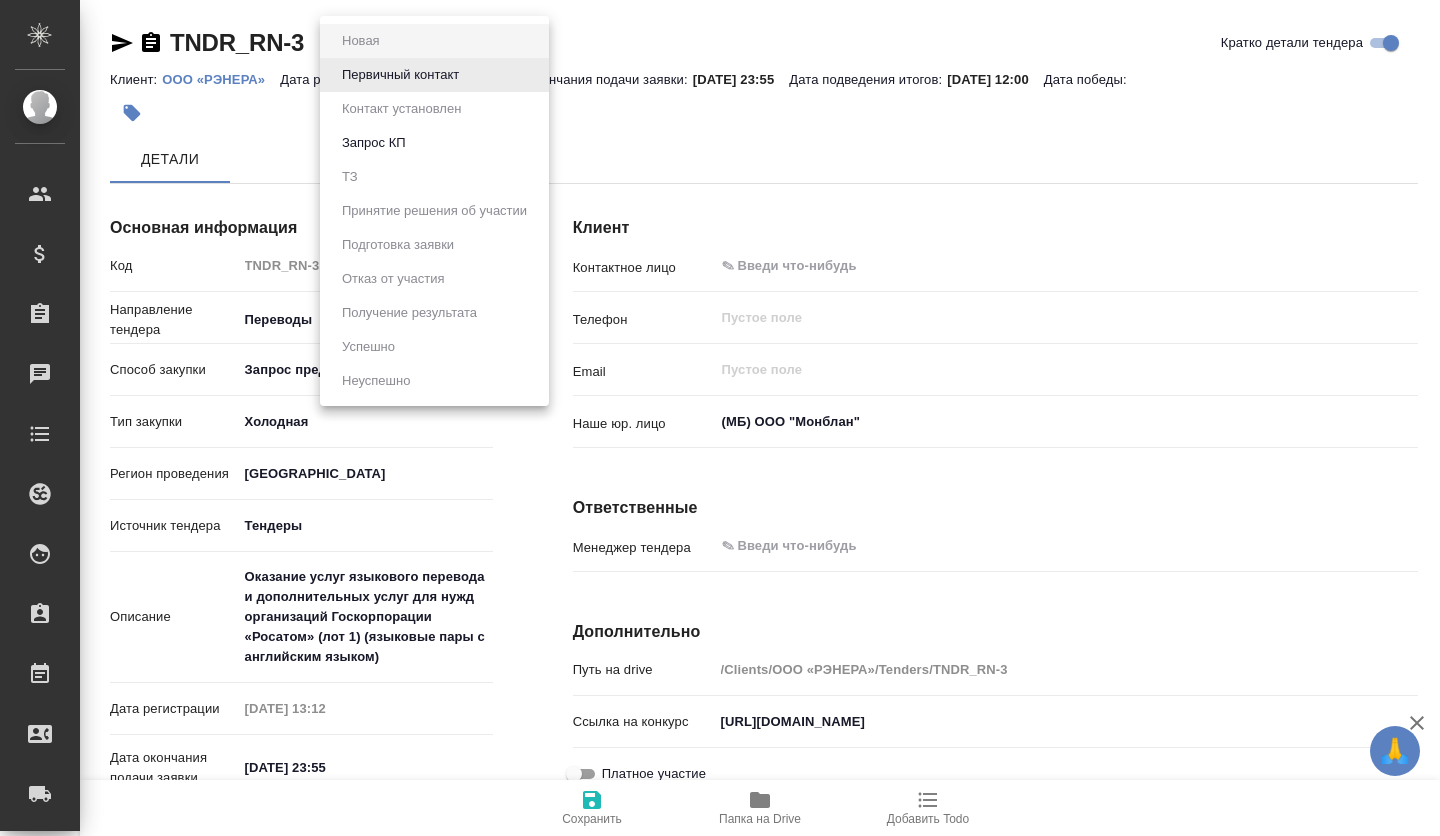 type on "x" 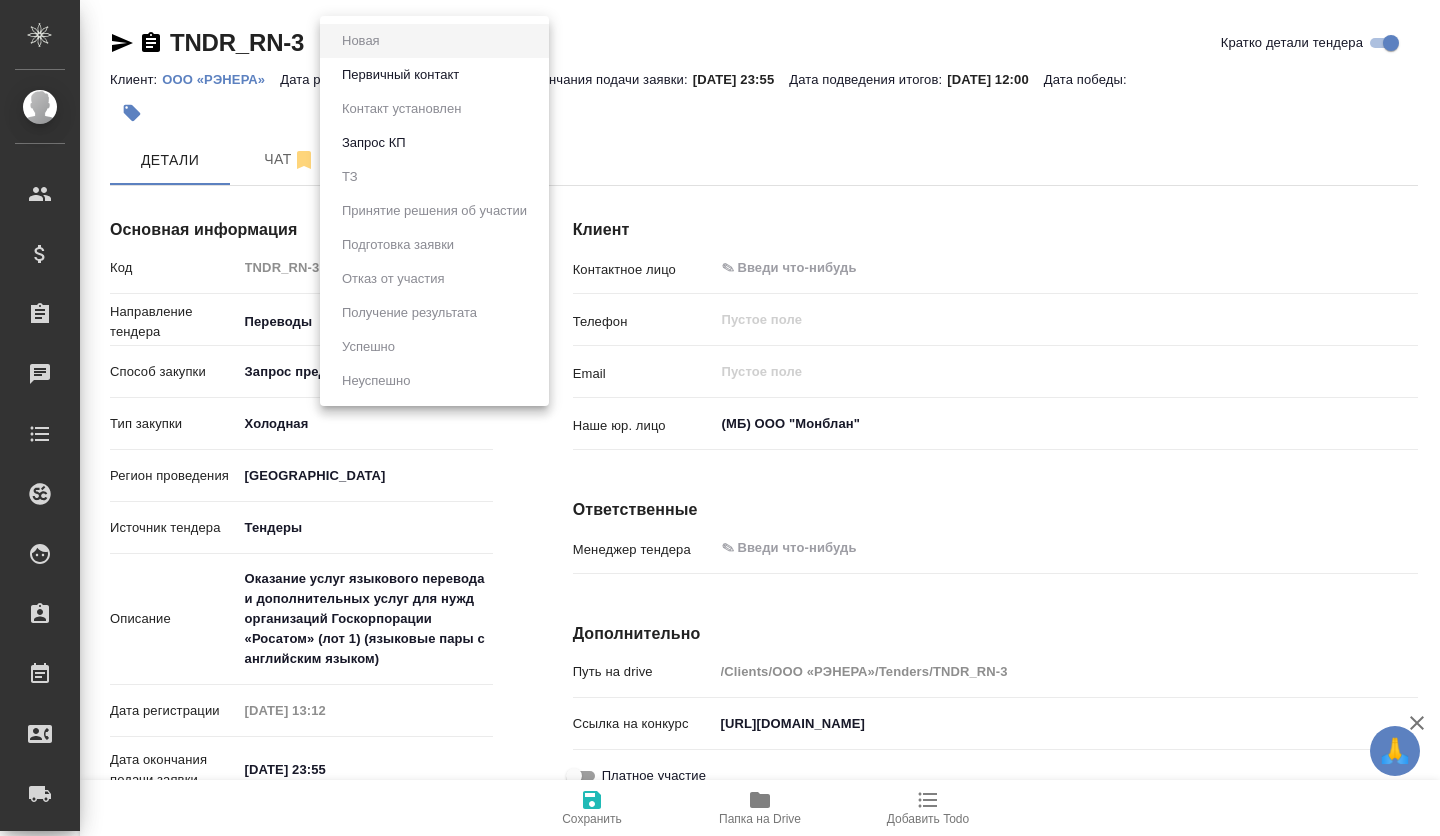 click on "Первичный контакт" at bounding box center [361, 41] 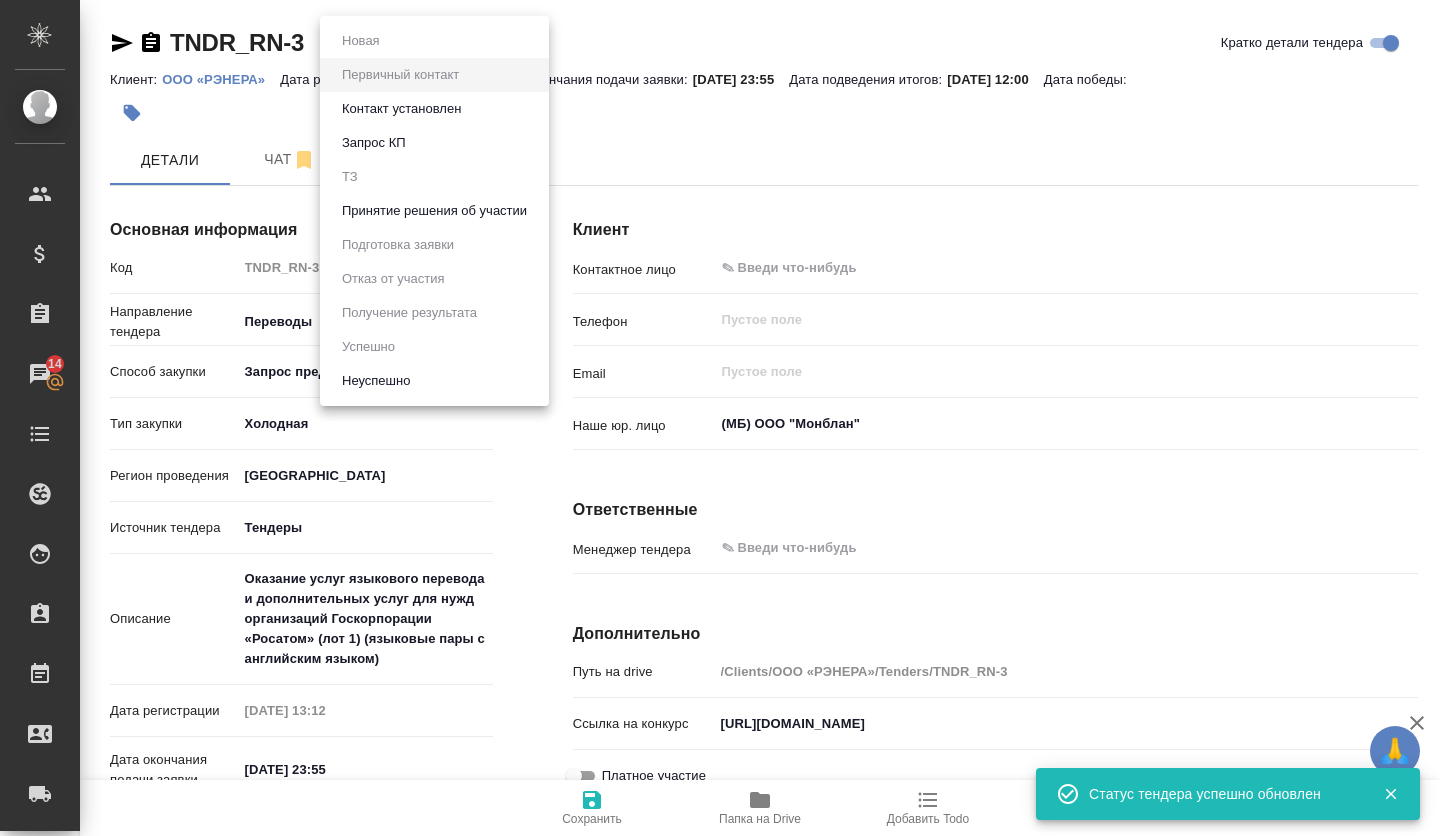 click on "🙏 .cls-1
fill:#fff;
AWATERA Volkova [PERSON_NAME] Спецификации Заказы 14 Чаты Todo Проекты SC Исполнители Кандидаты Работы Входящие заявки Заявки на доставку Рекламации Проекты процессинга Конференции Выйти TNDR_RN-3 Первичный контакт primaryContact Кратко детали тендера Клиент: ООО «РЭНЕРА» Дата регистрации: [DATE] 13:12 Дата окончания подачи заявки: [DATE] 23:55 Дата подведения итогов: [DATE] 12:00 Дата победы: [PERSON_NAME] Основная информация Код TNDR_RN-3 Направление тендера Переводы translations Способ закупки Запрос предложений proposalsRequest Тип закупки Холодная cold Регион проведения x" at bounding box center [720, 418] 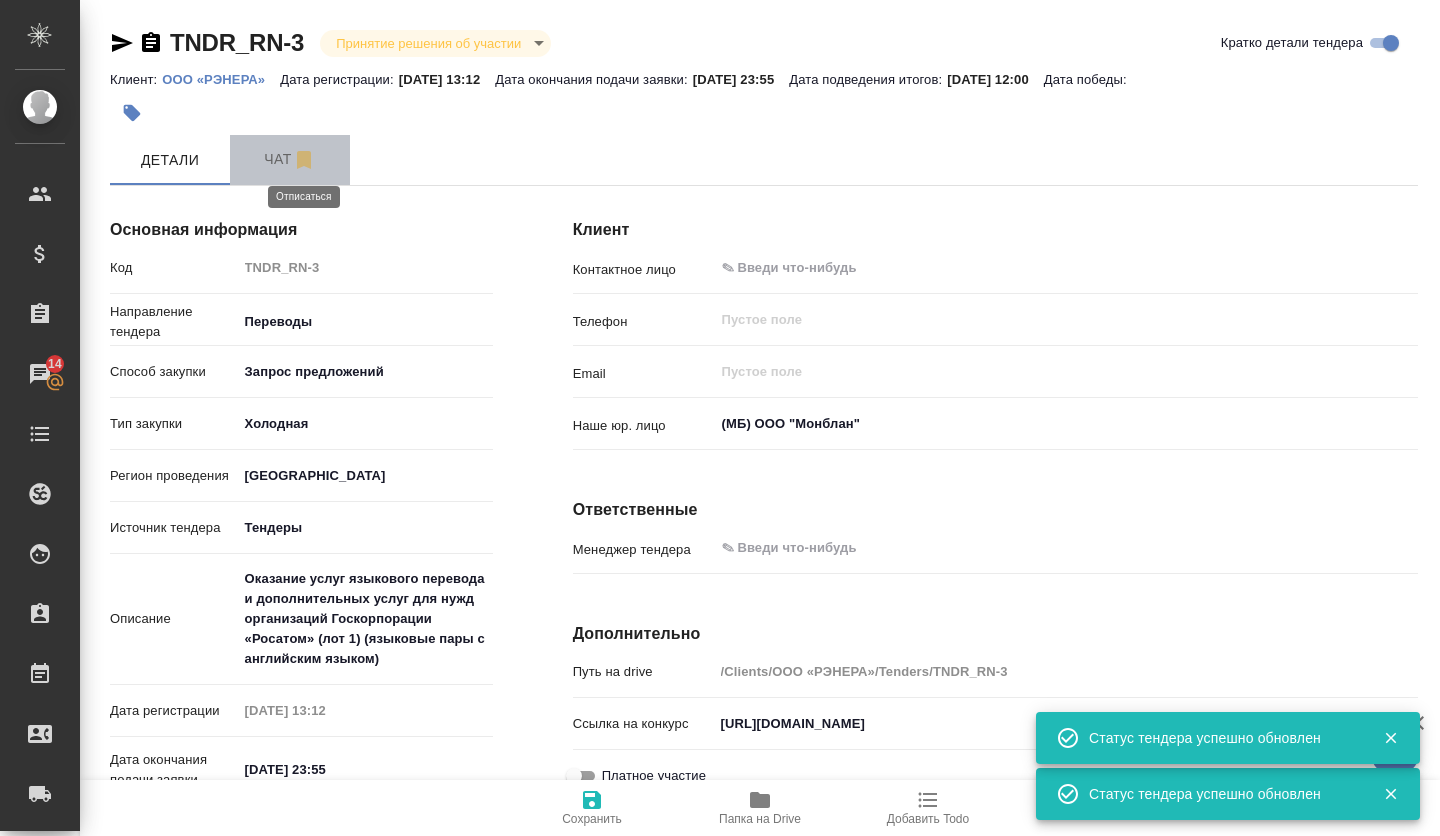 click 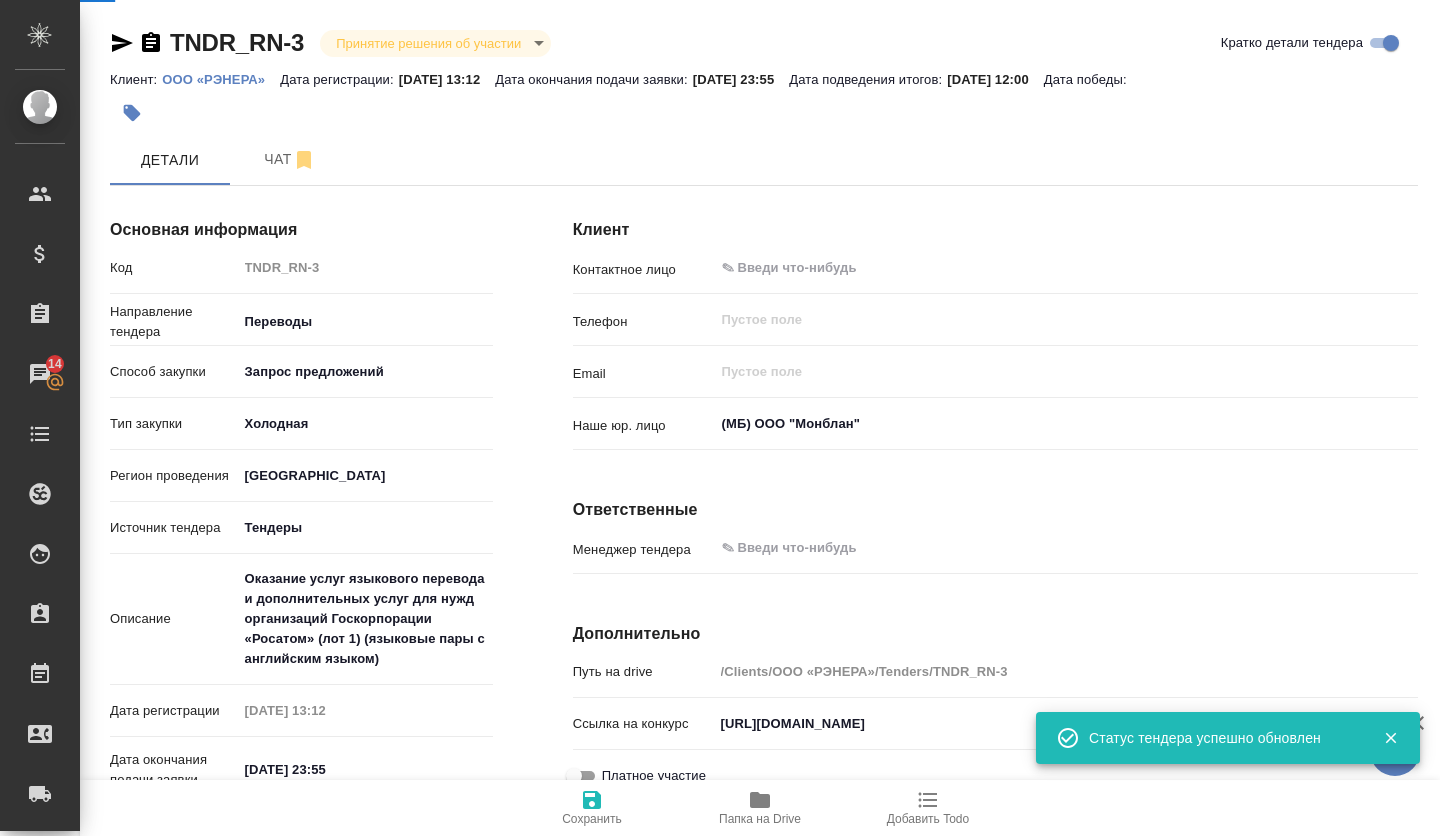 type on "x" 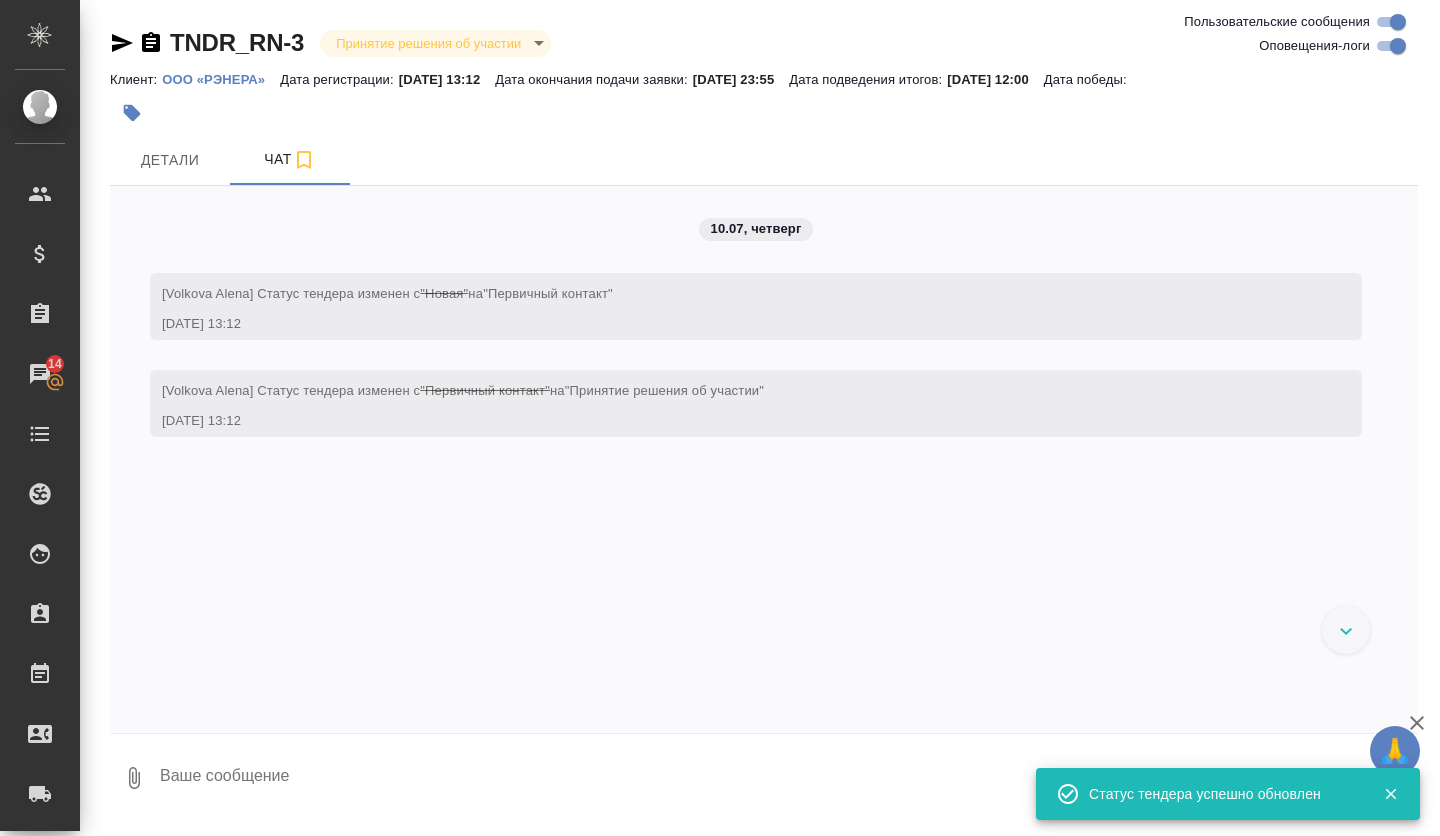 click at bounding box center (788, 778) 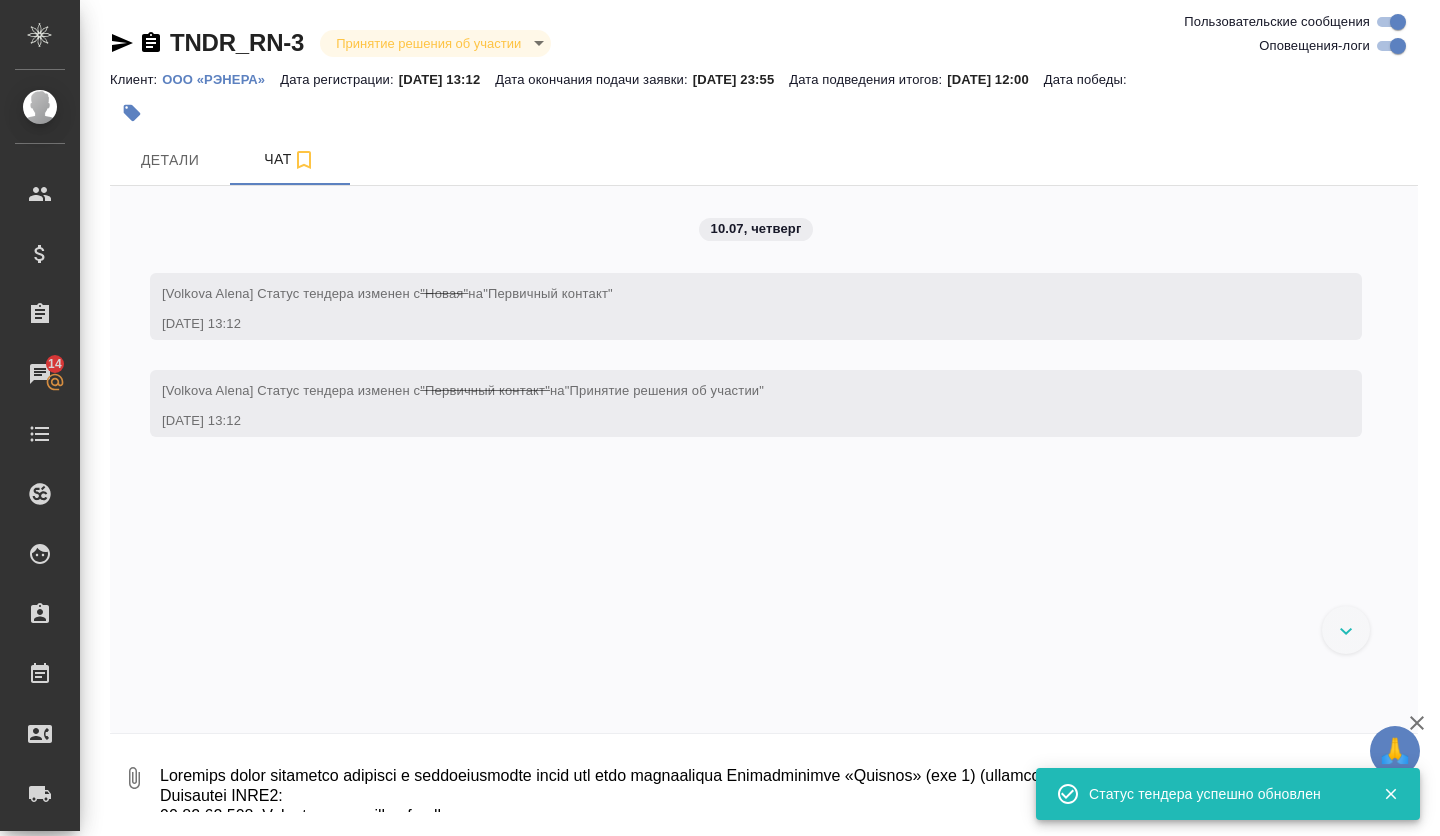 scroll, scrollTop: 293, scrollLeft: 0, axis: vertical 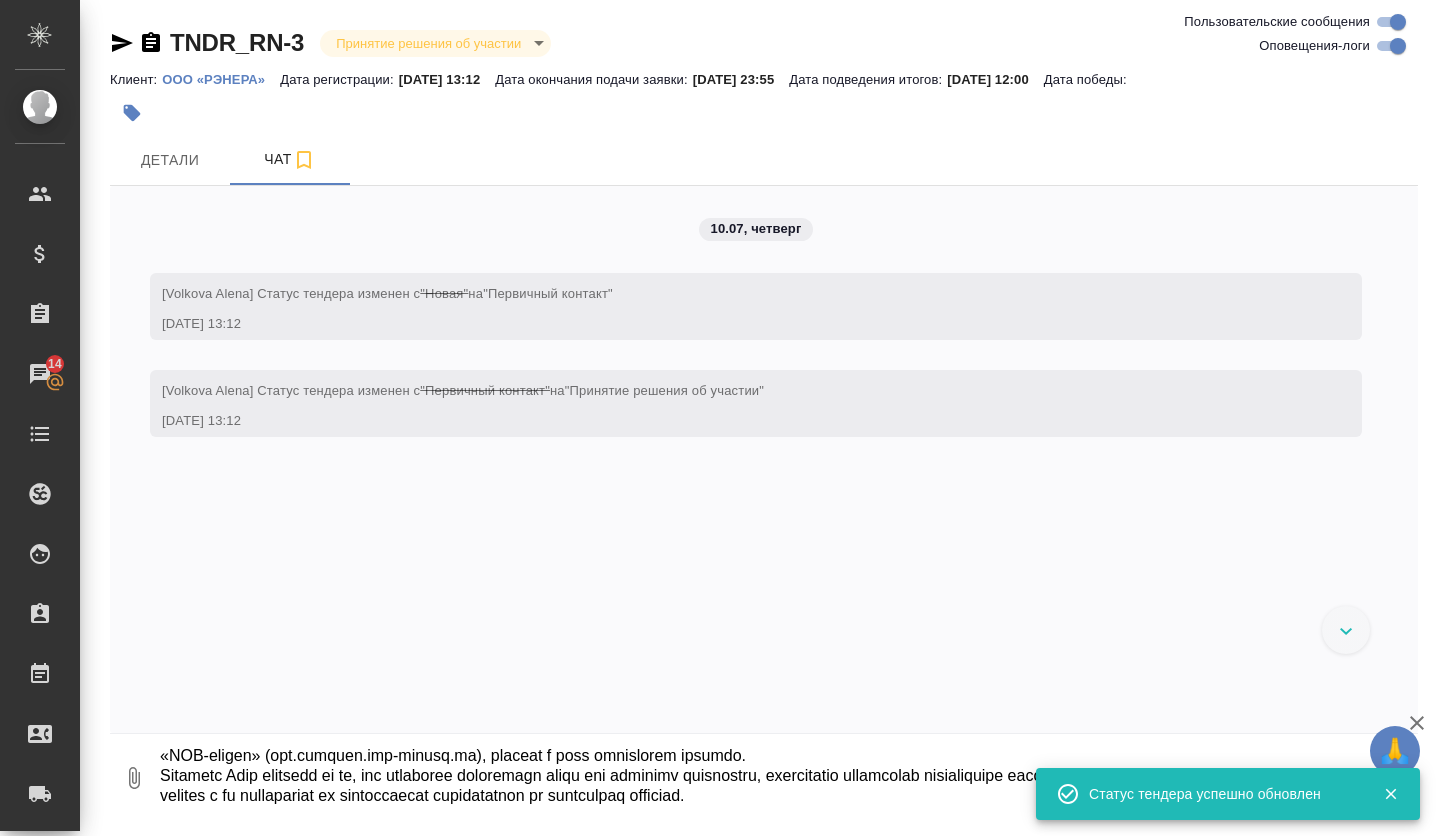 type on "Loremips dolor sitametco adipisci e seddoeiusmodte incid utl etdo magnaaliqua Enimadminimve «Quisnos» (exe 4) (ullamcol nisi a exeacommod conseq)
Duisautei INRE5:
01.10.53.113  Volupt ve essecillumf nullapar
Excepteurs occaeca:
2.	Cupidata nonpr suntculpa quioffic d mollitanimides labor per unde omnisistena Errorvoluptat «Accusan» (dol 5) (laudanti tota r aperiameaq ipsaqu) (8 )
Abil inventorev:	61.68.8812 23:91
Quas architect beatae vitaed:	92.83.3698 78:50
Expl nemoenimip quiavoluptasas:	66.44.8975 92:01
Autoditfugitc magn:	Doloreseo Rationese Nesciunt
Nequeporroq:	DOL «ADIPIS»
Numqu eiusmodite inciduntm:	Quaera etiamminu solutanobi e optiocumque nihil i quopla «Facerep» as RE «TEM-autemq» (off.debitis.rer-necess.sa). Evenietvolu repudianda recusand i earum hictenetursa delectusr.
Volupta maioresaliaspe doloribusasp re minimno:	Exercitation ul corpori suscipitlaborio ali commodic quidm m moles harumquidemr facilisex d namlib «Tempore» cu SO «NOB-eligen» (opt.cumquen.imp-minusq.ma), placeat f poss omnis..." 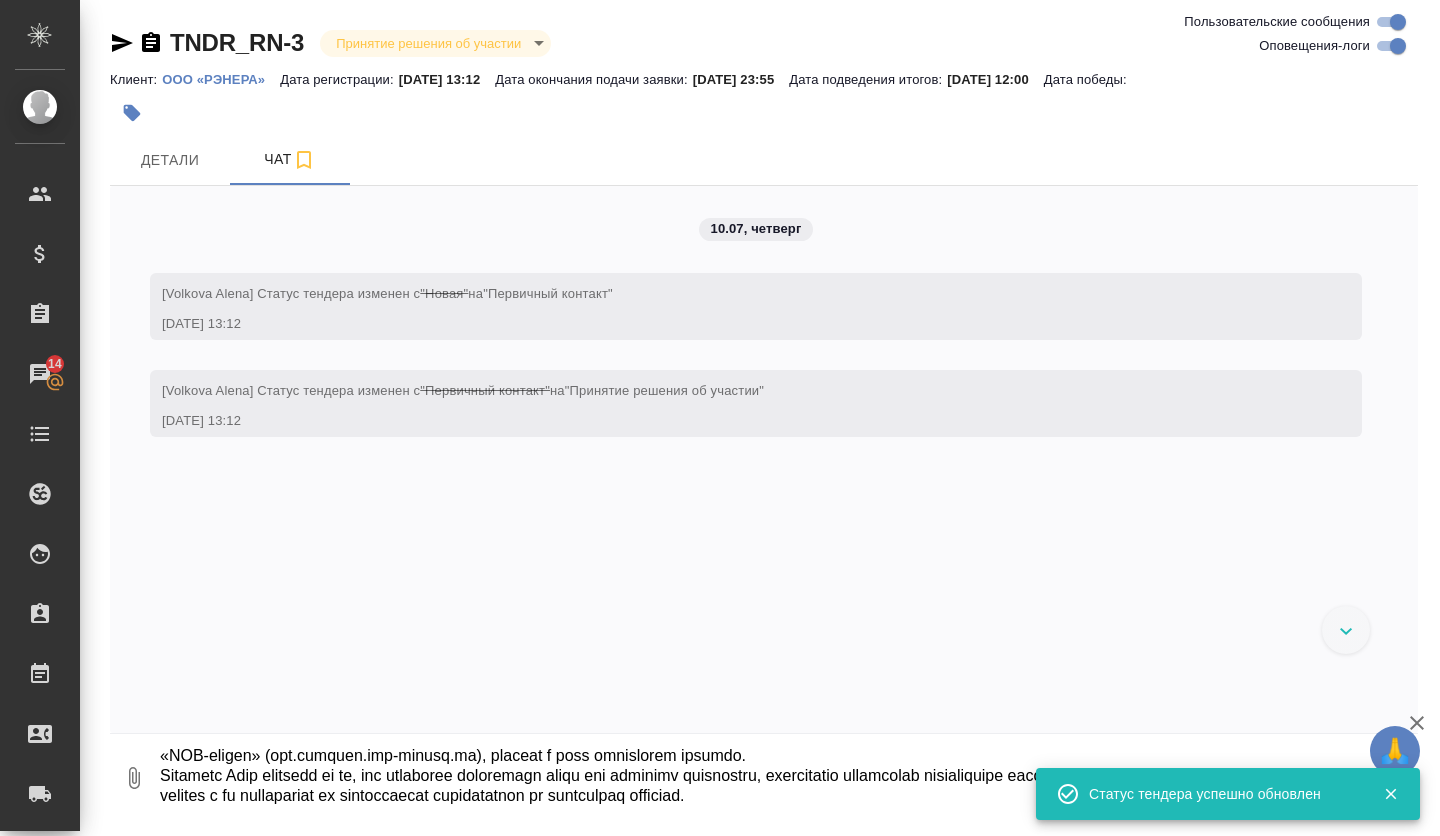 scroll, scrollTop: 0, scrollLeft: 0, axis: both 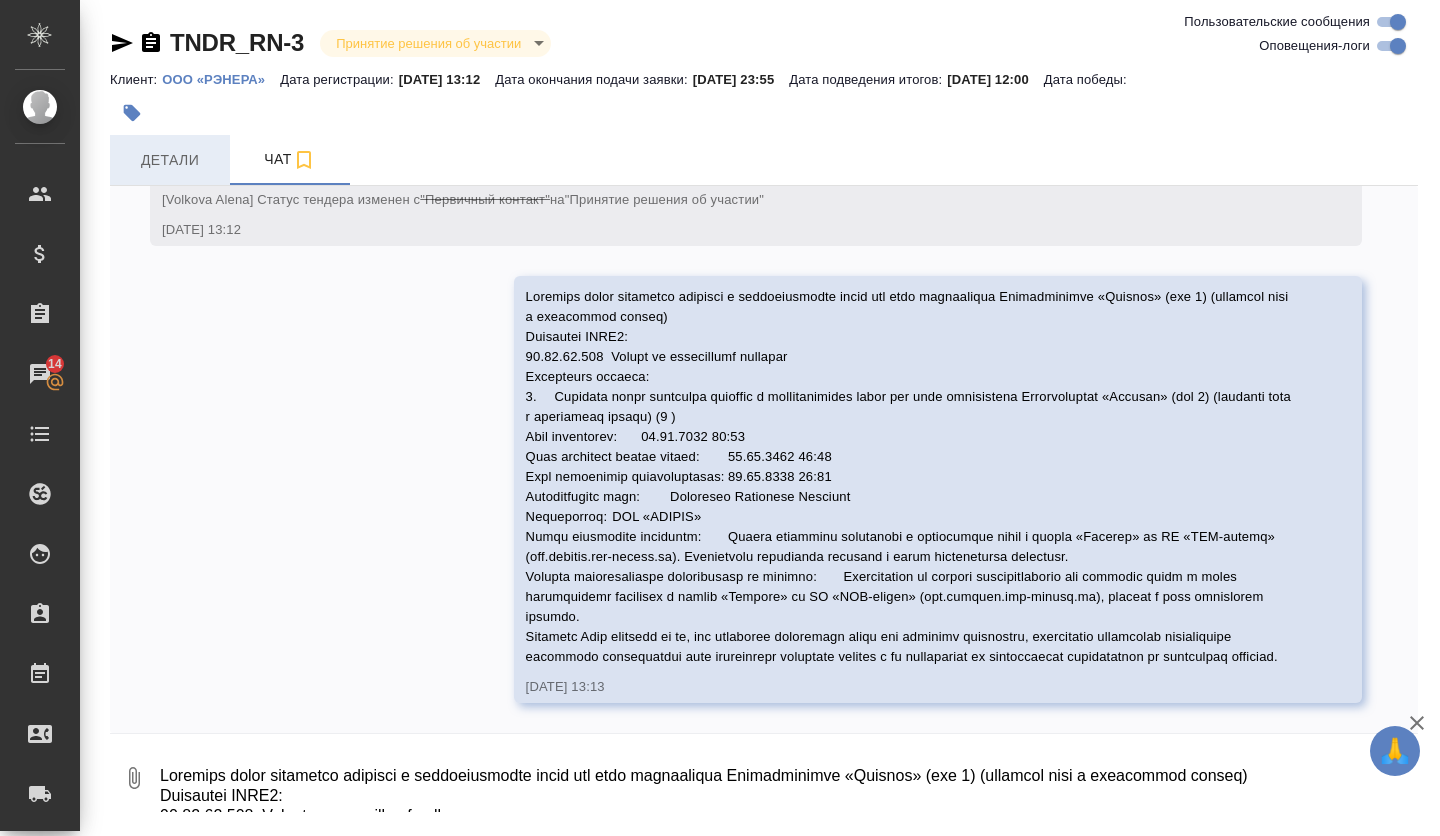 click on "Детали" at bounding box center (170, 160) 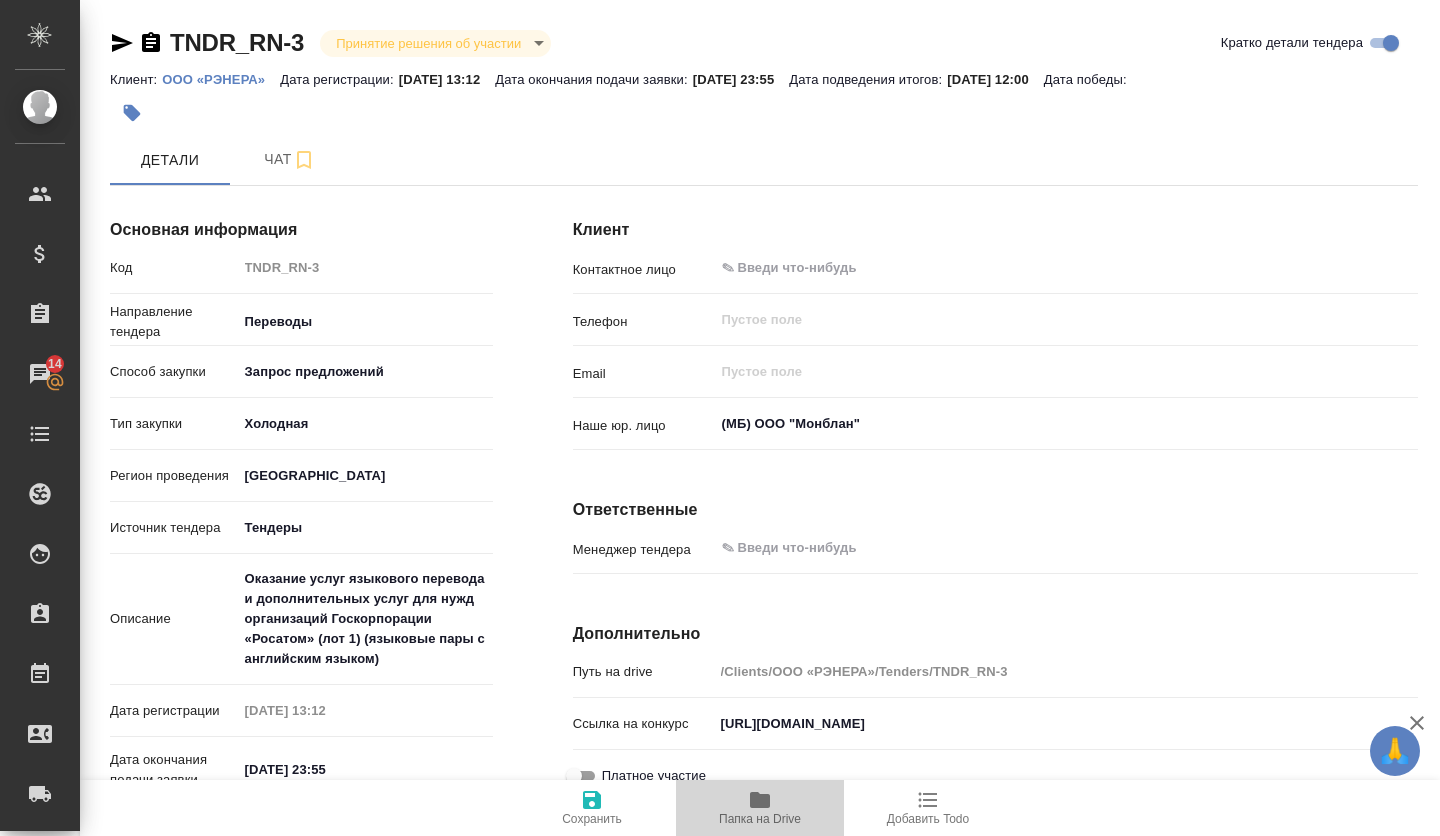 click 